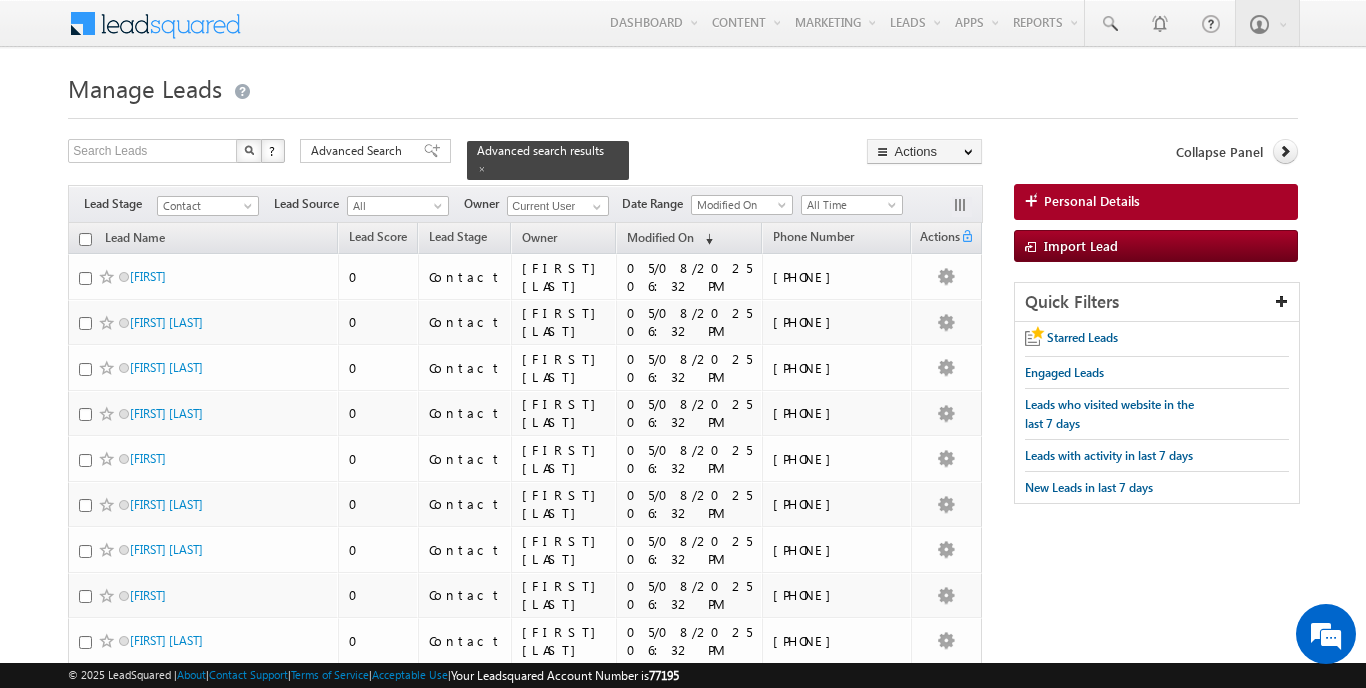 click on "50" at bounding box center [141, 2581] 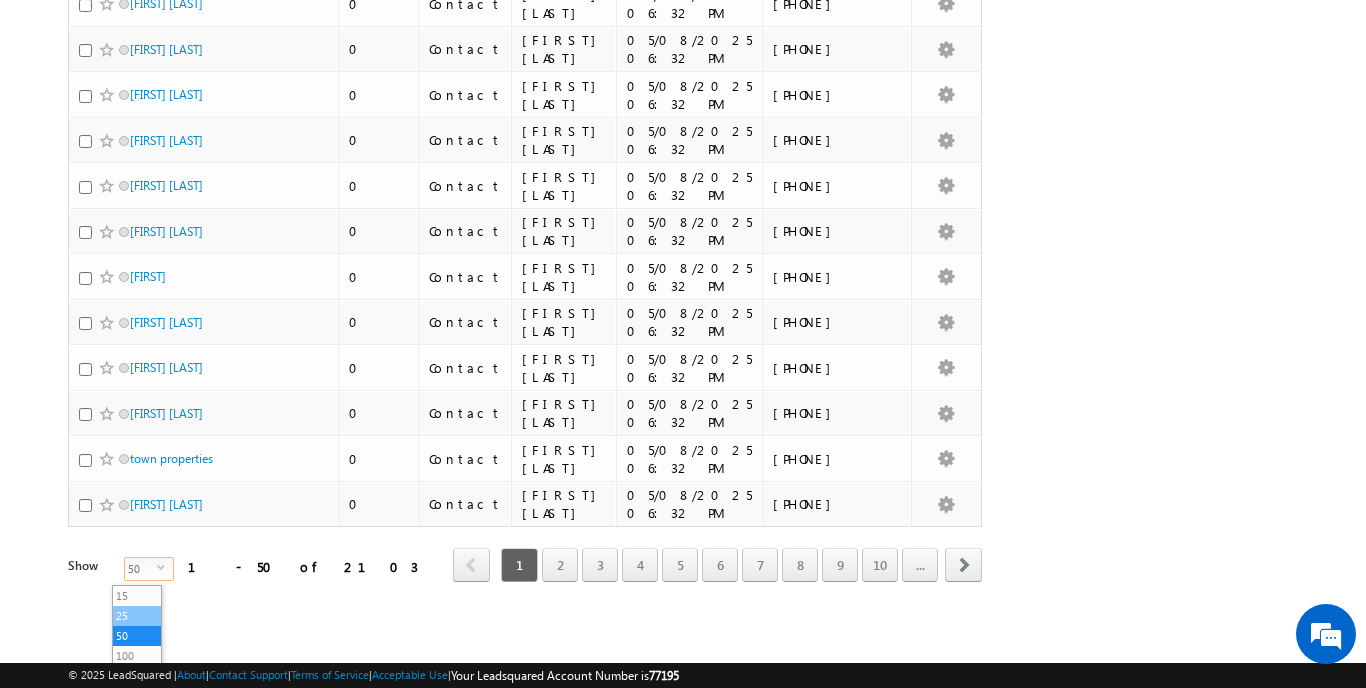 scroll, scrollTop: 2016, scrollLeft: 0, axis: vertical 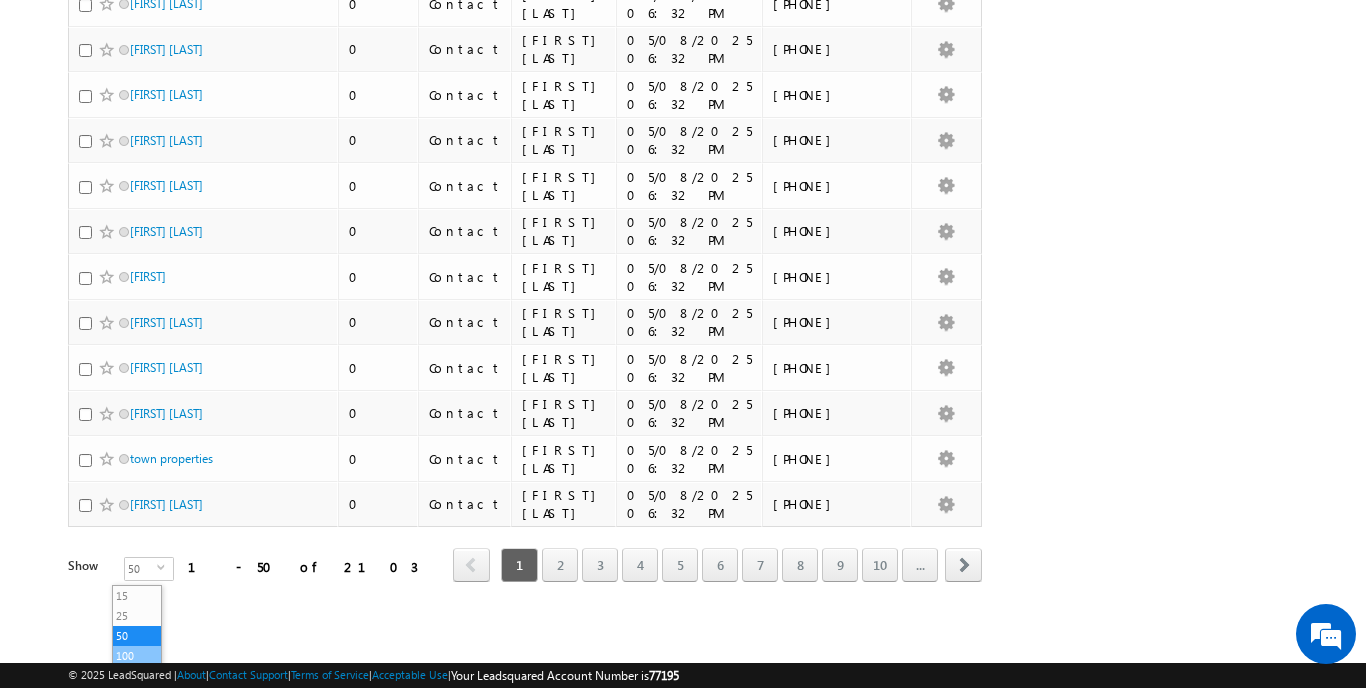 click on "100" at bounding box center [137, 656] 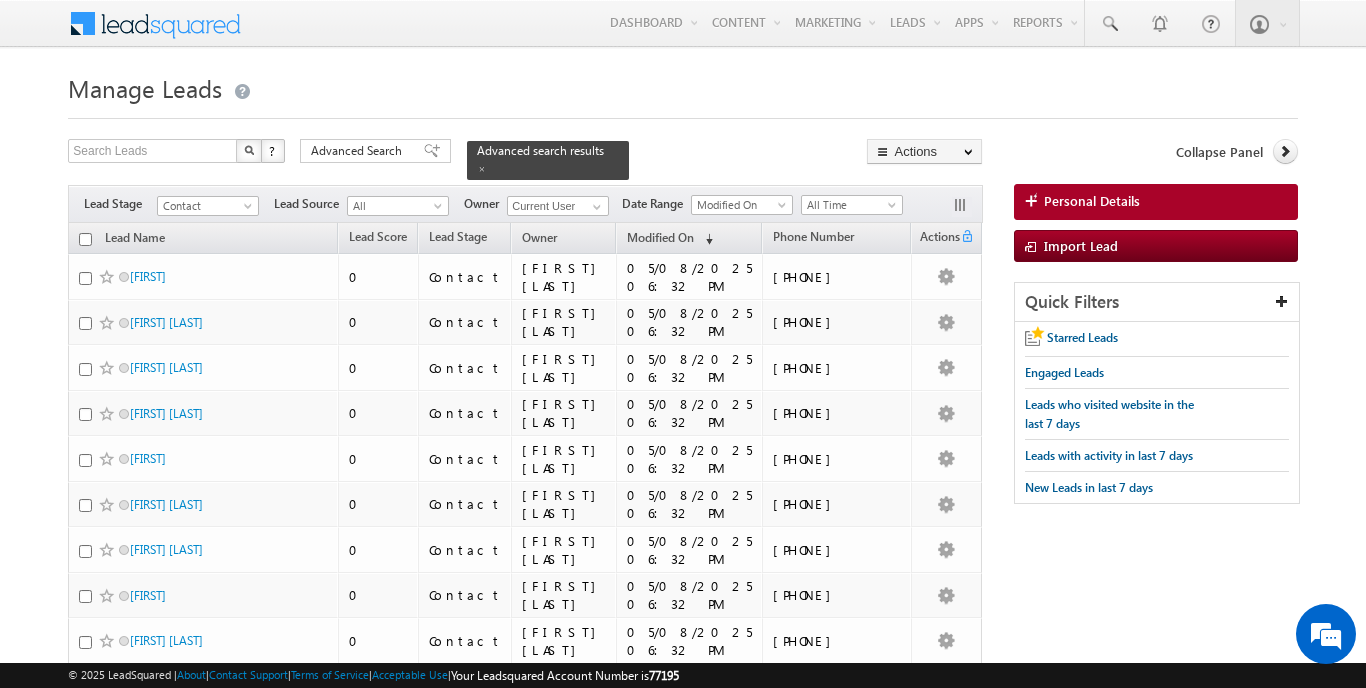 scroll, scrollTop: 0, scrollLeft: 0, axis: both 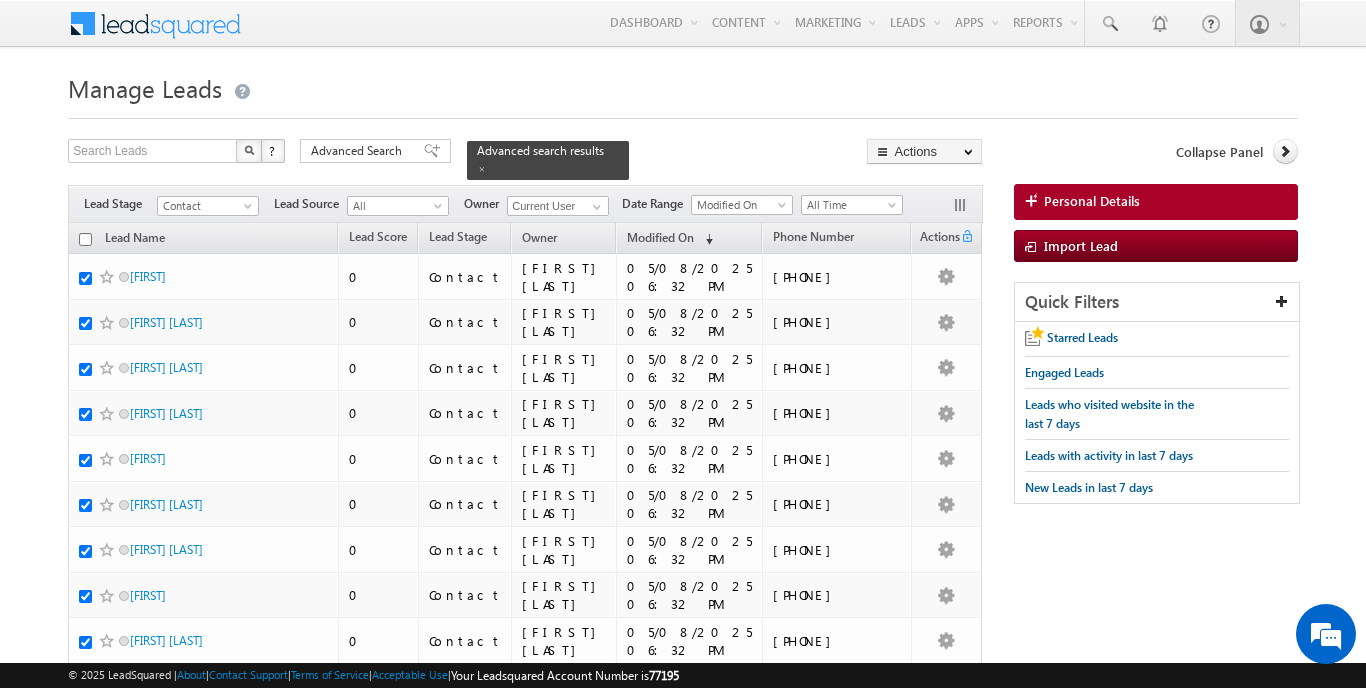 checkbox on "true" 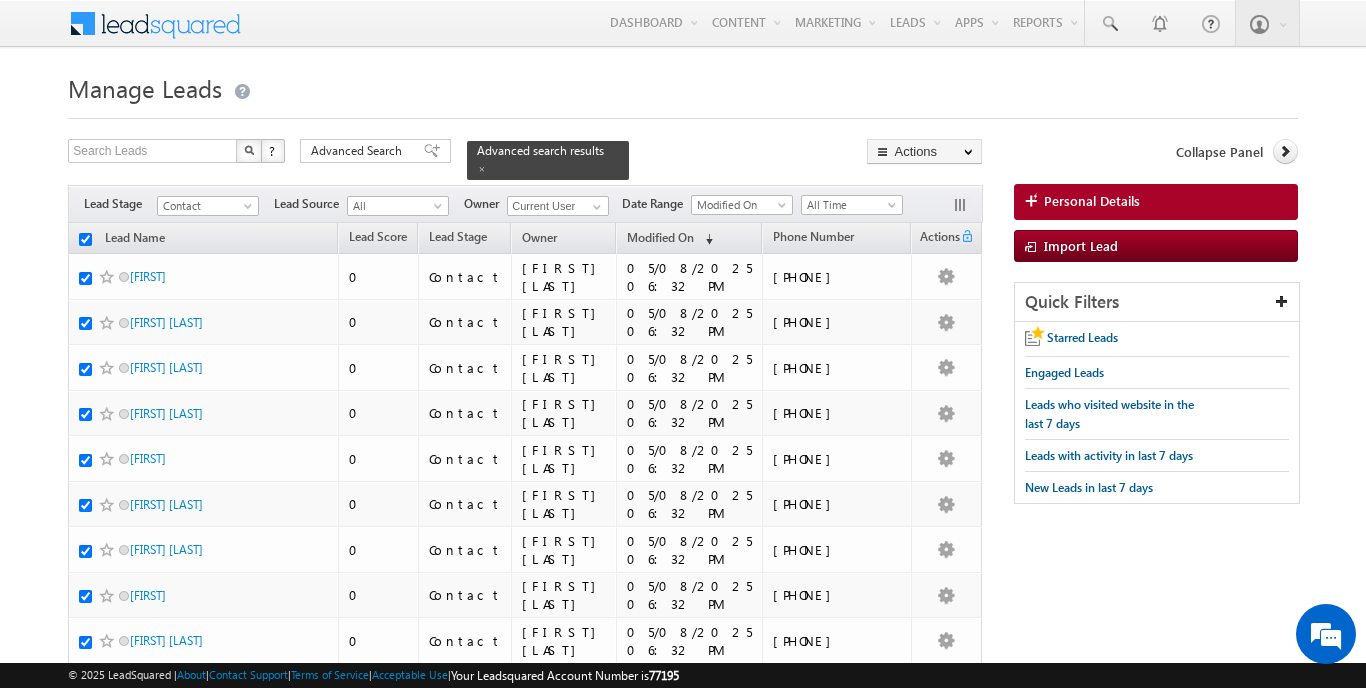 checkbox on "true" 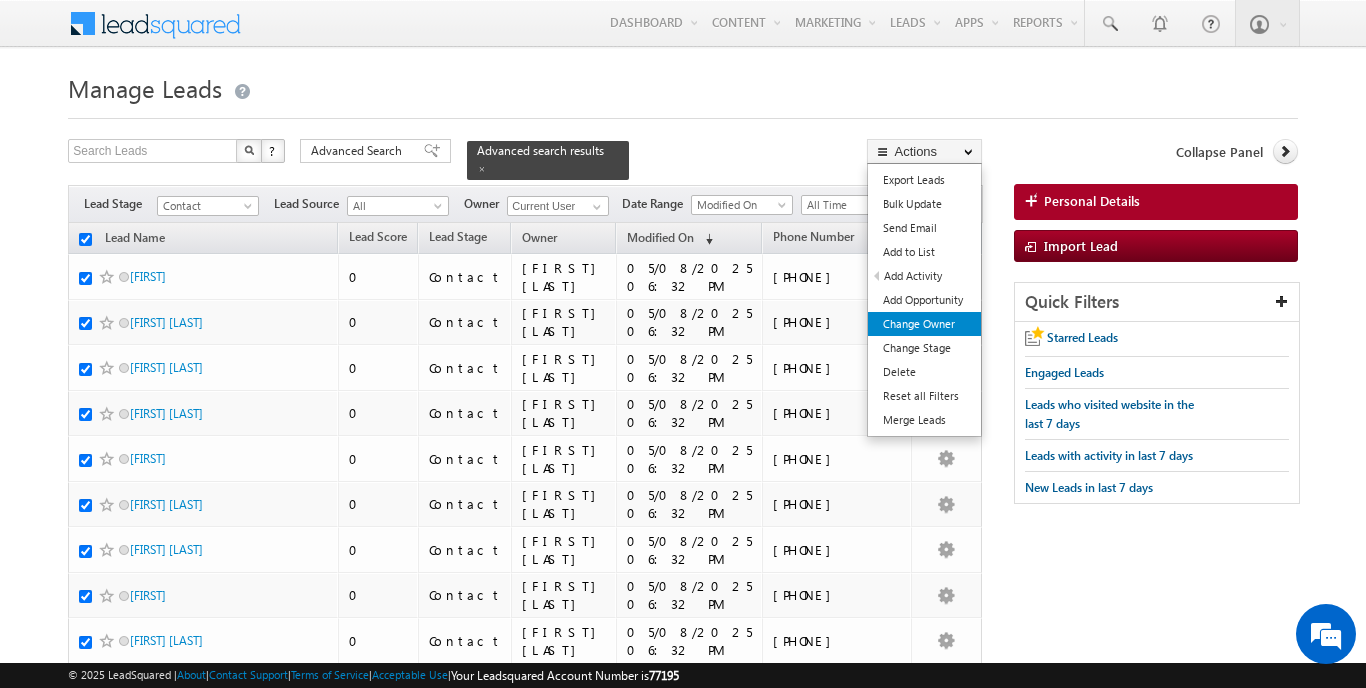 click on "Change Owner" at bounding box center (924, 324) 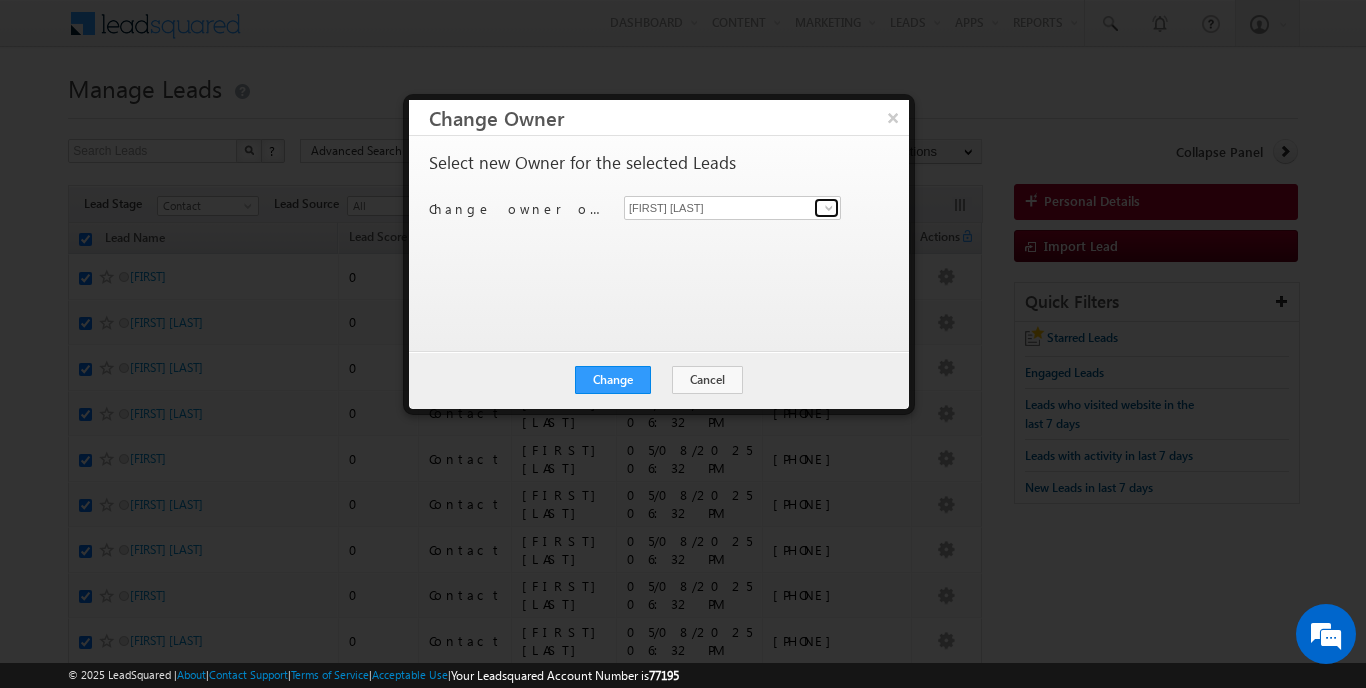 click at bounding box center (829, 208) 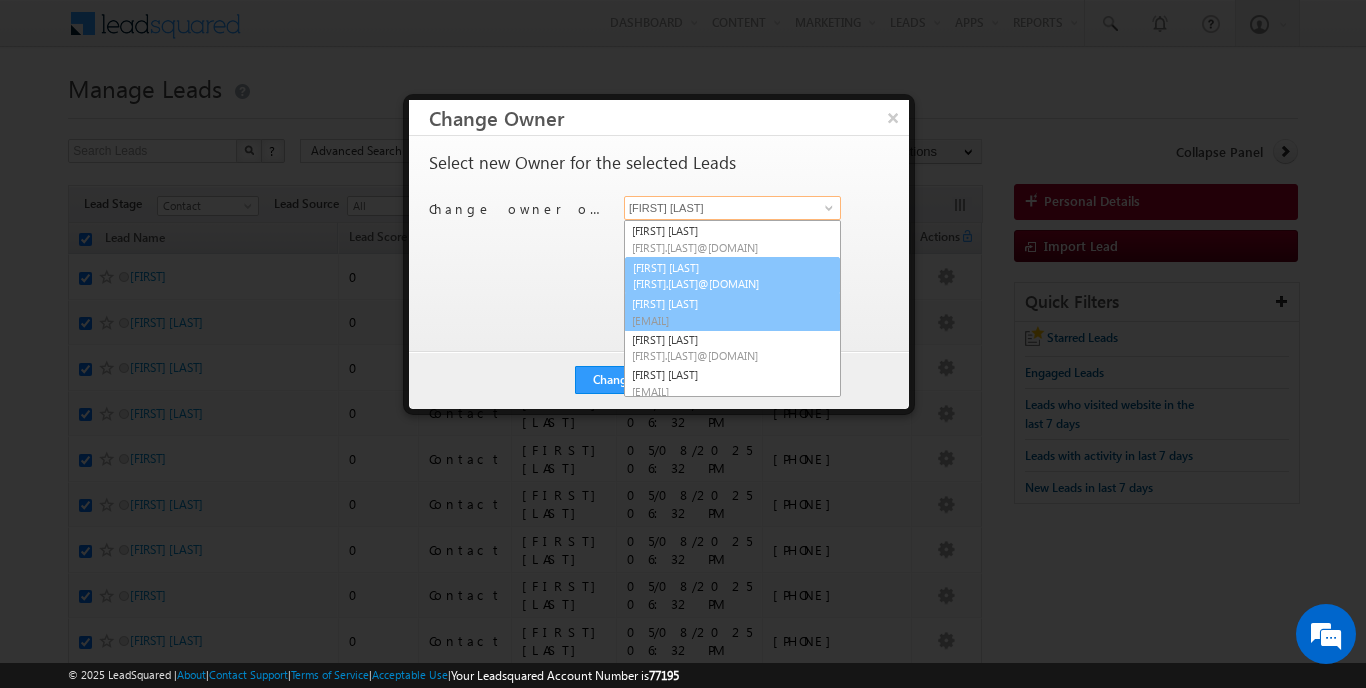 scroll, scrollTop: 0, scrollLeft: 0, axis: both 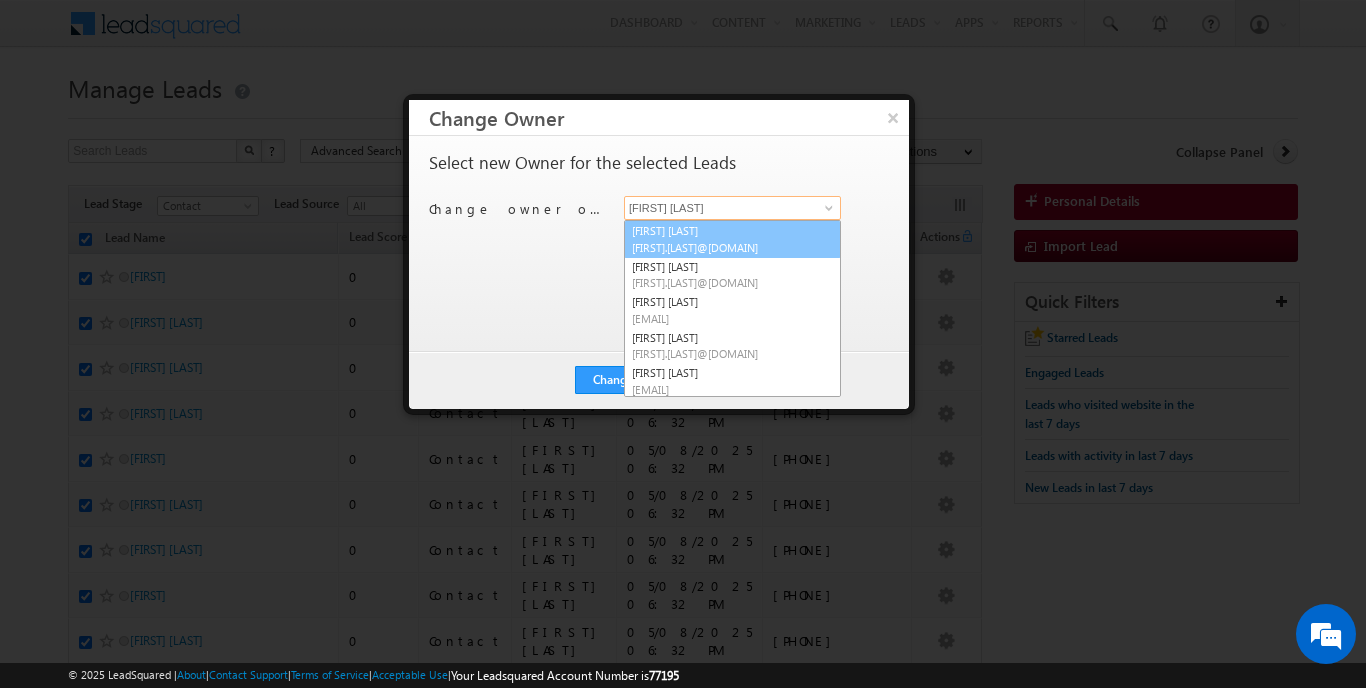 click on "akashdeep.singh@indglobal.ae" at bounding box center (722, 247) 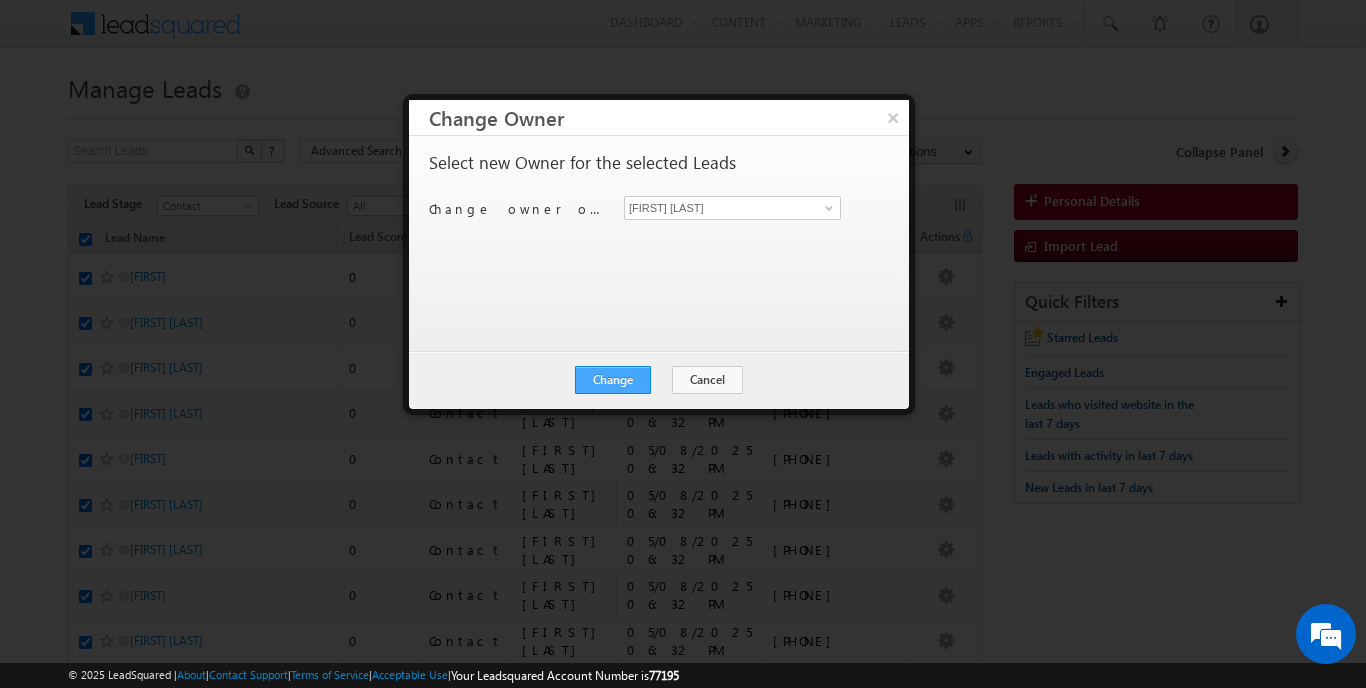 click on "Change" at bounding box center [613, 380] 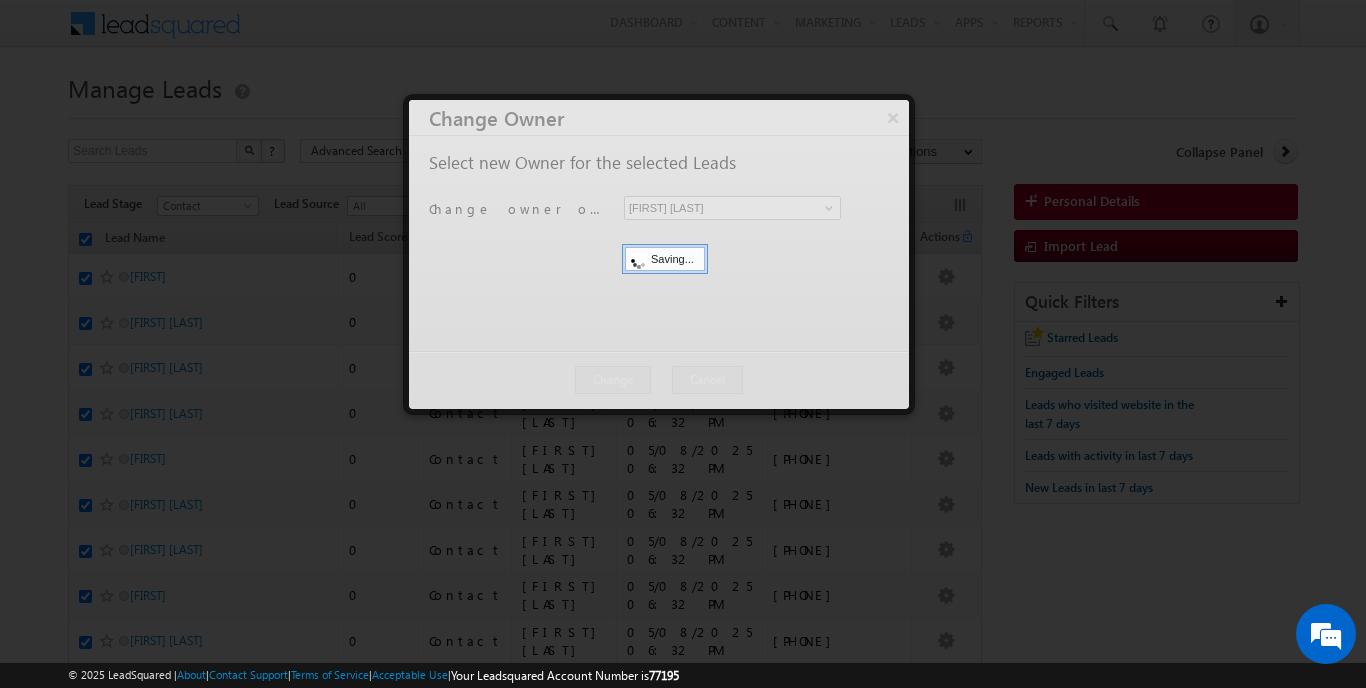 scroll, scrollTop: 0, scrollLeft: 0, axis: both 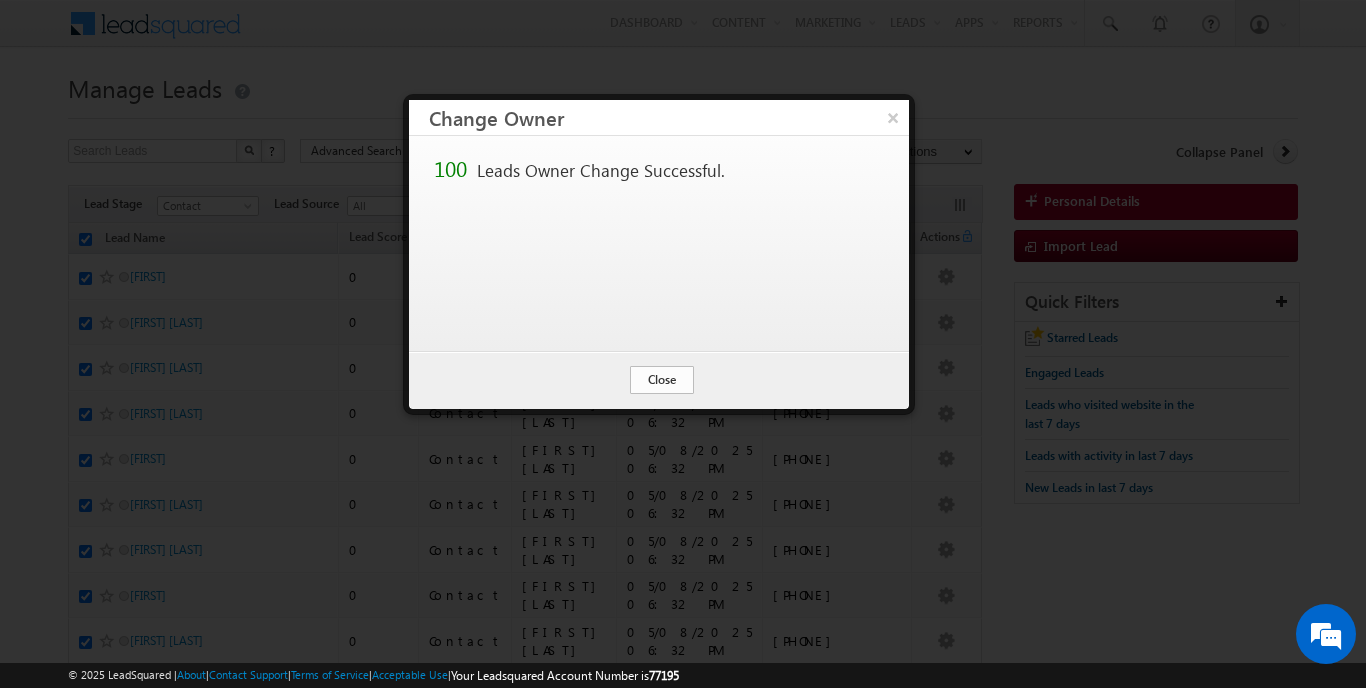 click on "Close" at bounding box center [662, 380] 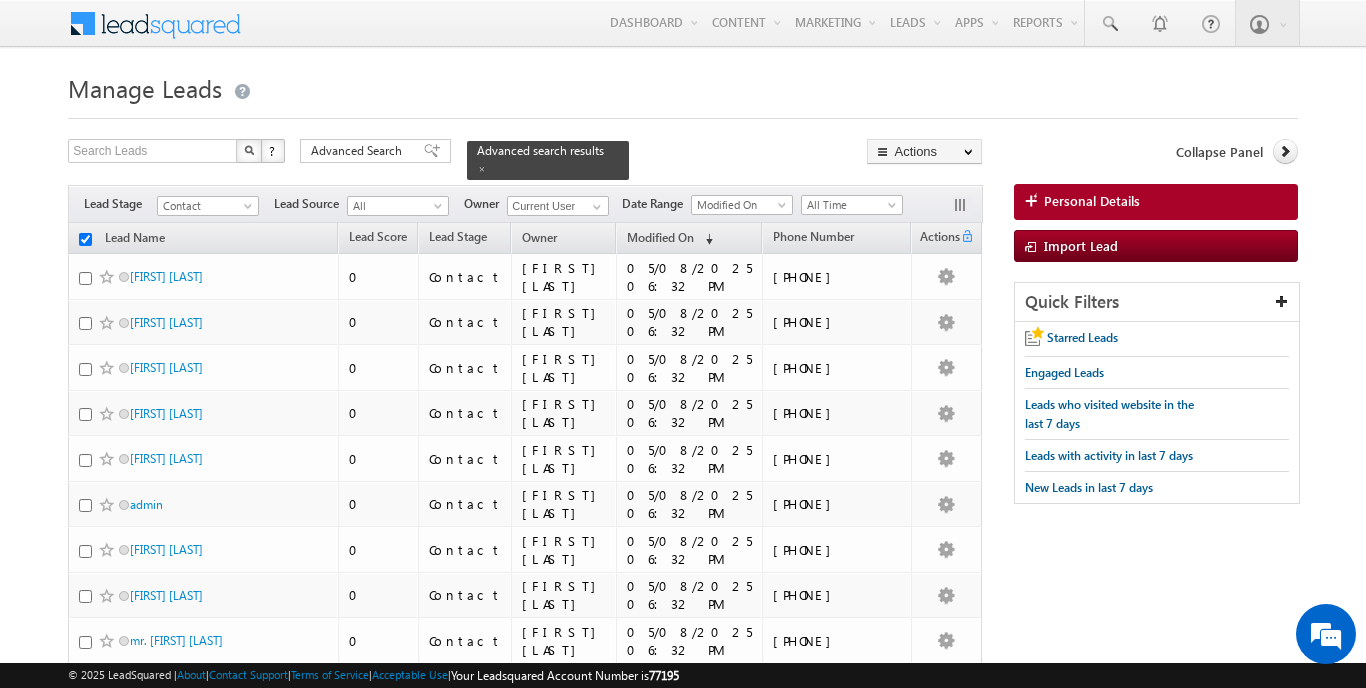 checkbox on "false" 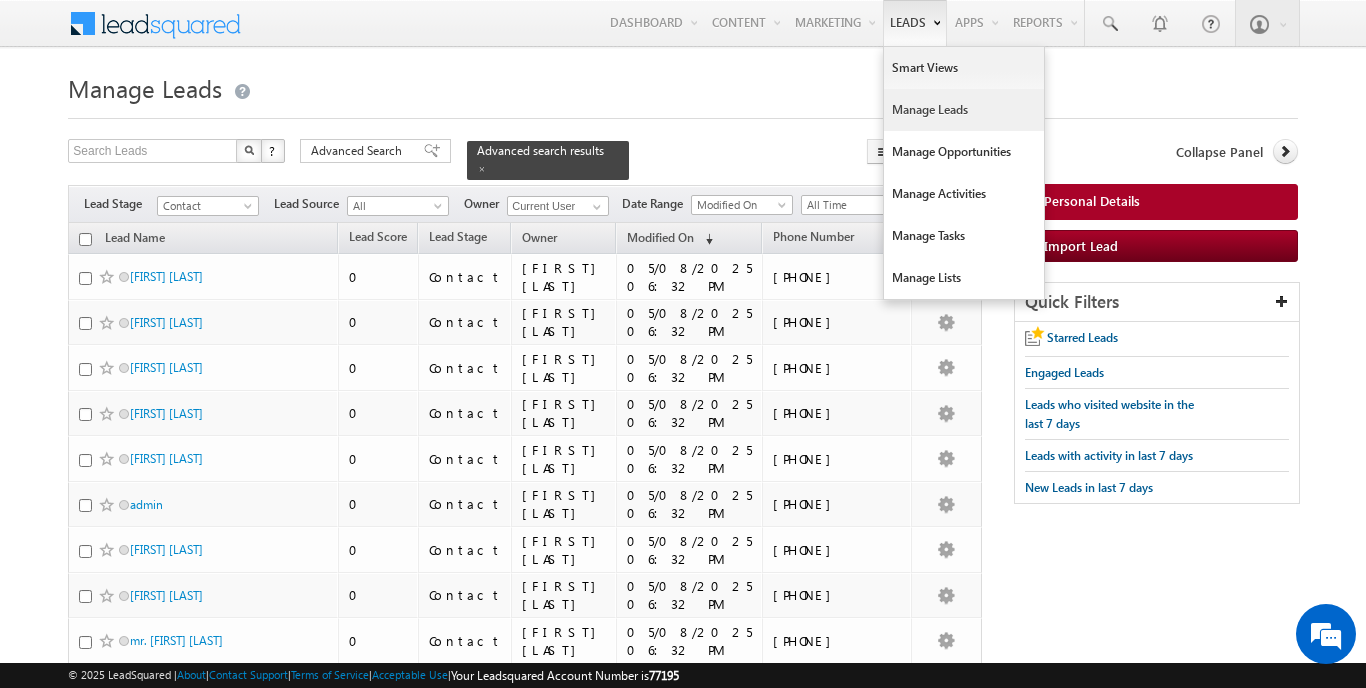click on "Manage Leads" at bounding box center [964, 110] 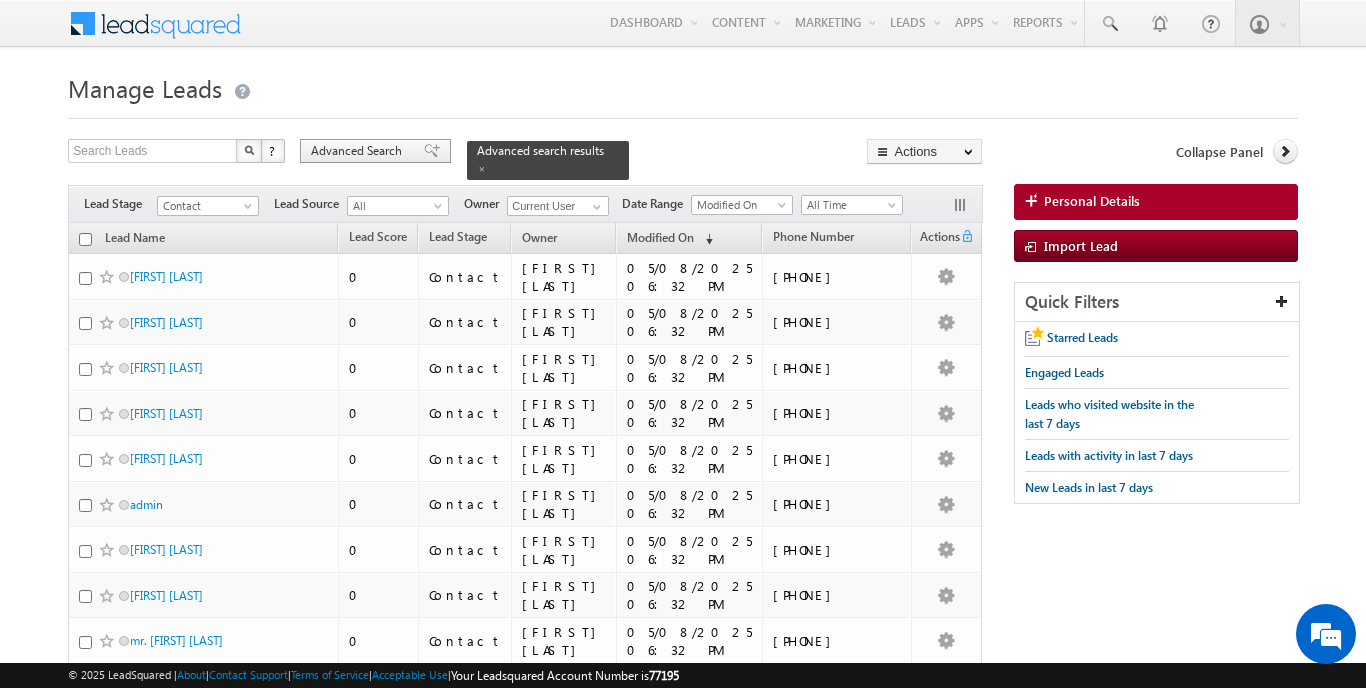 click on "Advanced Search" at bounding box center (359, 151) 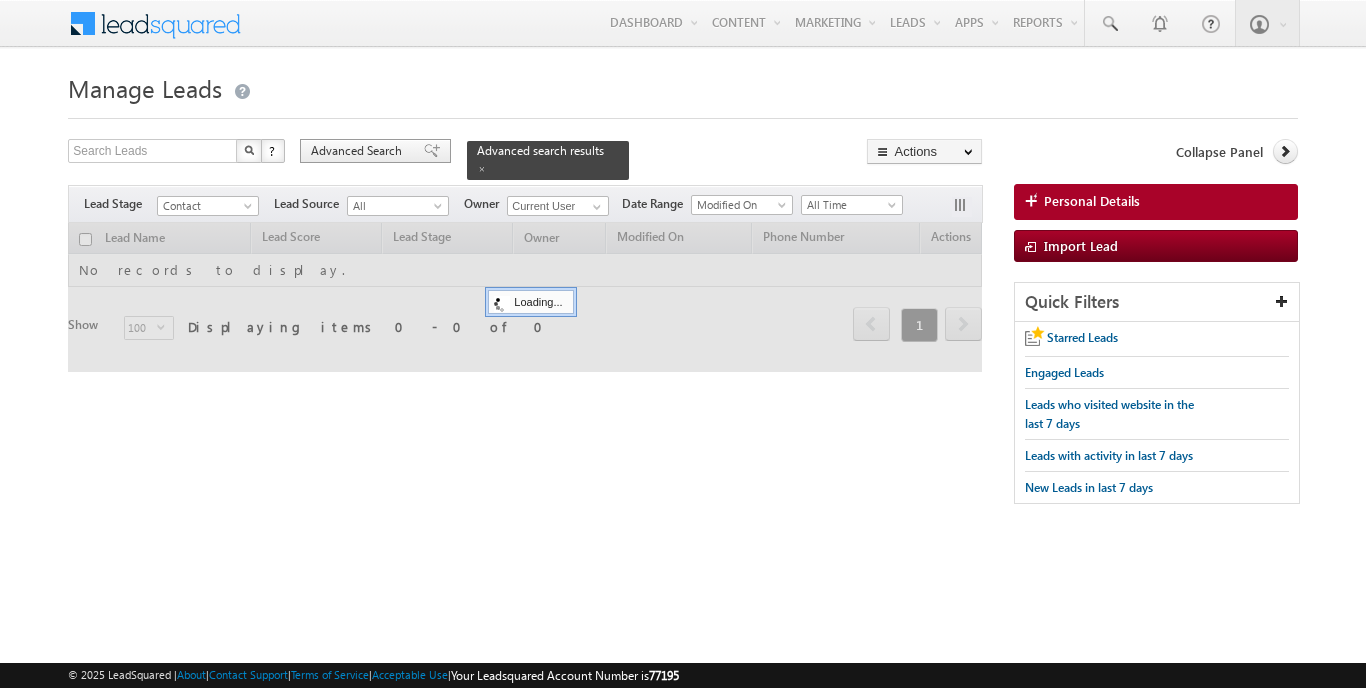 scroll, scrollTop: 0, scrollLeft: 0, axis: both 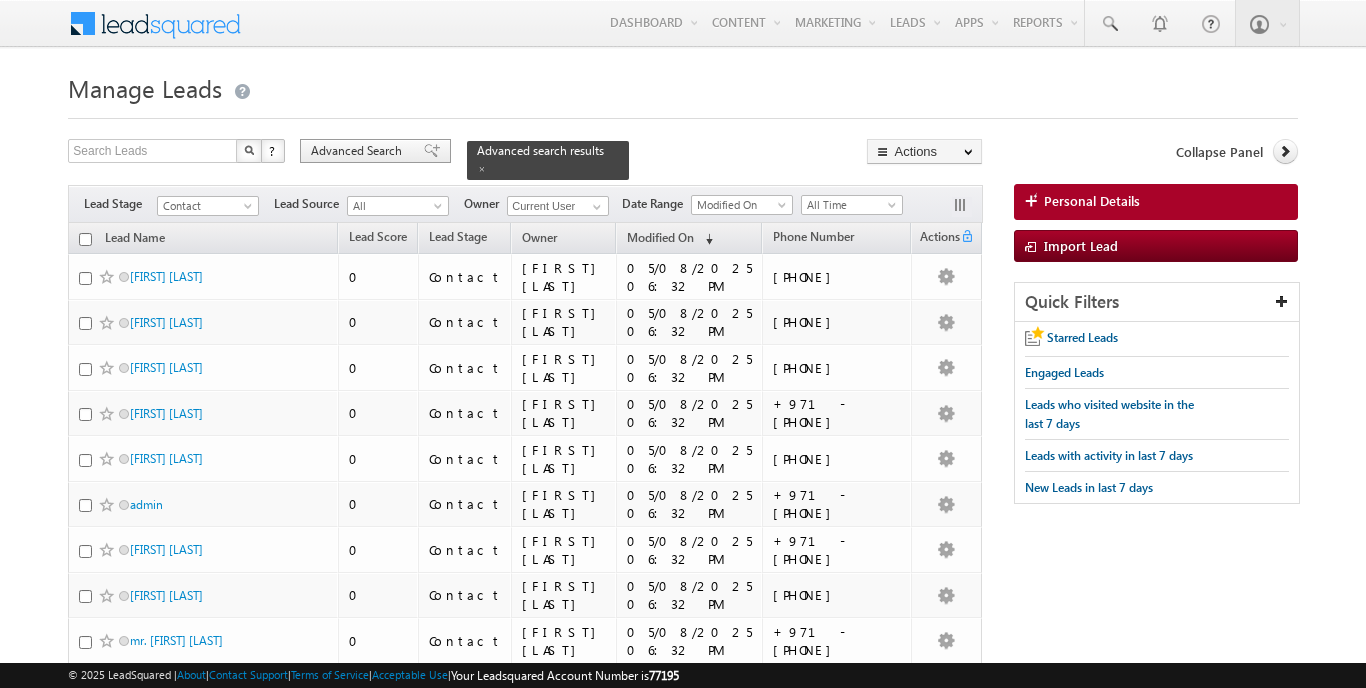 click on "Advanced Search" at bounding box center (359, 151) 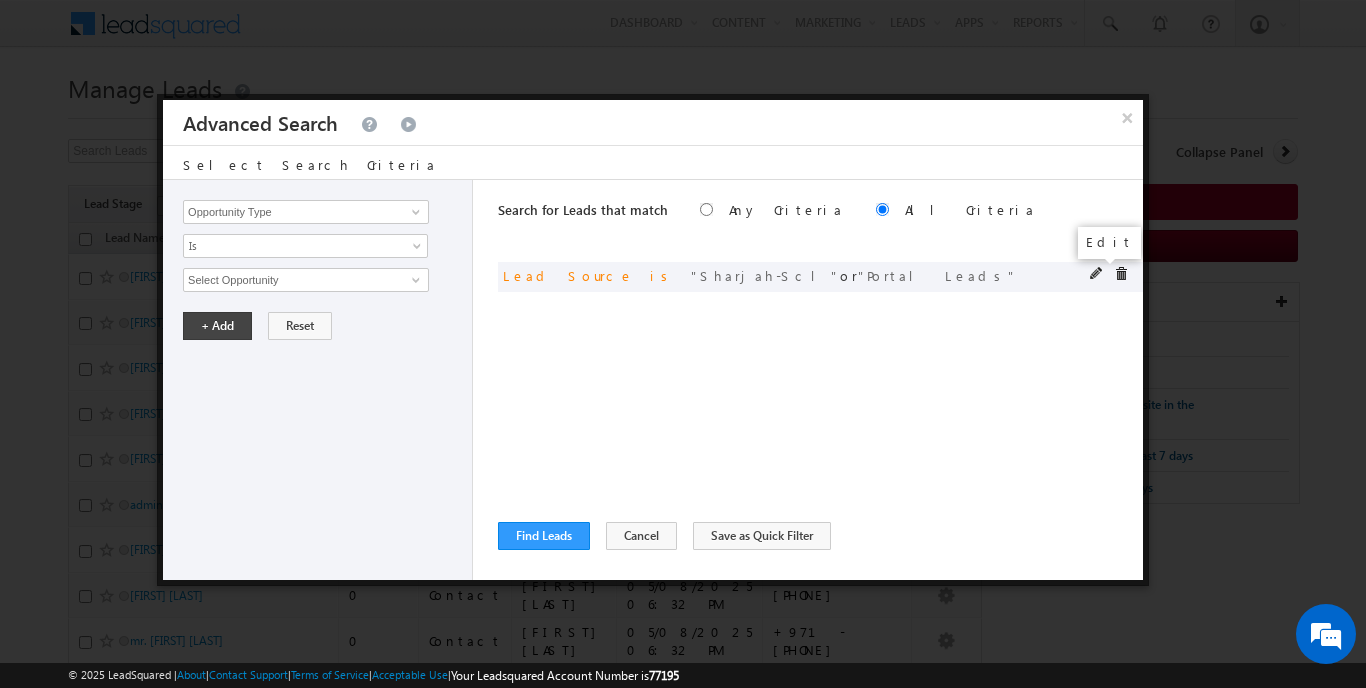 click at bounding box center (1097, 274) 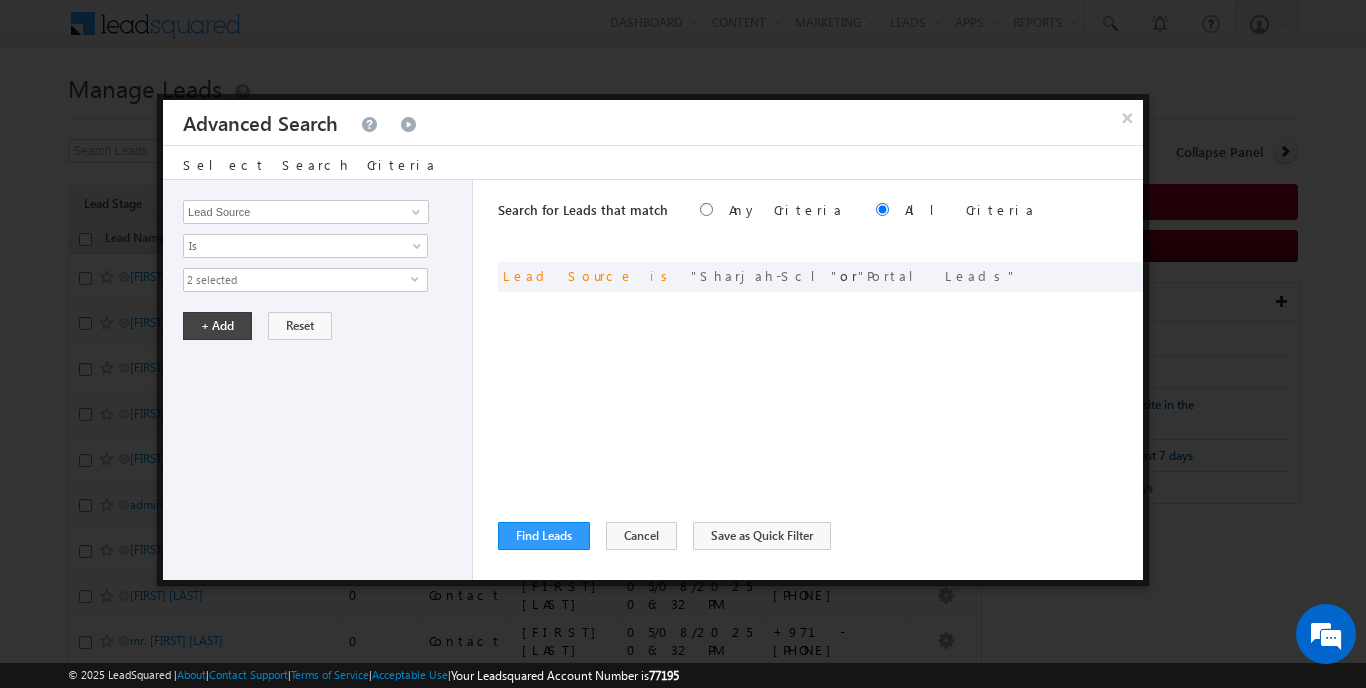 click on "2 selected" at bounding box center (297, 280) 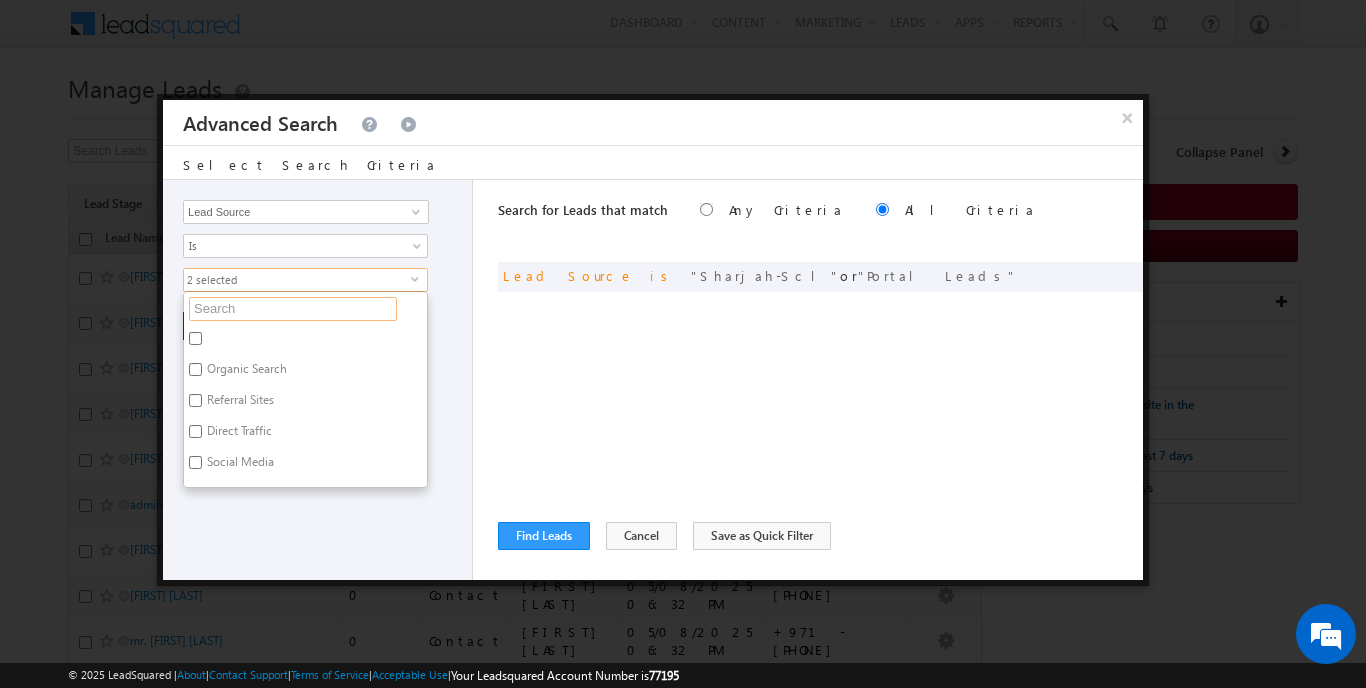 click at bounding box center (293, 309) 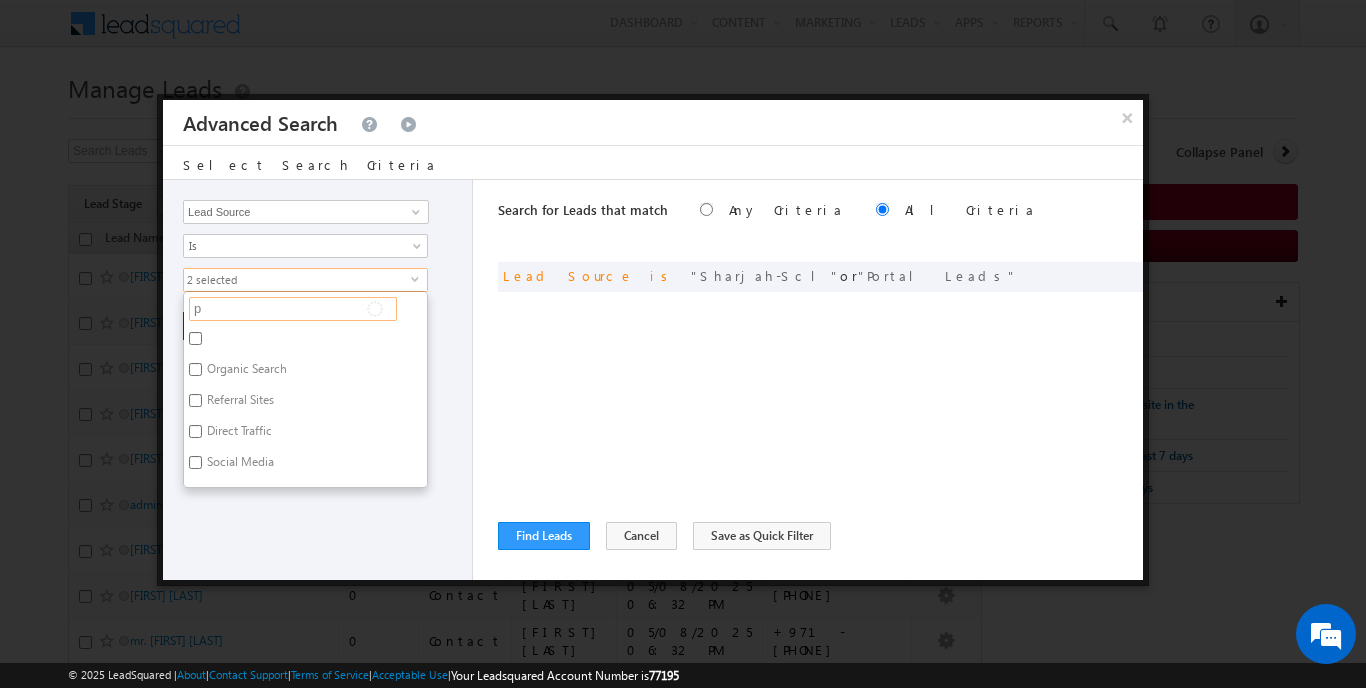 type on "po" 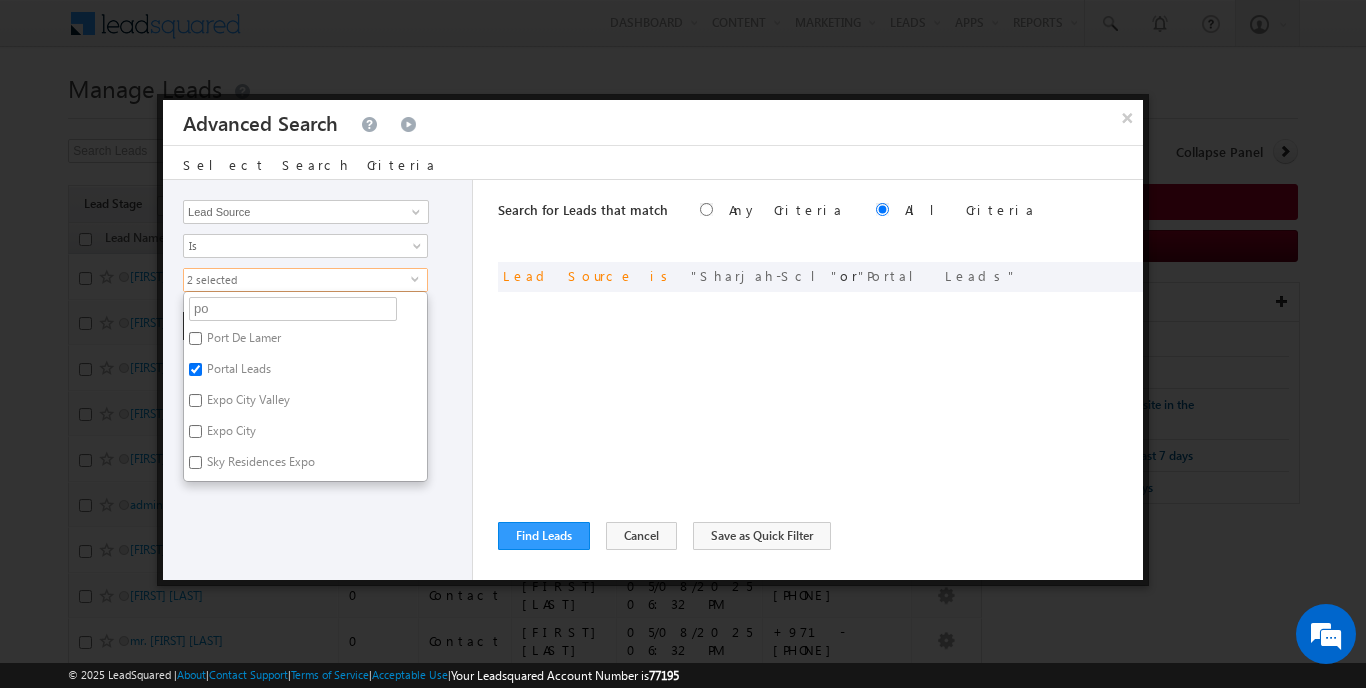 click on "Portal Leads" at bounding box center [195, 369] 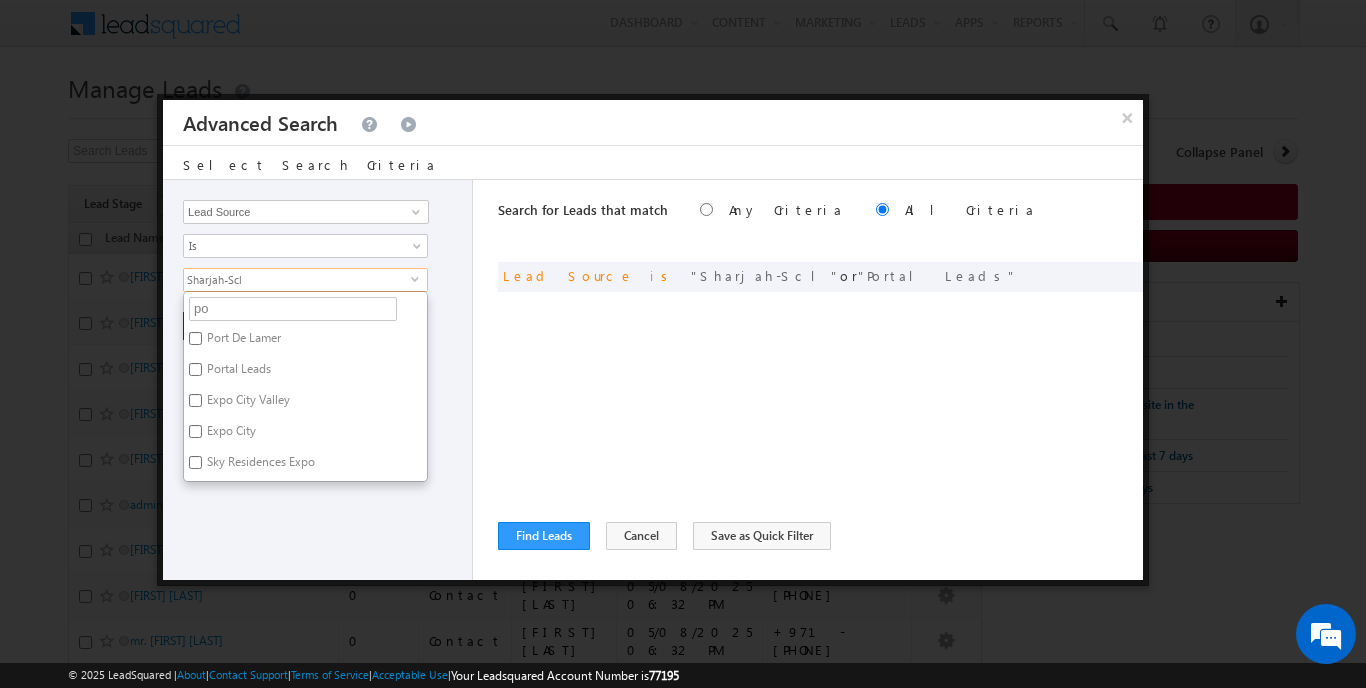 click on "Opportunity Type Lead Activity Task Sales Group  Prospect Id Address 1 Address 2 AML - File Booking Form - File Budget Building Name Buyer Persona Campaign Name Caste City Client Type Company Contact Stage Conversion Referrer URL Country Created By Id Created On Current Opt In Status Customer Type Developer DNCR Status Do Not Call Do Not Email Do Not SMS Do Not Track Do you want to invest in dubai Email Emirate Emirates ID - File Engagement Score Father Name First Name Focus Project Form Name Grade Job Title Last Activity Last Activity Date Last Name Last Opt In Email Sent Date Latitude Lead Number Lead Origin Lead Remarks Lead Score Lead Source Lead Stage Longitude Master Project meet your team Date Meeting Done Date  Meeting Location Mobile Number Modified By Id Modified On Nationality Not Picked counter Notes Opt In Date Opt In Details Order Value Owner Passport - File Phone Number Plot Area Possession Procedure Name Project Project Name Project Suggested Qualify follow up" at bounding box center (318, 380) 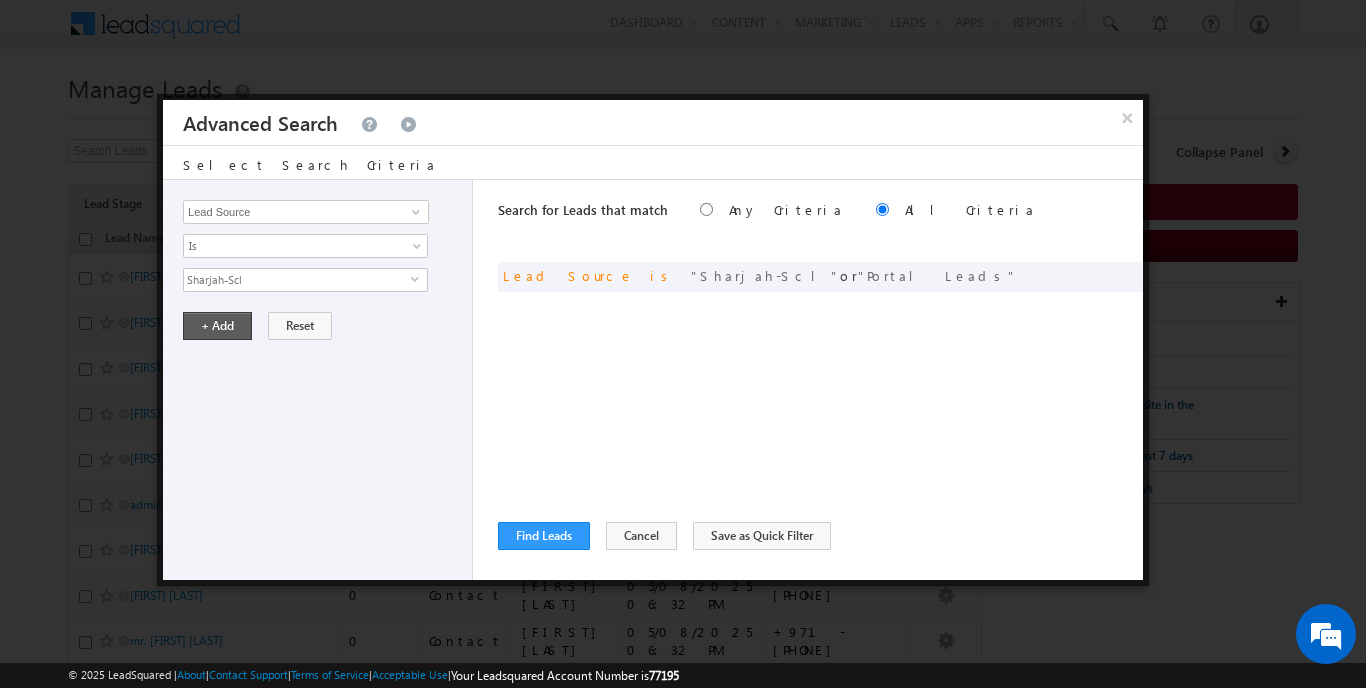 click on "+ Add" at bounding box center (217, 326) 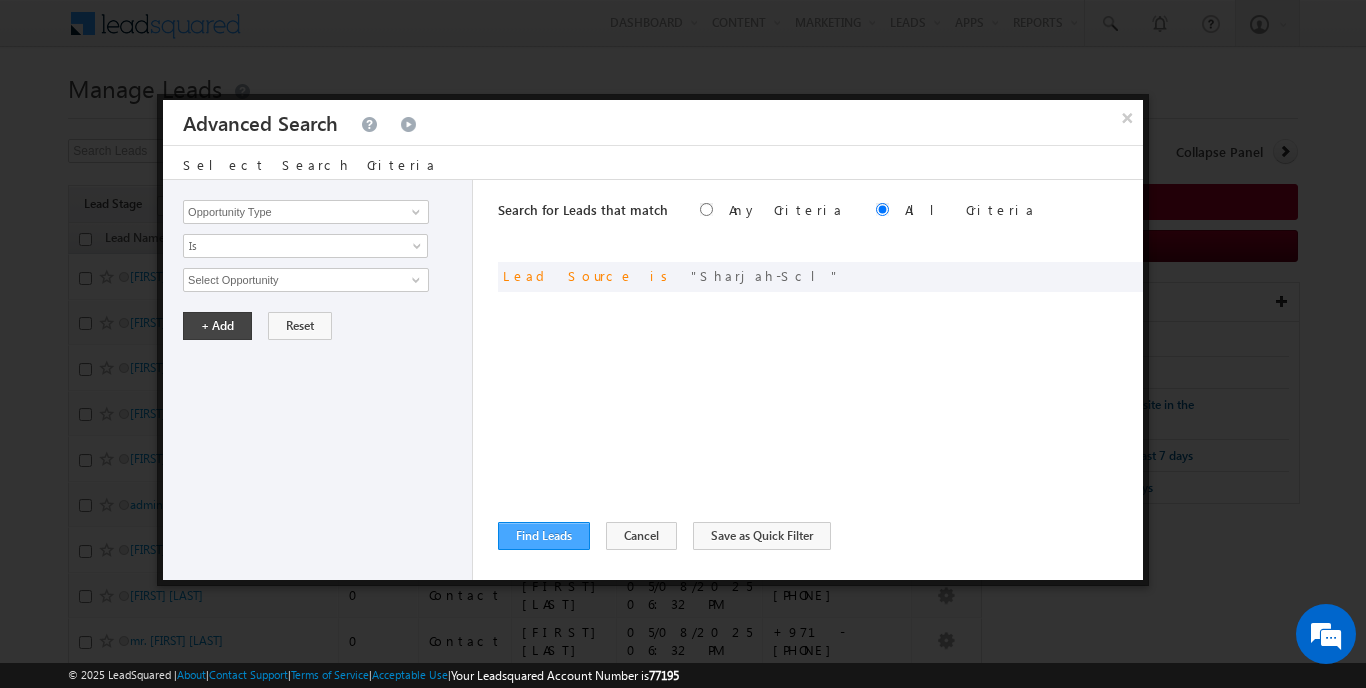 click on "Find Leads" at bounding box center (544, 536) 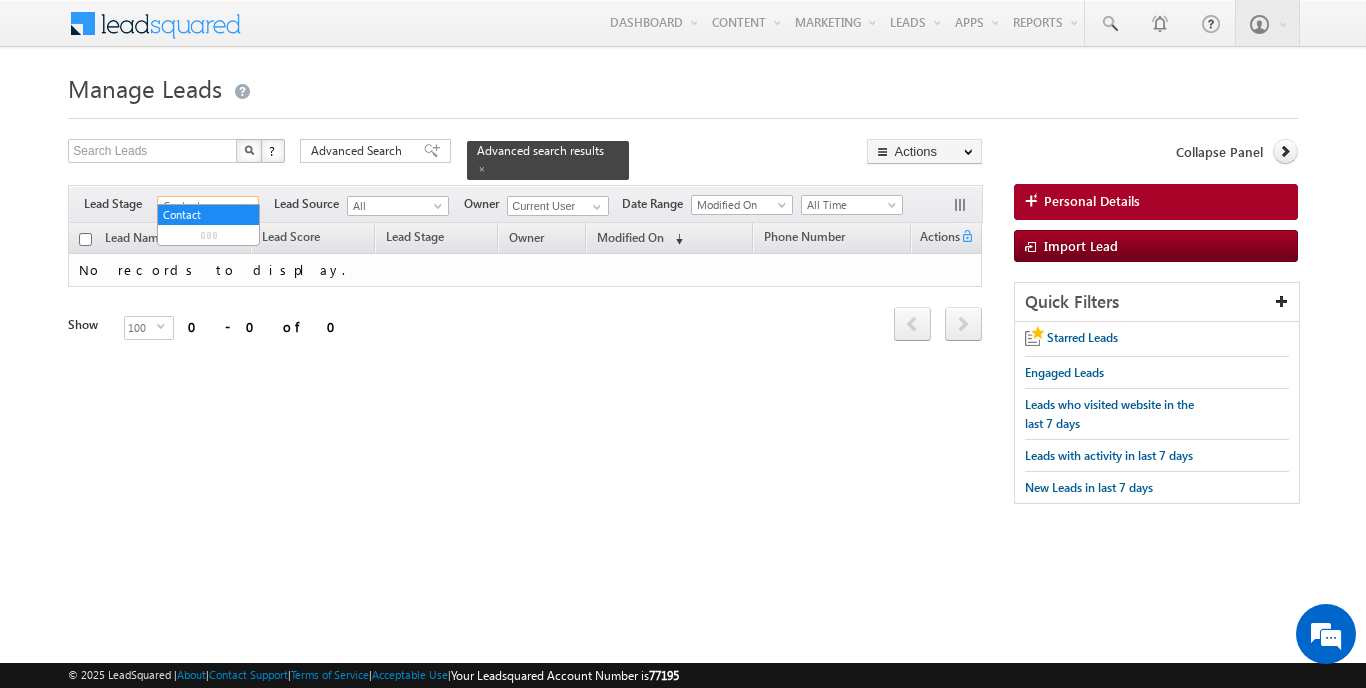 click on "Contact" at bounding box center (205, 206) 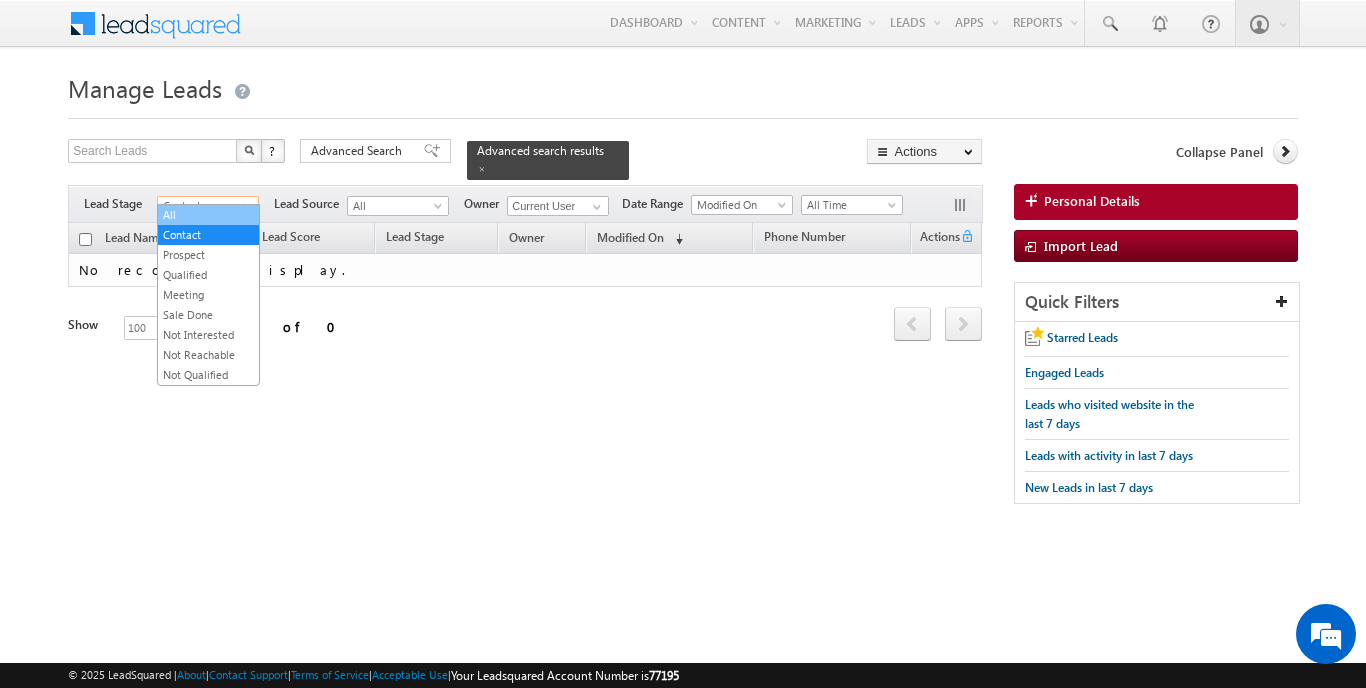 click on "All" at bounding box center (208, 215) 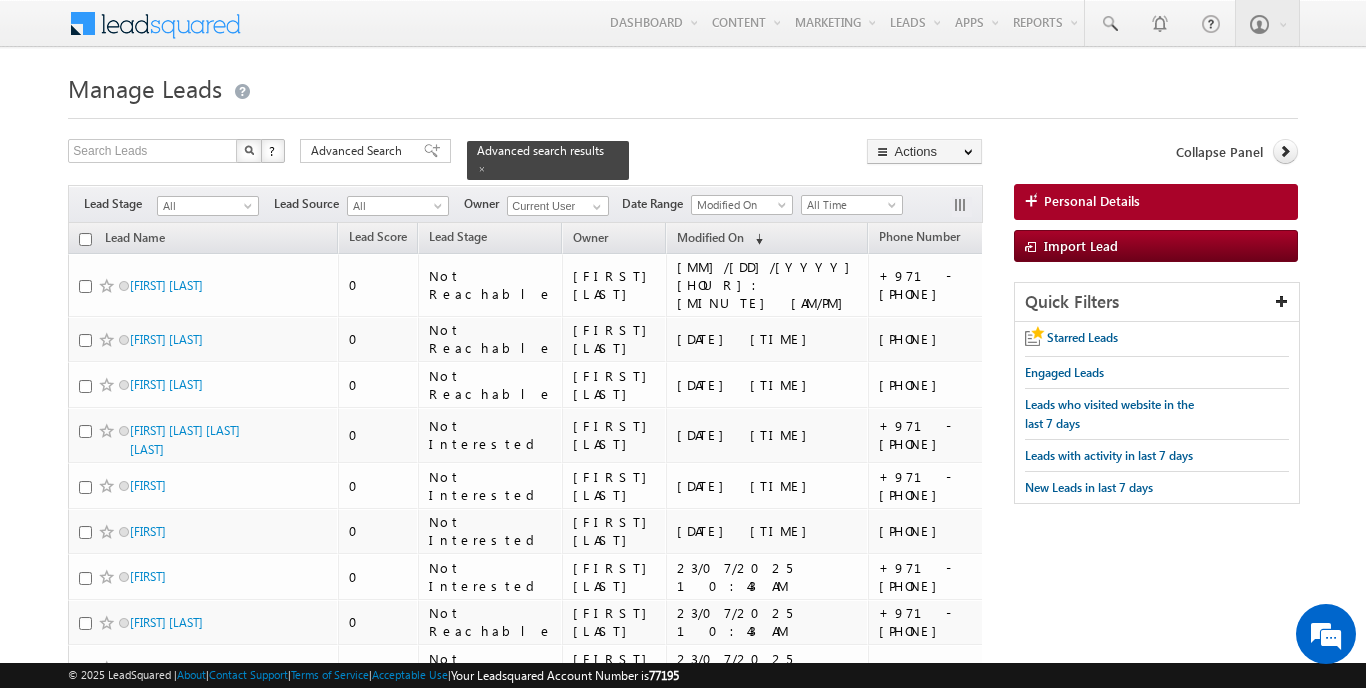 scroll, scrollTop: 0, scrollLeft: 0, axis: both 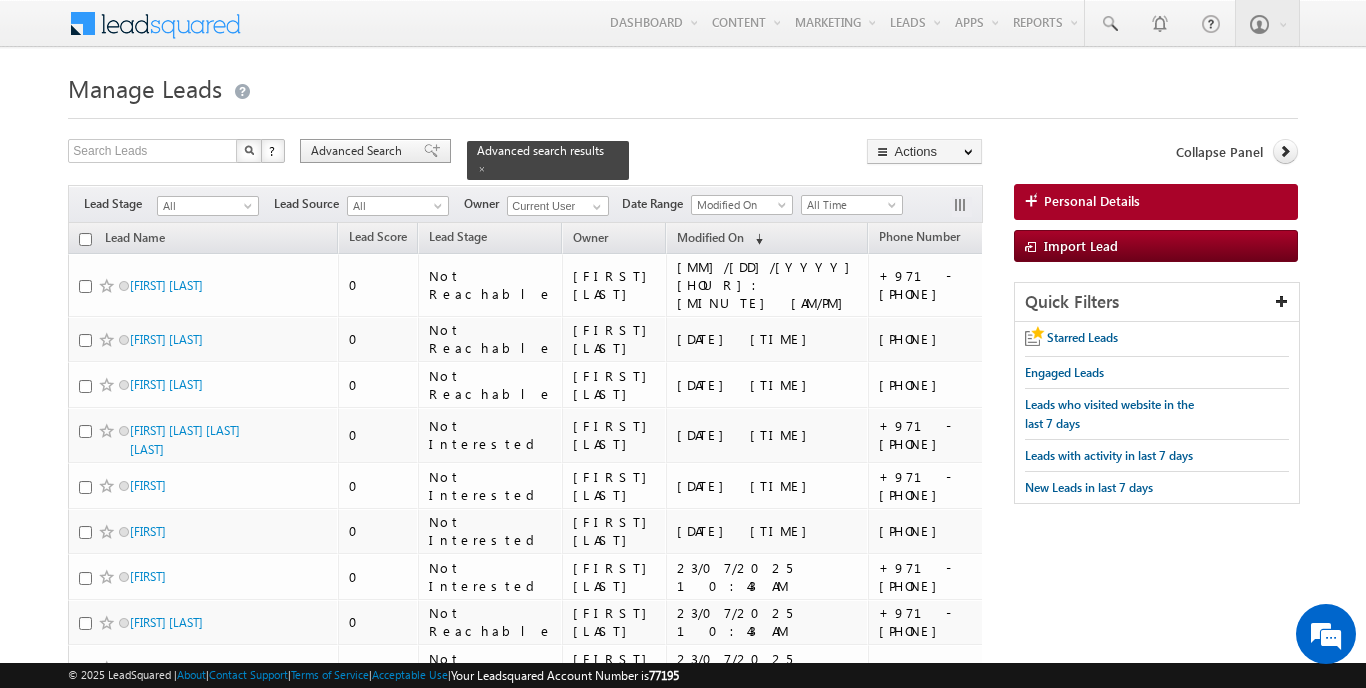 click on "Advanced Search" at bounding box center (359, 151) 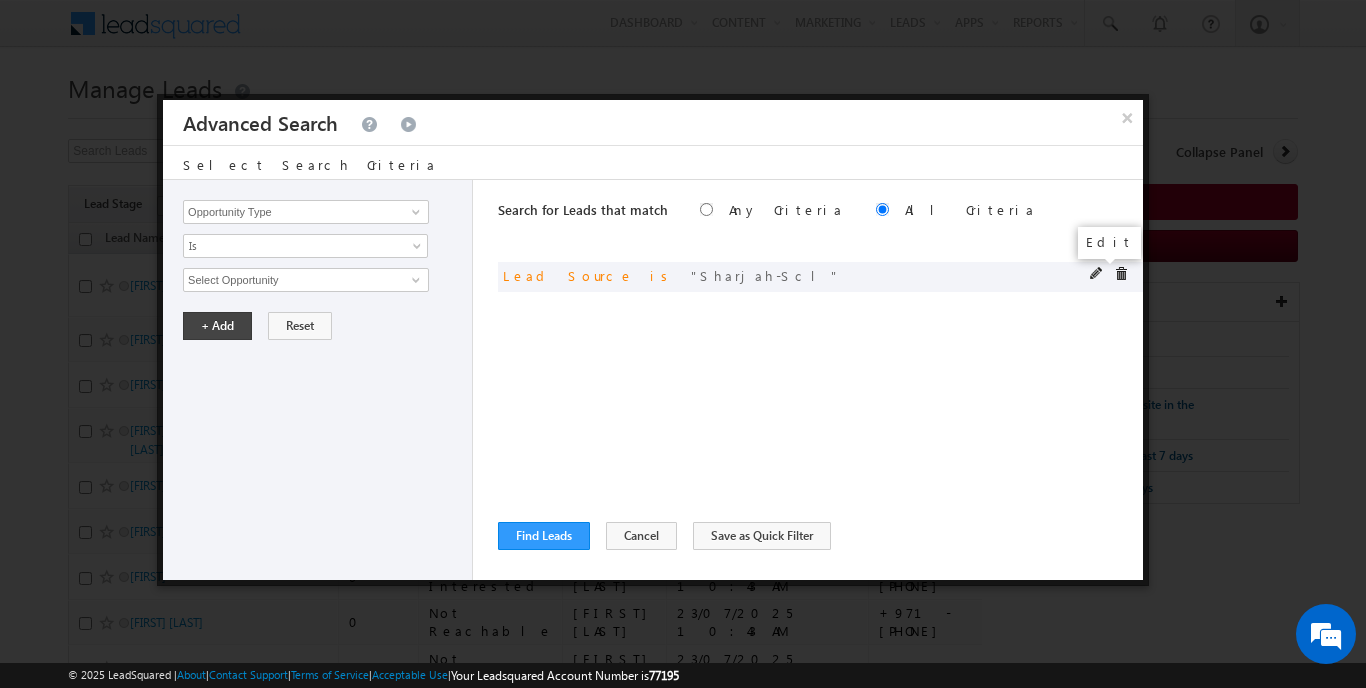 click at bounding box center [1097, 274] 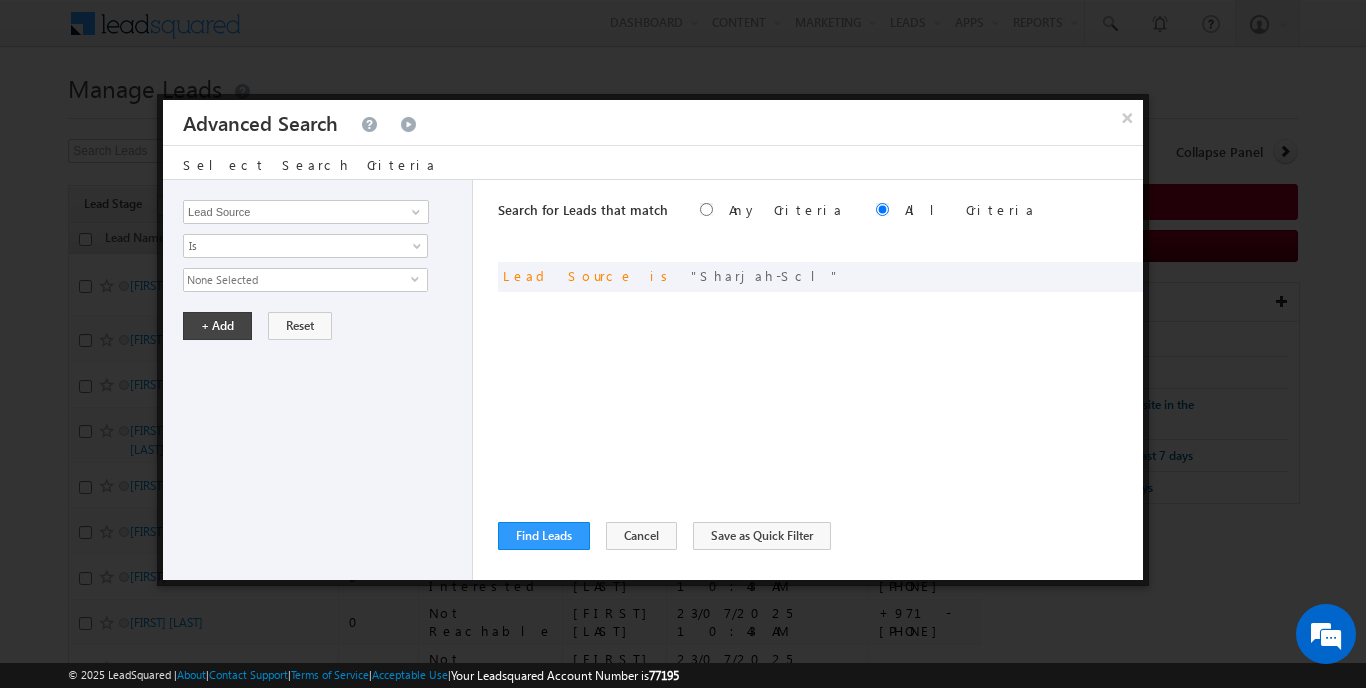 click on "Opportunity Type Lead Activity Task Sales Group  Prospect Id Address 1 Address 2 AML - File Booking Form - File Budget Building Name Buyer Persona Campaign Name Caste City Client Type Company Contact Stage Conversion Referrer URL Country Created By Id Created On Current Opt In Status Customer Type Developer DNCR Status Do Not Call Do Not Email Do Not SMS Do Not Track Do you want to invest in dubai Email Emirate Emirates ID - File Engagement Score Father Name First Name Focus Project Form Name Grade Job Title Last Activity Last Activity Date Last Name Last Opt In Email Sent Date Latitude Lead Number Lead Origin Lead Remarks Lead Score Lead Source Lead Stage Longitude Master Project meet your team Date Meeting Done Date  Meeting Location Mobile Number Modified By Id Modified On Nationality Not Picked counter Notes Opt In Date Opt In Details Order Value Owner Passport - File Phone Number Plot Area Possession Procedure Name Project Project Name Project Suggested Qualify follow up" at bounding box center (318, 380) 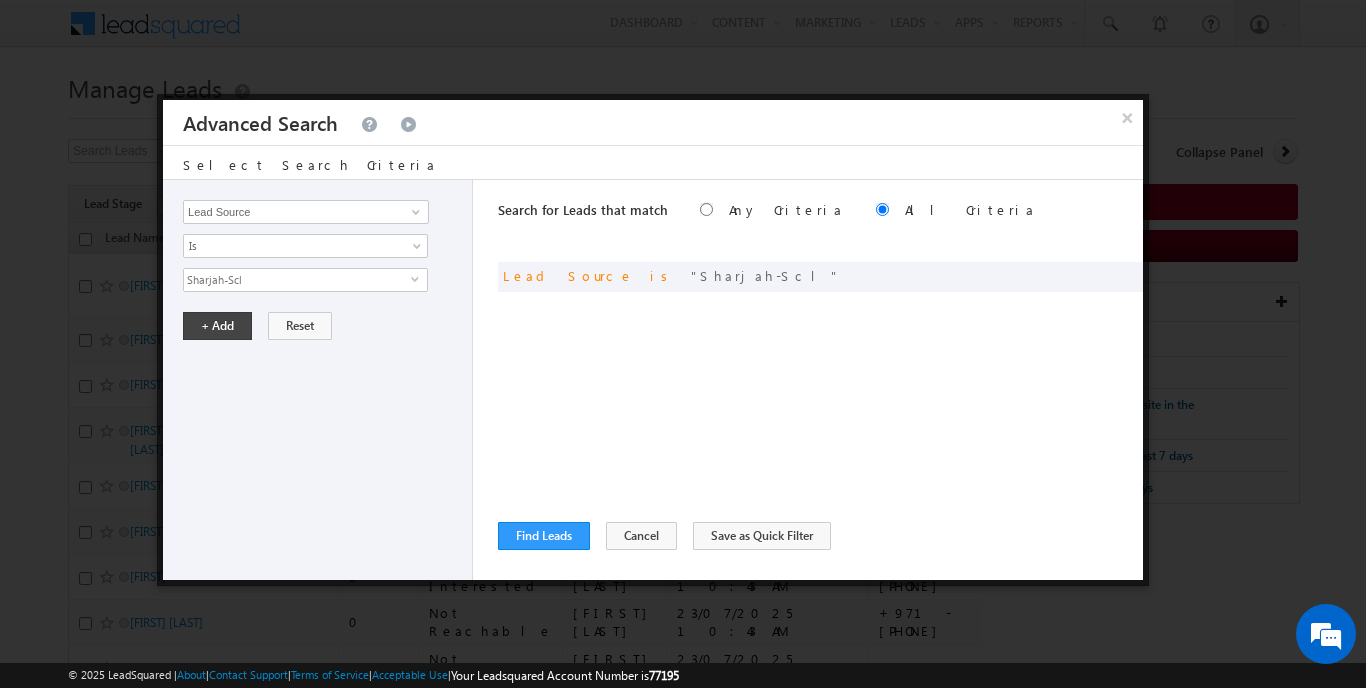click on "Sharjah-Scl" at bounding box center (297, 280) 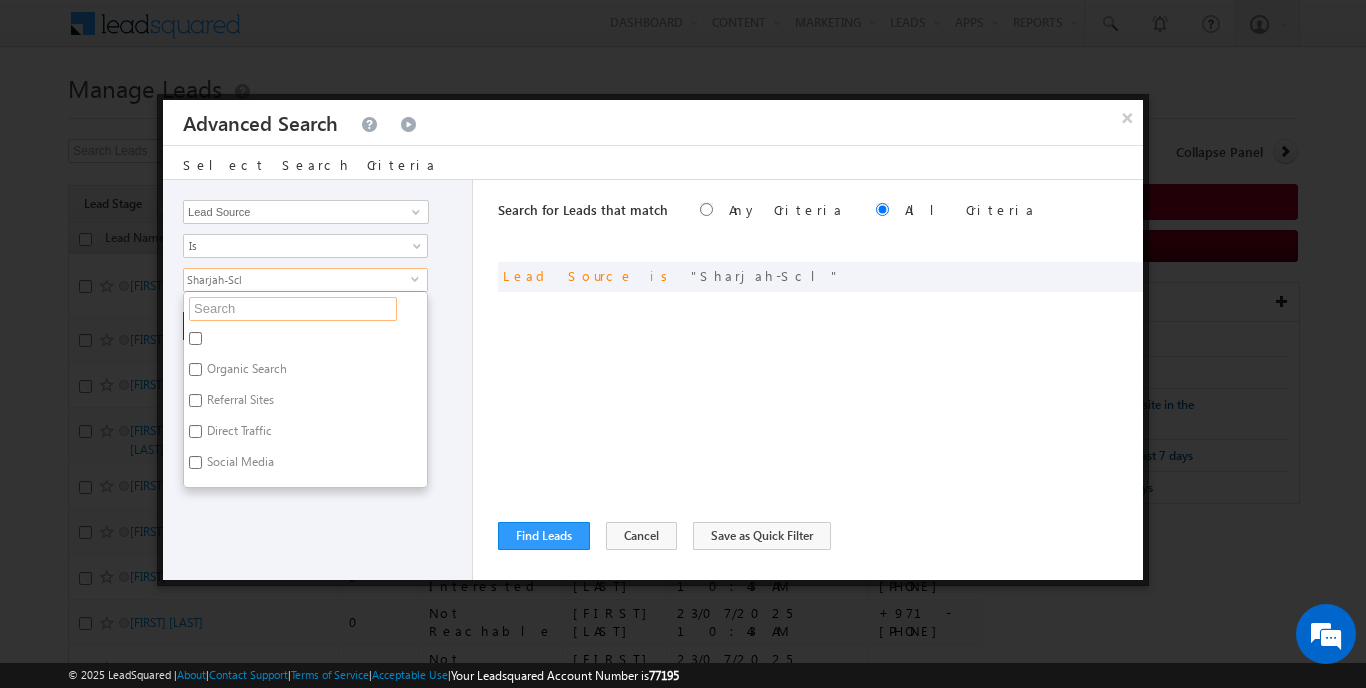 click at bounding box center (293, 309) 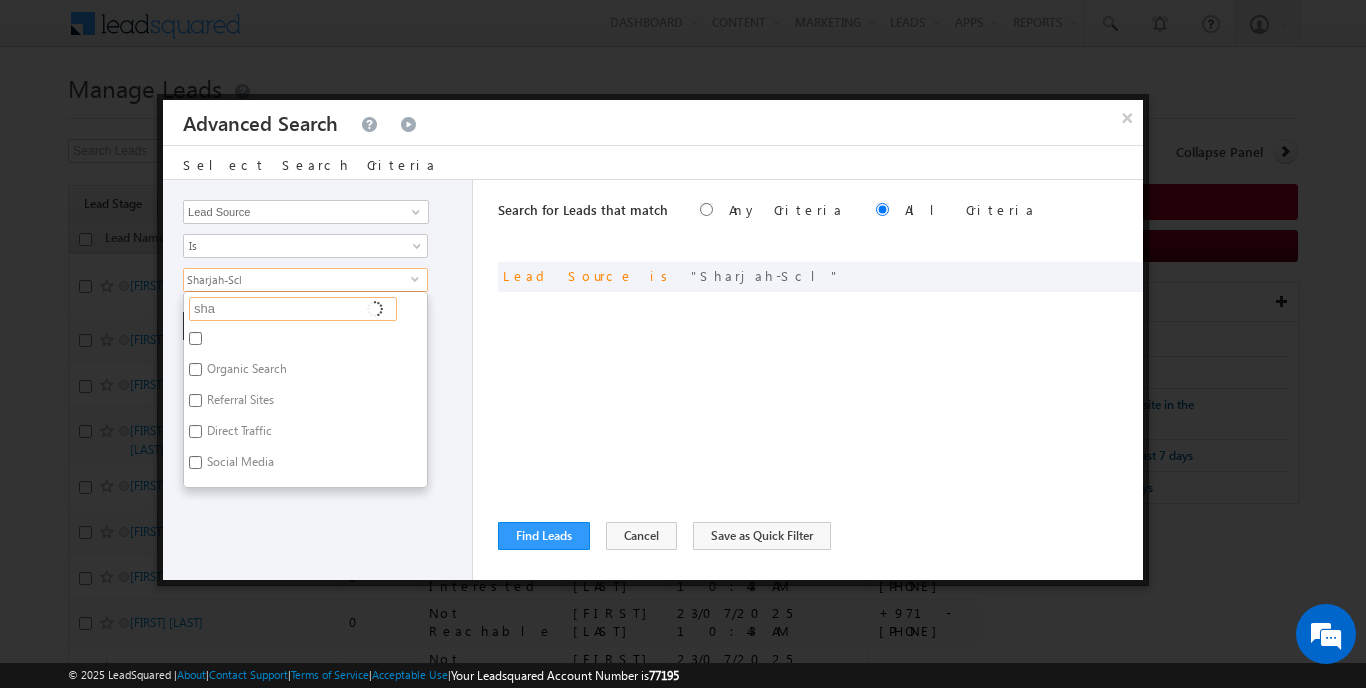 type on "shar" 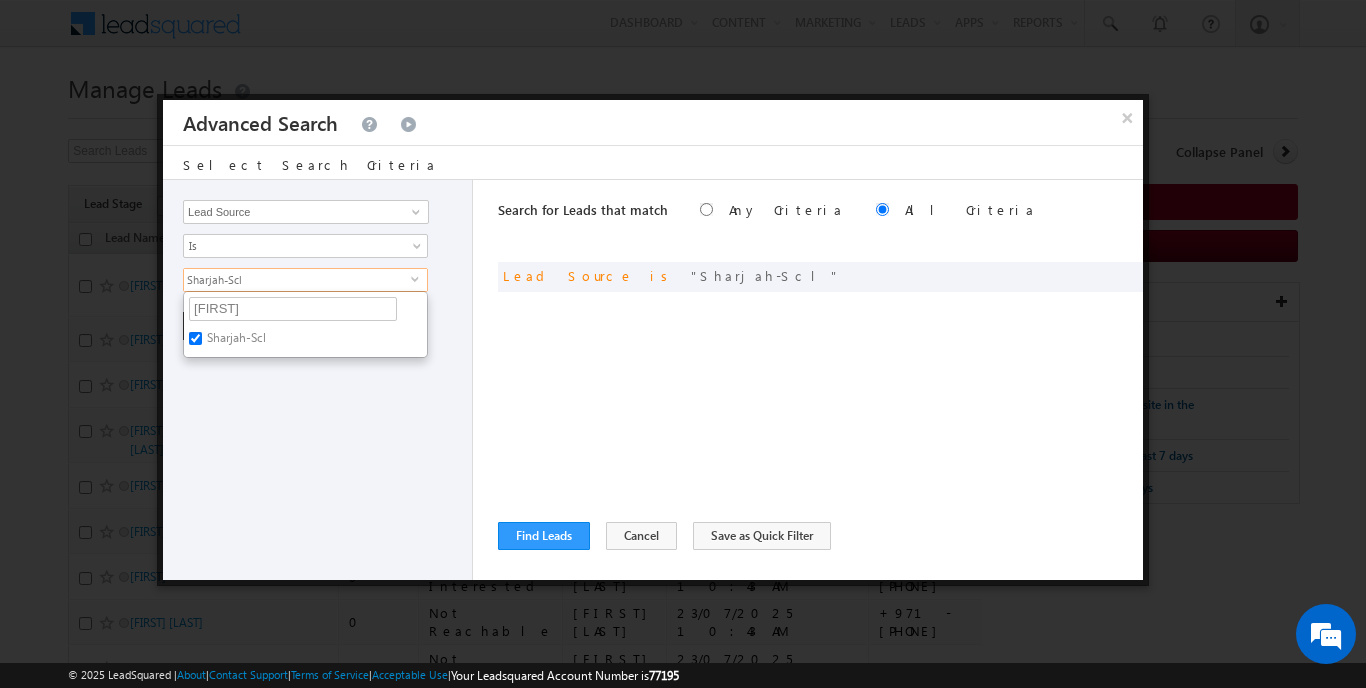 click on "Opportunity Type Lead Activity Task Sales Group  Prospect Id Address 1 Address 2 AML - File Booking Form - File Budget Building Name Buyer Persona Campaign Name Caste City Client Type Company Contact Stage Conversion Referrer URL Country Created By Id Created On Current Opt In Status Customer Type Developer DNCR Status Do Not Call Do Not Email Do Not SMS Do Not Track Do you want to invest in dubai Email Emirate Emirates ID - File Engagement Score Father Name First Name Focus Project Form Name Grade Job Title Last Activity Last Activity Date Last Name Last Opt In Email Sent Date Latitude Lead Number Lead Origin Lead Remarks Lead Score Lead Source Lead Stage Longitude Master Project meet your team Date Meeting Done Date  Meeting Location Mobile Number Modified By Id Modified On Nationality Not Picked counter Notes Opt In Date Opt In Details Order Value Owner Passport - File Phone Number Plot Area Possession Procedure Name Project Project Name Project Suggested Qualify follow up" at bounding box center [318, 380] 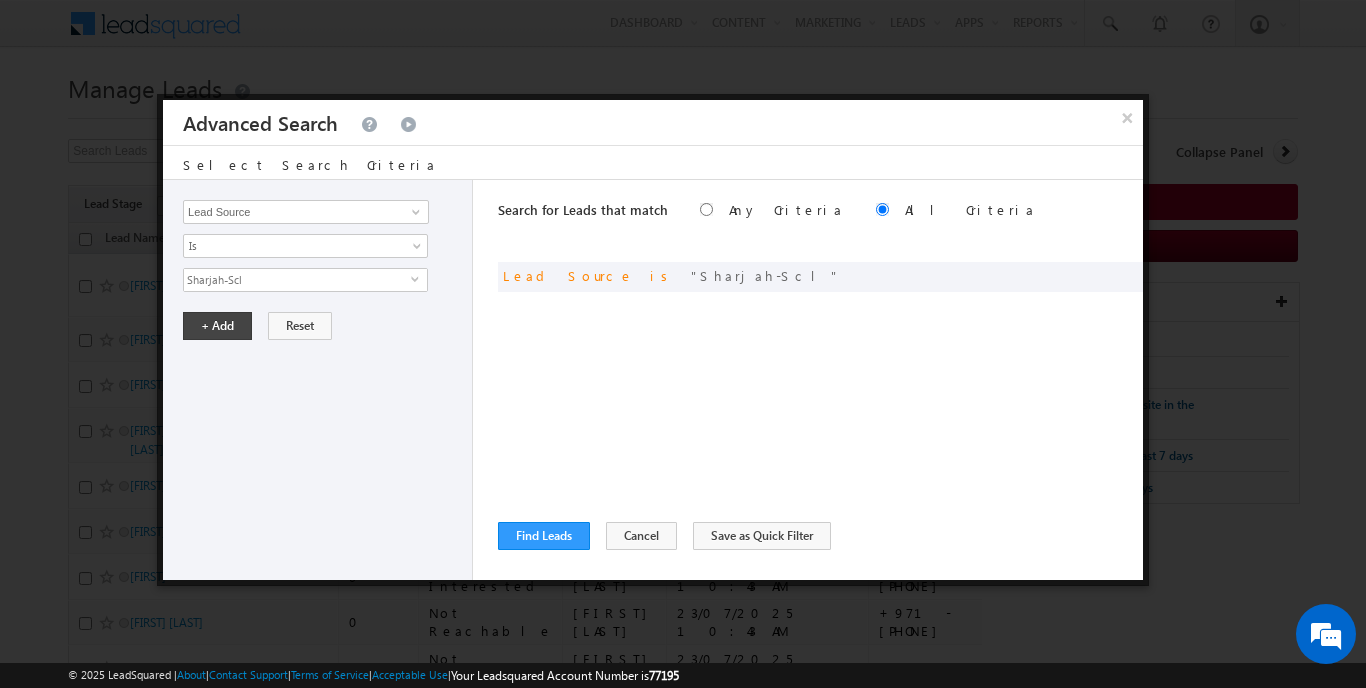 click on "Sharjah-Scl" at bounding box center (297, 280) 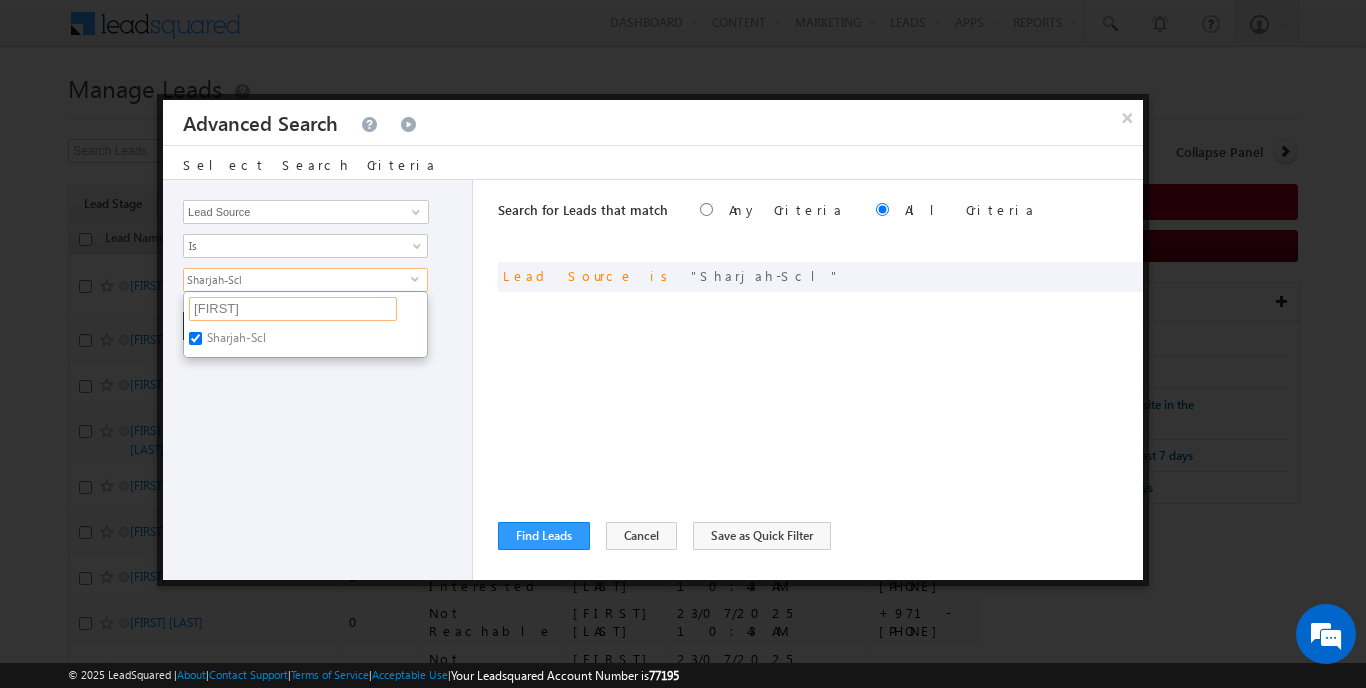 click on "shar" at bounding box center [293, 309] 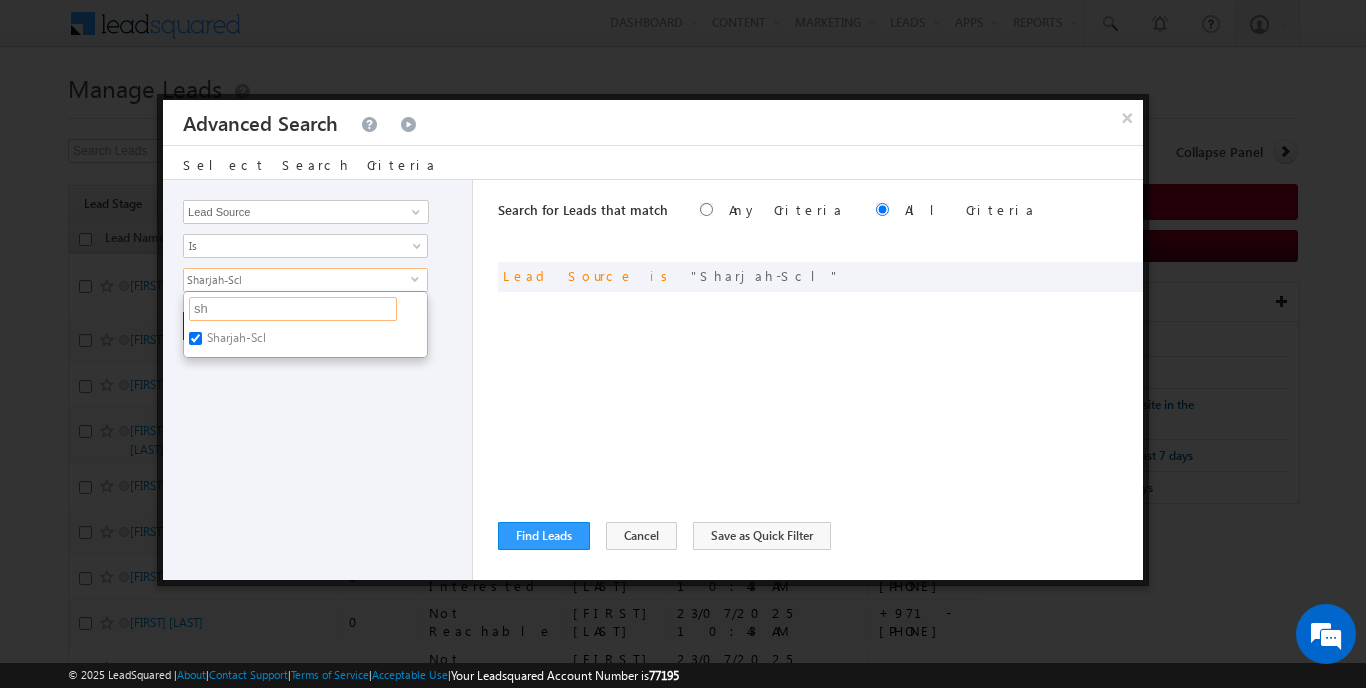 type on "s" 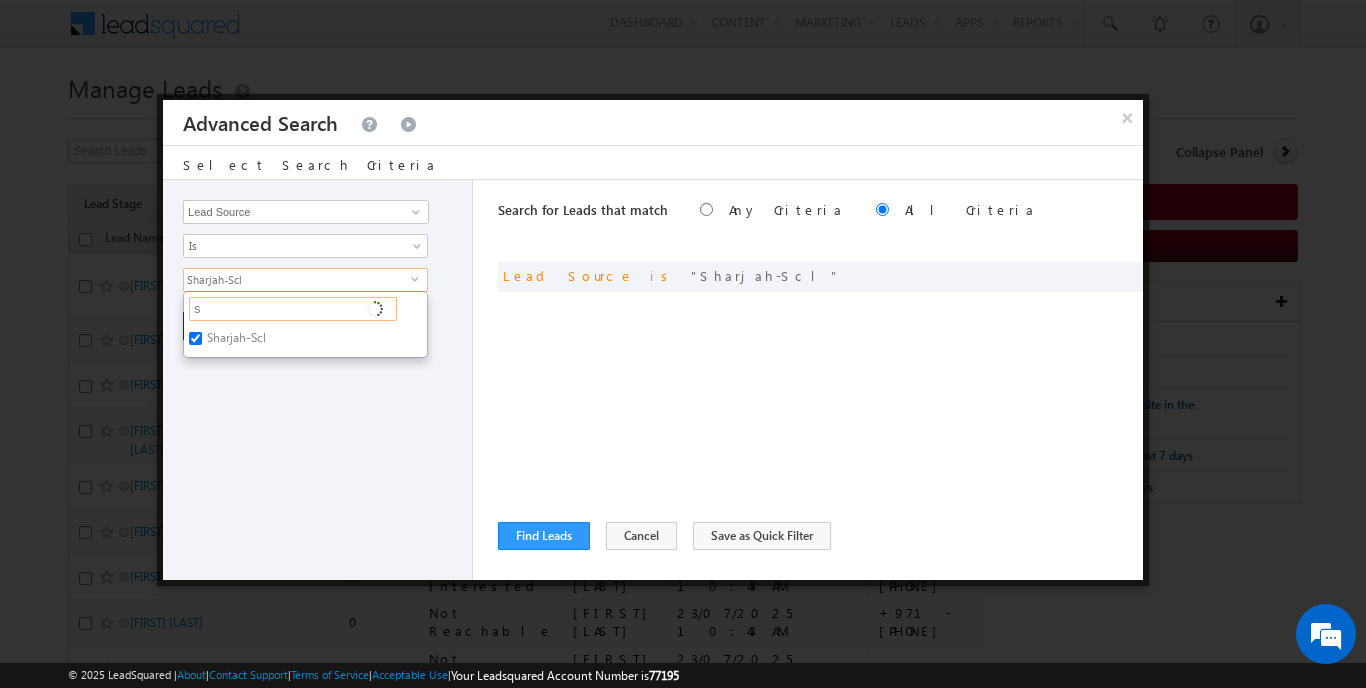 type 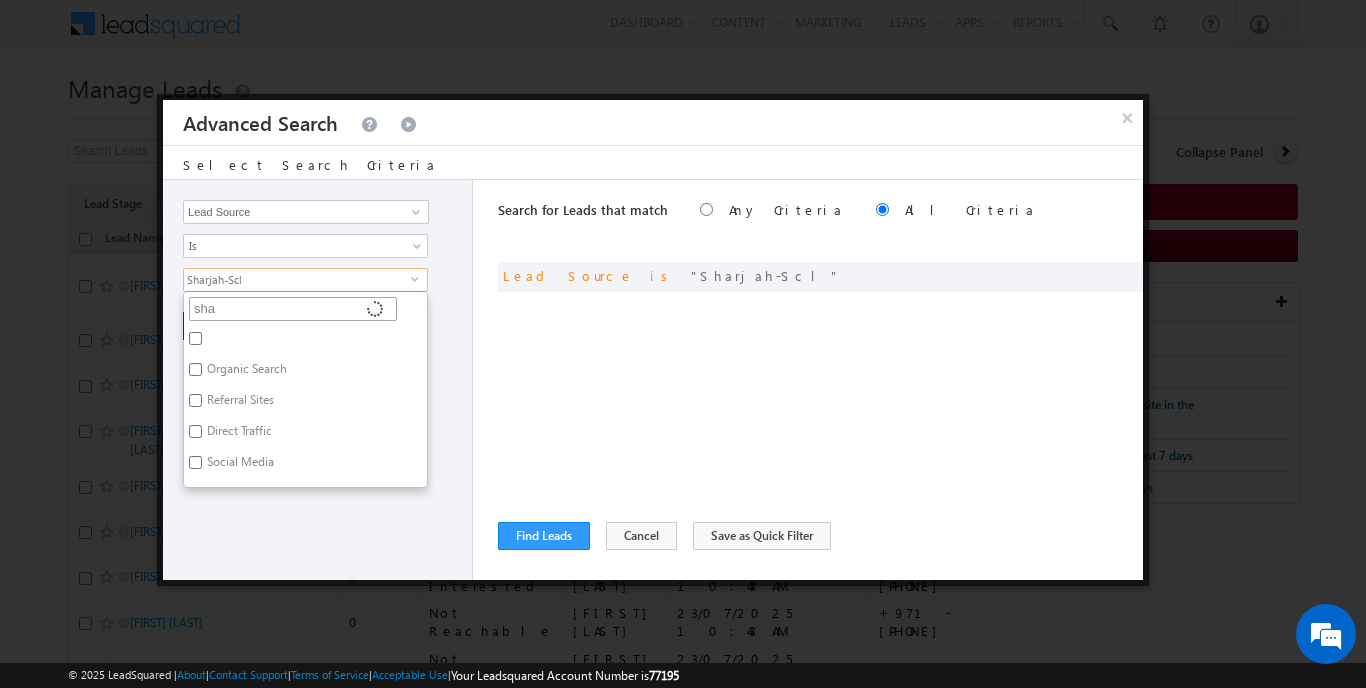 type on "shar" 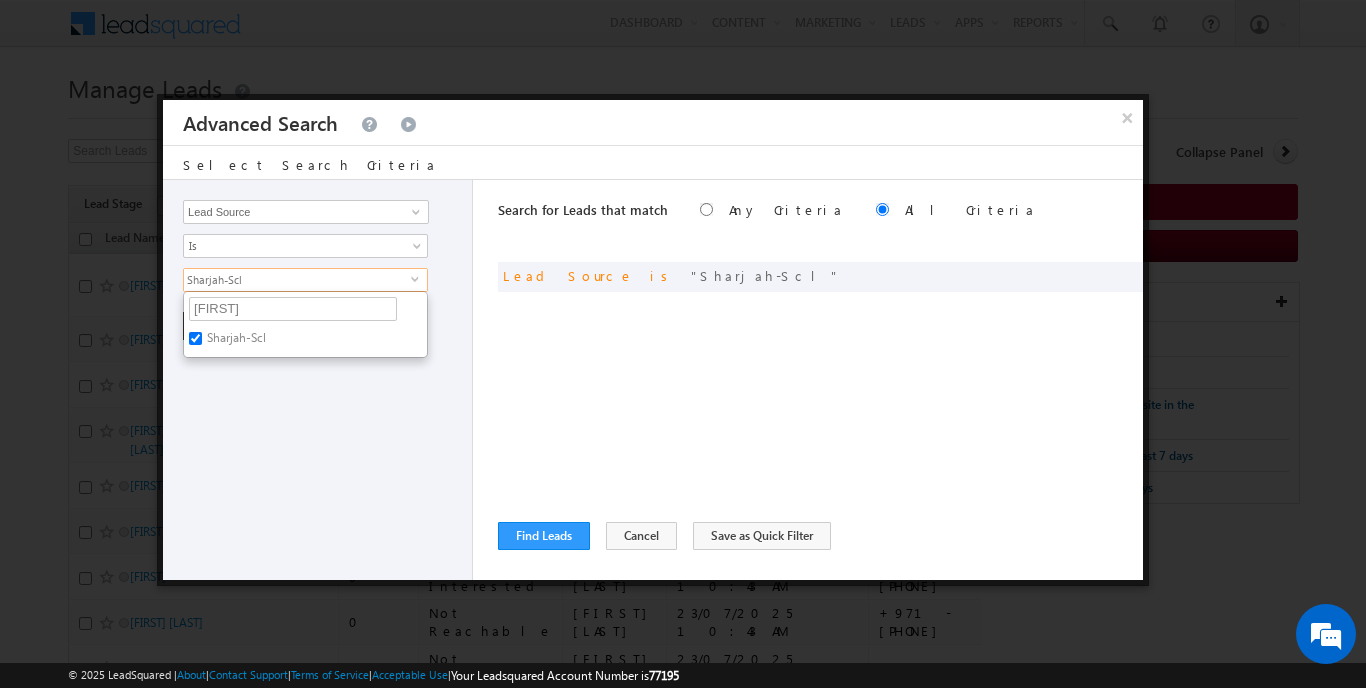 click on "Sharjah-Scl" at bounding box center [195, 338] 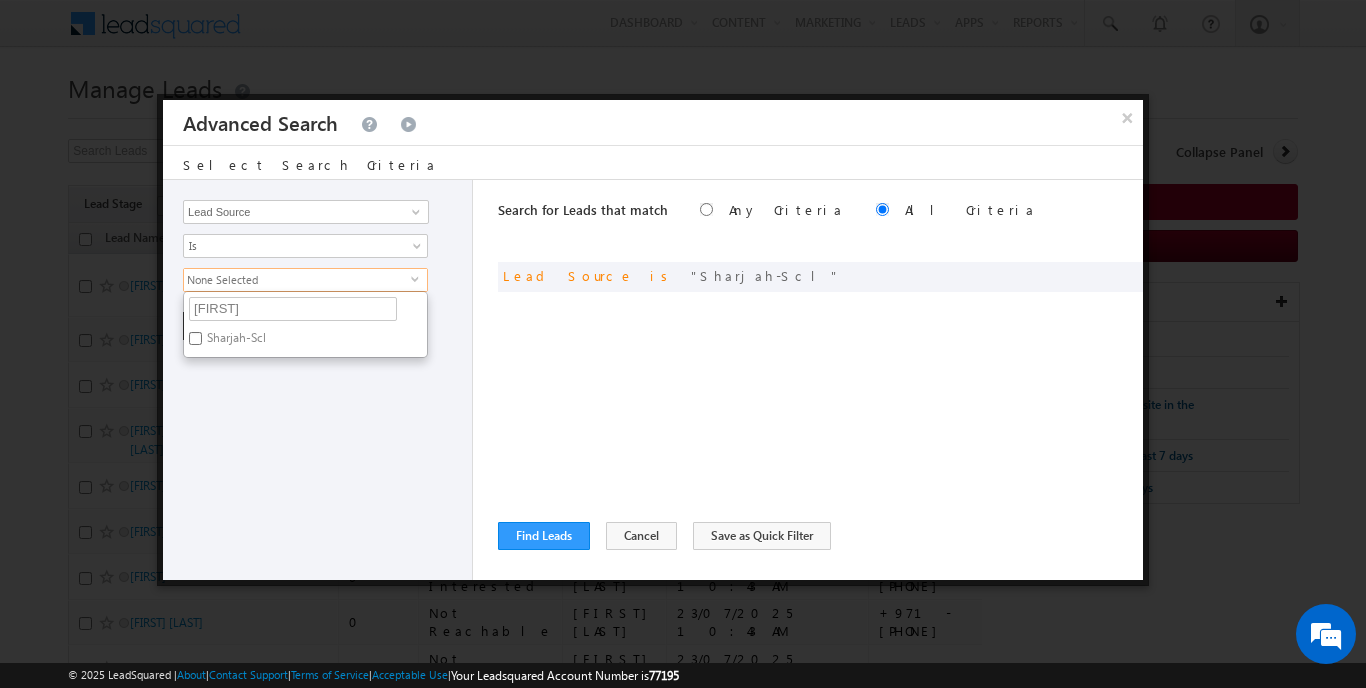 click on "Opportunity Type Lead Activity Task Sales Group  Prospect Id Address 1 Address 2 AML - File Booking Form - File Budget Building Name Buyer Persona Campaign Name Caste City Client Type Company Contact Stage Conversion Referrer URL Country Created By Id Created On Current Opt In Status Customer Type Developer DNCR Status Do Not Call Do Not Email Do Not SMS Do Not Track Do you want to invest in dubai Email Emirate Emirates ID - File Engagement Score Father Name First Name Focus Project Form Name Grade Job Title Last Activity Last Activity Date Last Name Last Opt In Email Sent Date Latitude Lead Number Lead Origin Lead Remarks Lead Score Lead Source Lead Stage Longitude Master Project meet your team Date Meeting Done Date  Meeting Location Mobile Number Modified By Id Modified On Nationality Not Picked counter Notes Opt In Date Opt In Details Order Value Owner Passport - File Phone Number Plot Area Possession Procedure Name Project Project Name Project Suggested Qualify follow up" at bounding box center (318, 380) 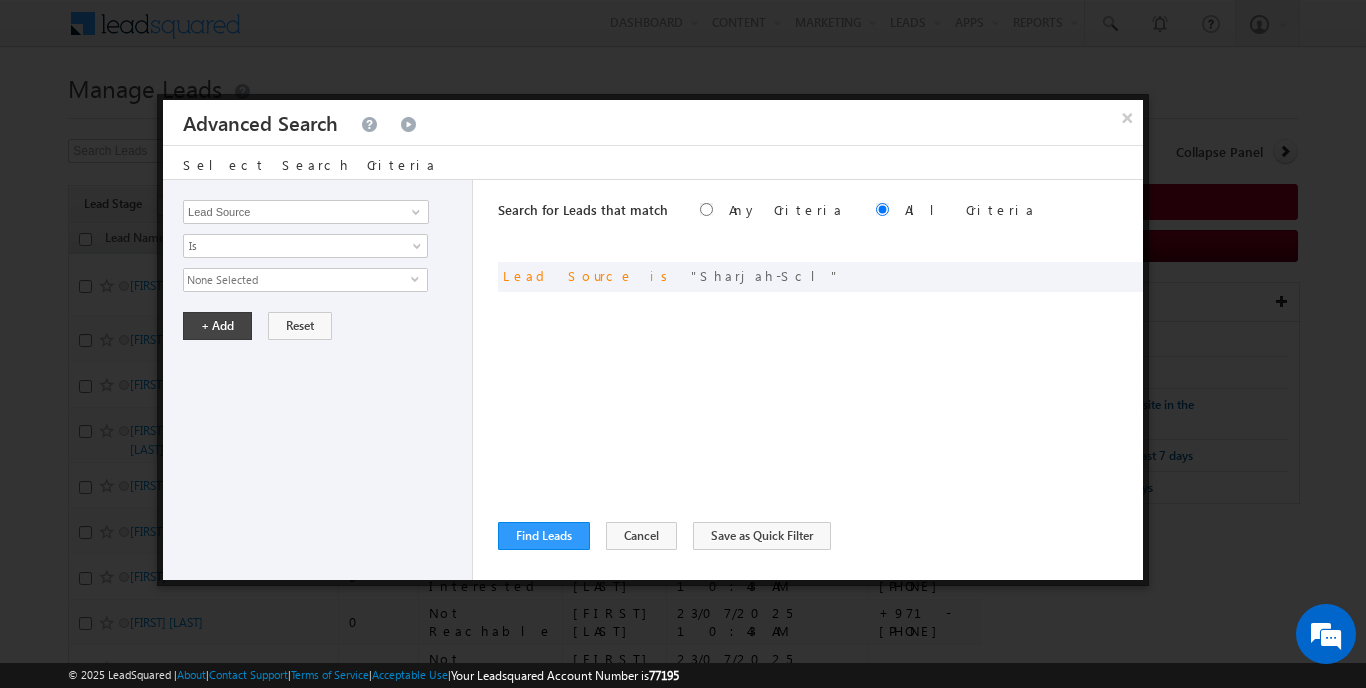 click on "None Selected" at bounding box center [297, 280] 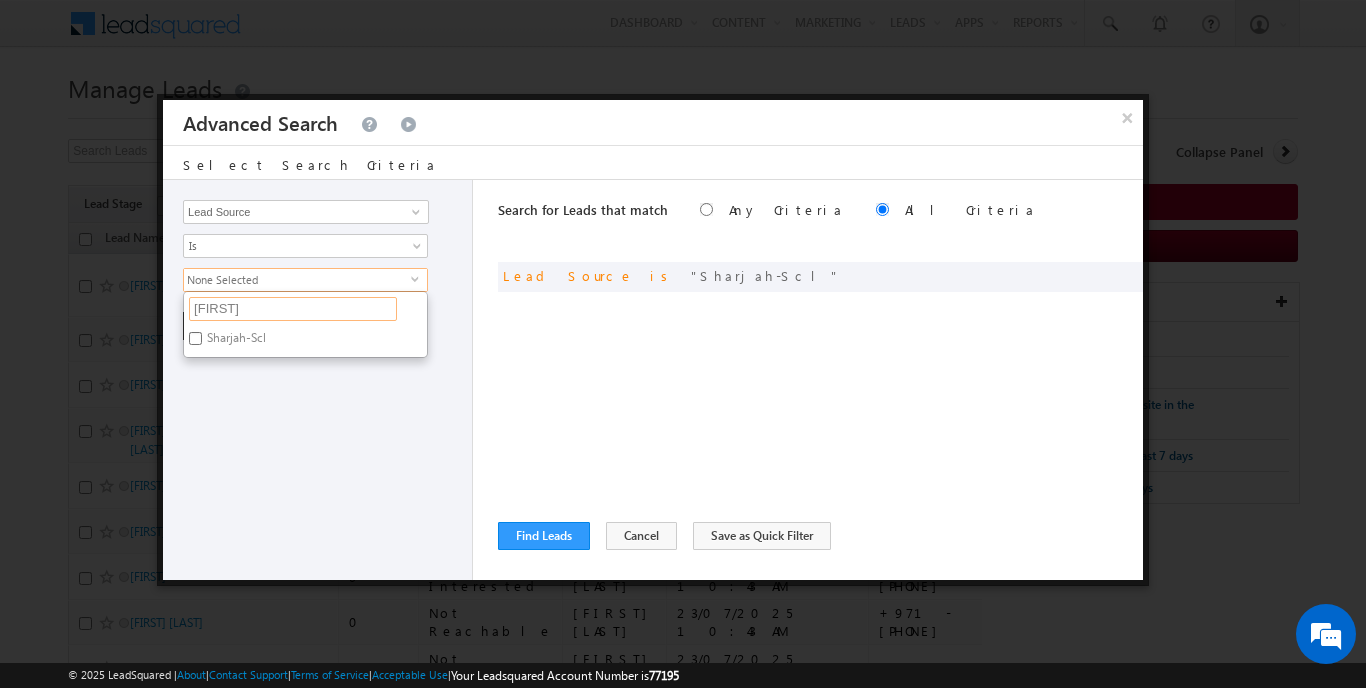 click on "shar" at bounding box center (293, 309) 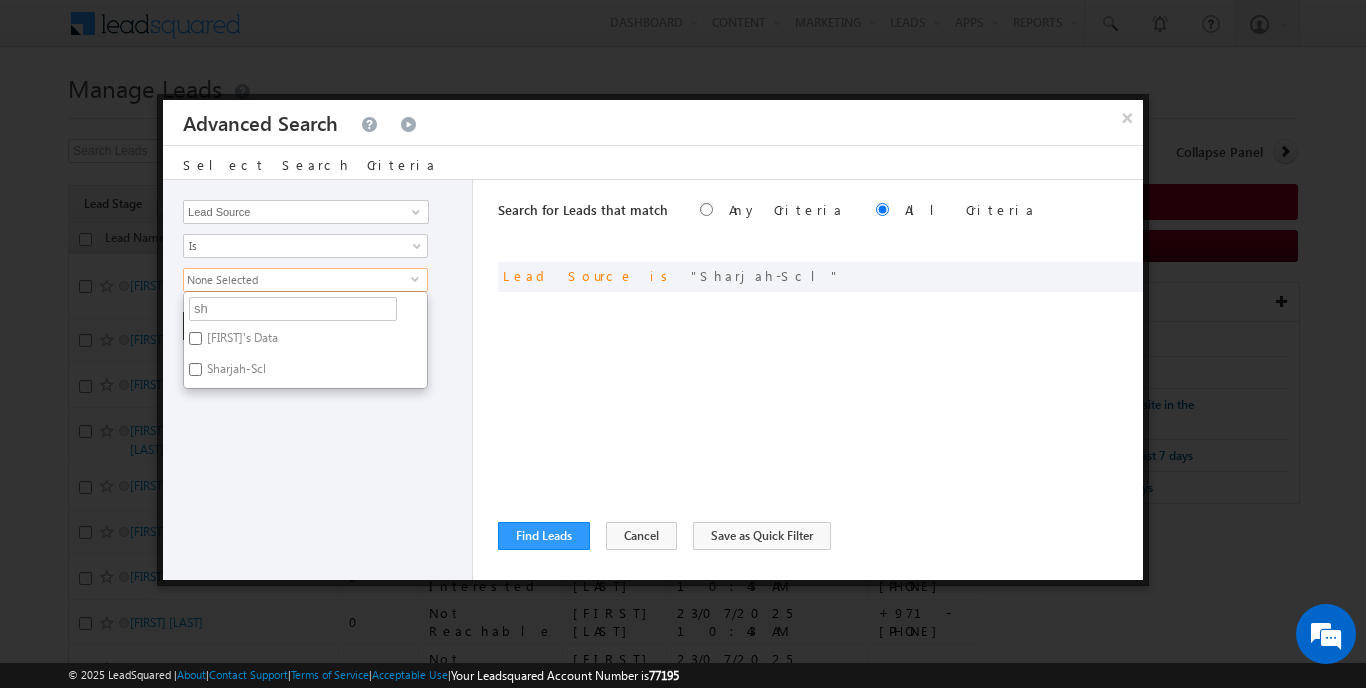 type on "s" 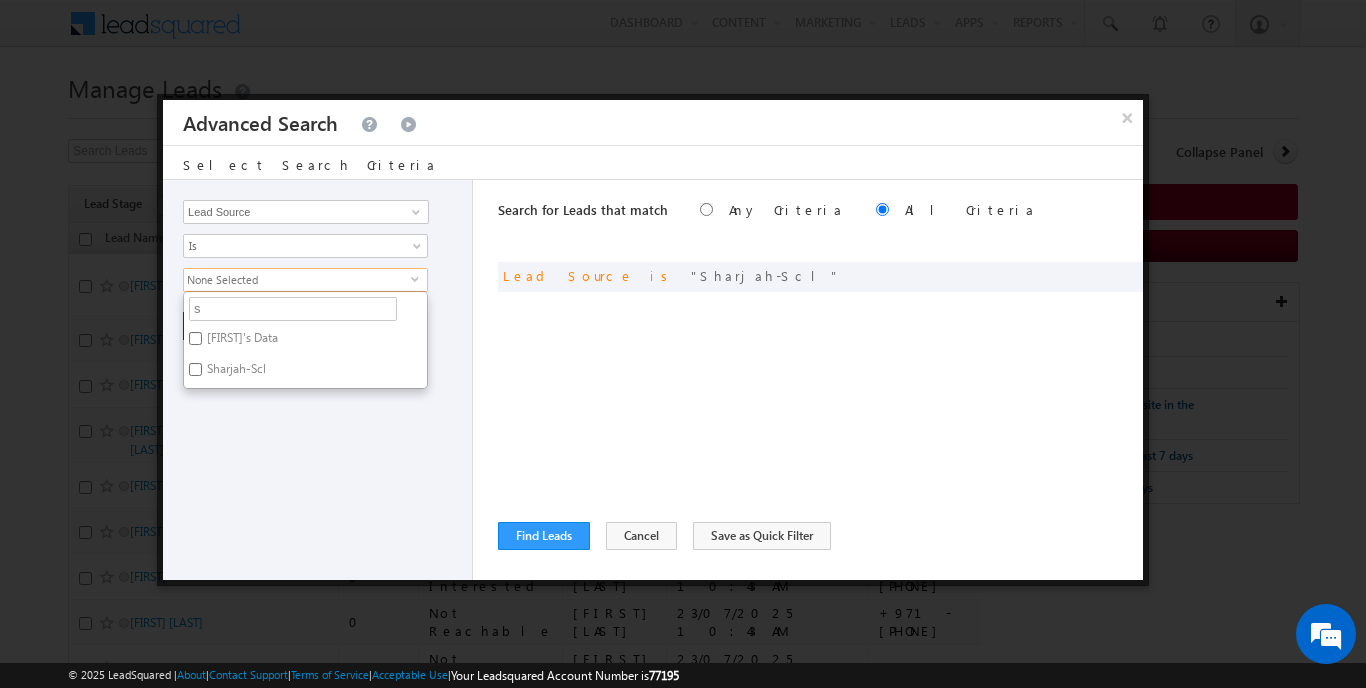type 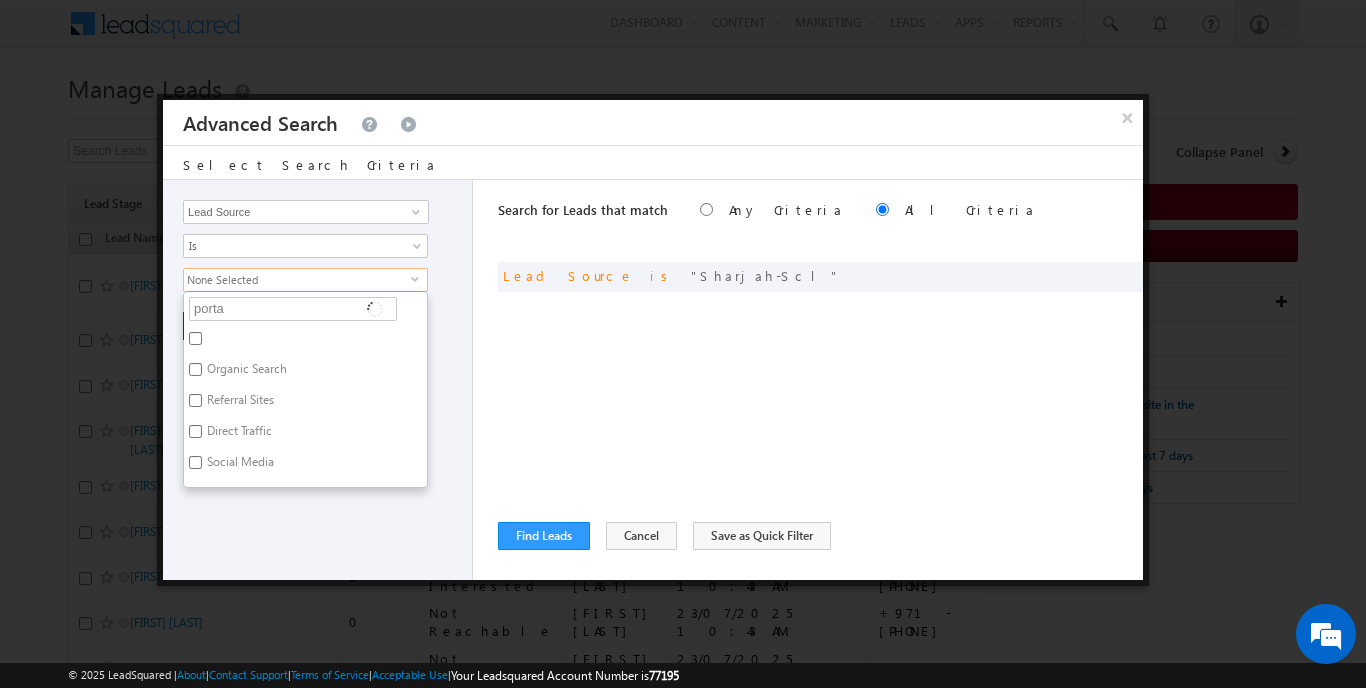type on "portal" 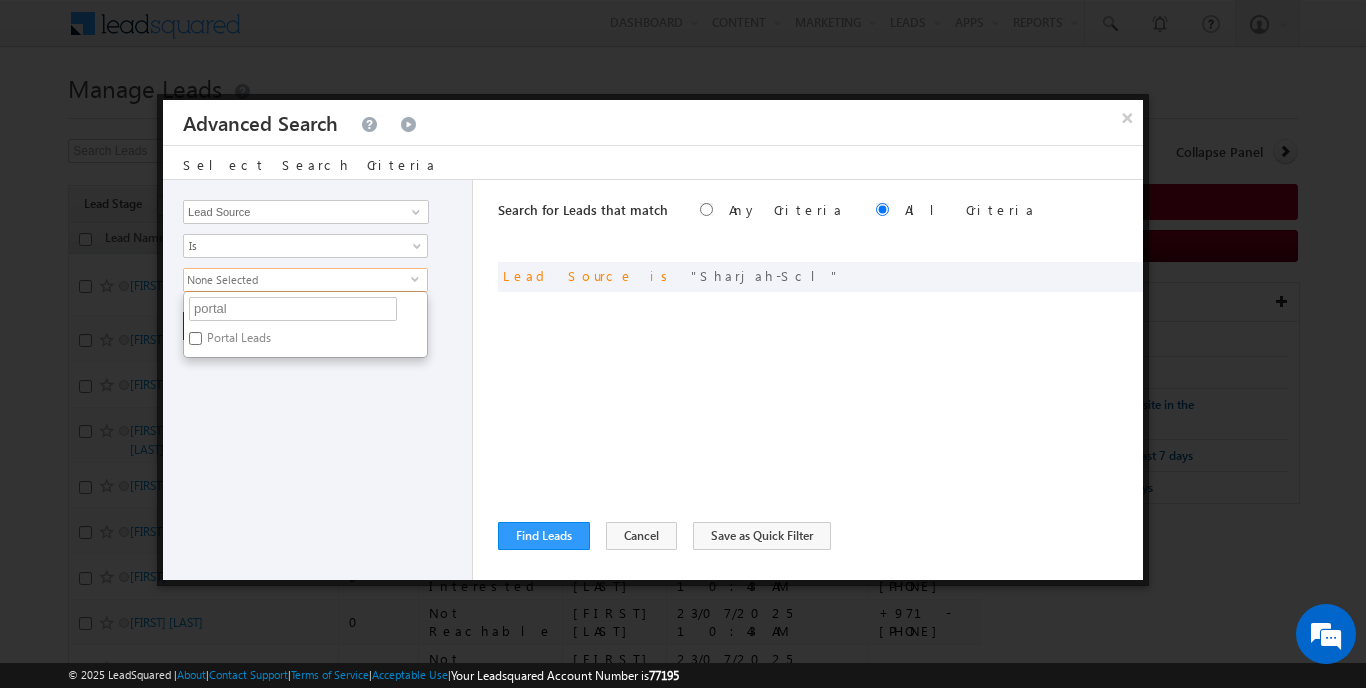 click on "Portal Leads" at bounding box center [195, 338] 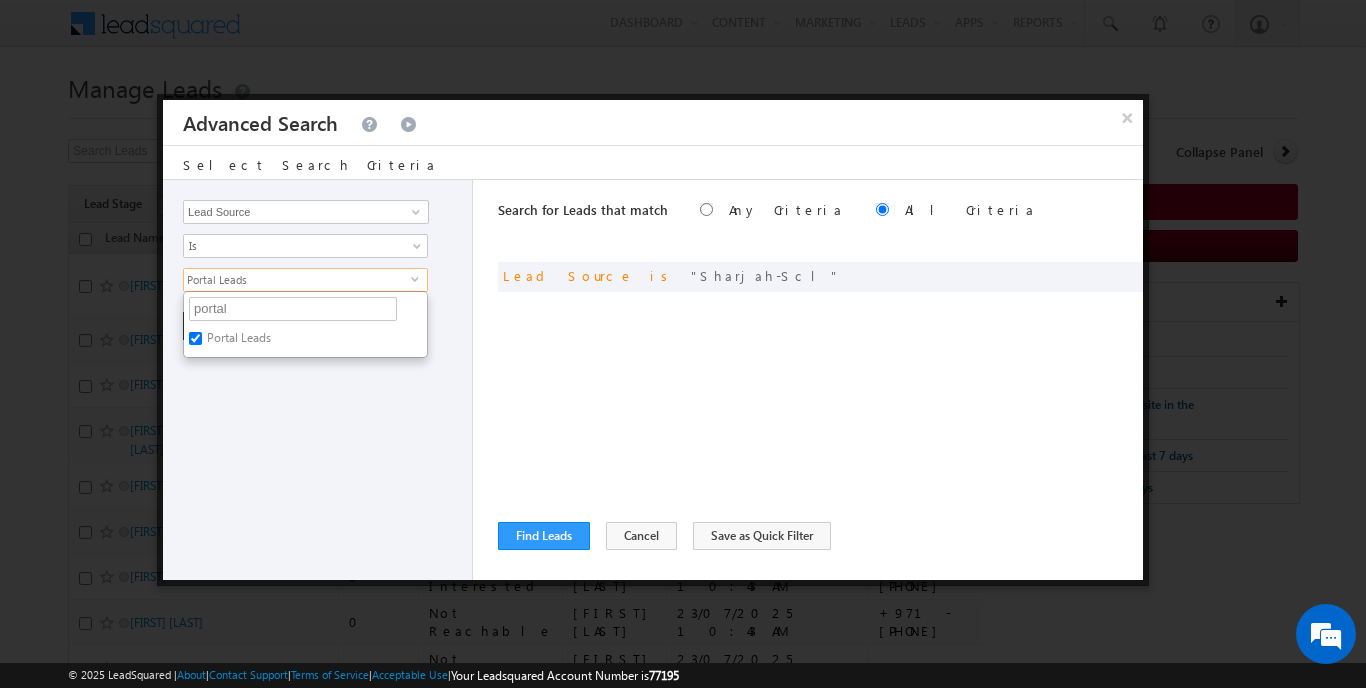 click on "Opportunity Type Lead Activity Task Sales Group  Prospect Id Address 1 Address 2 AML - File Booking Form - File Budget Building Name Buyer Persona Campaign Name Caste City Client Type Company Contact Stage Conversion Referrer URL Country Created By Id Created On Current Opt In Status Customer Type Developer DNCR Status Do Not Call Do Not Email Do Not SMS Do Not Track Do you want to invest in dubai Email Emirate Emirates ID - File Engagement Score Father Name First Name Focus Project Form Name Grade Job Title Last Activity Last Activity Date Last Name Last Opt In Email Sent Date Latitude Lead Number Lead Origin Lead Remarks Lead Score Lead Source Lead Stage Longitude Master Project meet your team Date Meeting Done Date  Meeting Location Mobile Number Modified By Id Modified On Nationality Not Picked counter Notes Opt In Date Opt In Details Order Value Owner Passport - File Phone Number Plot Area Possession Procedure Name Project Project Name Project Suggested Qualify follow up" at bounding box center (318, 380) 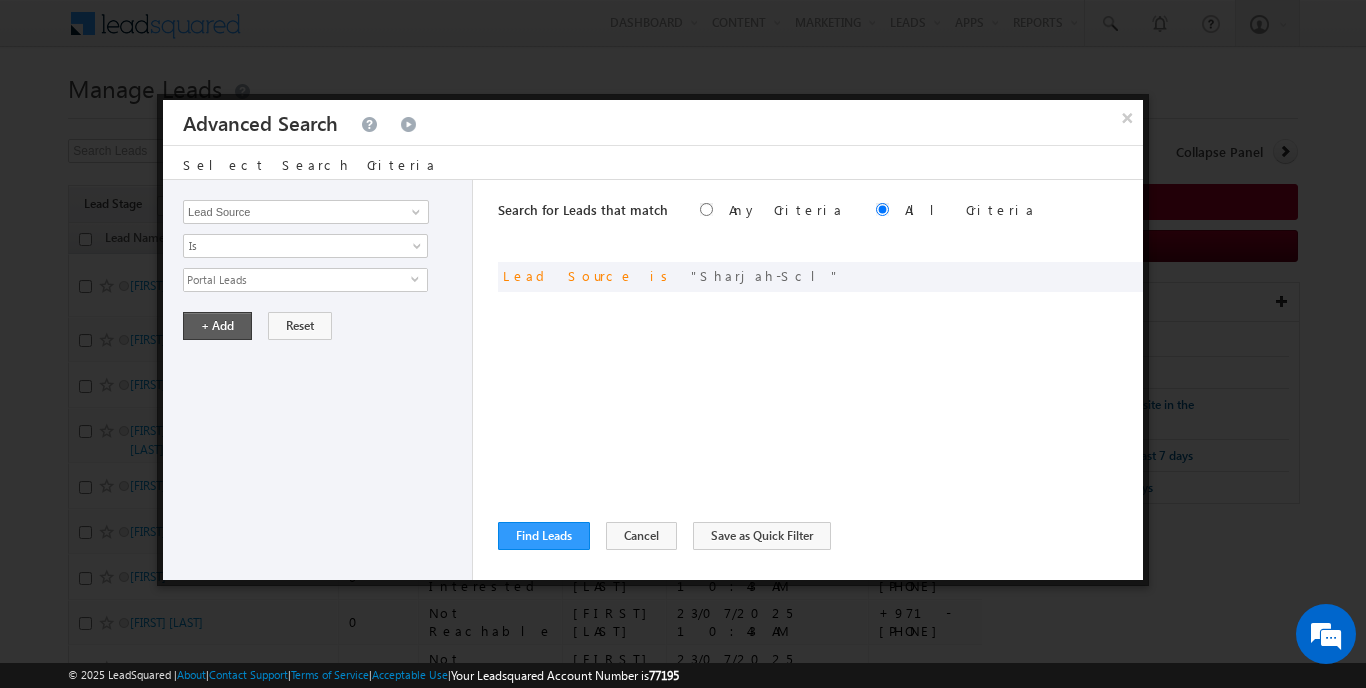 click on "+ Add" at bounding box center (217, 326) 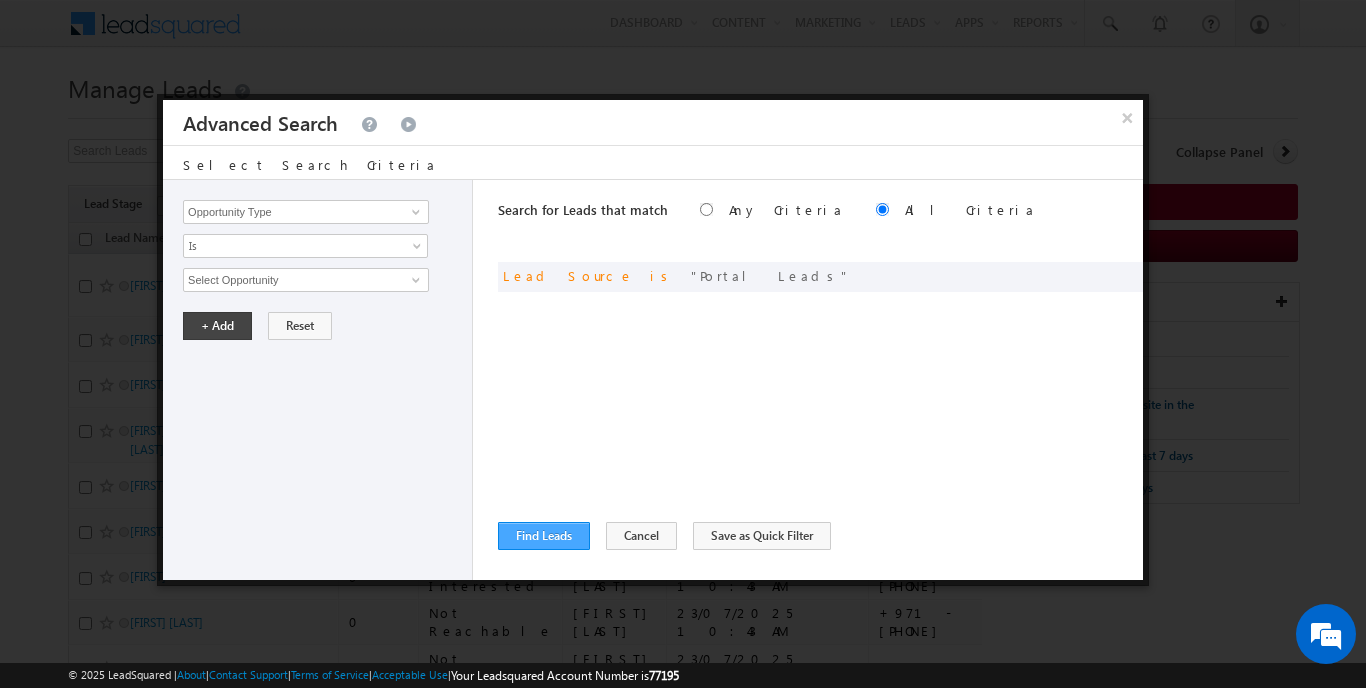 click on "Find Leads" at bounding box center (544, 536) 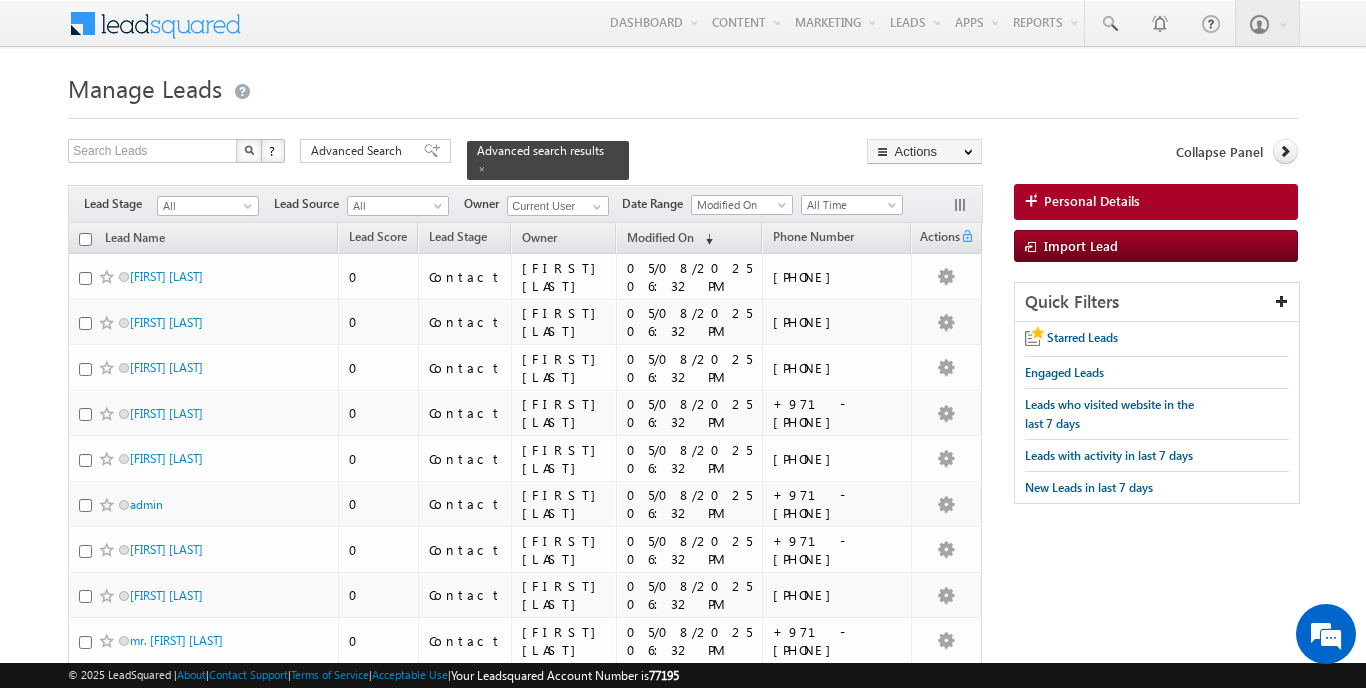 scroll, scrollTop: 0, scrollLeft: 0, axis: both 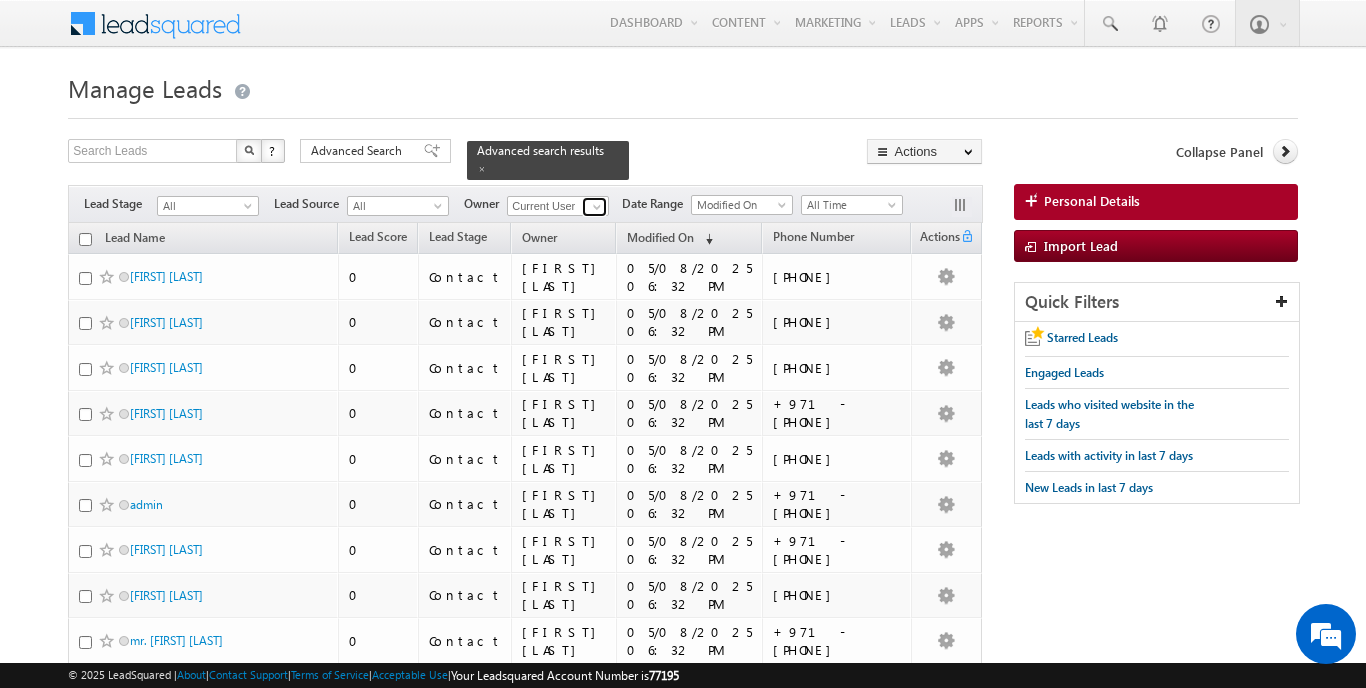 click at bounding box center (597, 207) 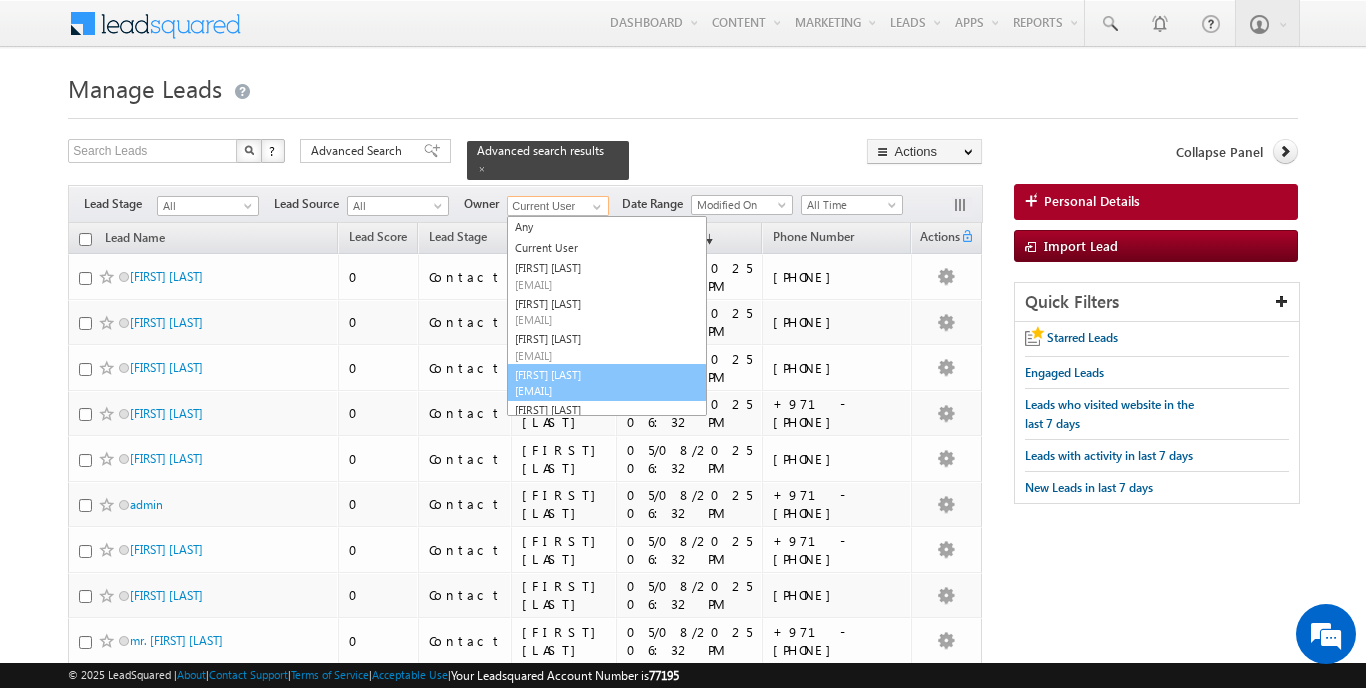 click on "rohit.sinha@indglobal.ae" at bounding box center [605, 390] 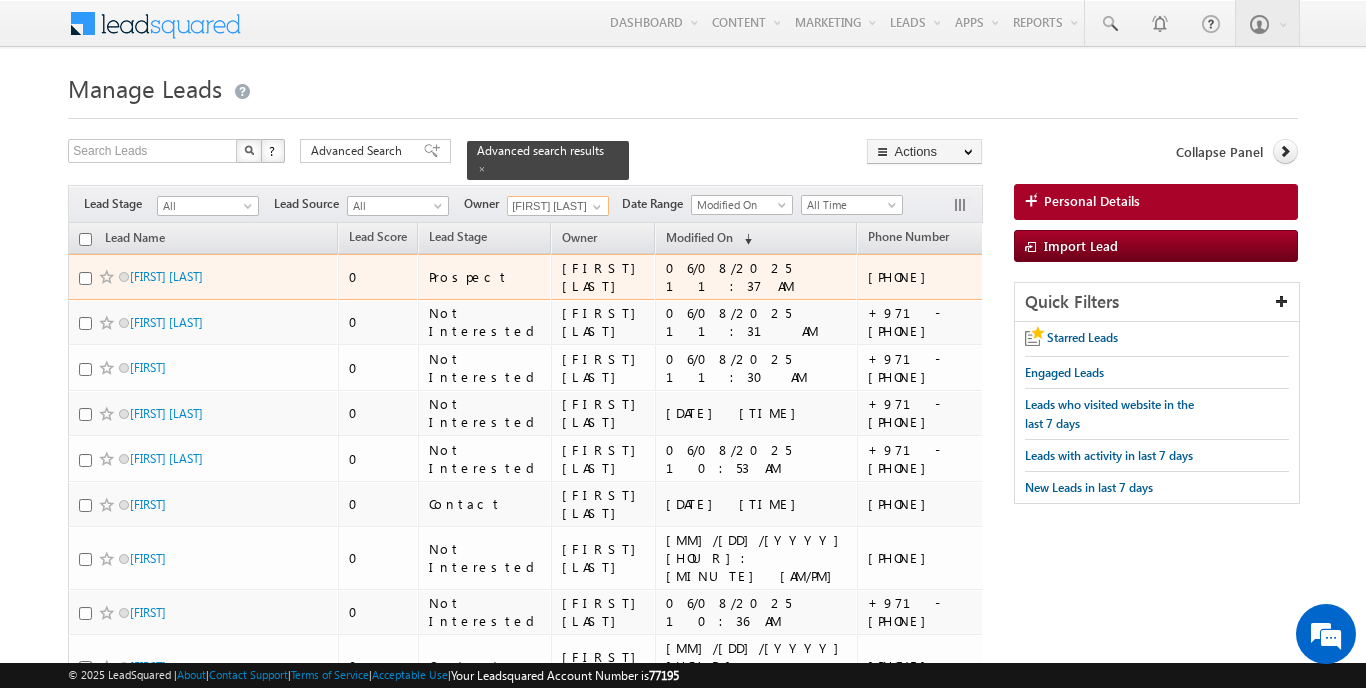 scroll, scrollTop: 0, scrollLeft: 0, axis: both 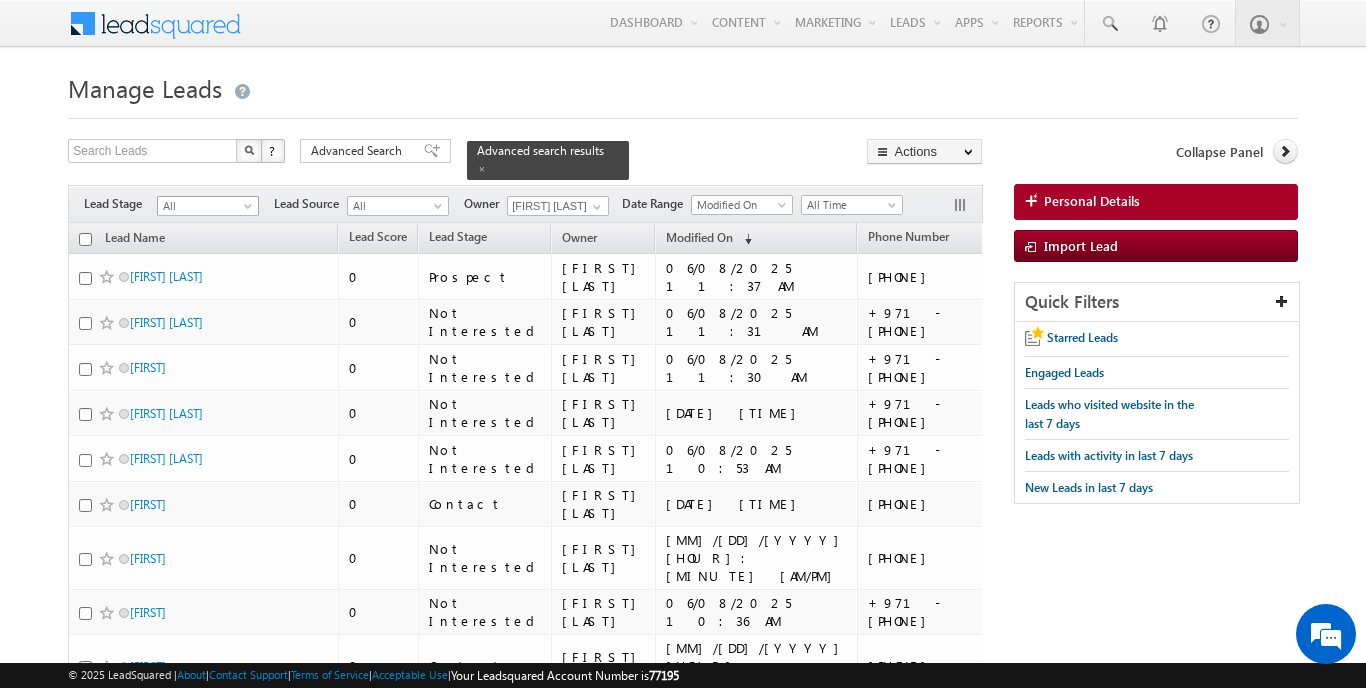 click on "All" at bounding box center (205, 206) 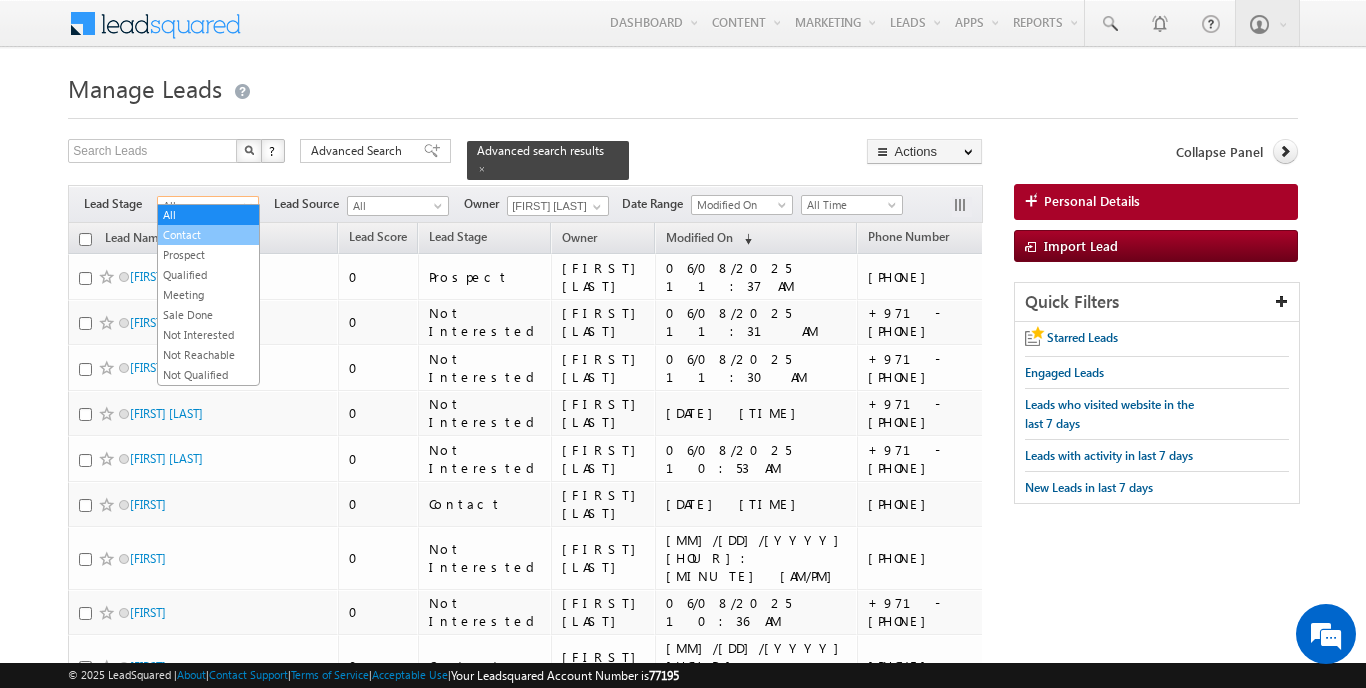 click on "Contact" at bounding box center [208, 235] 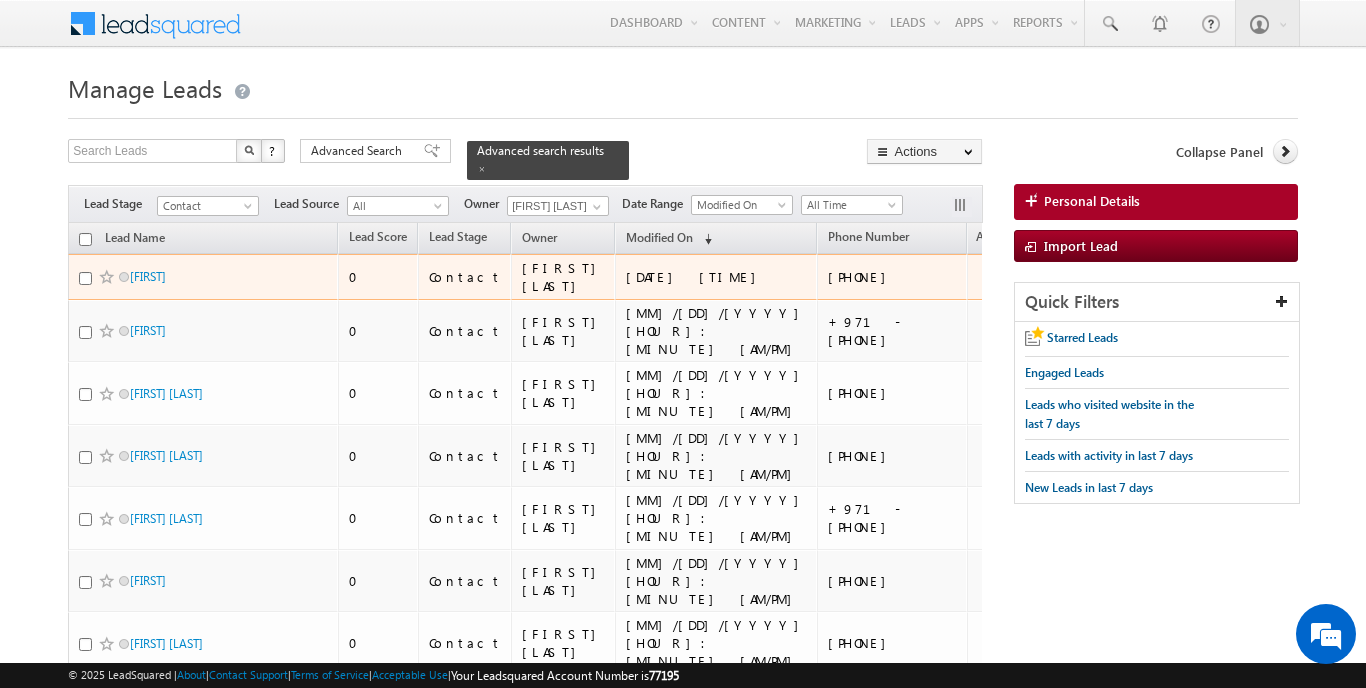 scroll, scrollTop: 0, scrollLeft: 0, axis: both 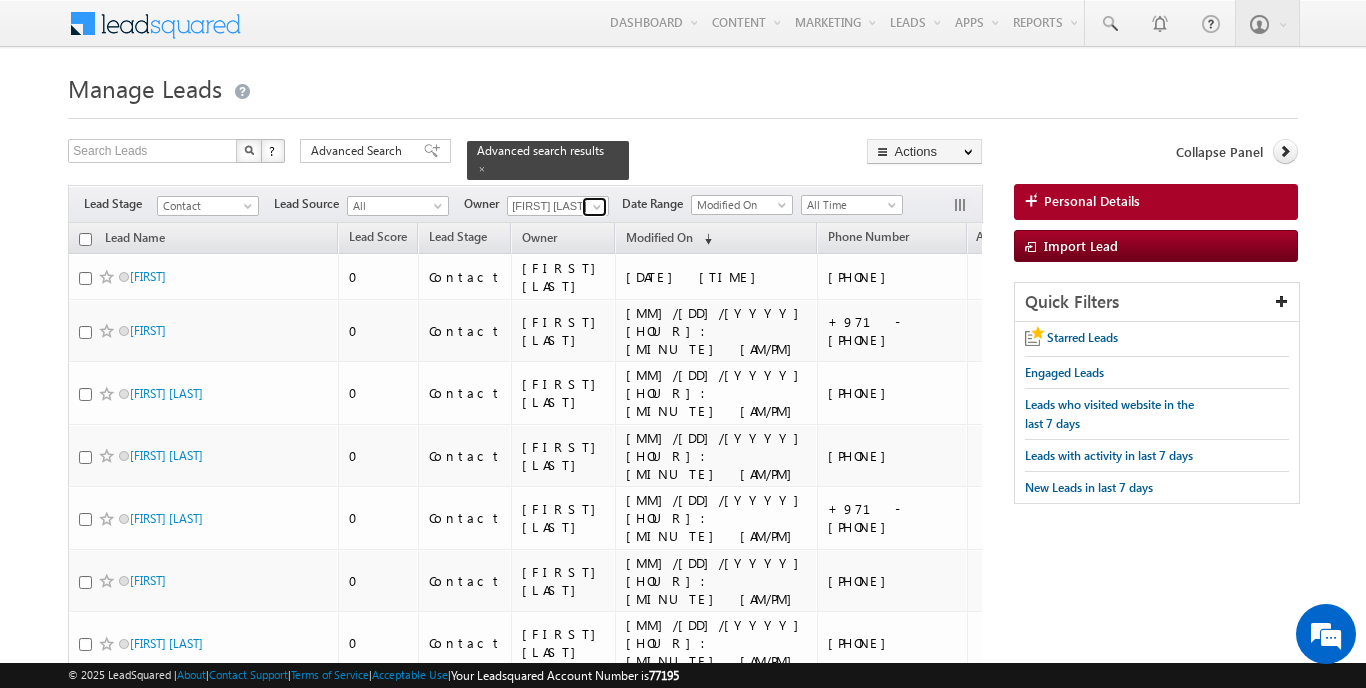 click at bounding box center [597, 207] 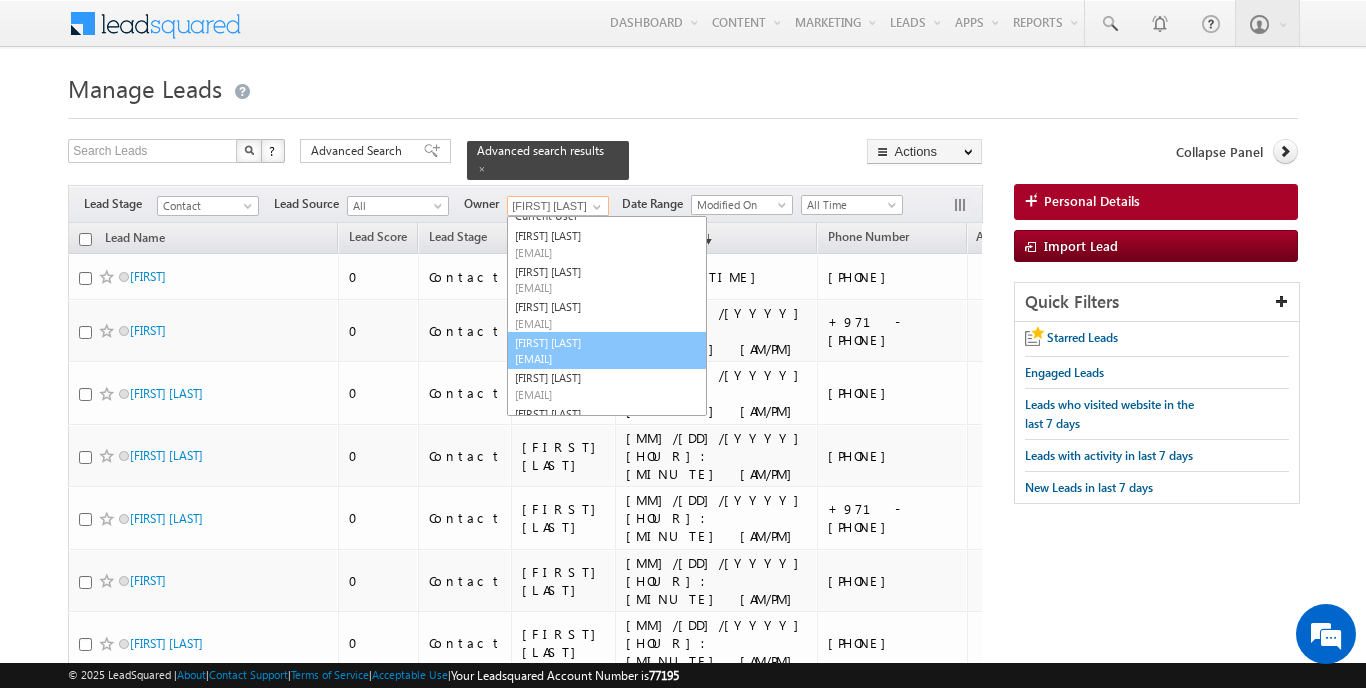 scroll, scrollTop: 52, scrollLeft: 0, axis: vertical 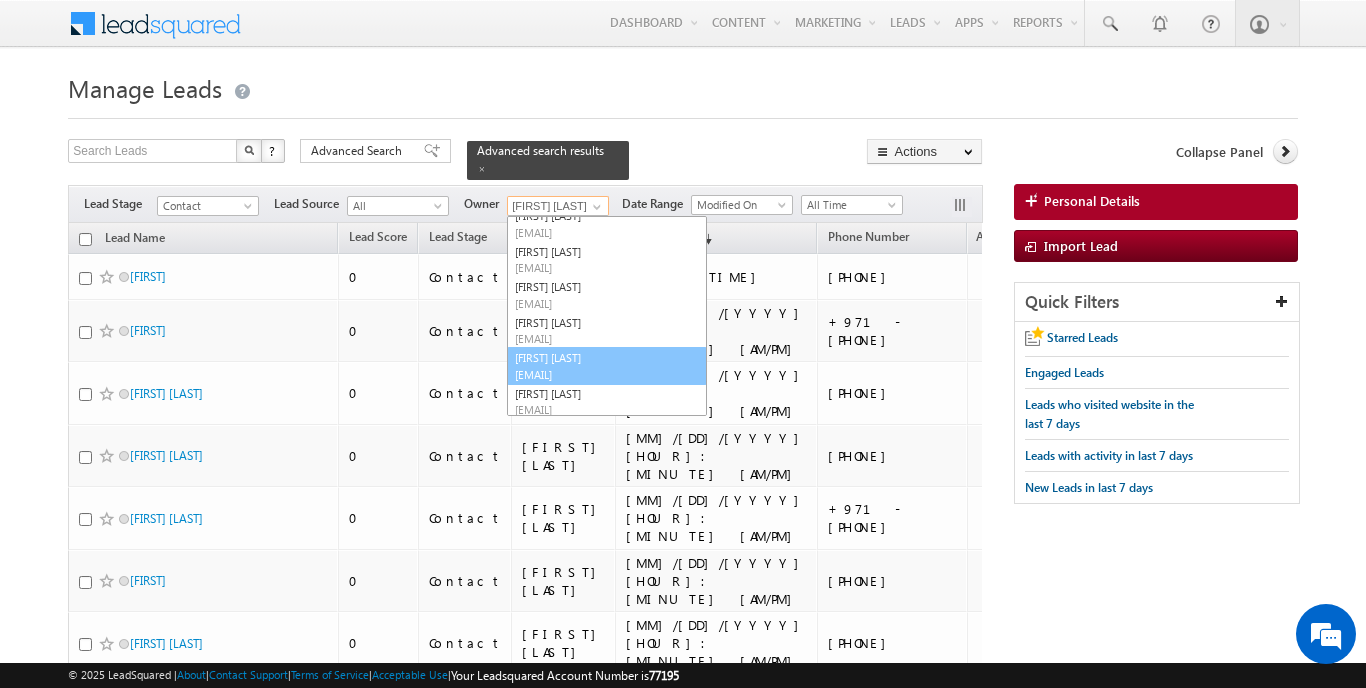 click on "syed.hussain@indglobal.ae" at bounding box center [605, 374] 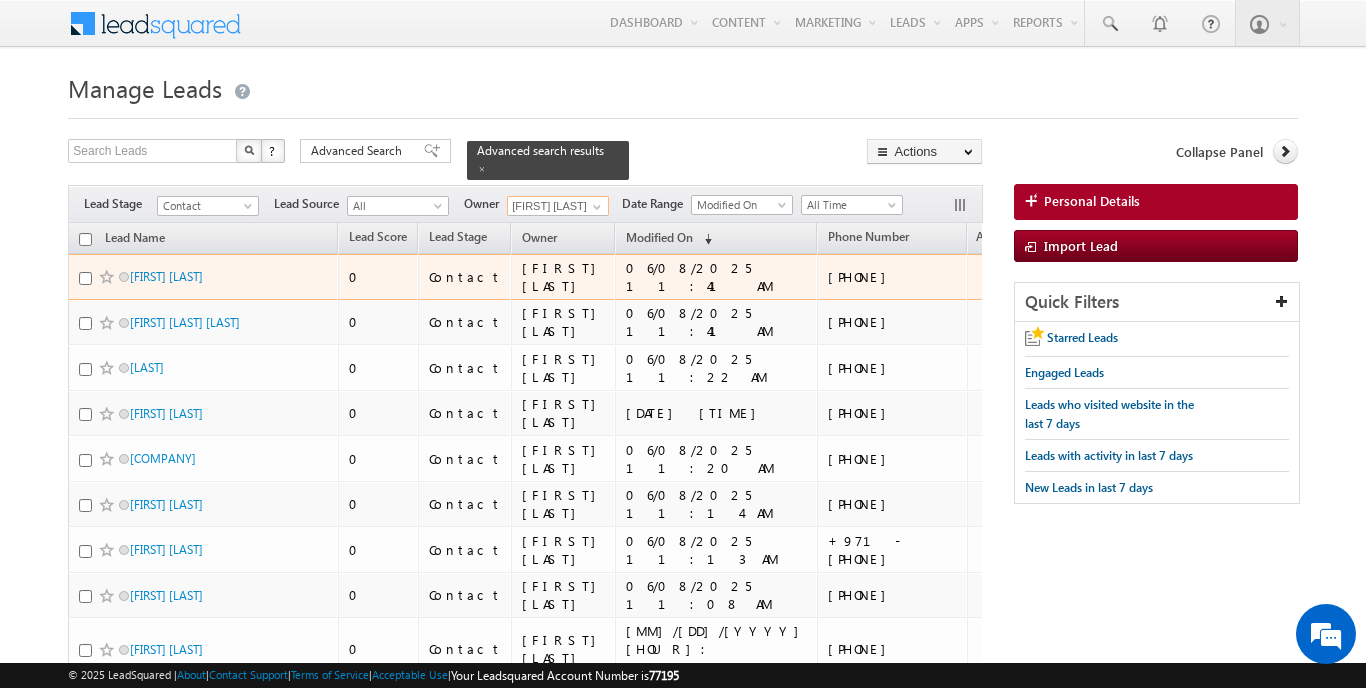 scroll, scrollTop: 0, scrollLeft: 0, axis: both 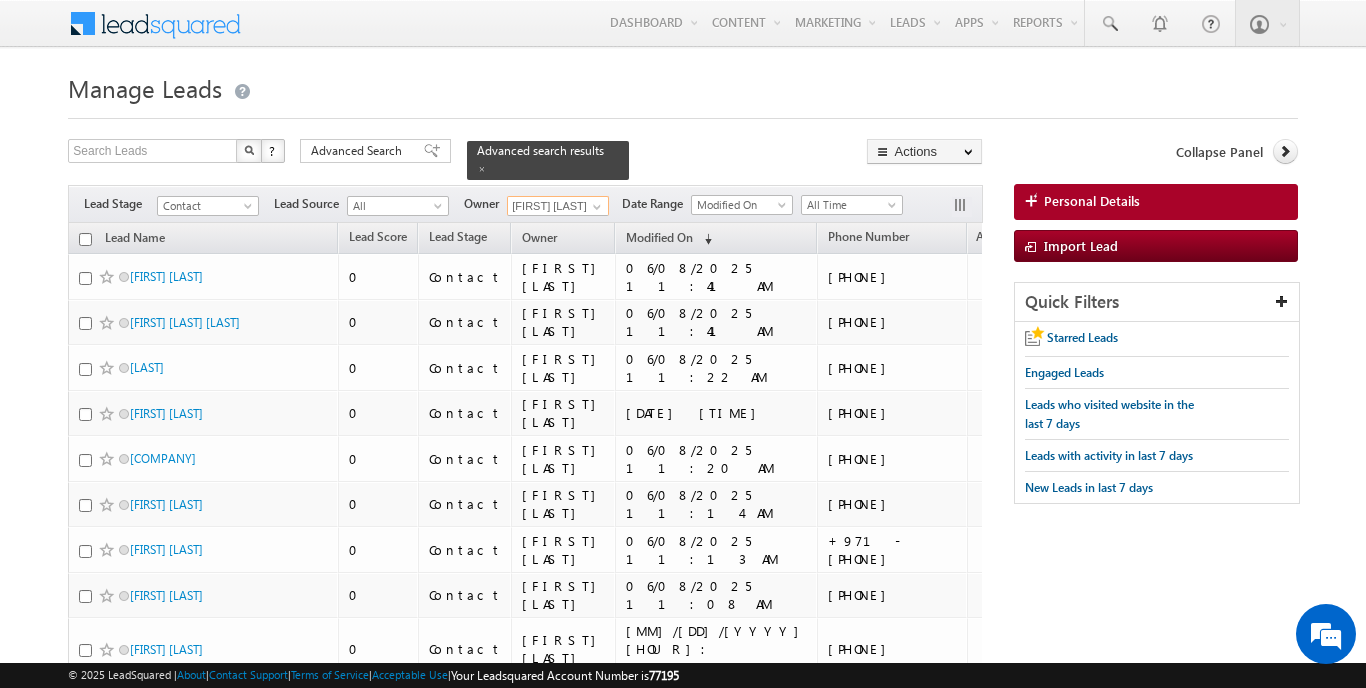 click at bounding box center [85, 239] 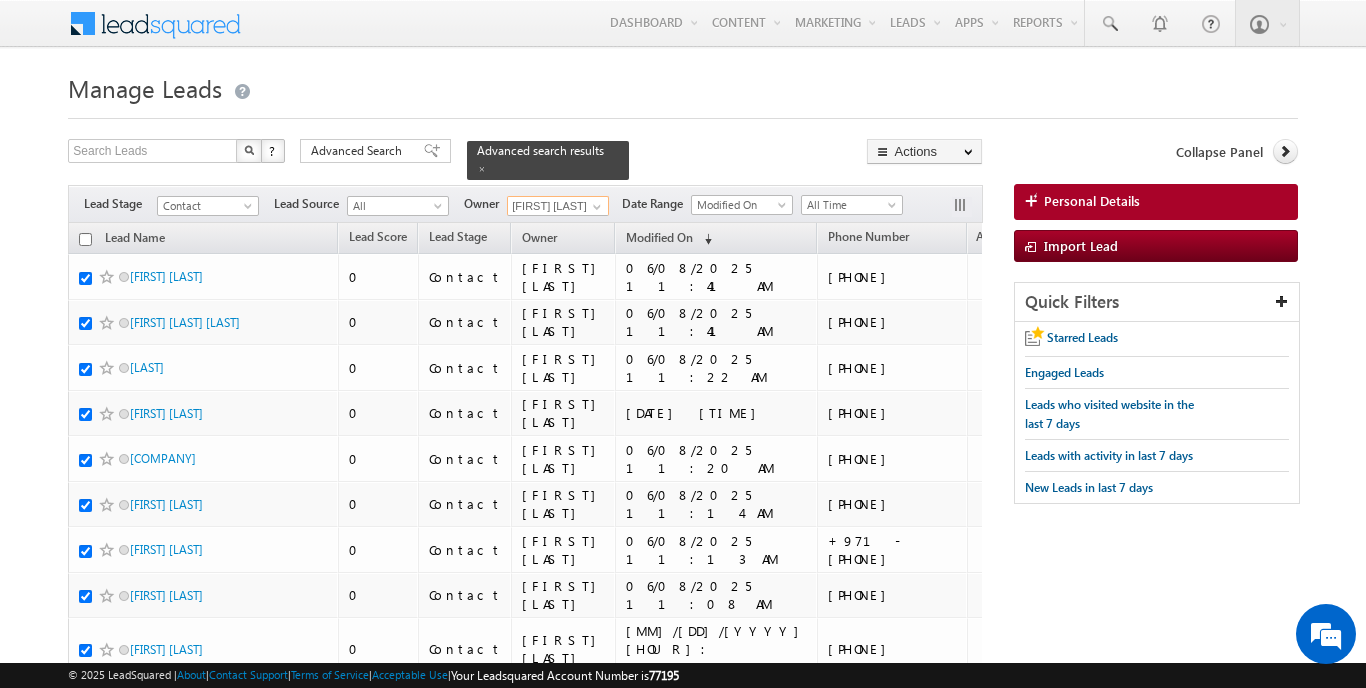 checkbox on "true" 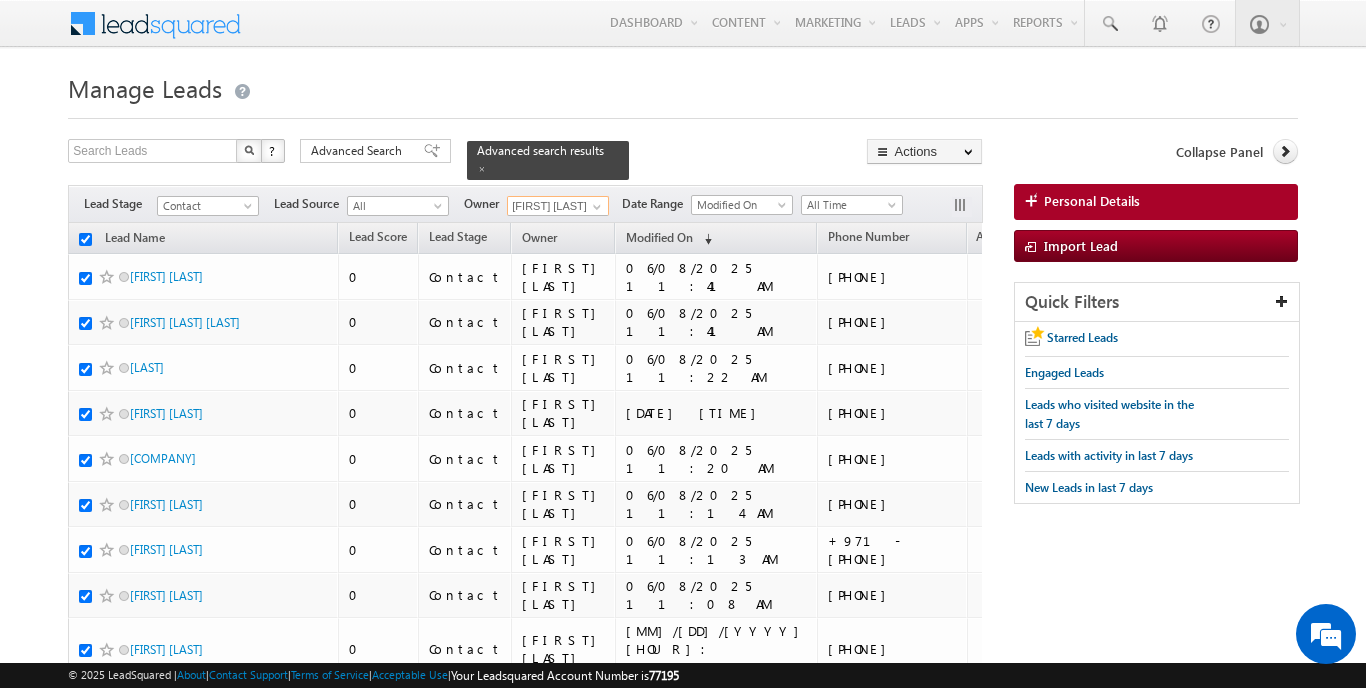checkbox on "true" 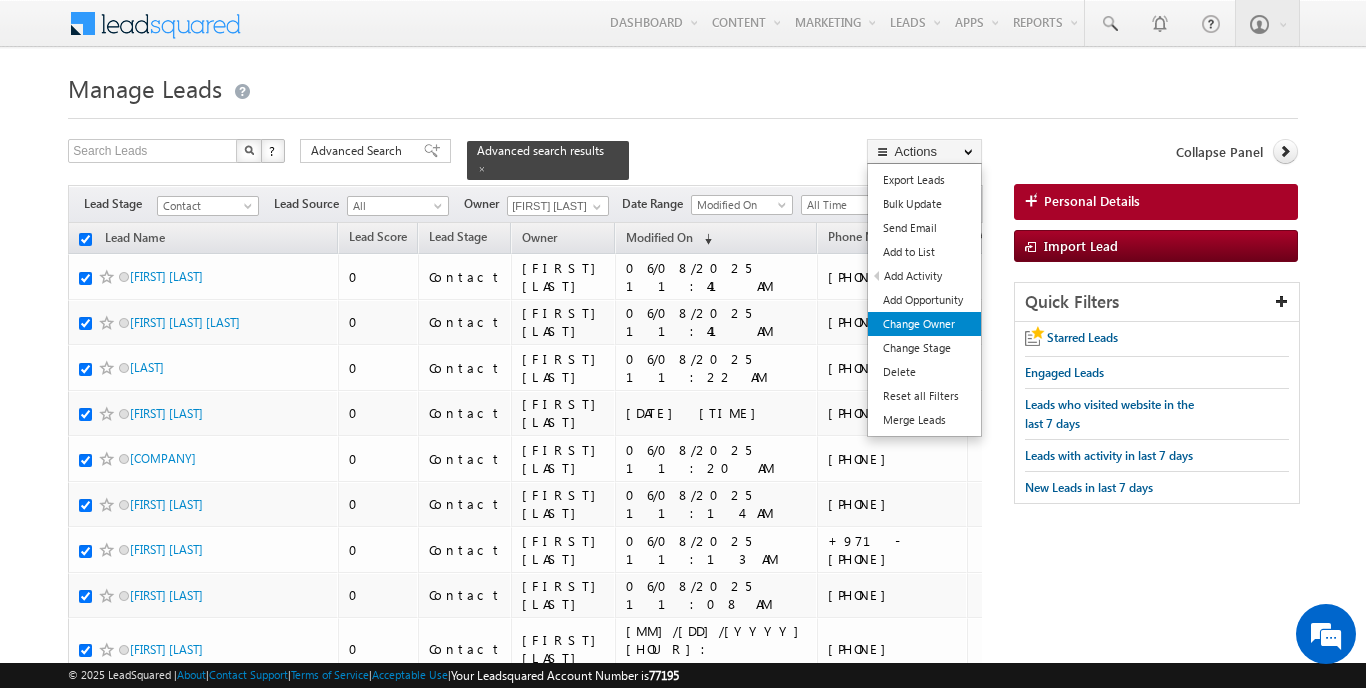click on "Change Owner" at bounding box center (924, 324) 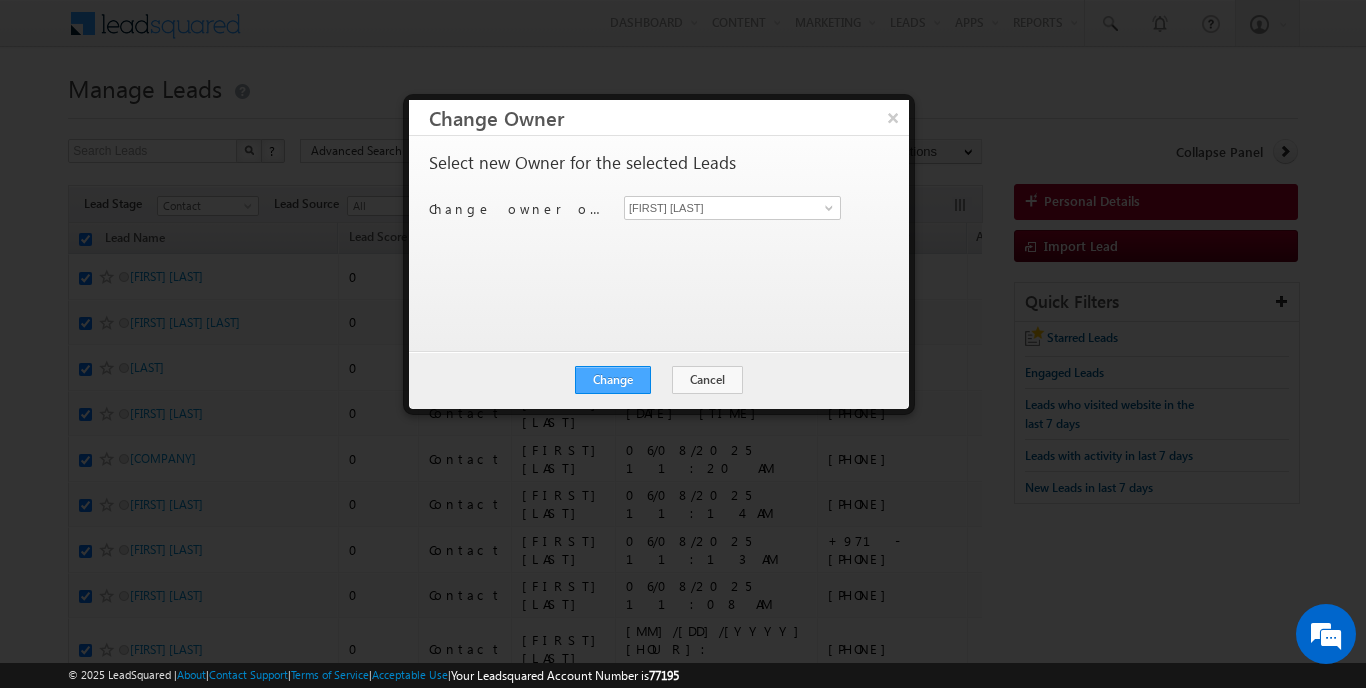 click on "Change" at bounding box center [613, 380] 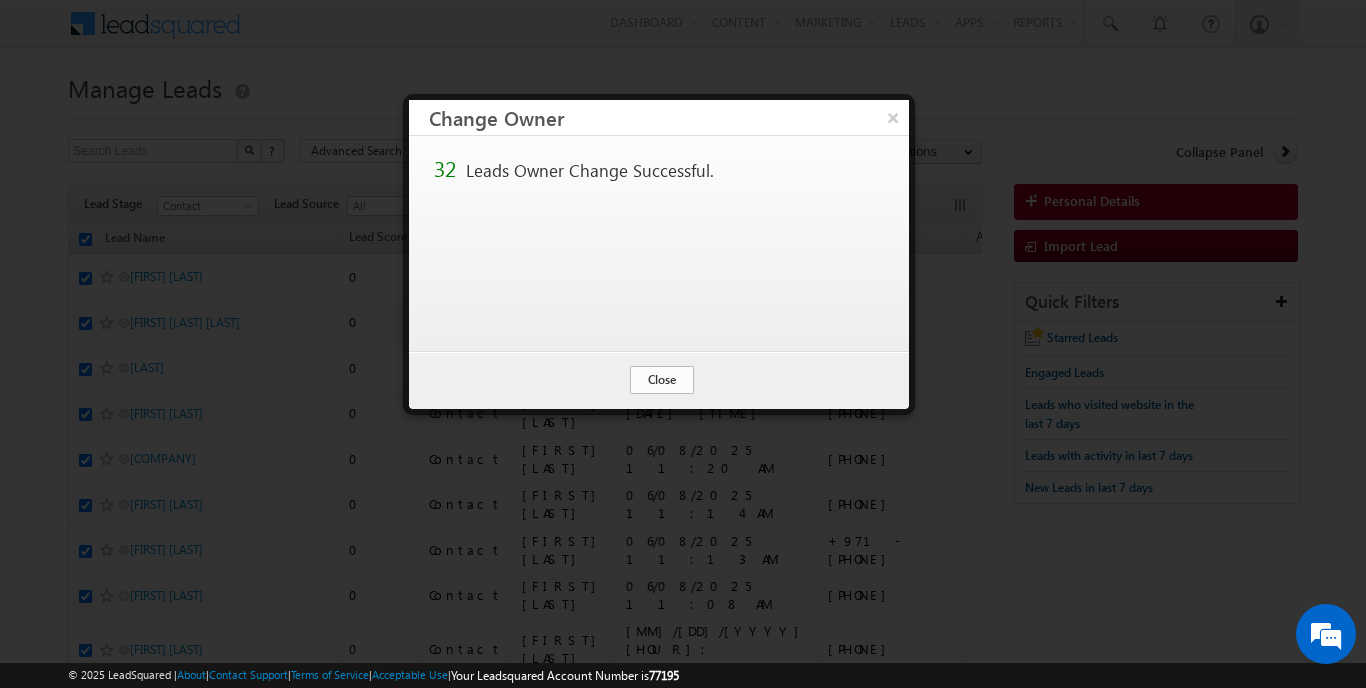 click on "Close" at bounding box center [662, 380] 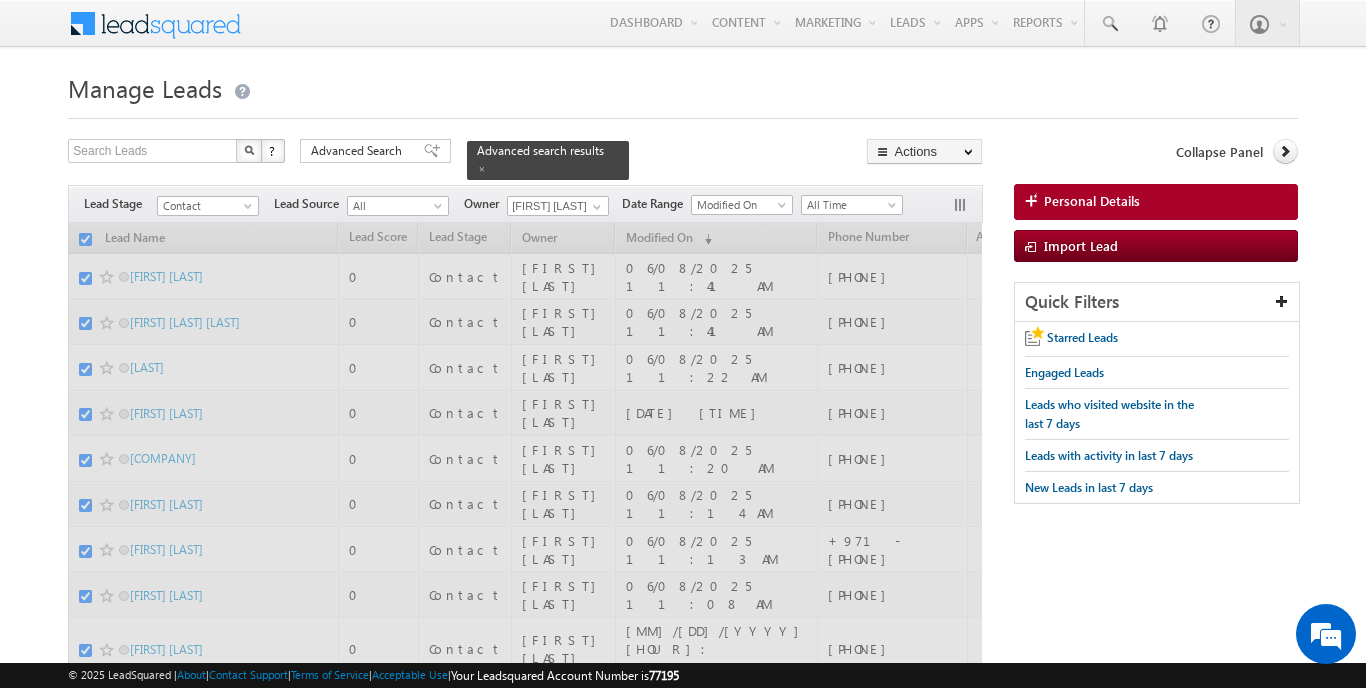 checkbox on "false" 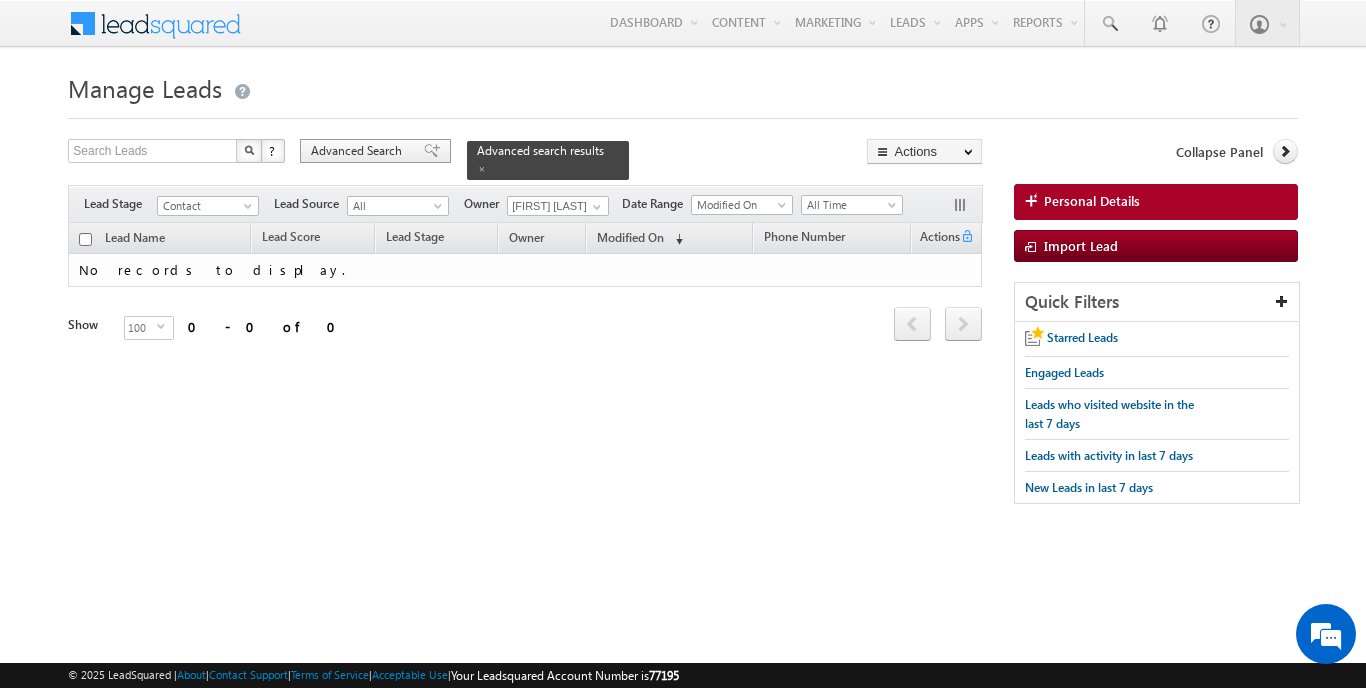 click on "Advanced Search" at bounding box center [359, 151] 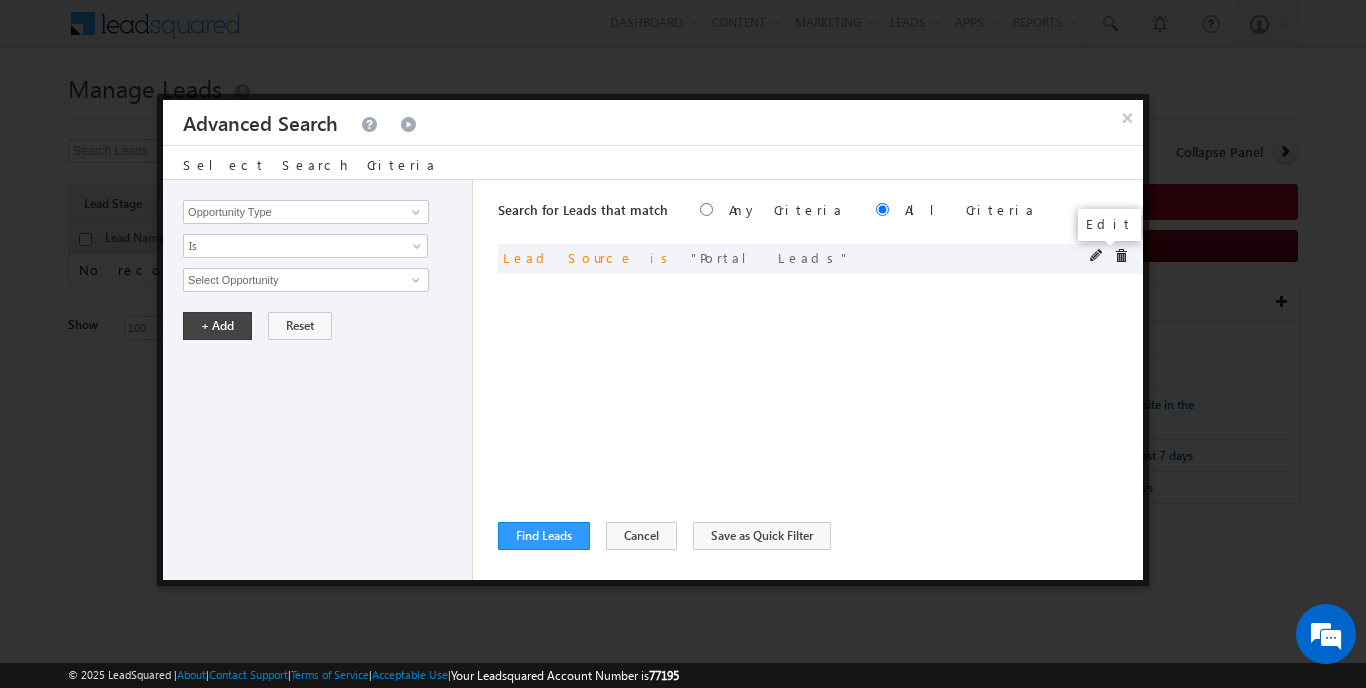 click at bounding box center [1097, 256] 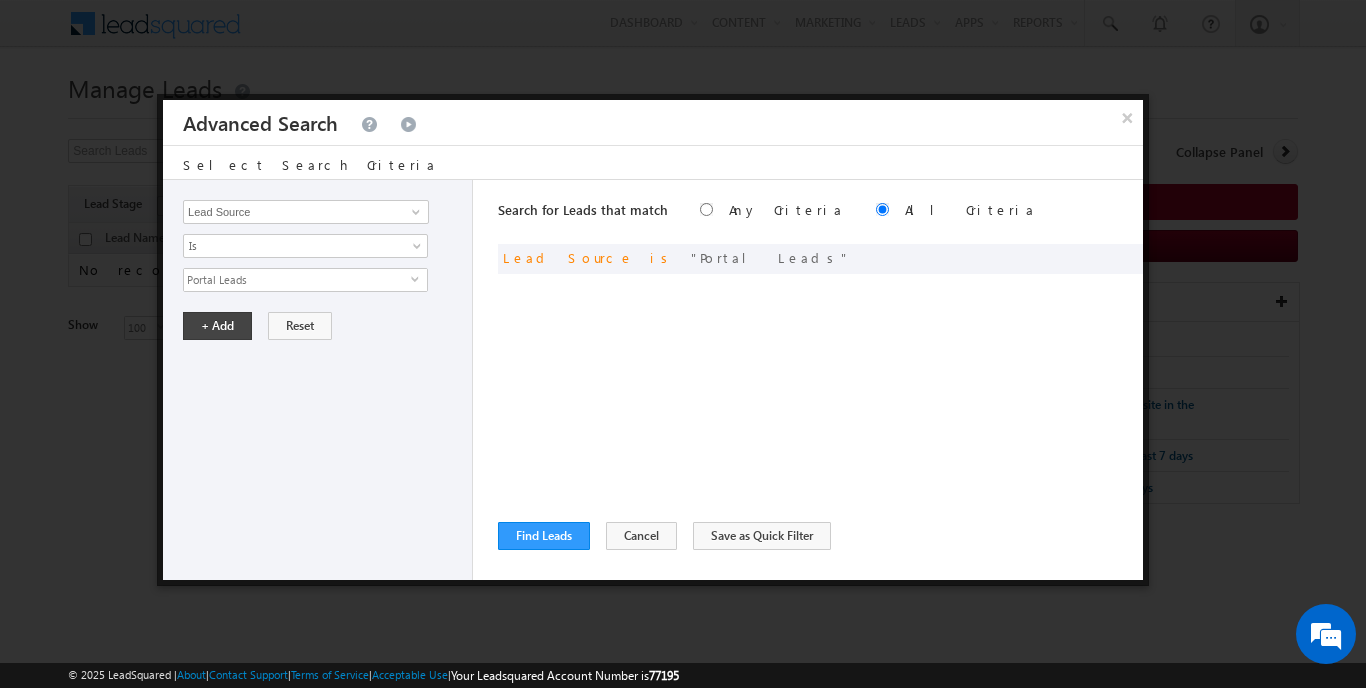 click on "Portal Leads" at bounding box center [297, 280] 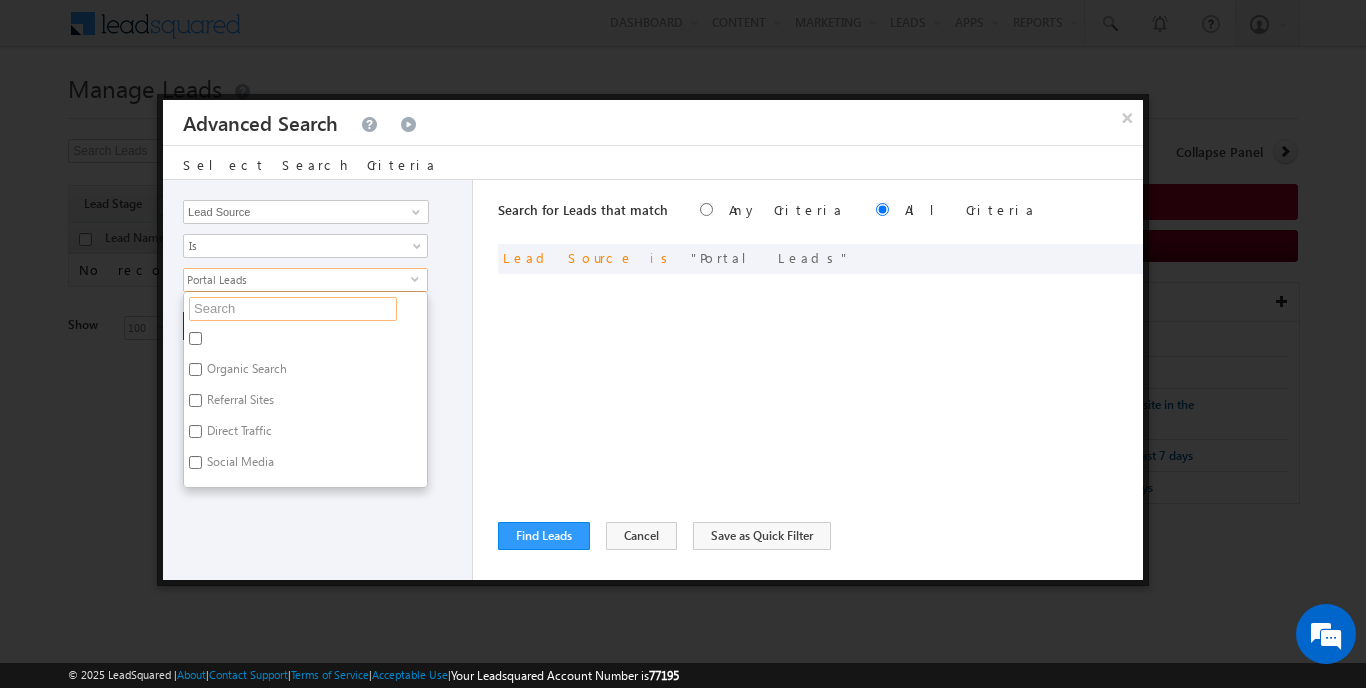 click at bounding box center [293, 309] 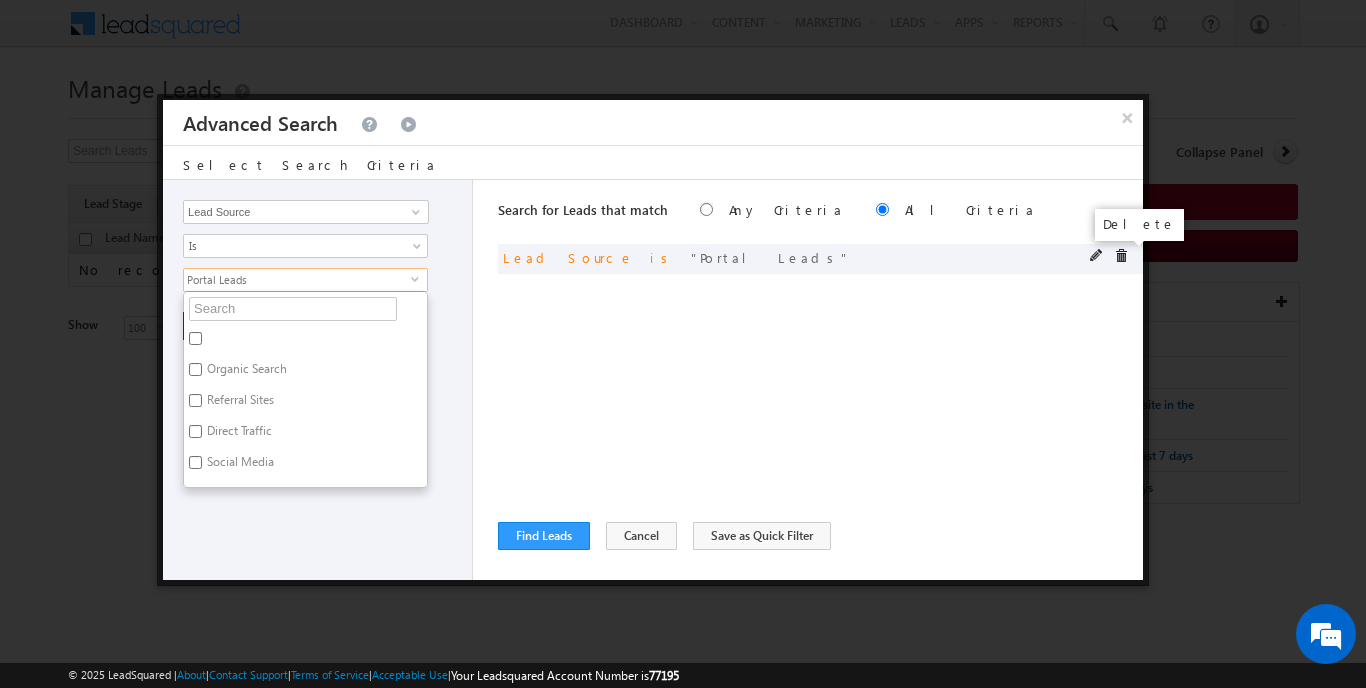 click at bounding box center (1121, 256) 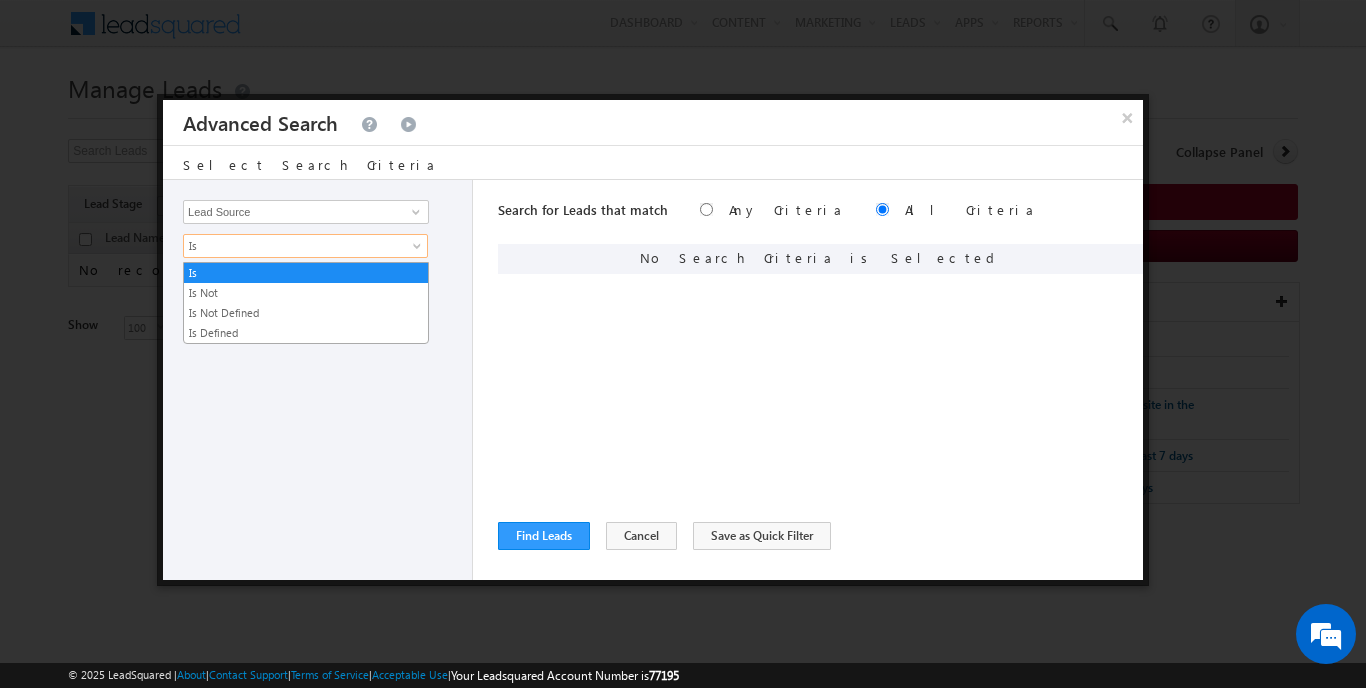 click at bounding box center (419, 250) 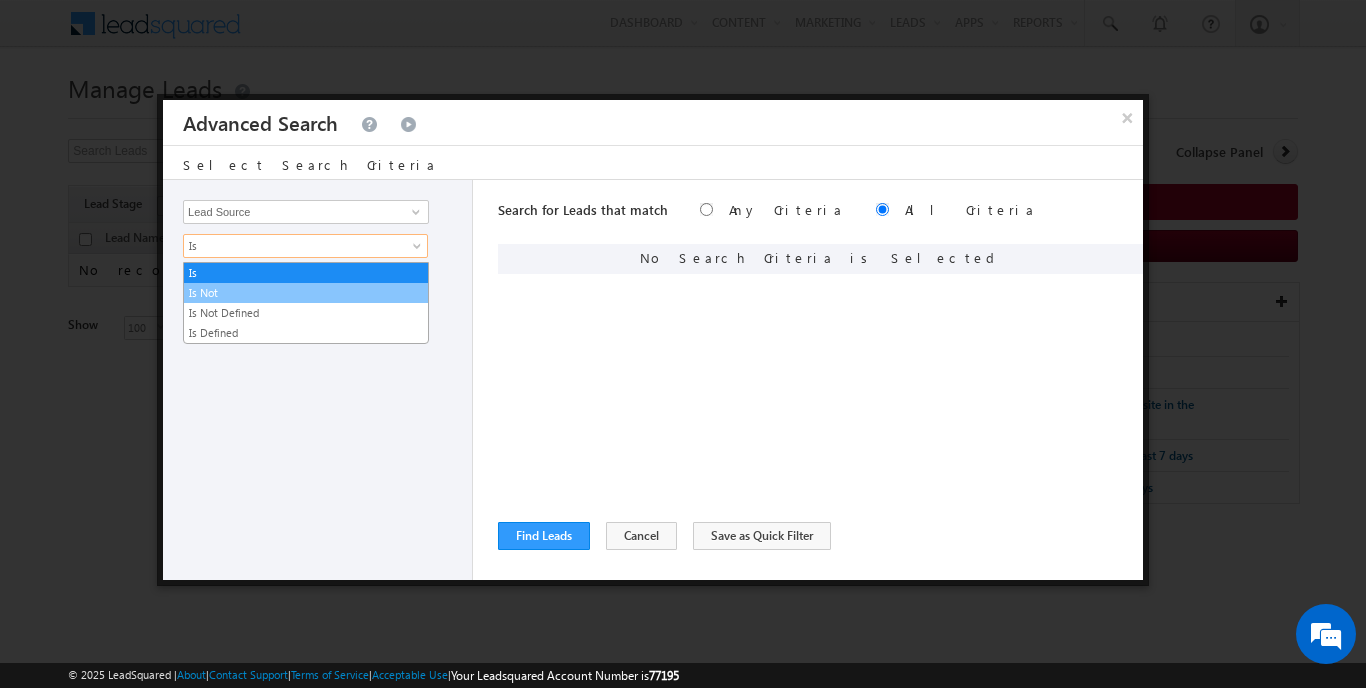 click on "Is Not" at bounding box center (306, 293) 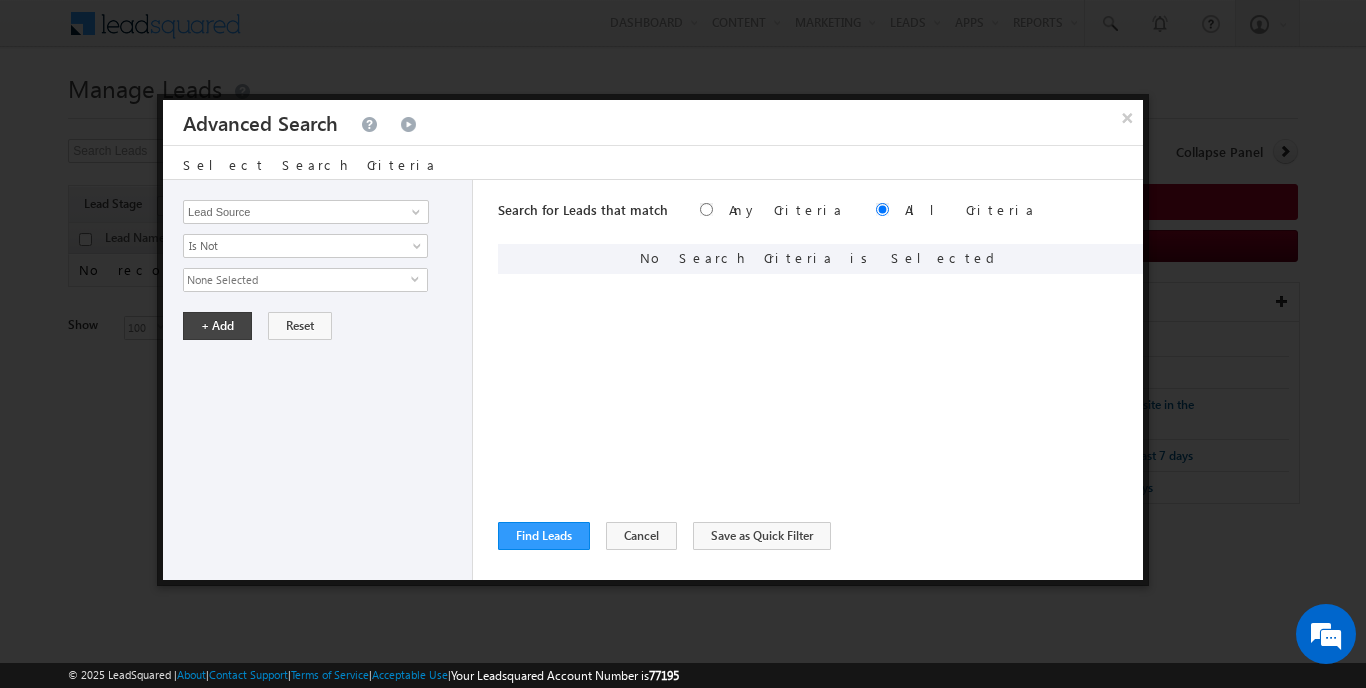 click on "None Selected" at bounding box center [297, 280] 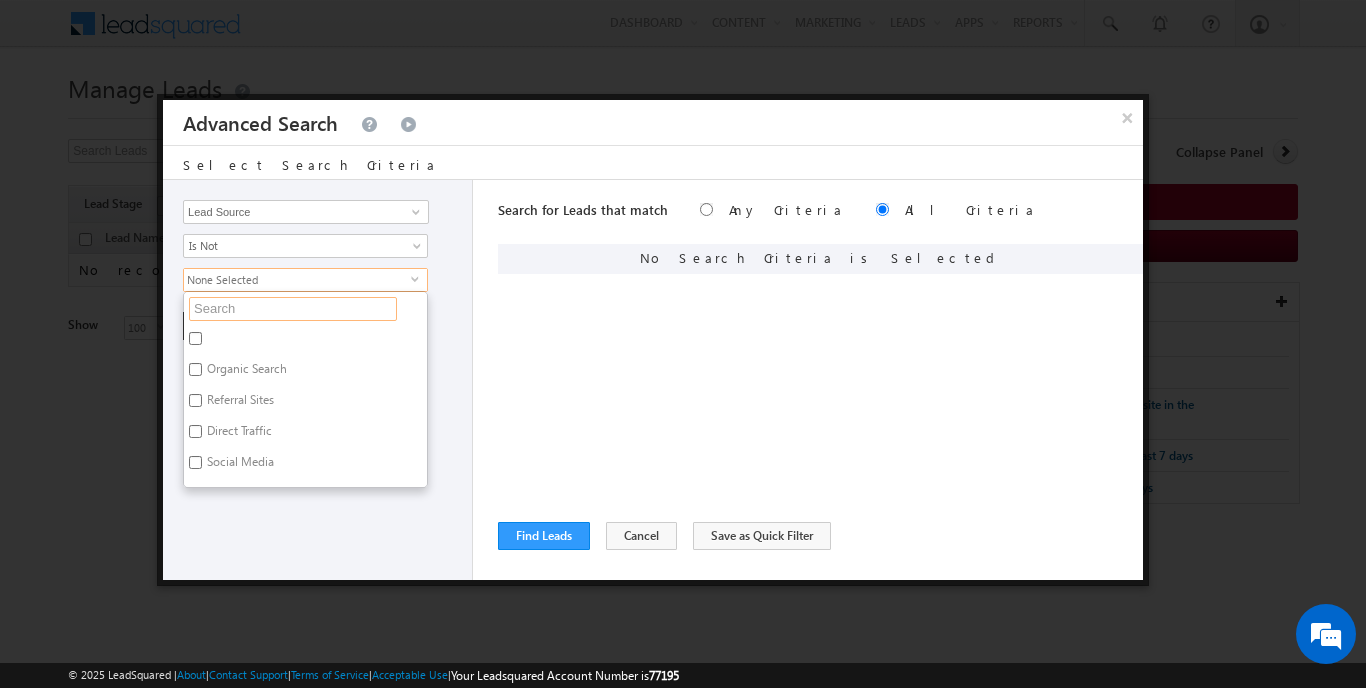 click at bounding box center [293, 309] 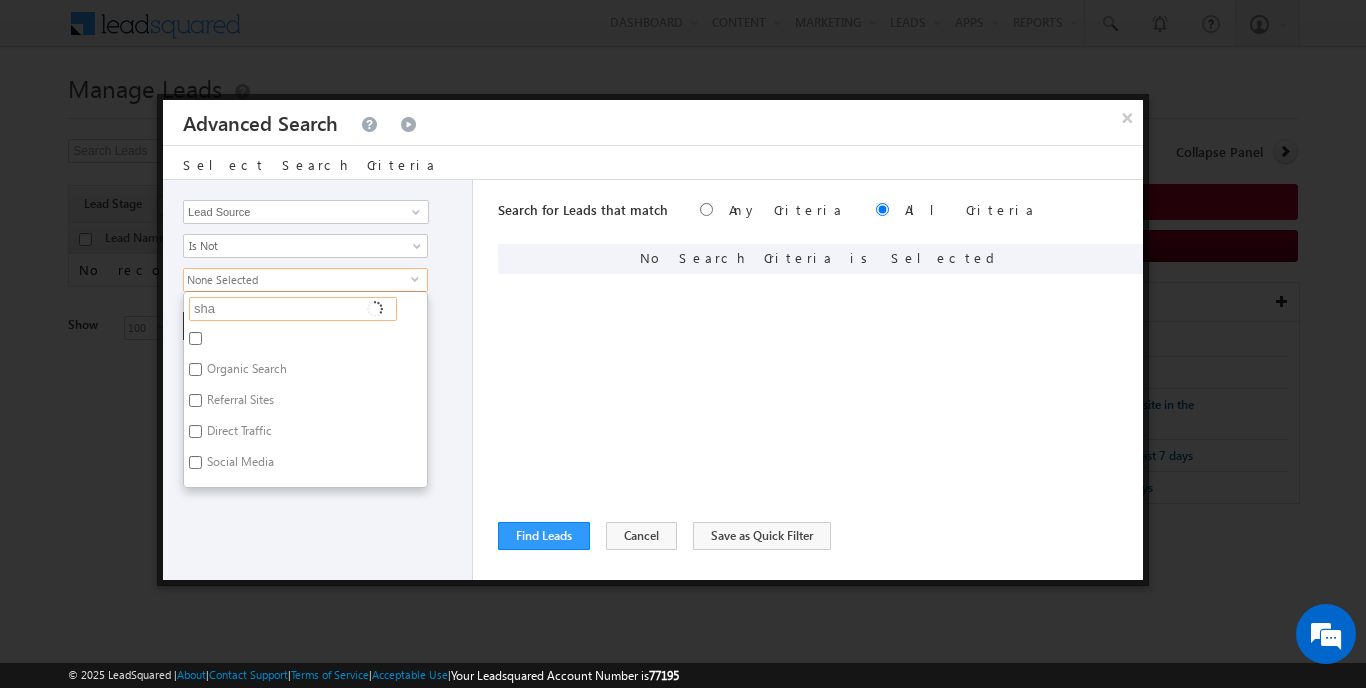 type on "shar" 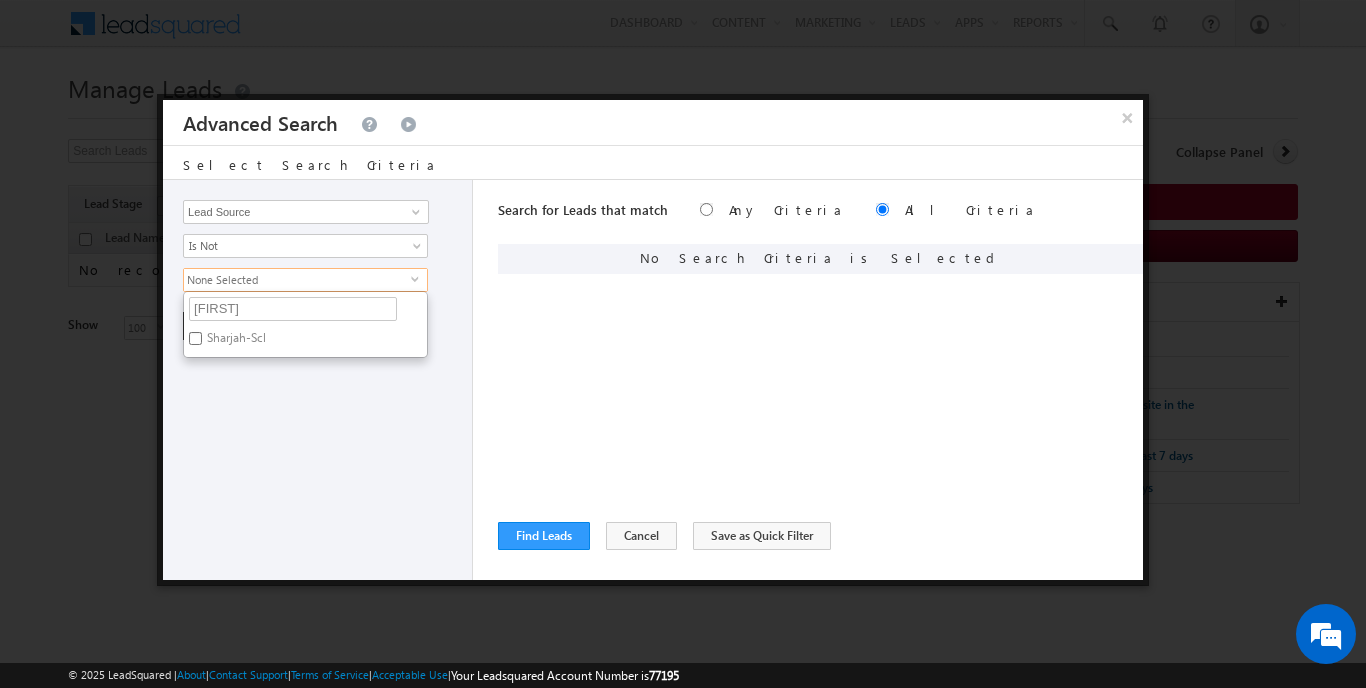 click on "Sharjah-Scl" at bounding box center (195, 338) 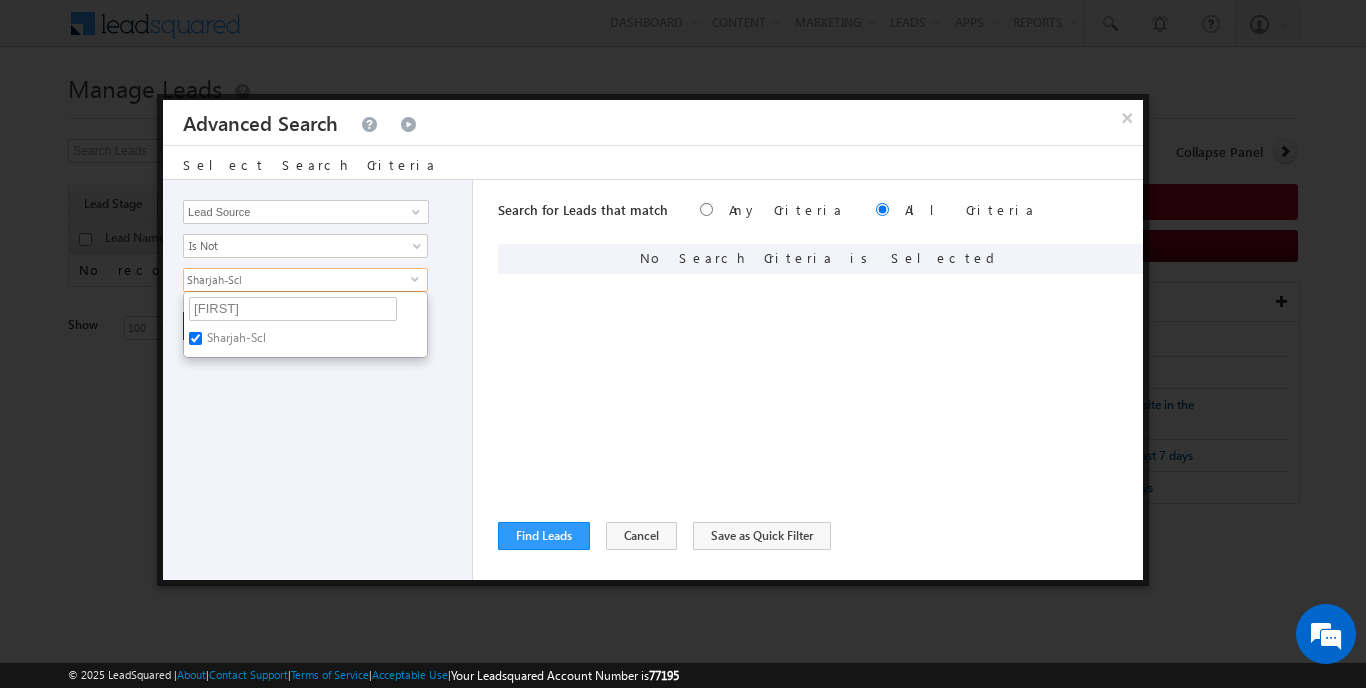 click on "Opportunity Type Lead Activity Task Sales Group  Prospect Id Address 1 Address 2 AML - File Booking Form - File Budget Building Name Buyer Persona Campaign Name Caste City Client Type Company Contact Stage Conversion Referrer URL Country Created By Id Created On Current Opt In Status Customer Type Developer DNCR Status Do Not Call Do Not Email Do Not SMS Do Not Track Do you want to invest in dubai Email Emirate Emirates ID - File Engagement Score Father Name First Name Focus Project Form Name Grade Job Title Last Activity Last Activity Date Last Name Last Opt In Email Sent Date Latitude Lead Number Lead Origin Lead Remarks Lead Score Lead Source Lead Stage Longitude Master Project meet your team Date Meeting Done Date  Meeting Location Mobile Number Modified By Id Modified On Nationality Not Picked counter Notes Opt In Date Opt In Details Order Value Owner Passport - File Phone Number Plot Area Possession Procedure Name Project Project Name Project Suggested Qualify follow up" at bounding box center (318, 380) 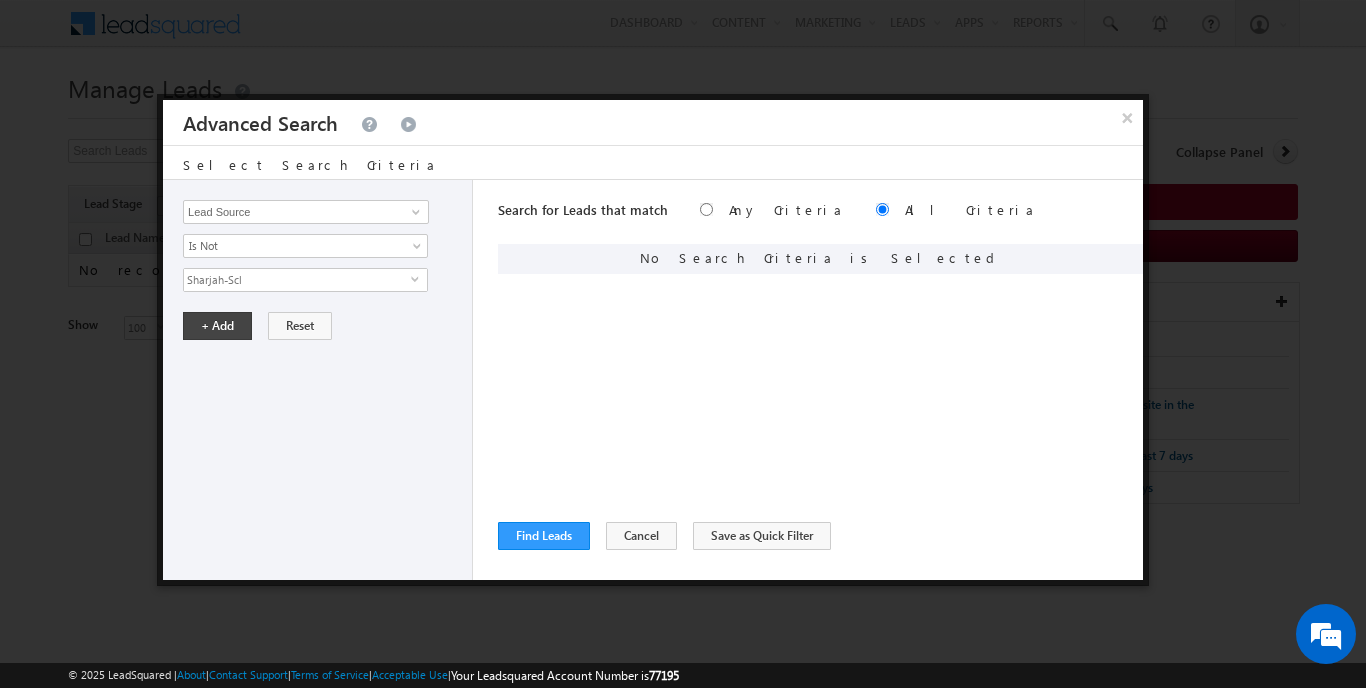 click on "Sharjah-Scl" at bounding box center (297, 280) 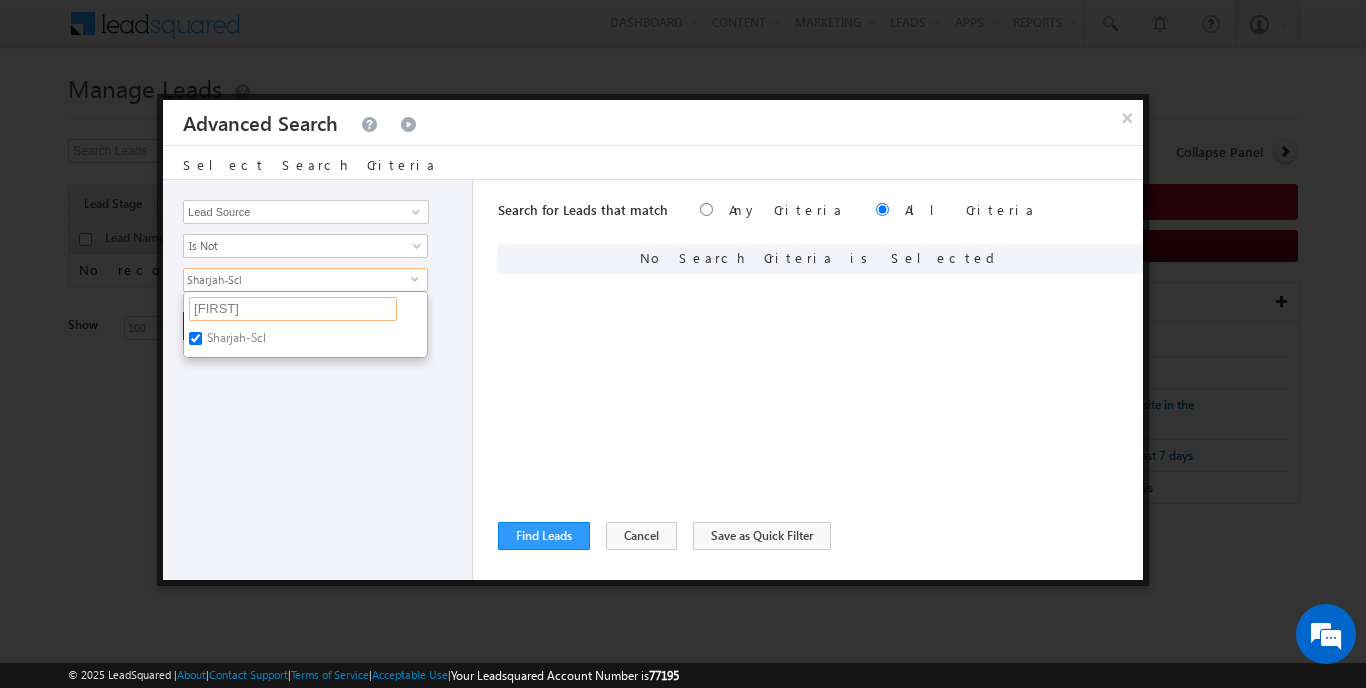click on "shar" at bounding box center [293, 309] 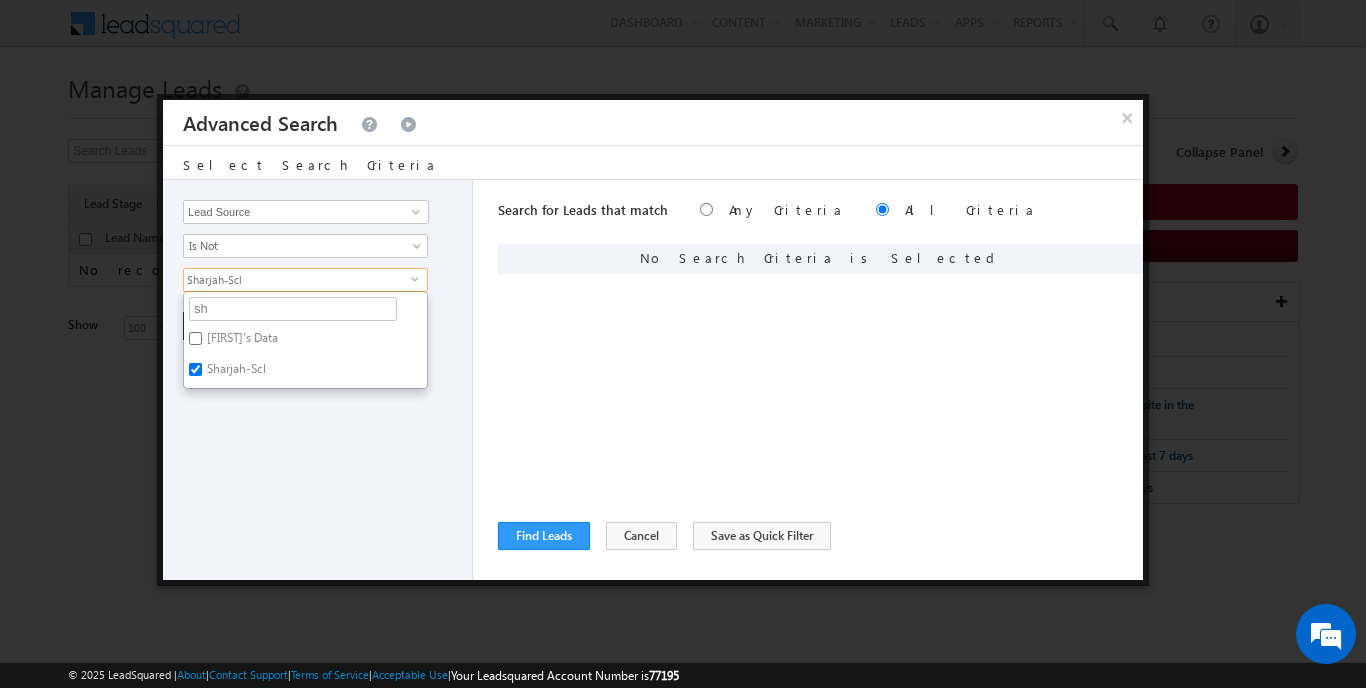 type on "s" 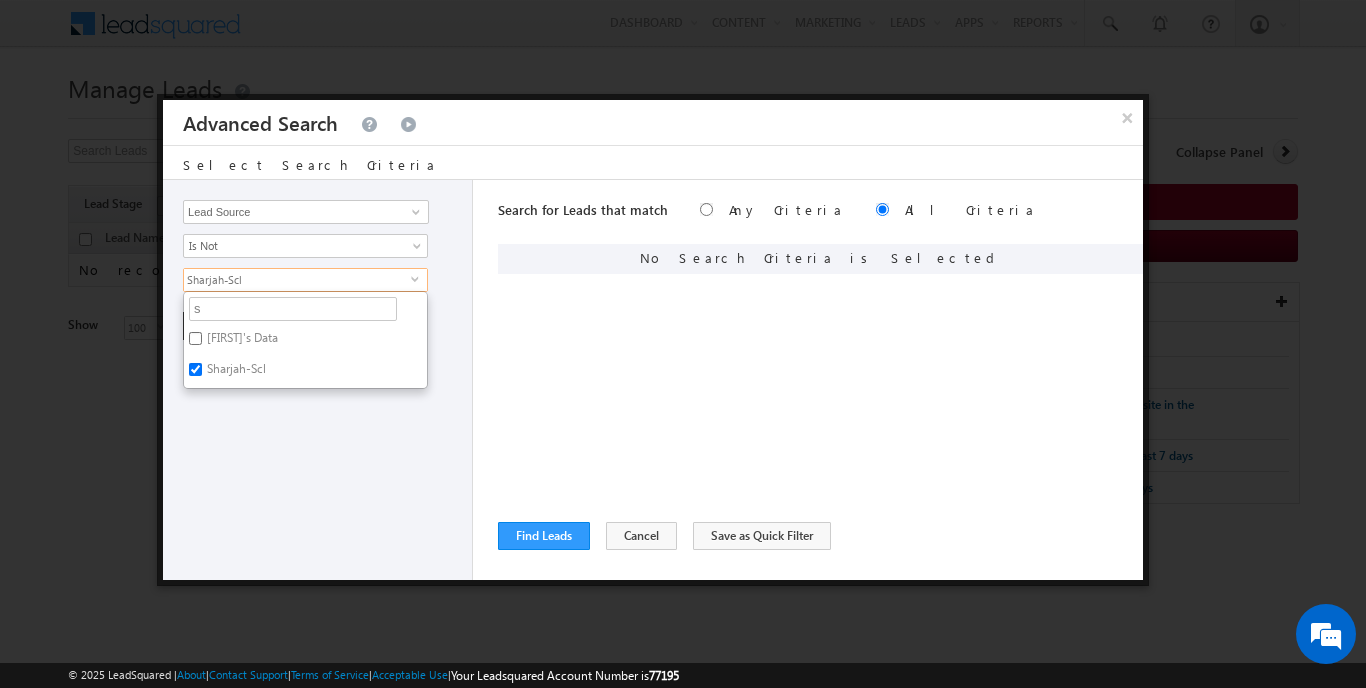 type 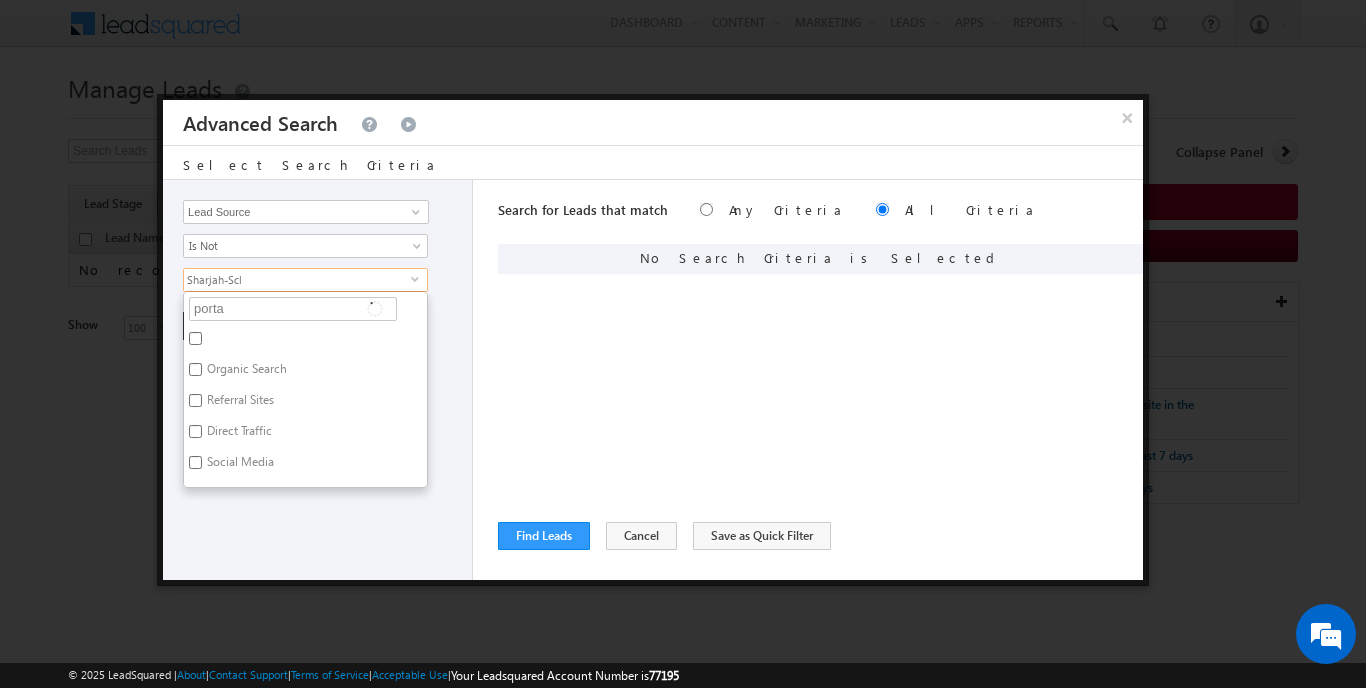 type on "portal" 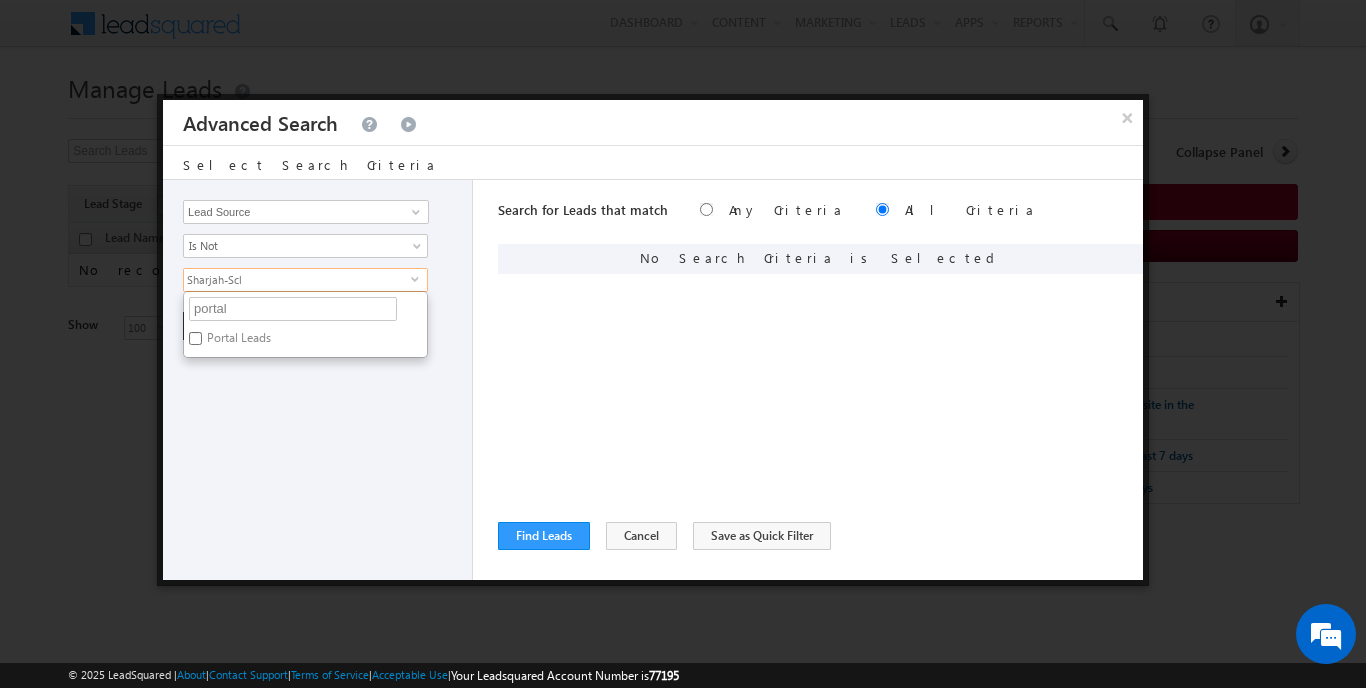 click on "Portal Leads" at bounding box center (237, 341) 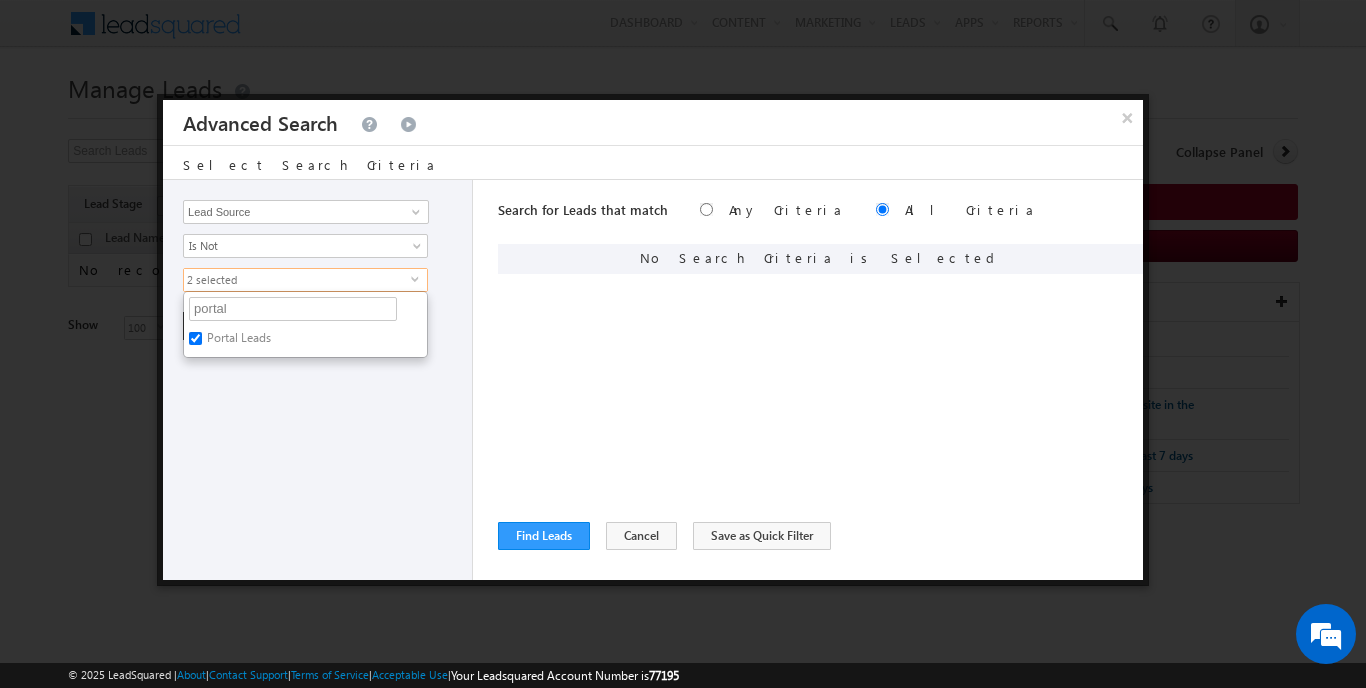 click on "Opportunity Type Lead Activity Task Sales Group  Prospect Id Address 1 Address 2 AML - File Booking Form - File Budget Building Name Buyer Persona Campaign Name Caste City Client Type Company Contact Stage Conversion Referrer URL Country Created By Id Created On Current Opt In Status Customer Type Developer DNCR Status Do Not Call Do Not Email Do Not SMS Do Not Track Do you want to invest in dubai Email Emirate Emirates ID - File Engagement Score Father Name First Name Focus Project Form Name Grade Job Title Last Activity Last Activity Date Last Name Last Opt In Email Sent Date Latitude Lead Number Lead Origin Lead Remarks Lead Score Lead Source Lead Stage Longitude Master Project meet your team Date Meeting Done Date  Meeting Location Mobile Number Modified By Id Modified On Nationality Not Picked counter Notes Opt In Date Opt In Details Order Value Owner Passport - File Phone Number Plot Area Possession Procedure Name Project Project Name Project Suggested Qualify follow up" at bounding box center [318, 380] 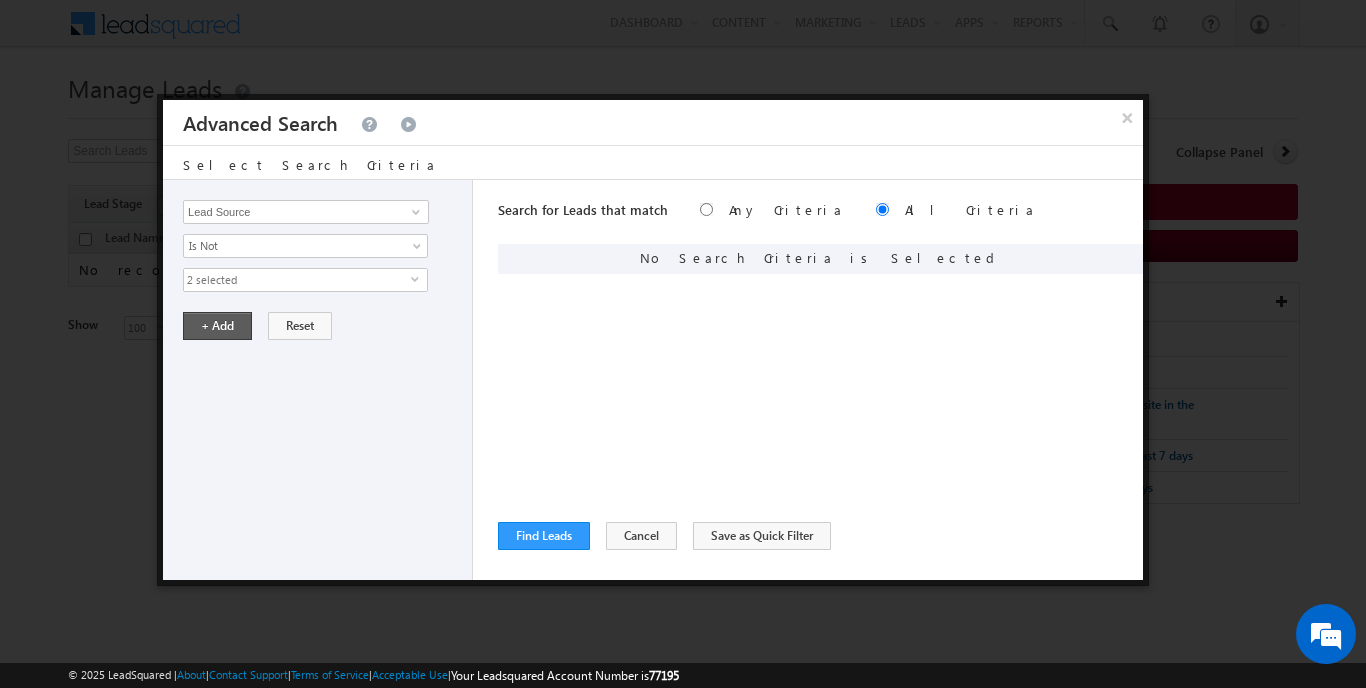 click on "+ Add" at bounding box center [217, 326] 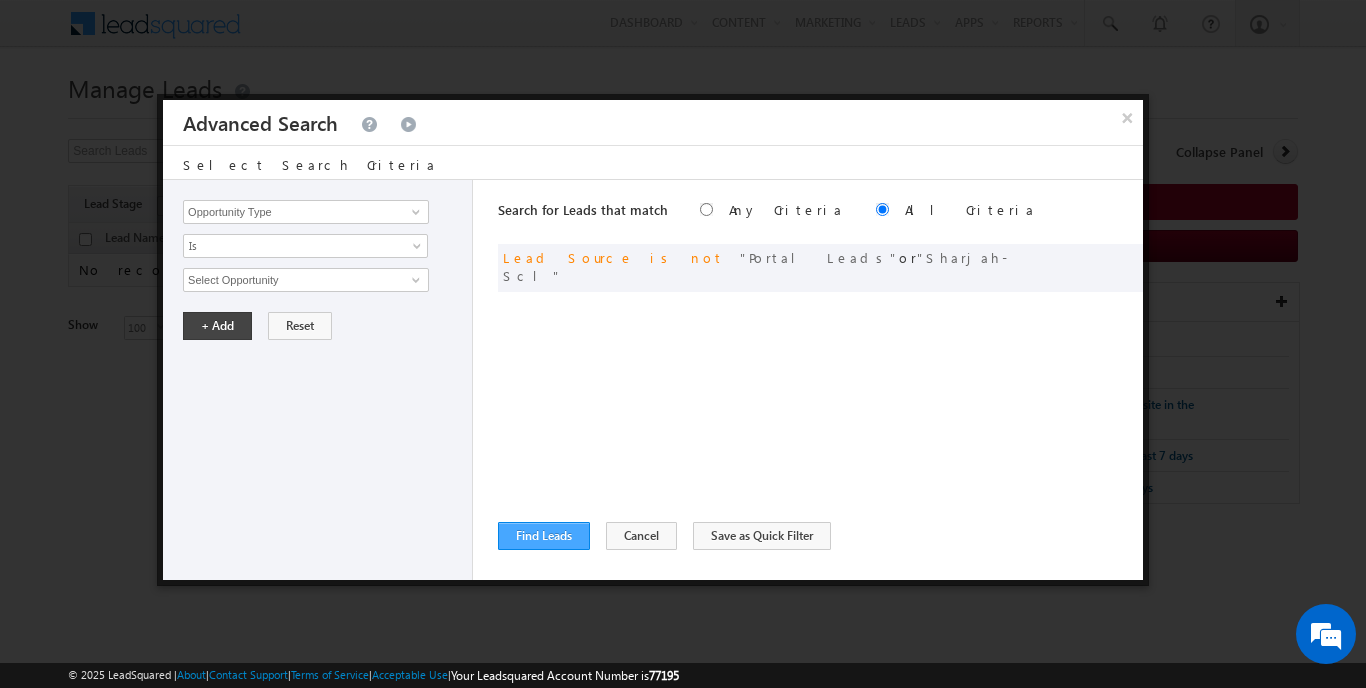 click on "Find Leads" at bounding box center (544, 536) 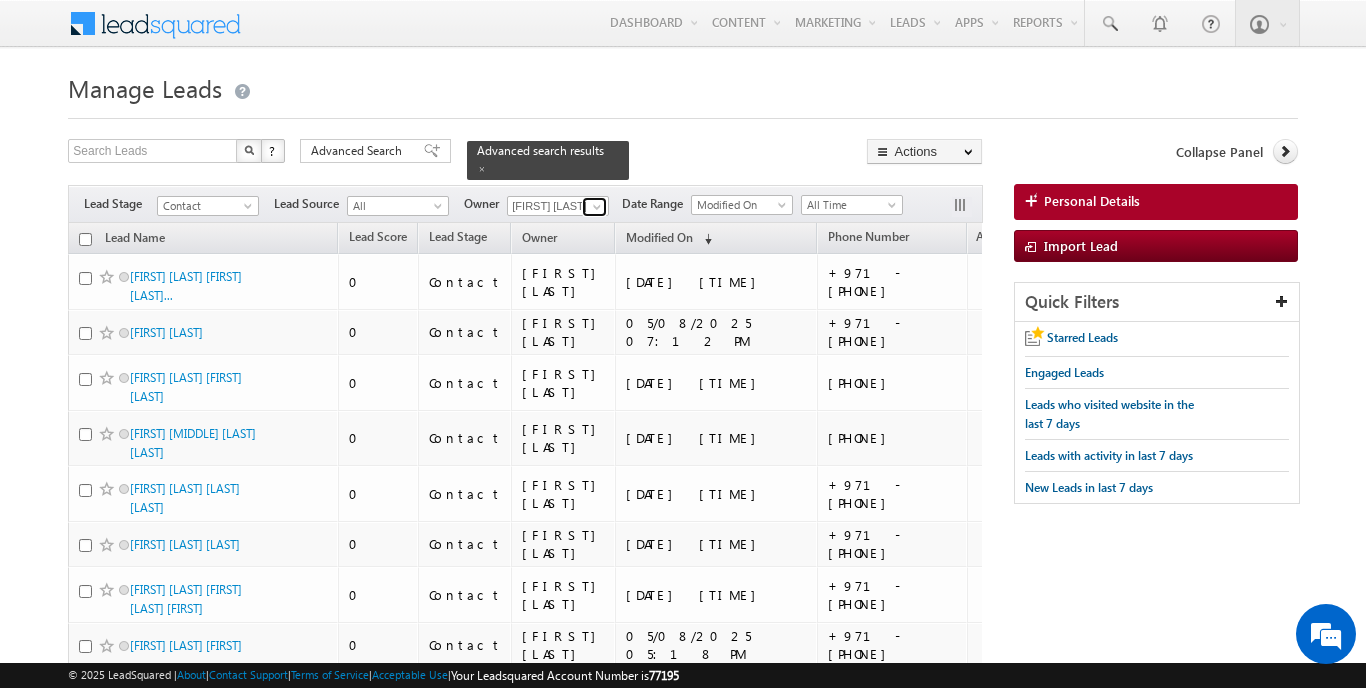 click at bounding box center [594, 207] 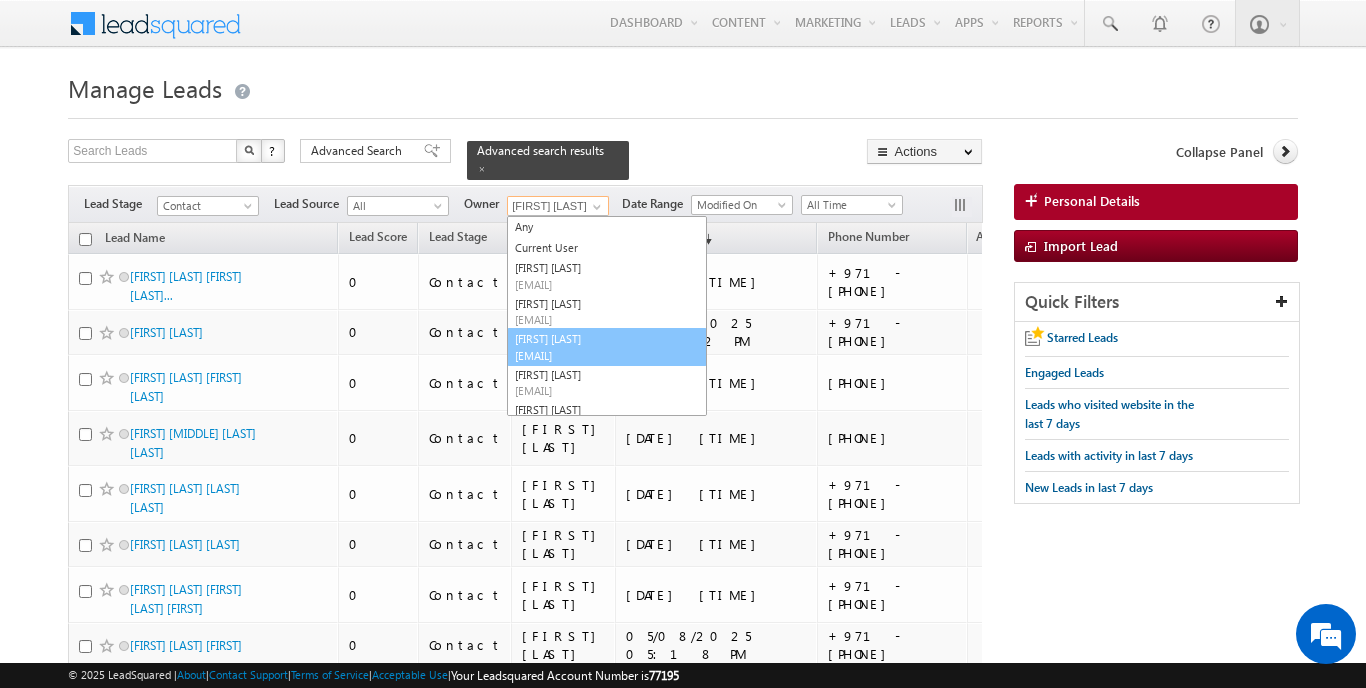 scroll, scrollTop: 0, scrollLeft: 0, axis: both 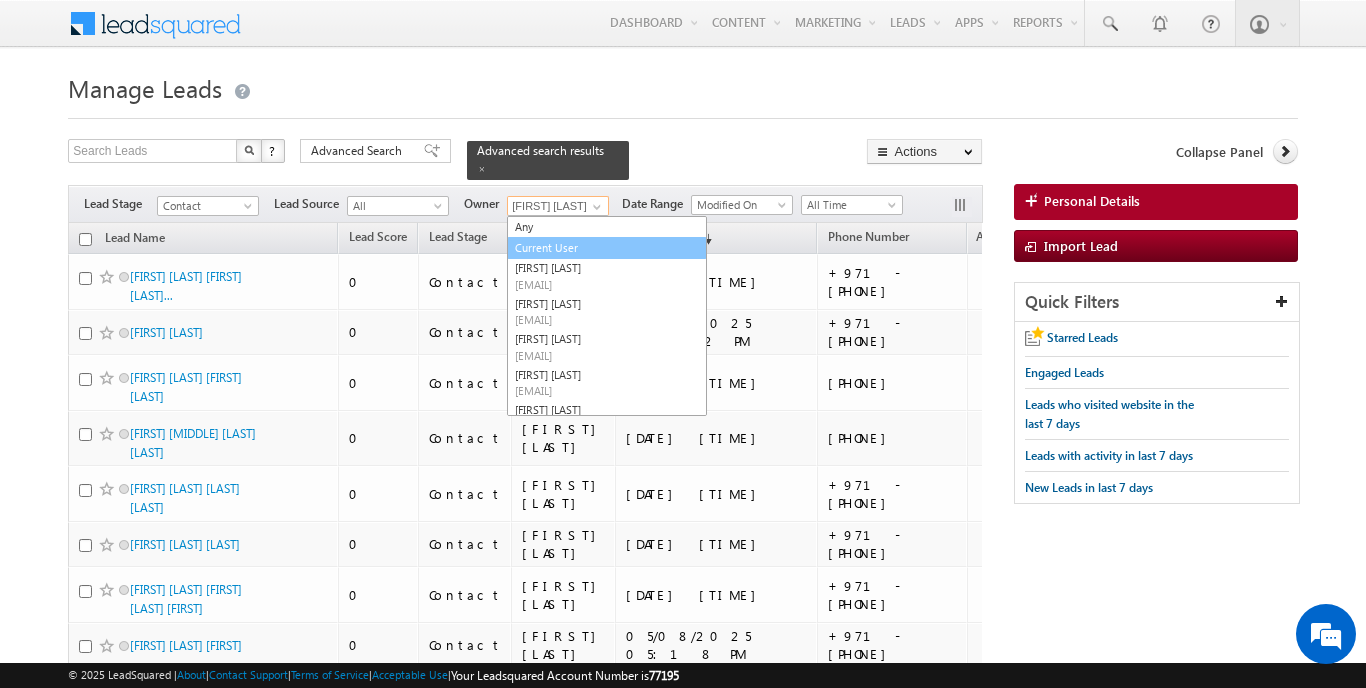 click on "Current User" at bounding box center (607, 248) 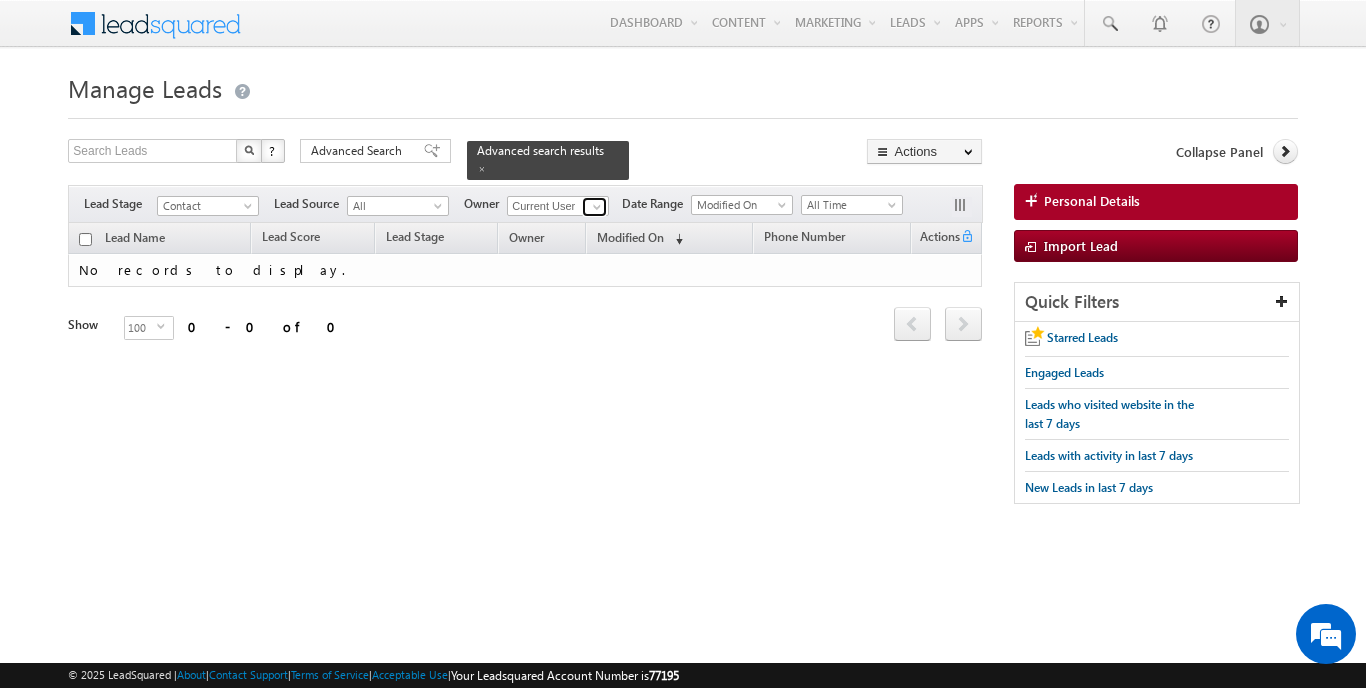 click at bounding box center (597, 207) 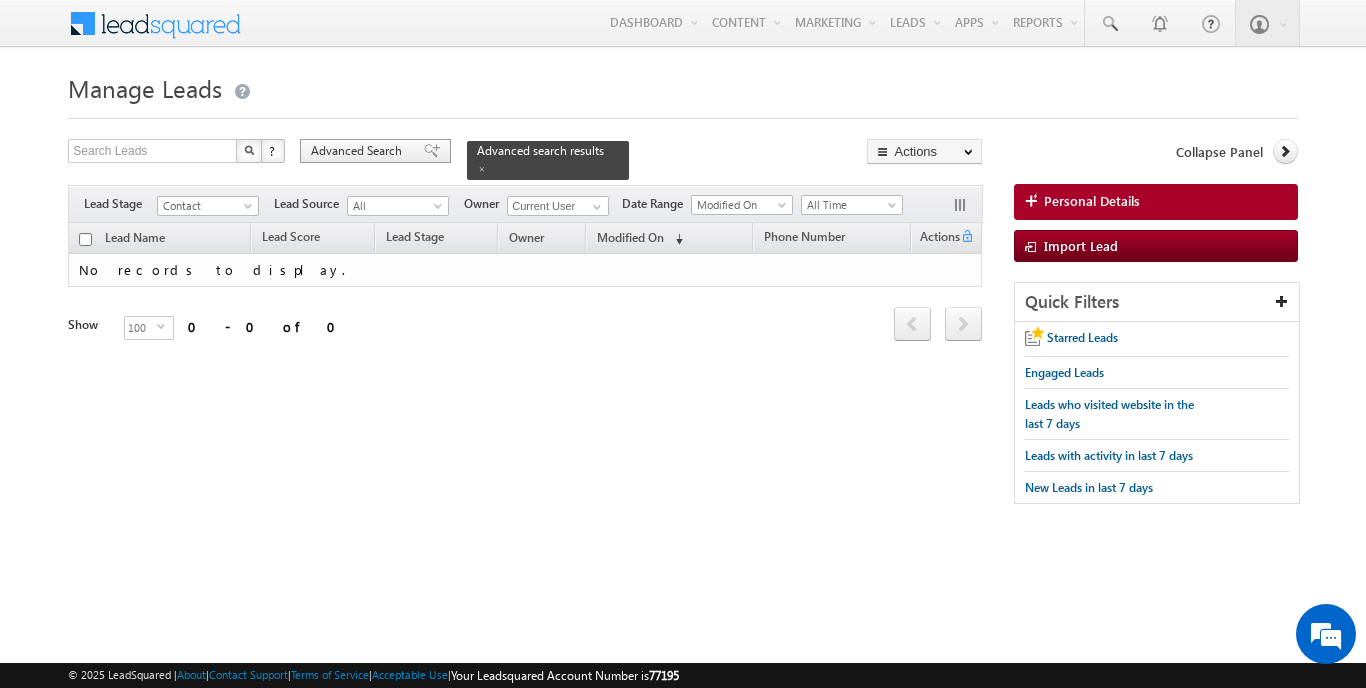 click on "Advanced Search" at bounding box center [359, 151] 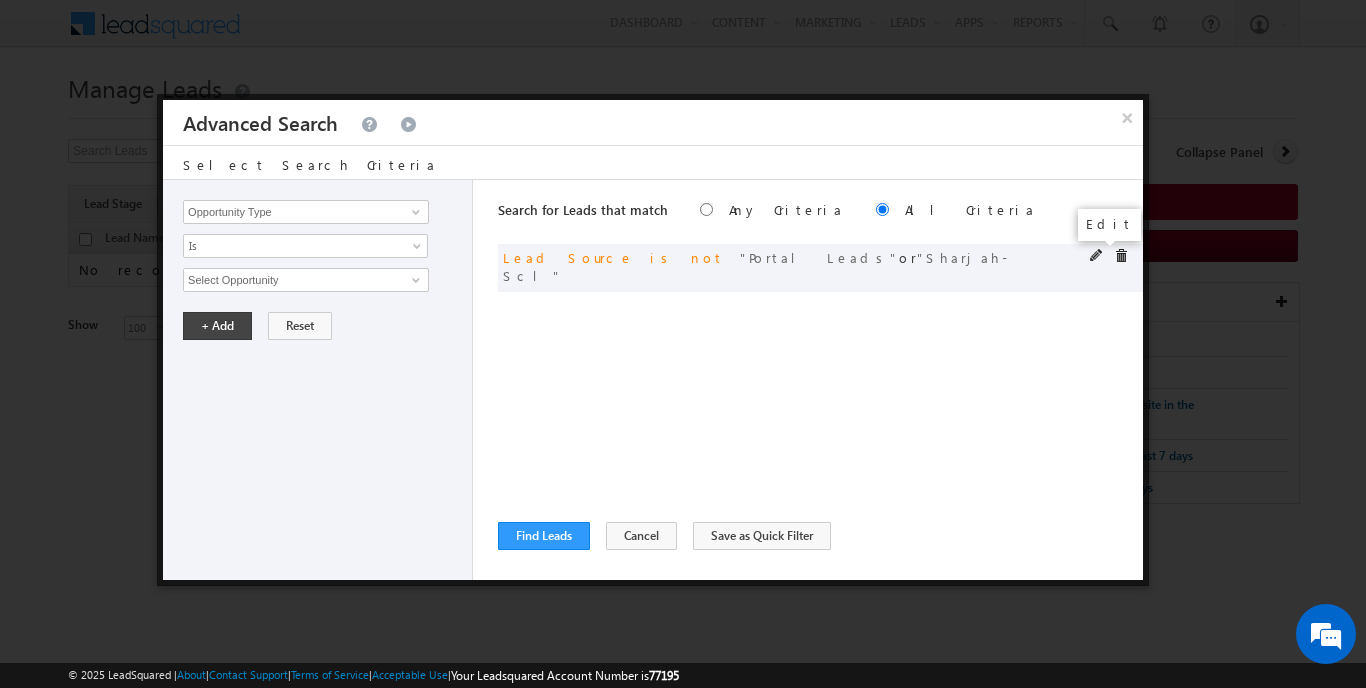click at bounding box center (1097, 256) 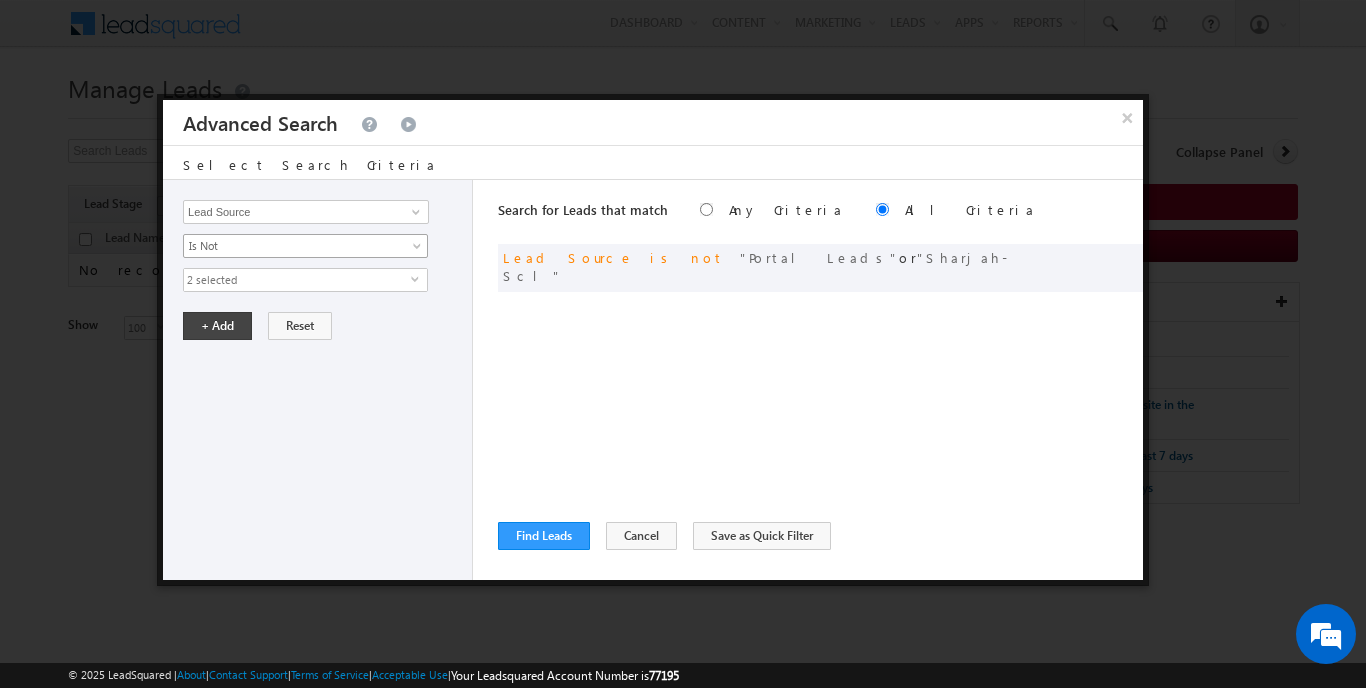 click on "Is Not" at bounding box center [305, 246] 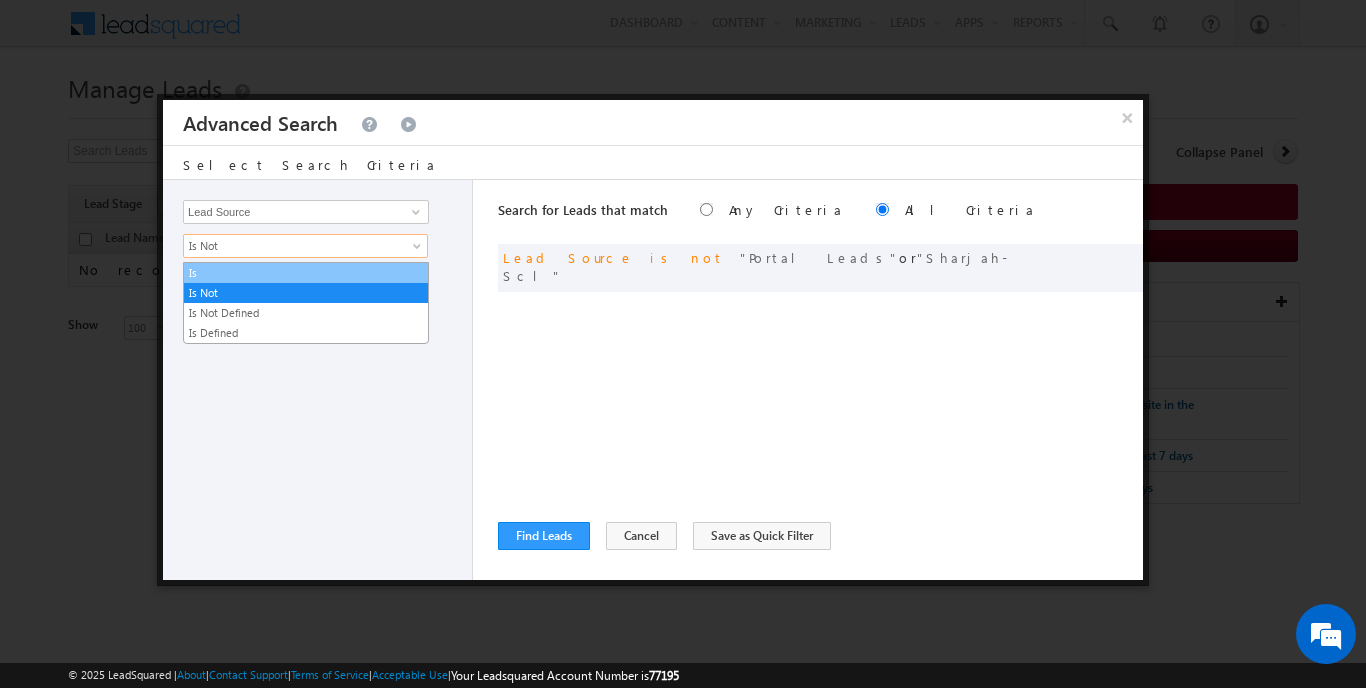 click on "Is" at bounding box center [306, 273] 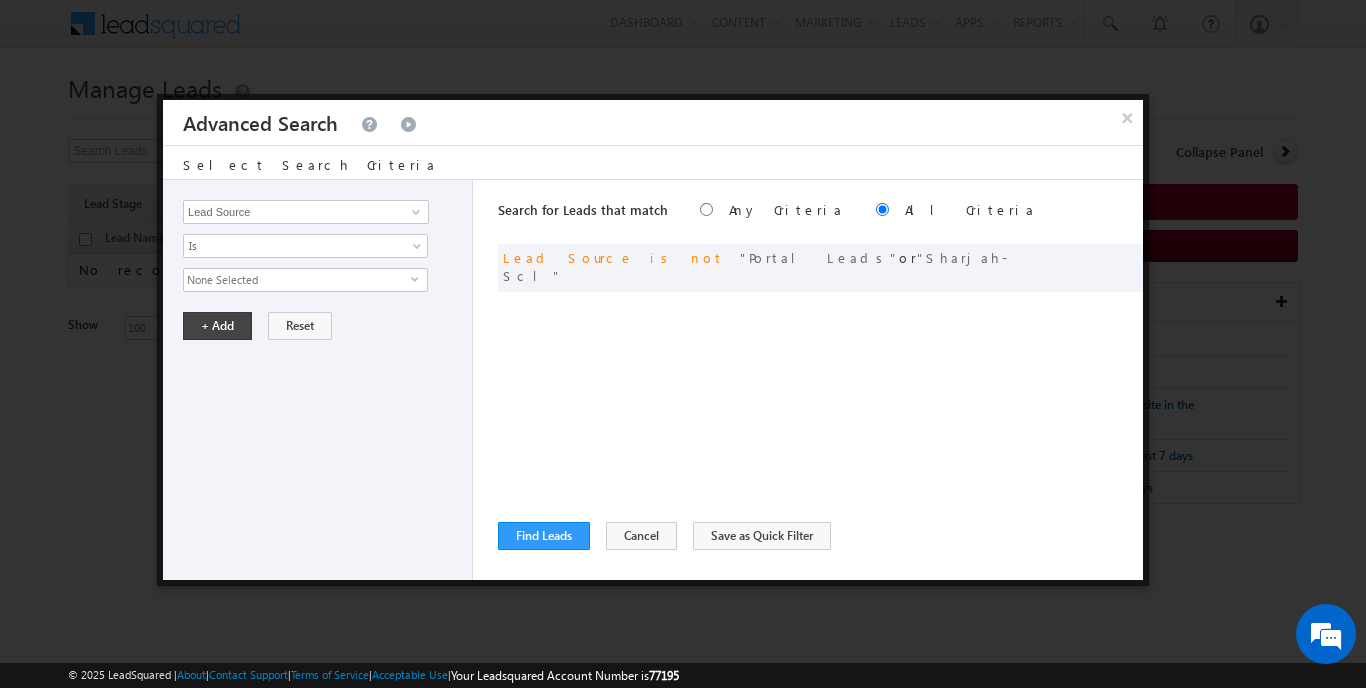 click on "None Selected" at bounding box center [297, 280] 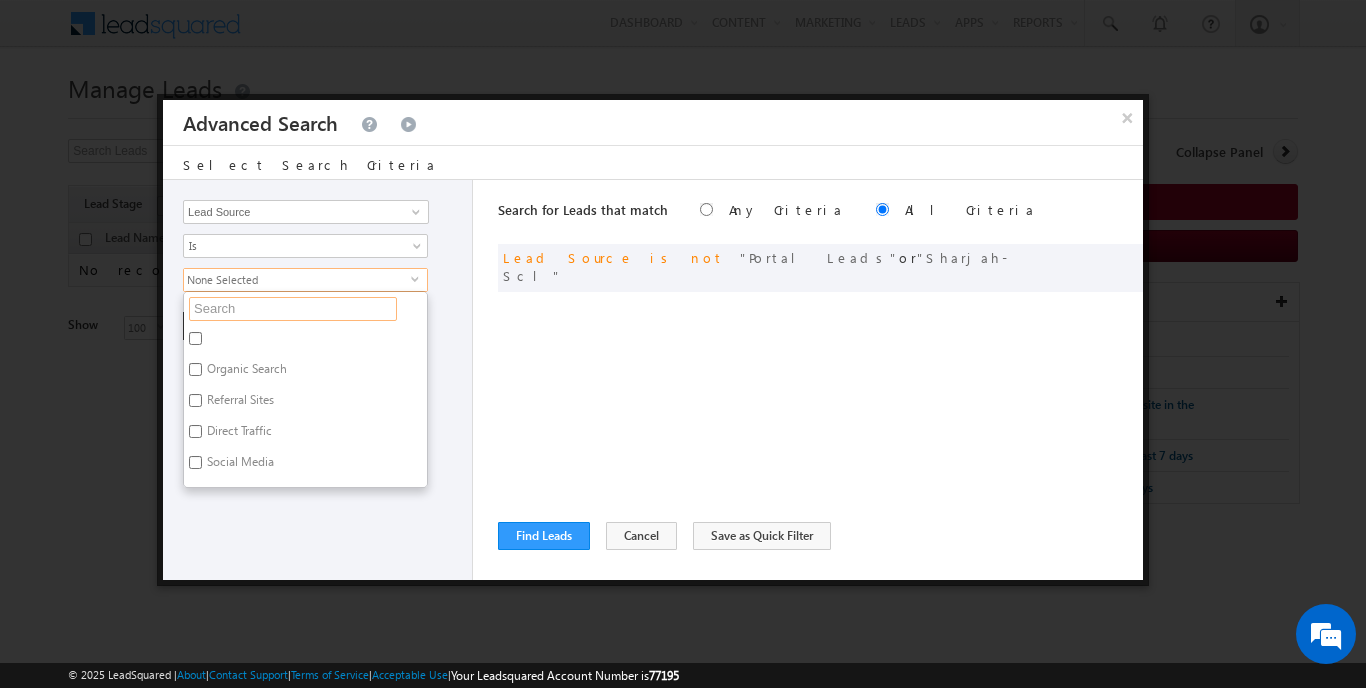 click at bounding box center [293, 309] 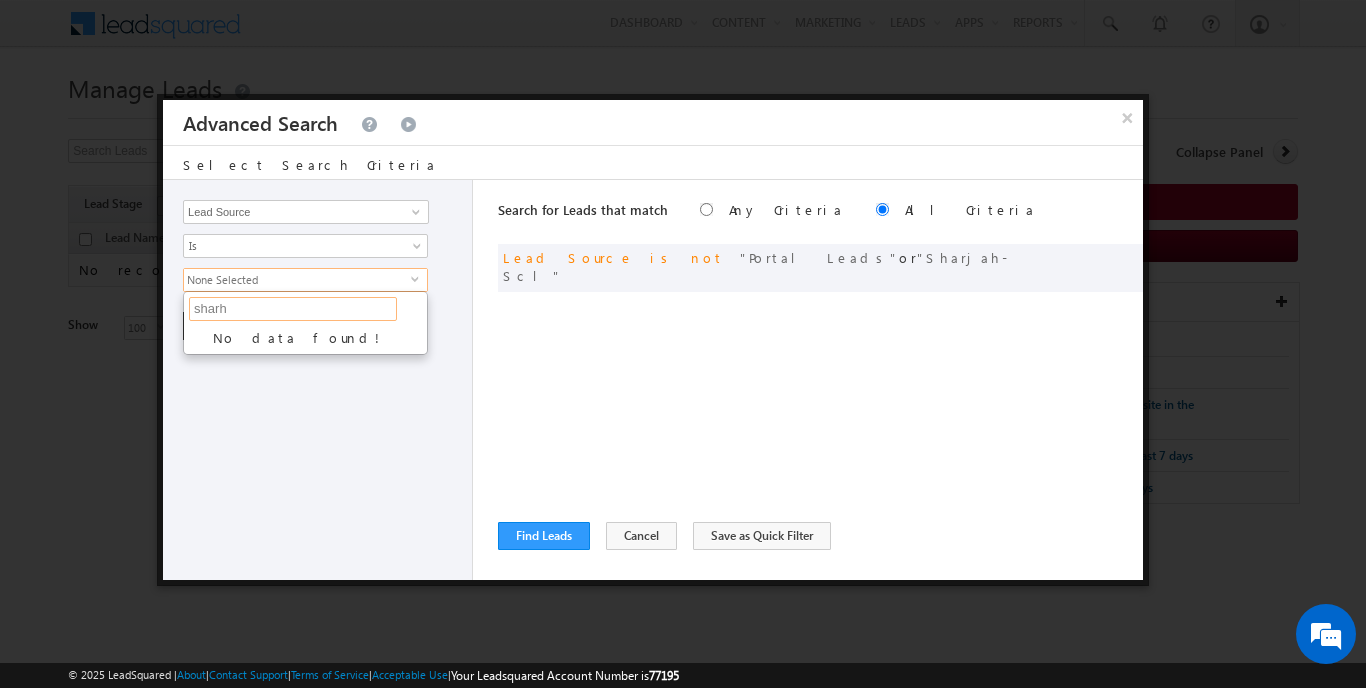 type on "shar" 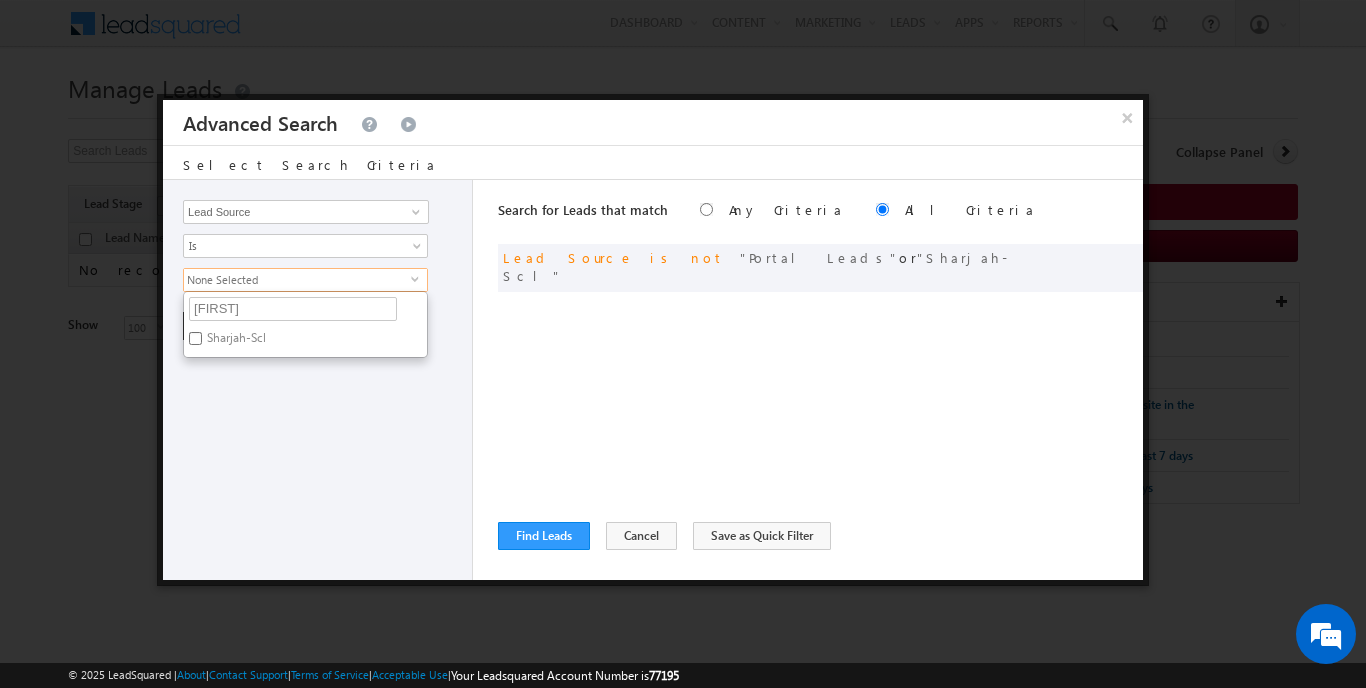 click on "Sharjah-Scl" at bounding box center (235, 341) 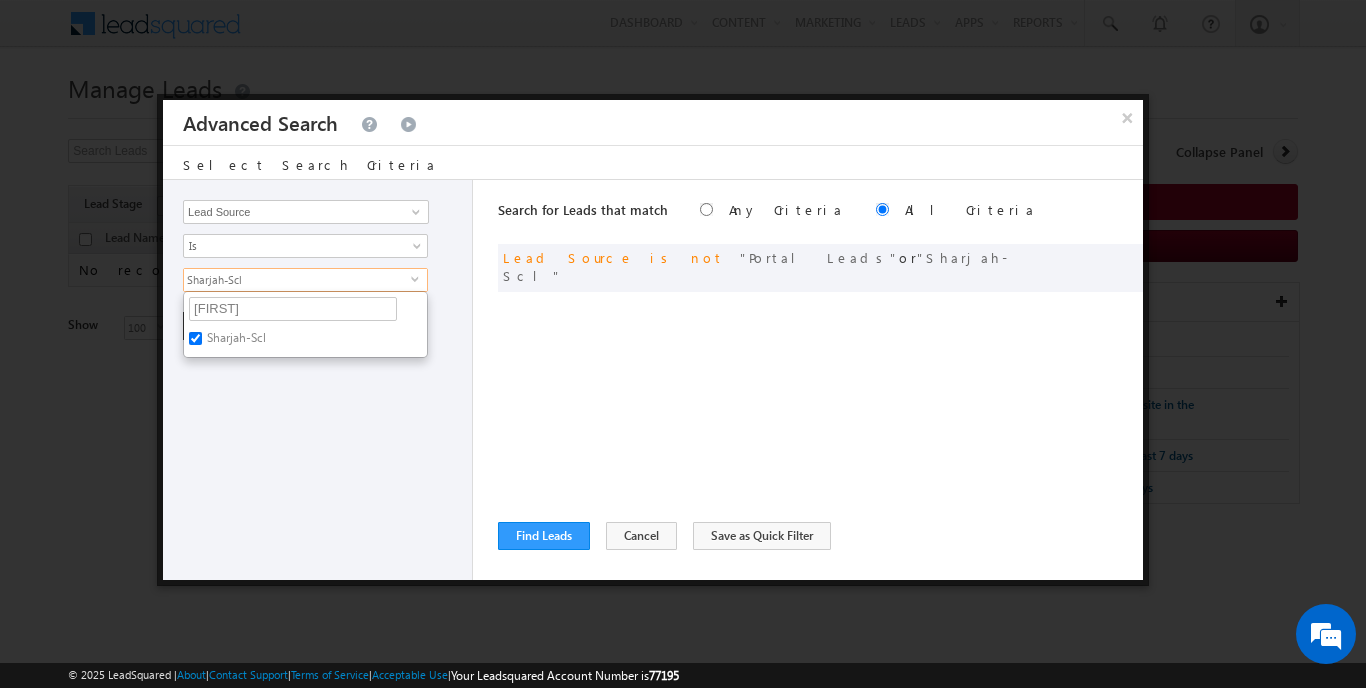 click on "Opportunity Type Lead Activity Task Sales Group  Prospect Id Address 1 Address 2 AML - File Booking Form - File Budget Building Name Buyer Persona Campaign Name Caste City Client Type Company Contact Stage Conversion Referrer URL Country Created By Id Created On Current Opt In Status Customer Type Developer DNCR Status Do Not Call Do Not Email Do Not SMS Do Not Track Do you want to invest in dubai Email Emirate Emirates ID - File Engagement Score Father Name First Name Focus Project Form Name Grade Job Title Last Activity Last Activity Date Last Name Last Opt In Email Sent Date Latitude Lead Number Lead Origin Lead Remarks Lead Score Lead Source Lead Stage Longitude Master Project meet your team Date Meeting Done Date  Meeting Location Mobile Number Modified By Id Modified On Nationality Not Picked counter Notes Opt In Date Opt In Details Order Value Owner Passport - File Phone Number Plot Area Possession Procedure Name Project Project Name Project Suggested Qualify follow up" at bounding box center [318, 380] 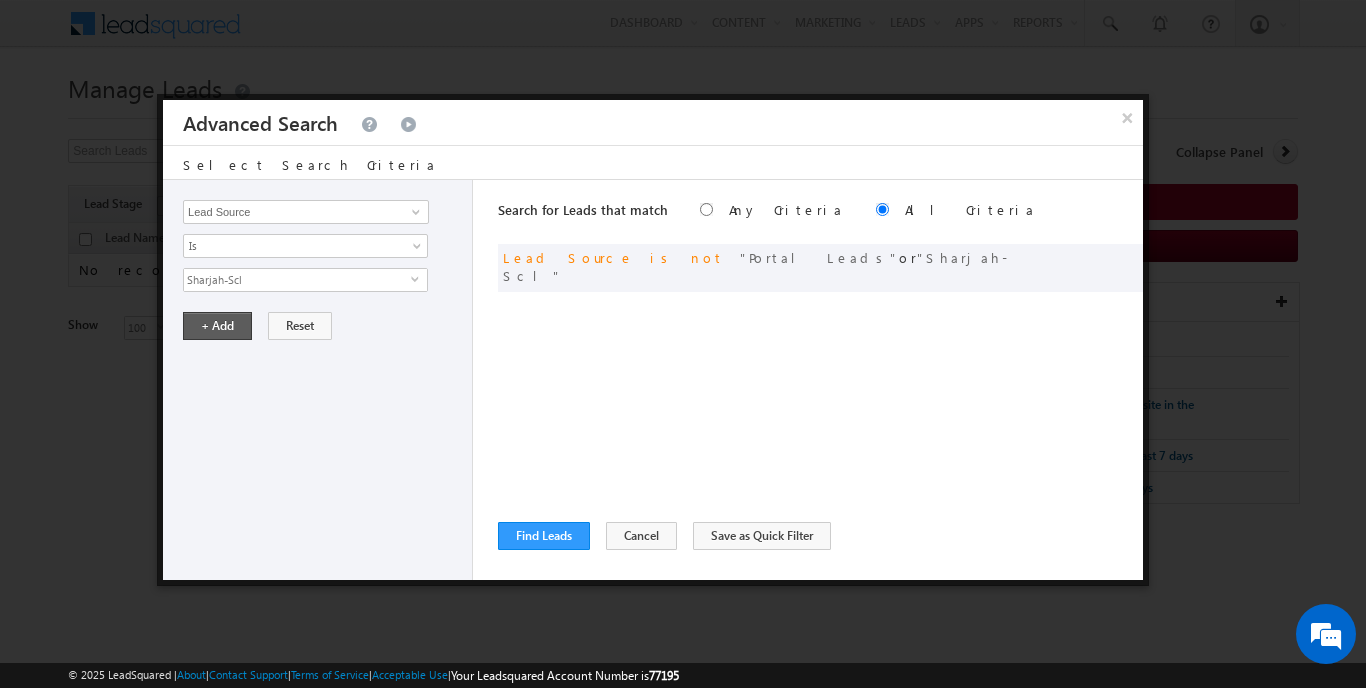 click on "+ Add" at bounding box center (217, 326) 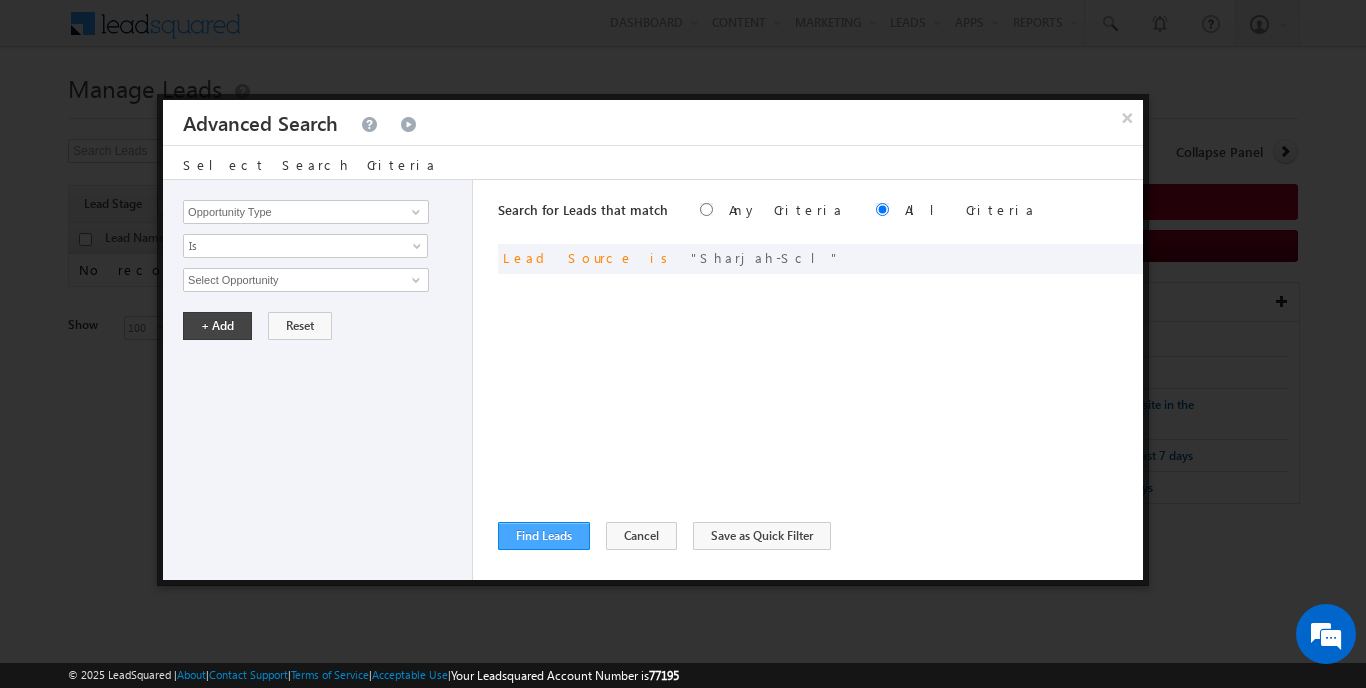 click on "Find Leads" at bounding box center [544, 536] 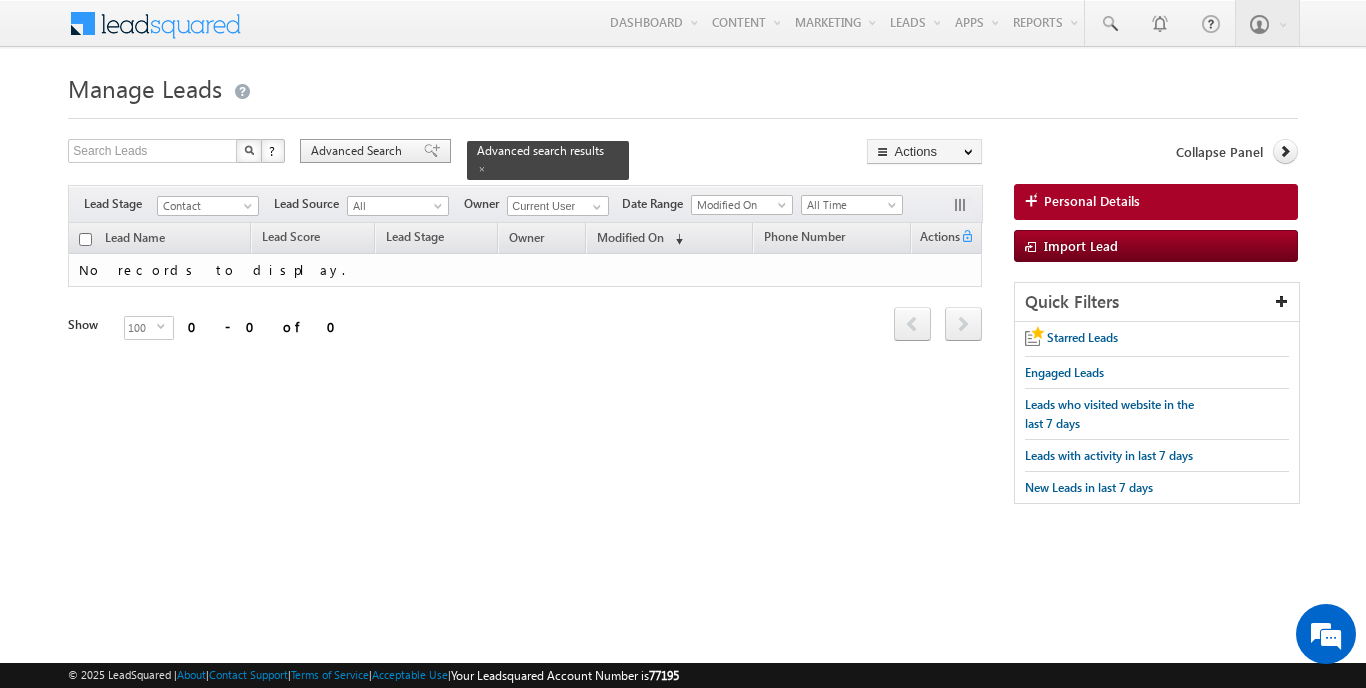 click on "Advanced Search" at bounding box center (359, 151) 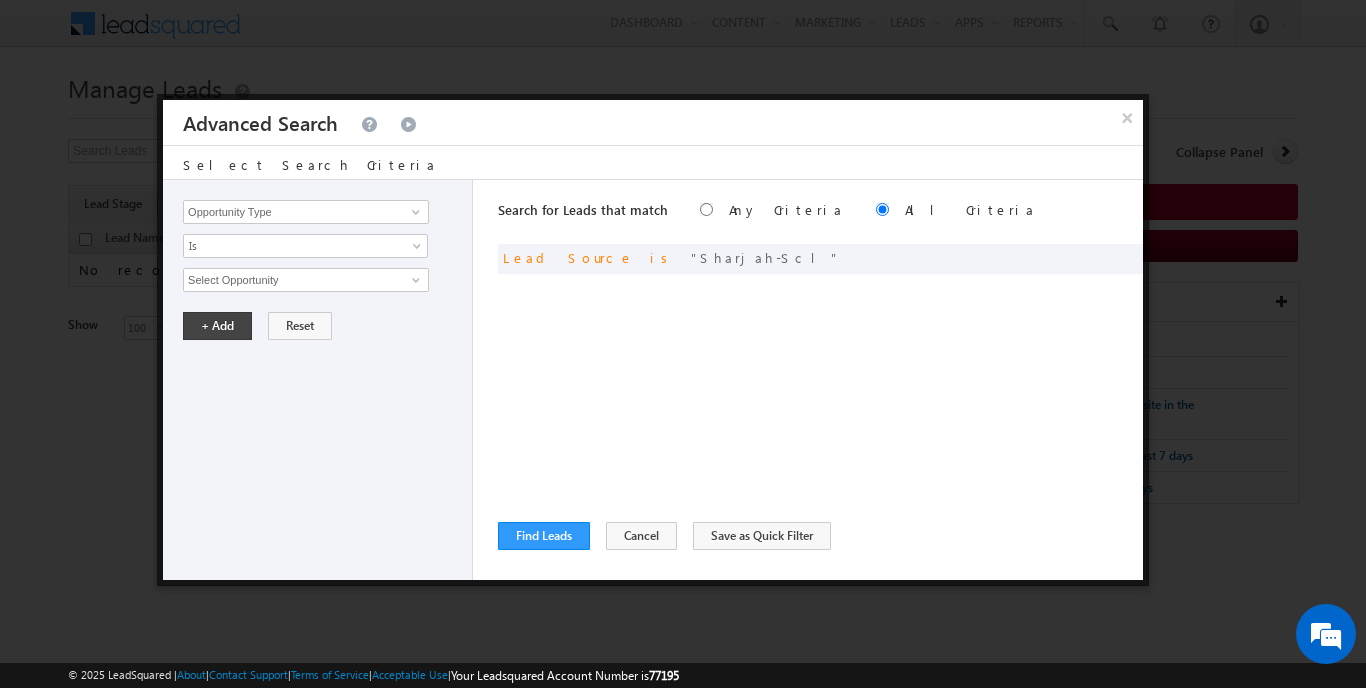 click on "Search for Leads that match
Any Criteria
All Criteria
Note that the current triggering entity  is not considered  in the condition
If more than one opportunities are returned, the opportunity which is  most recently created  will be considered.
Descending
Ascending
and  Lead Source   is   Sharjah-Scl" at bounding box center (820, 380) 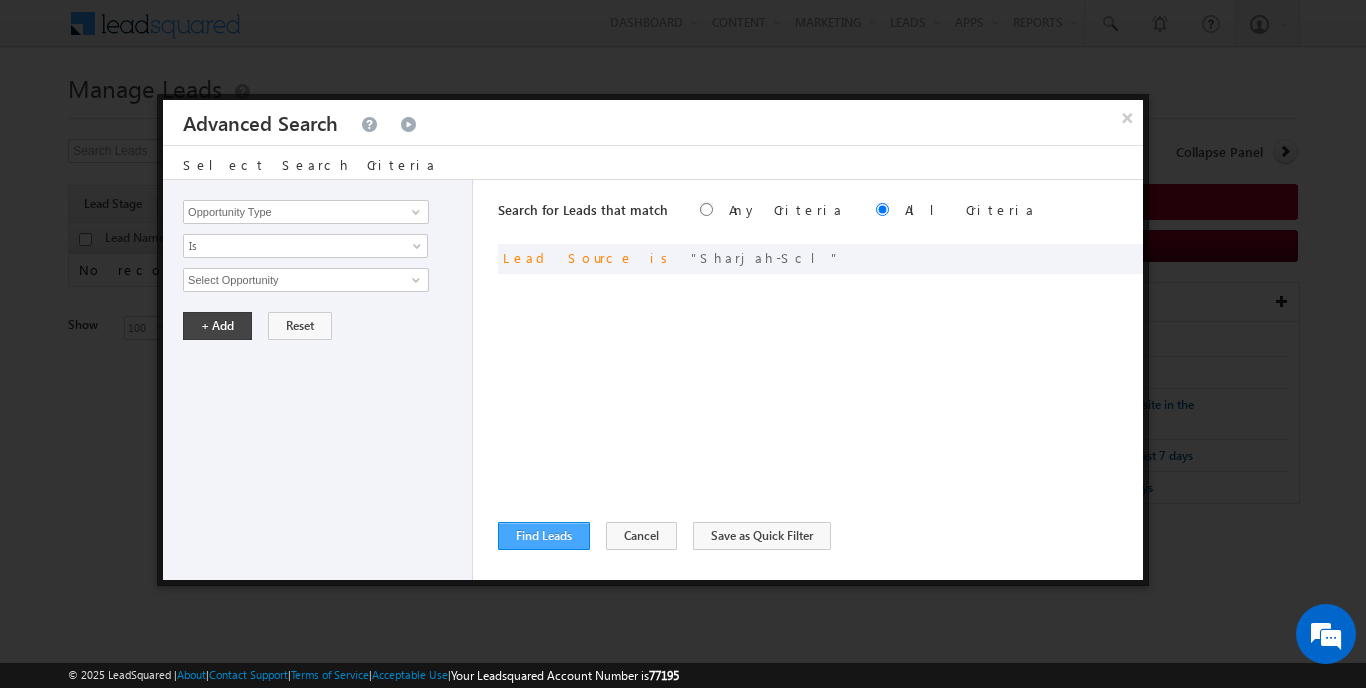 click on "Find Leads" at bounding box center (544, 536) 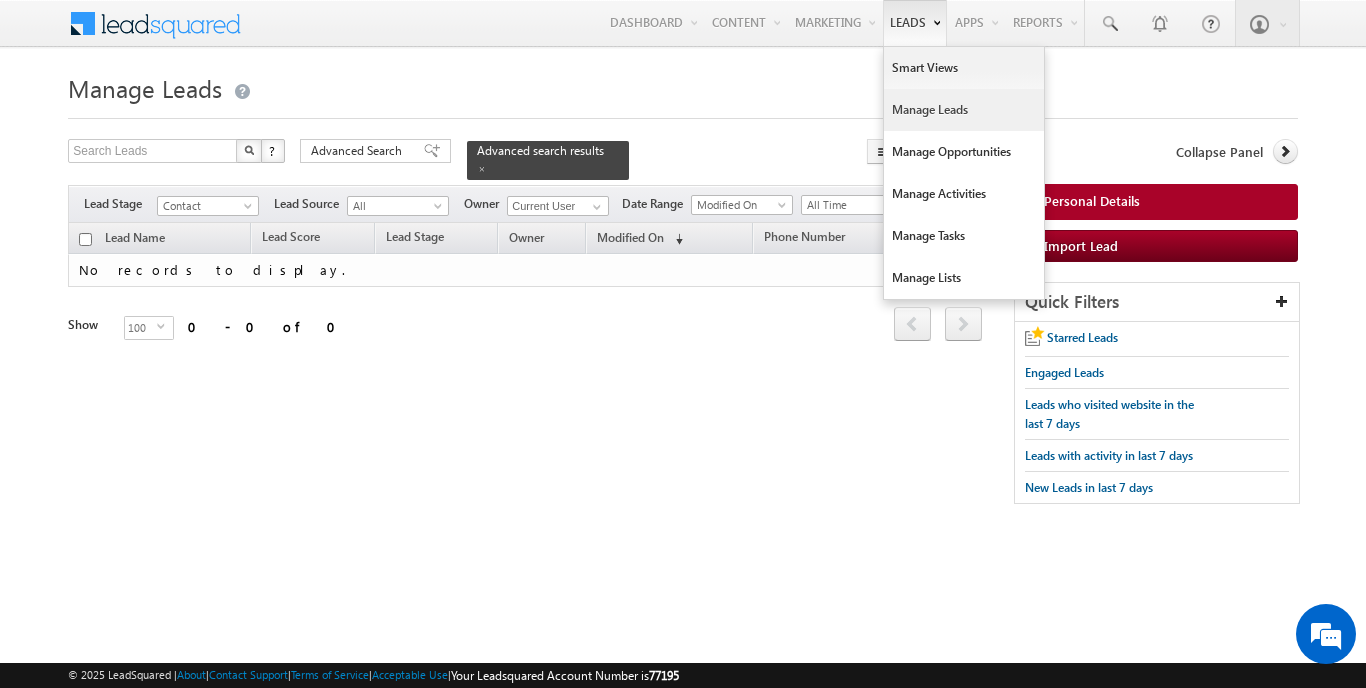 click on "Manage Leads" at bounding box center (964, 110) 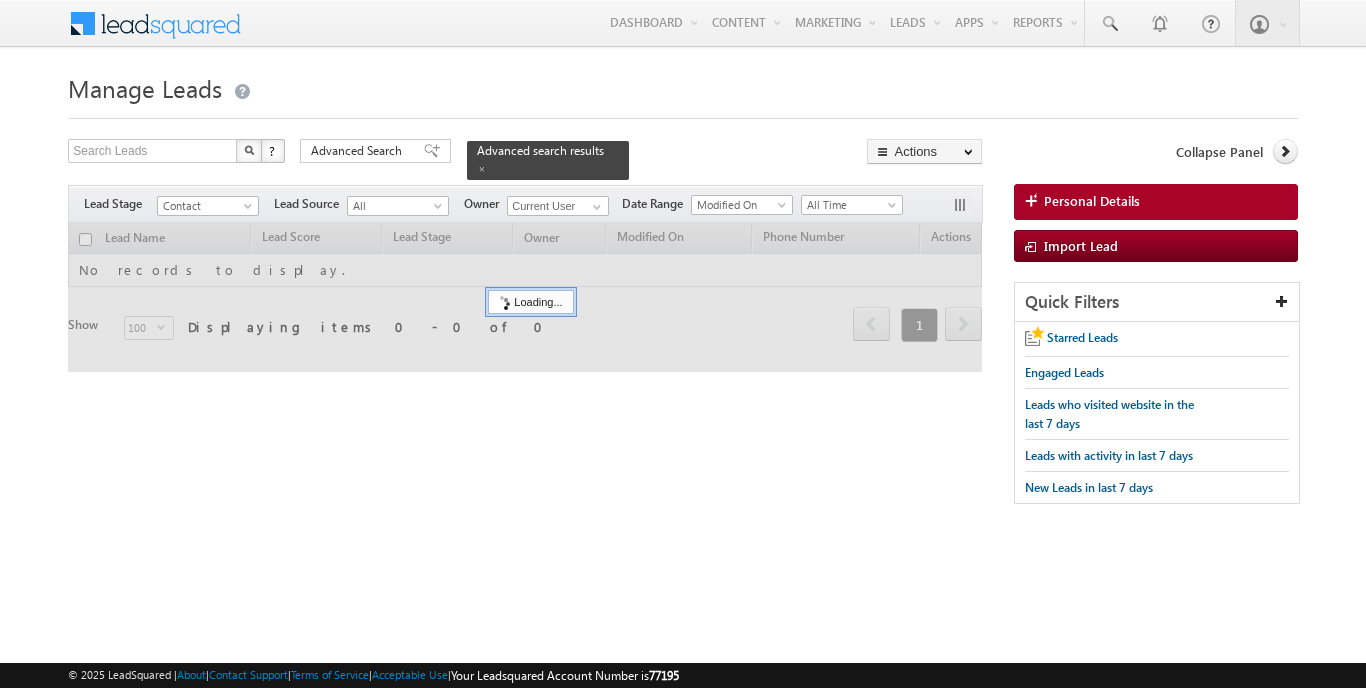 scroll, scrollTop: 0, scrollLeft: 0, axis: both 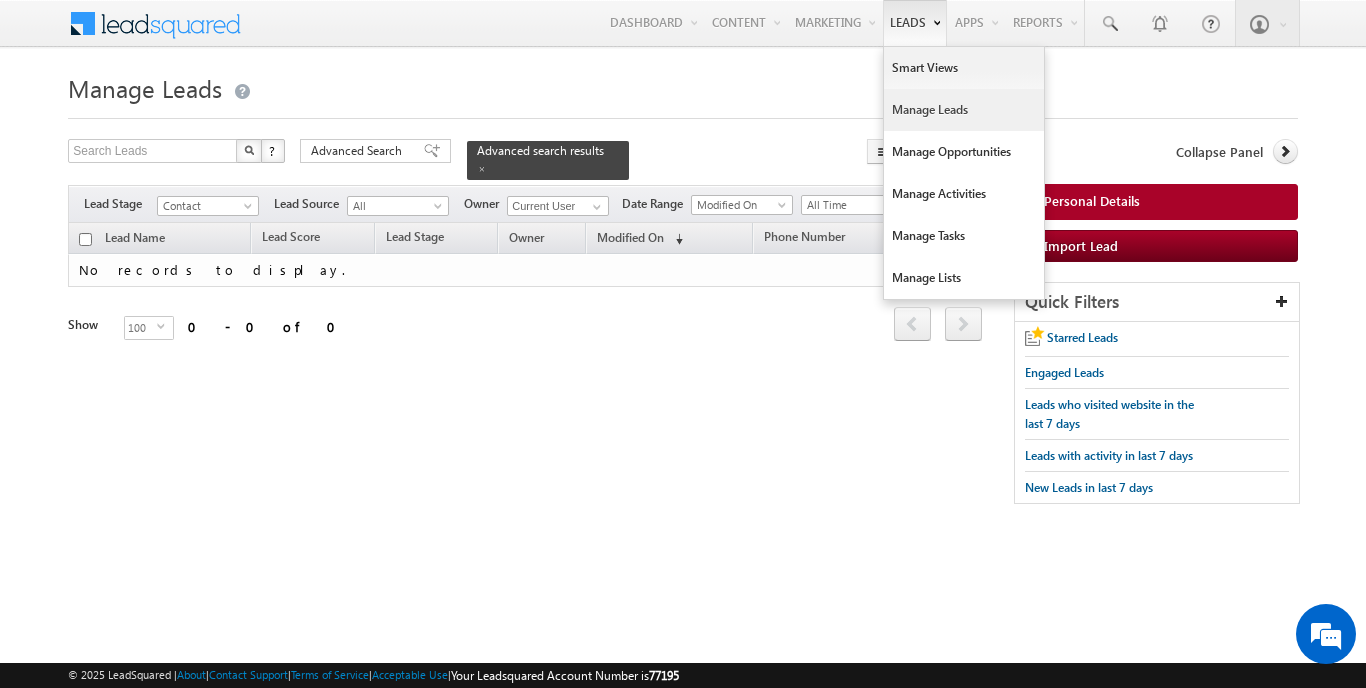 click on "Manage Leads" at bounding box center [964, 110] 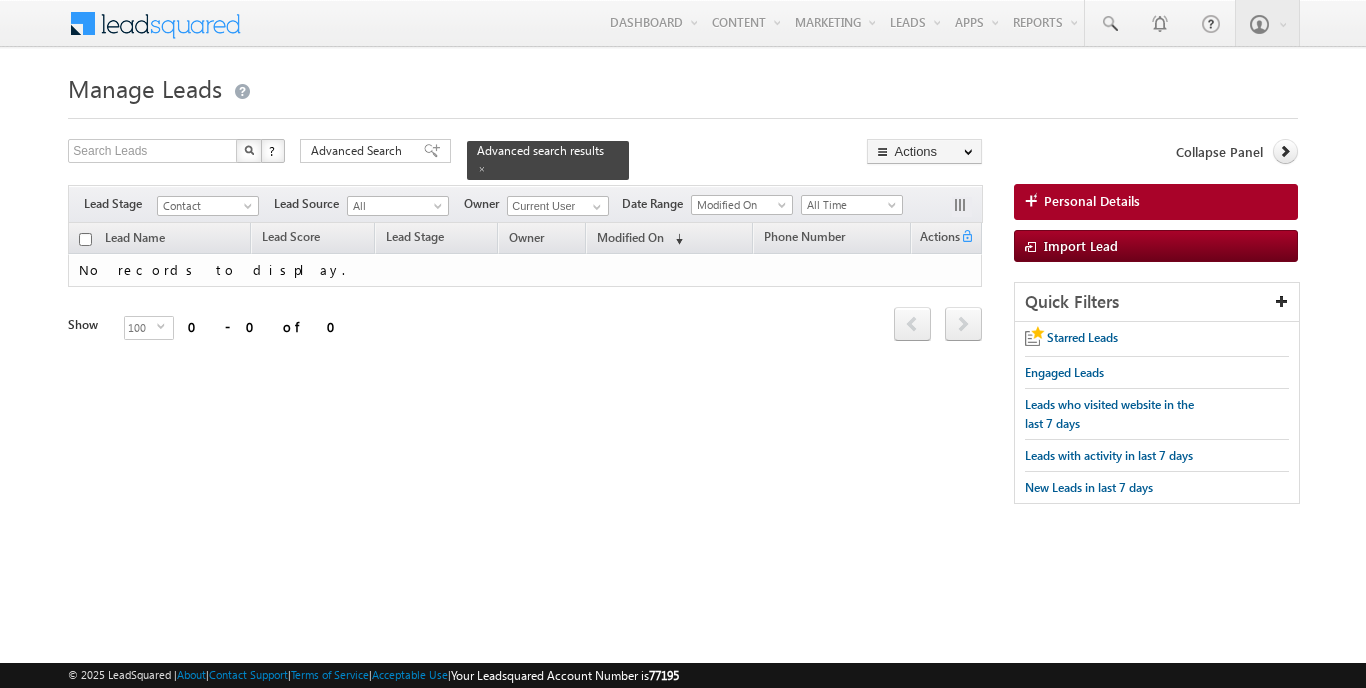 scroll, scrollTop: 0, scrollLeft: 0, axis: both 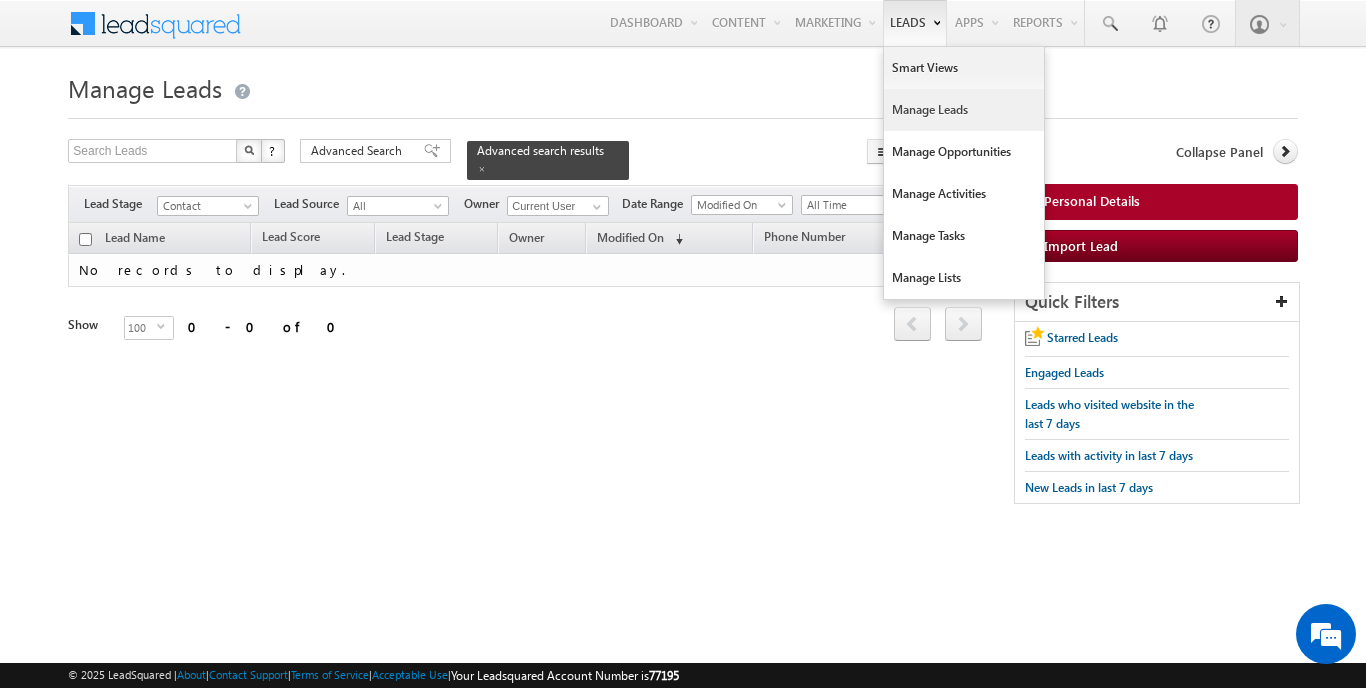 click on "Manage Leads" at bounding box center (964, 110) 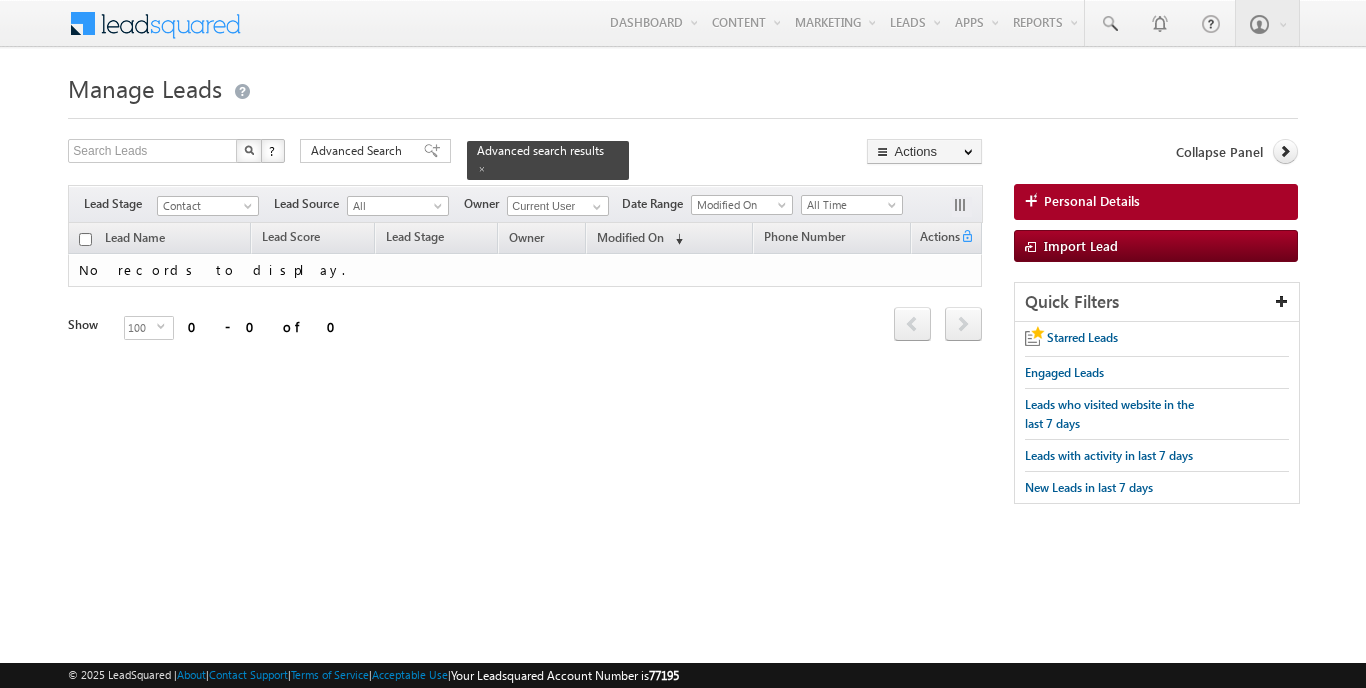 scroll, scrollTop: 0, scrollLeft: 0, axis: both 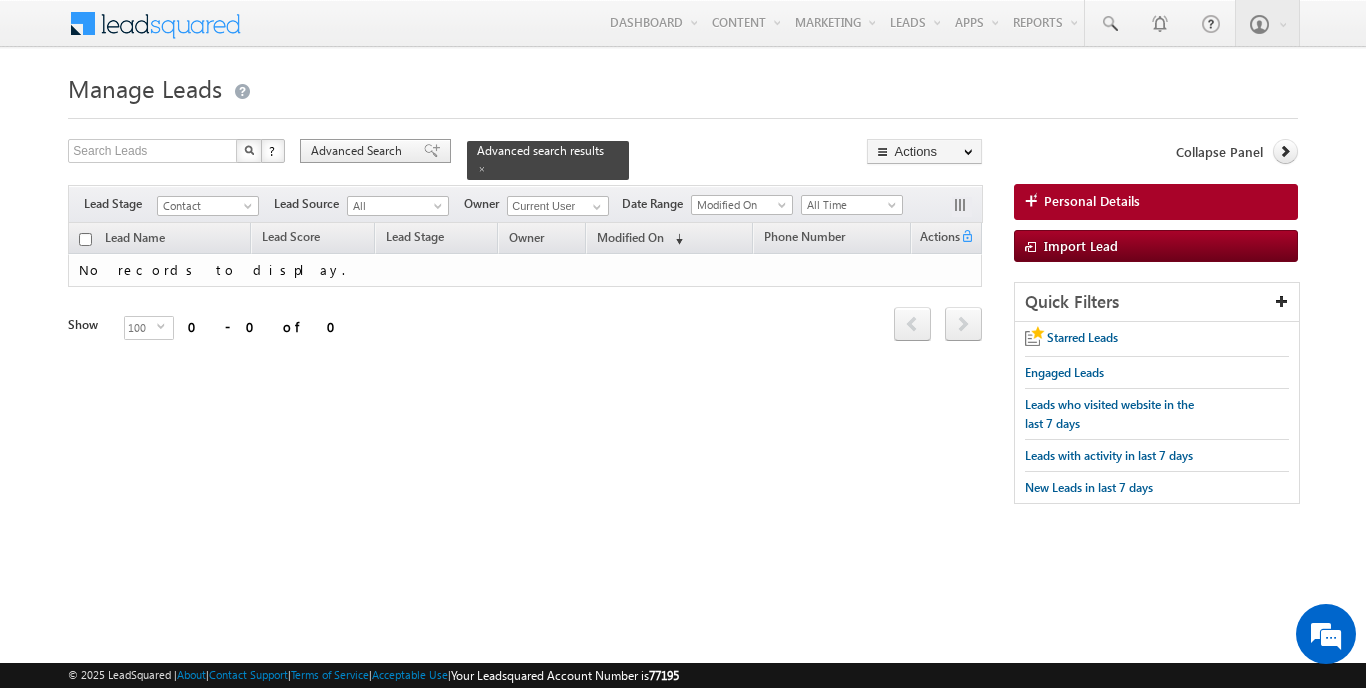 click on "Advanced Search" at bounding box center [359, 151] 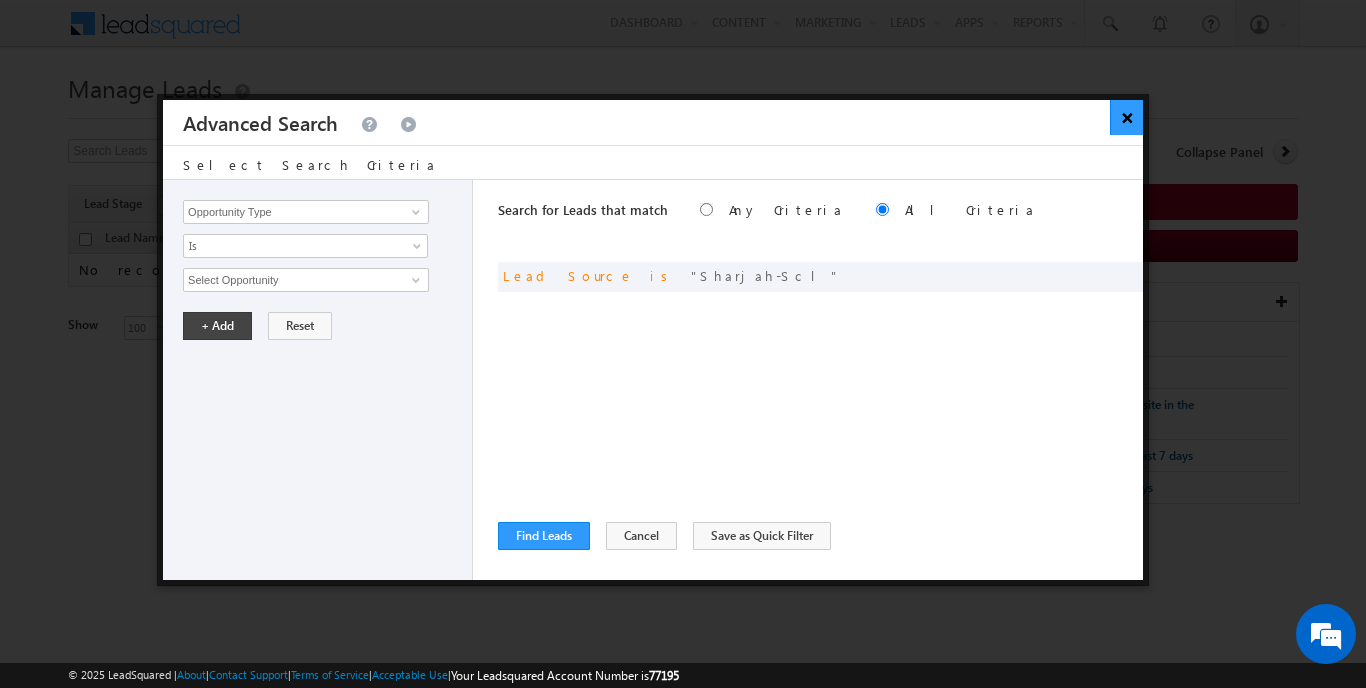 click on "×" at bounding box center (1126, 117) 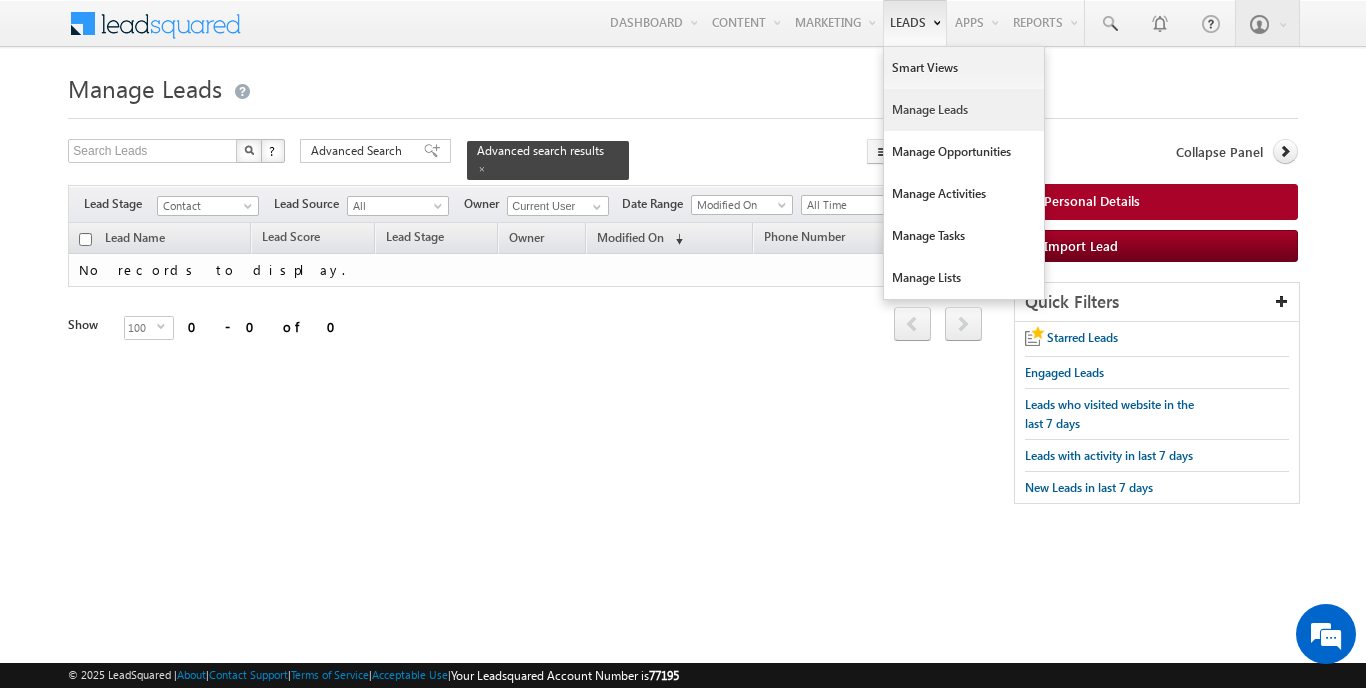 click on "Manage Leads" at bounding box center (964, 110) 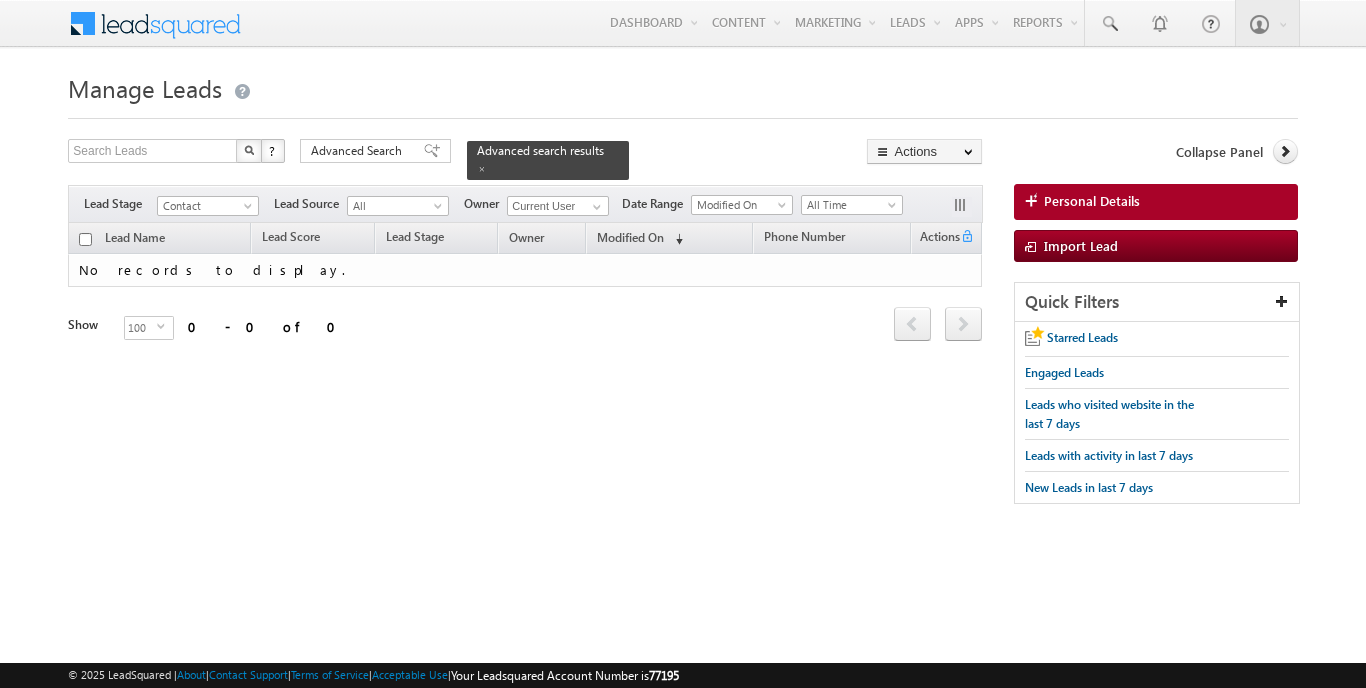 scroll, scrollTop: 0, scrollLeft: 0, axis: both 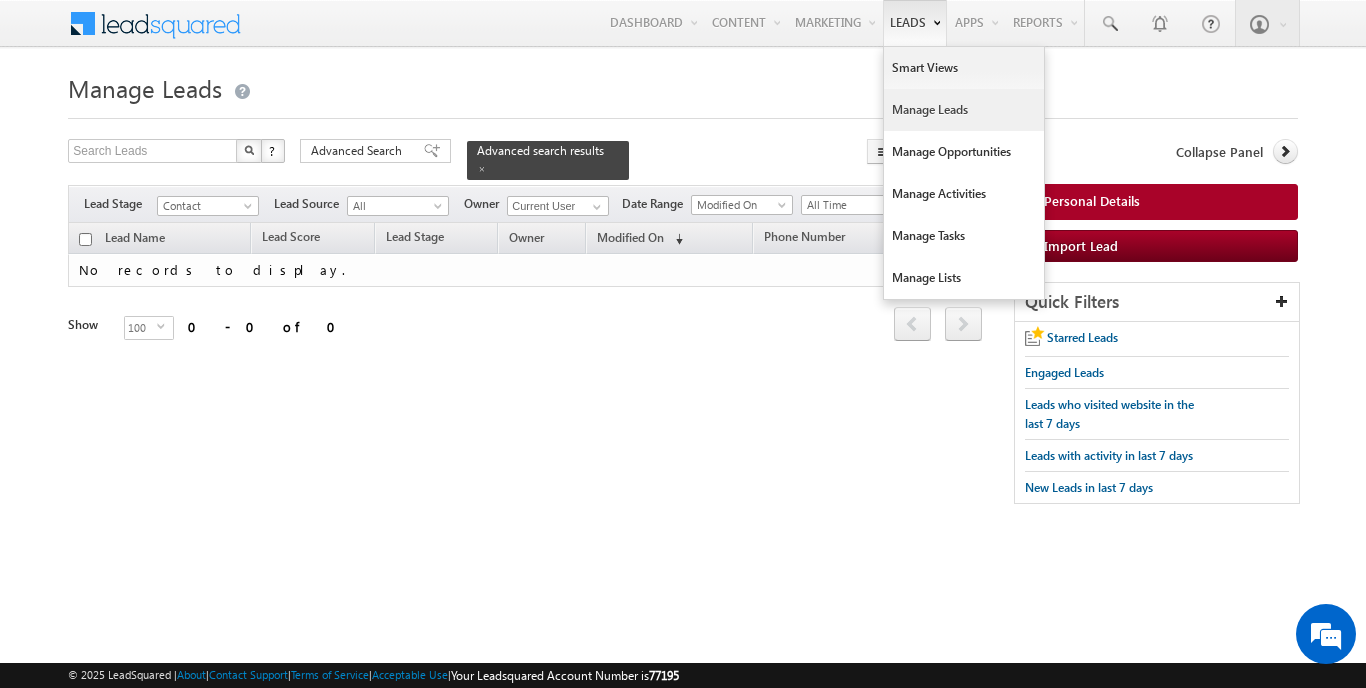 click on "Manage Leads" at bounding box center (964, 110) 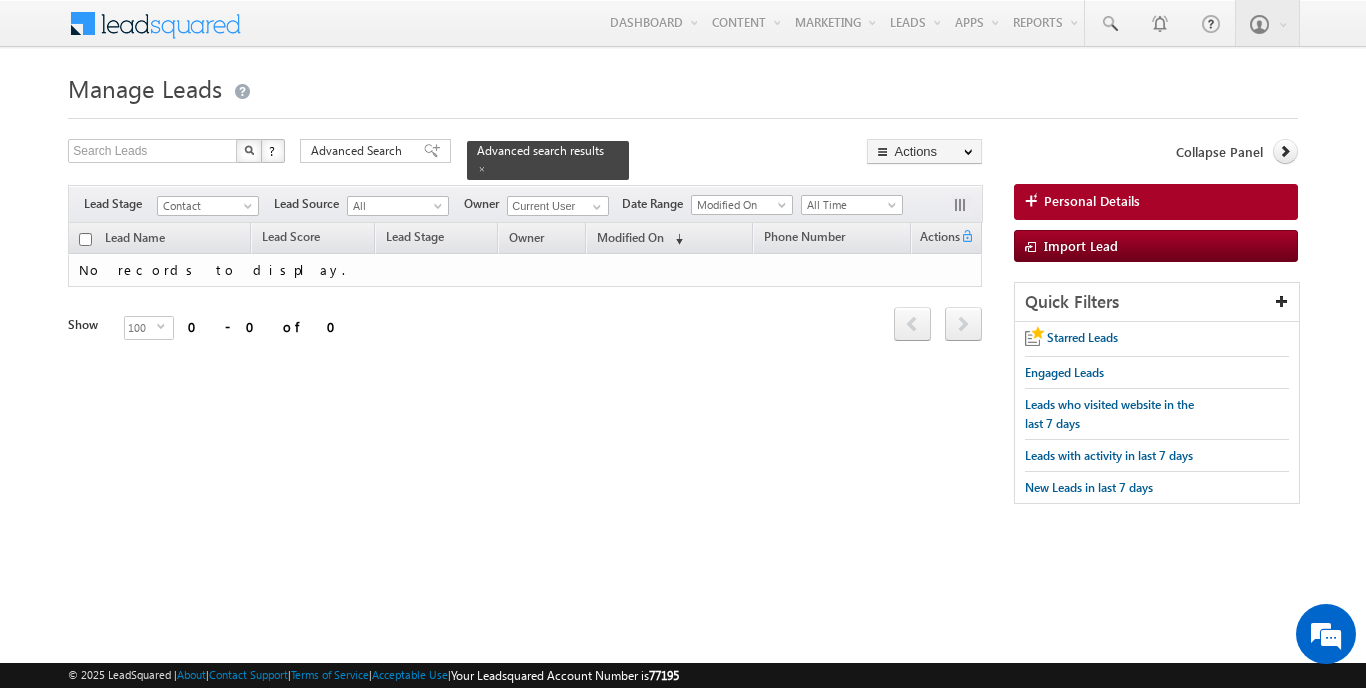 scroll, scrollTop: 0, scrollLeft: 0, axis: both 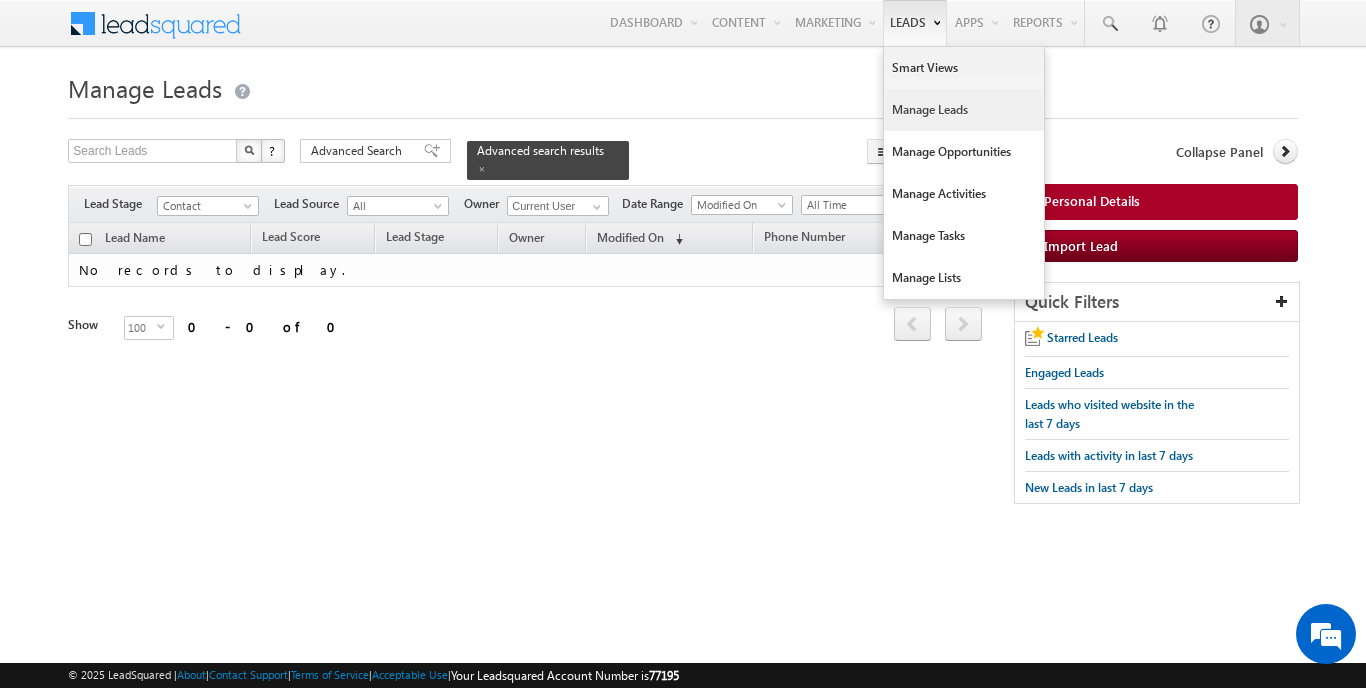 click on "Manage Leads" at bounding box center [964, 110] 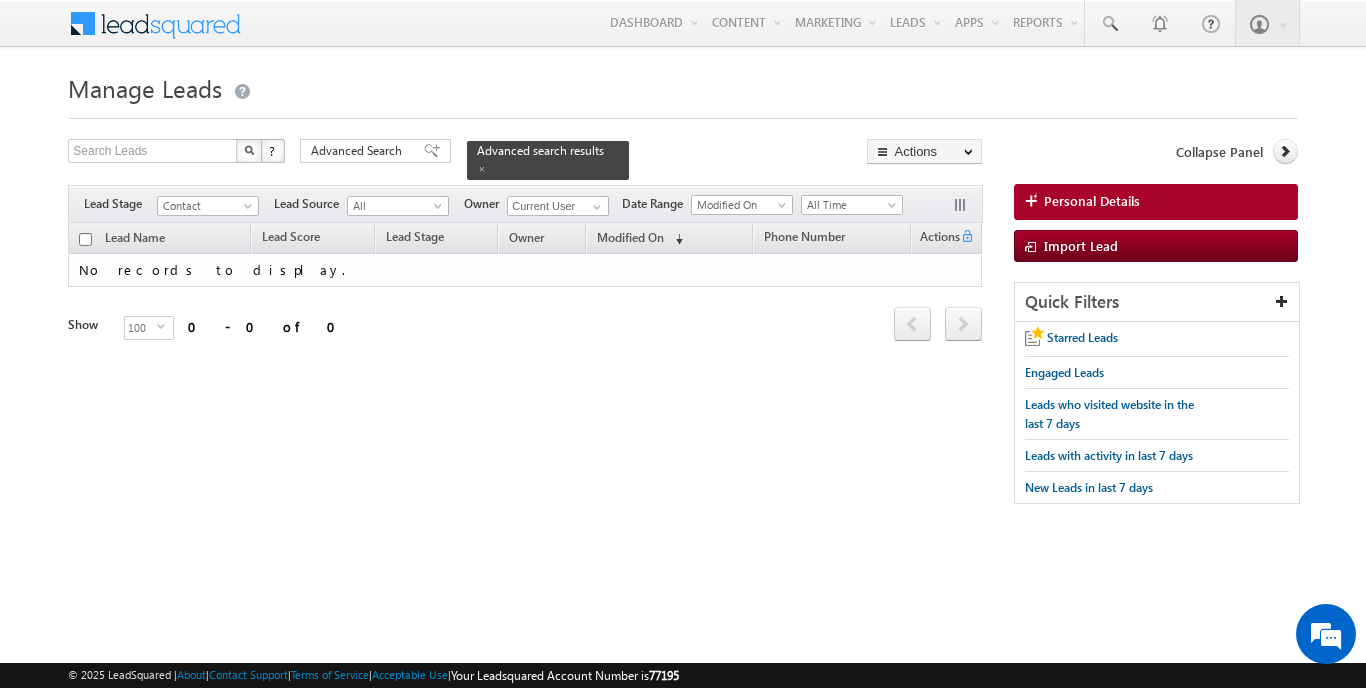 scroll, scrollTop: 0, scrollLeft: 0, axis: both 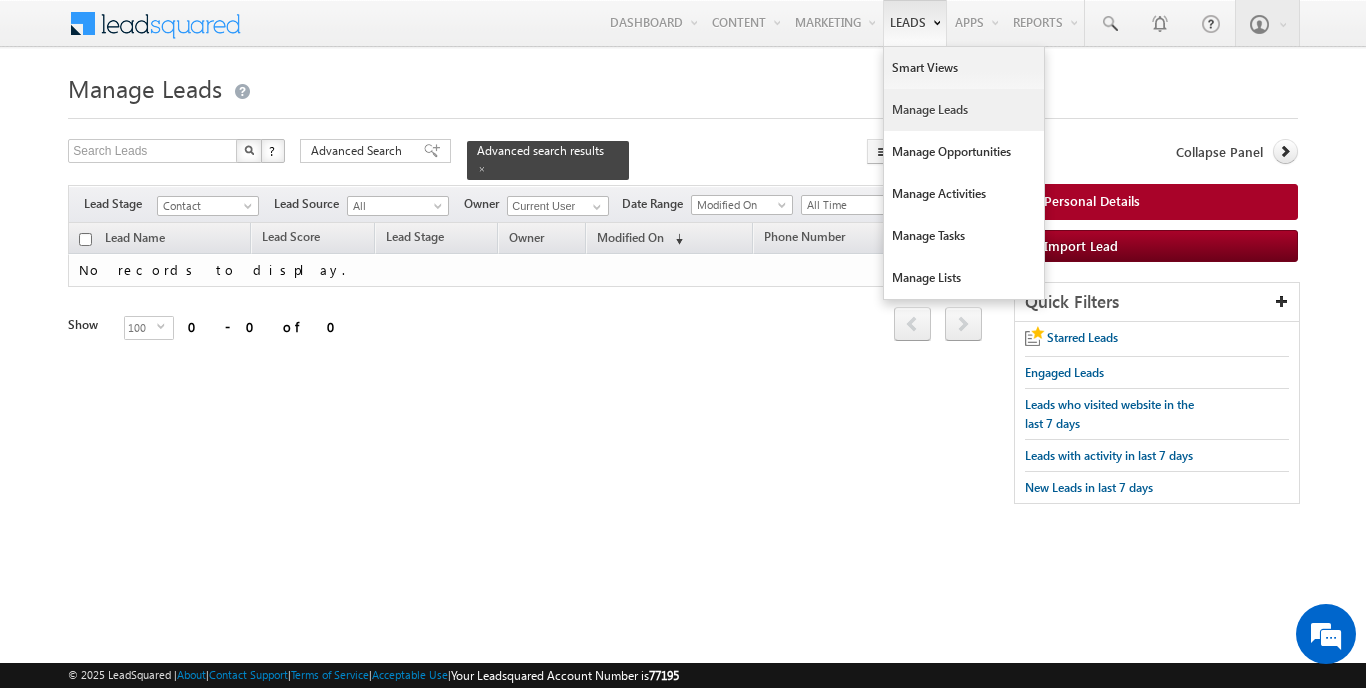 click on "Manage Leads" at bounding box center (964, 110) 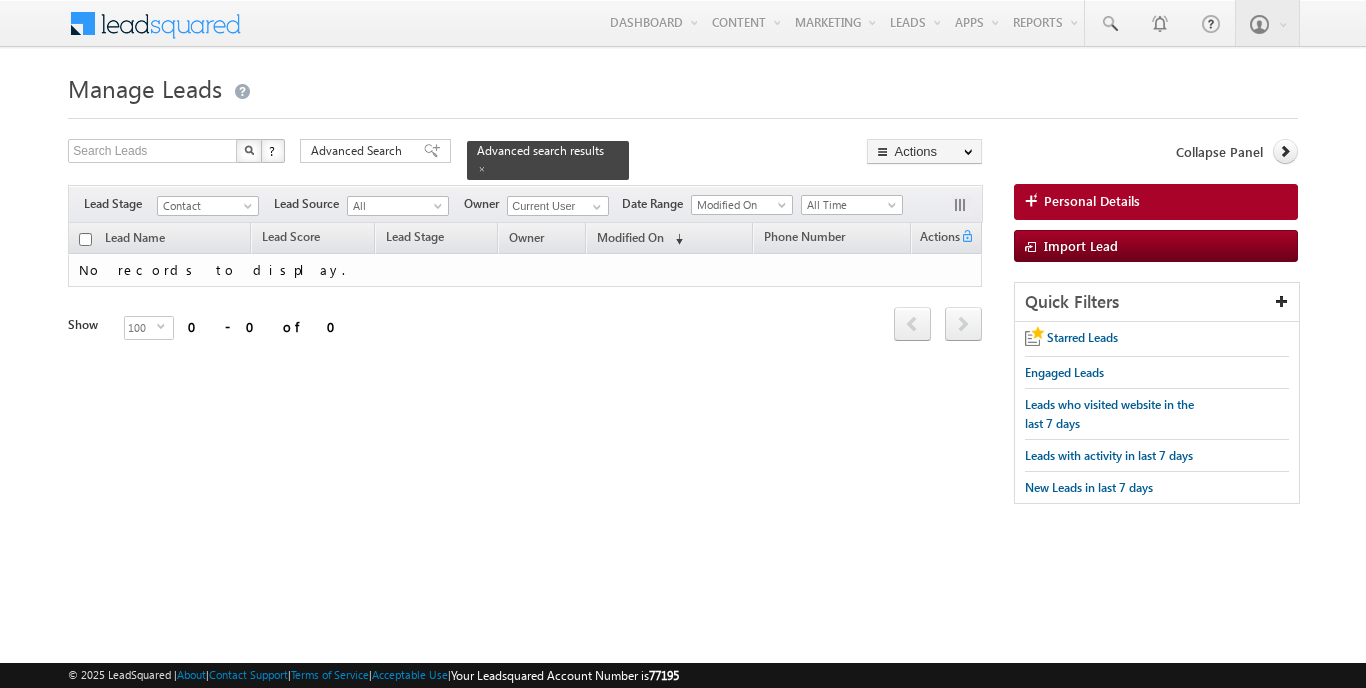 scroll, scrollTop: 0, scrollLeft: 0, axis: both 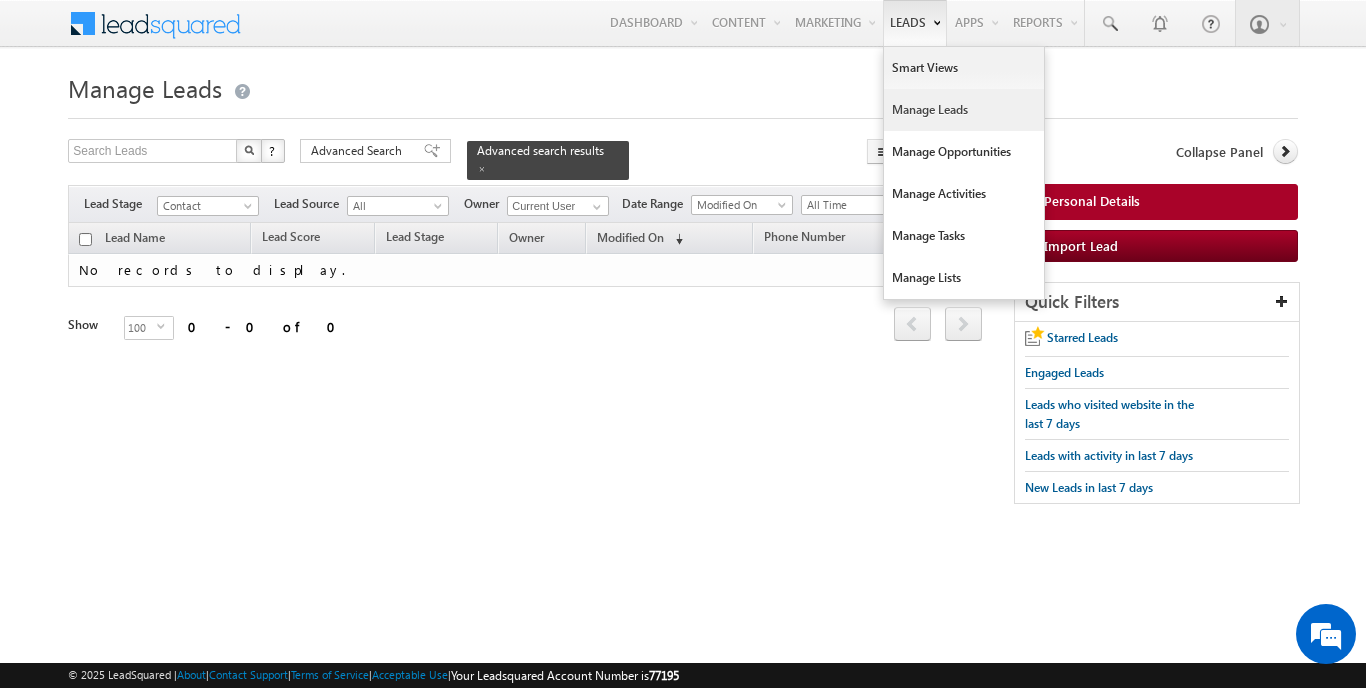 click on "Manage Leads" at bounding box center (964, 110) 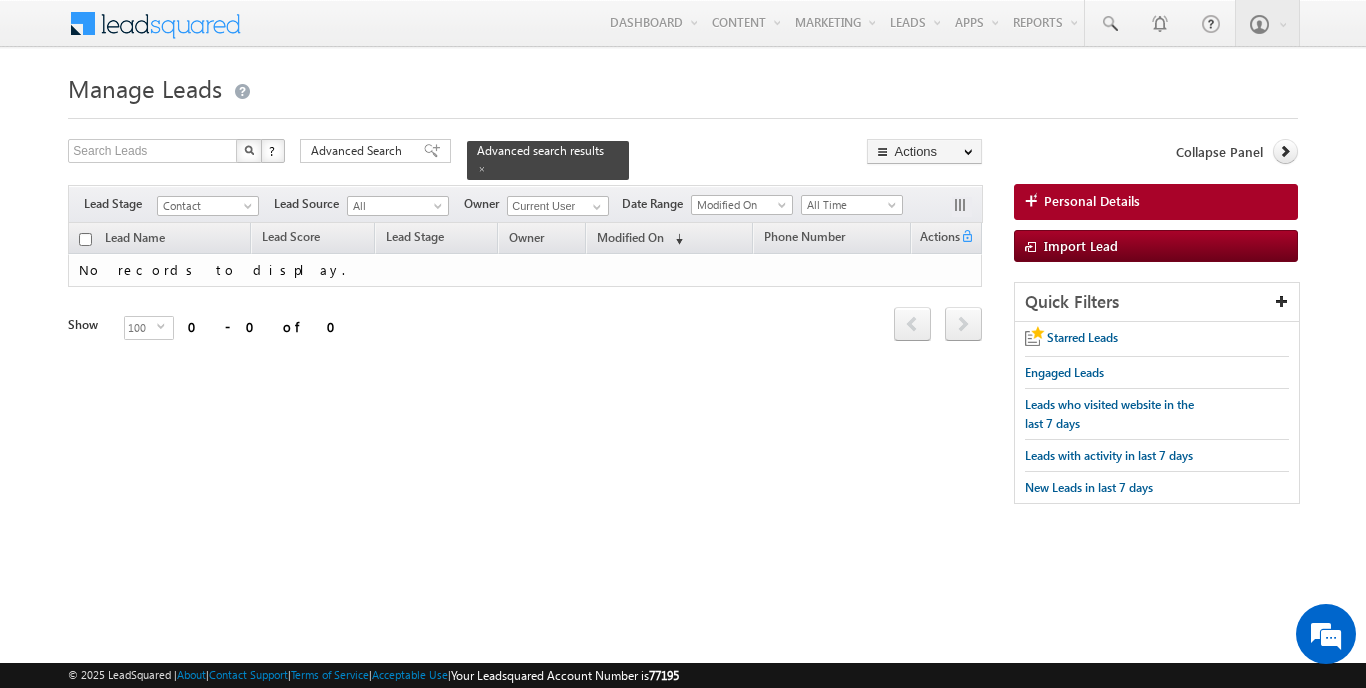 scroll, scrollTop: 0, scrollLeft: 0, axis: both 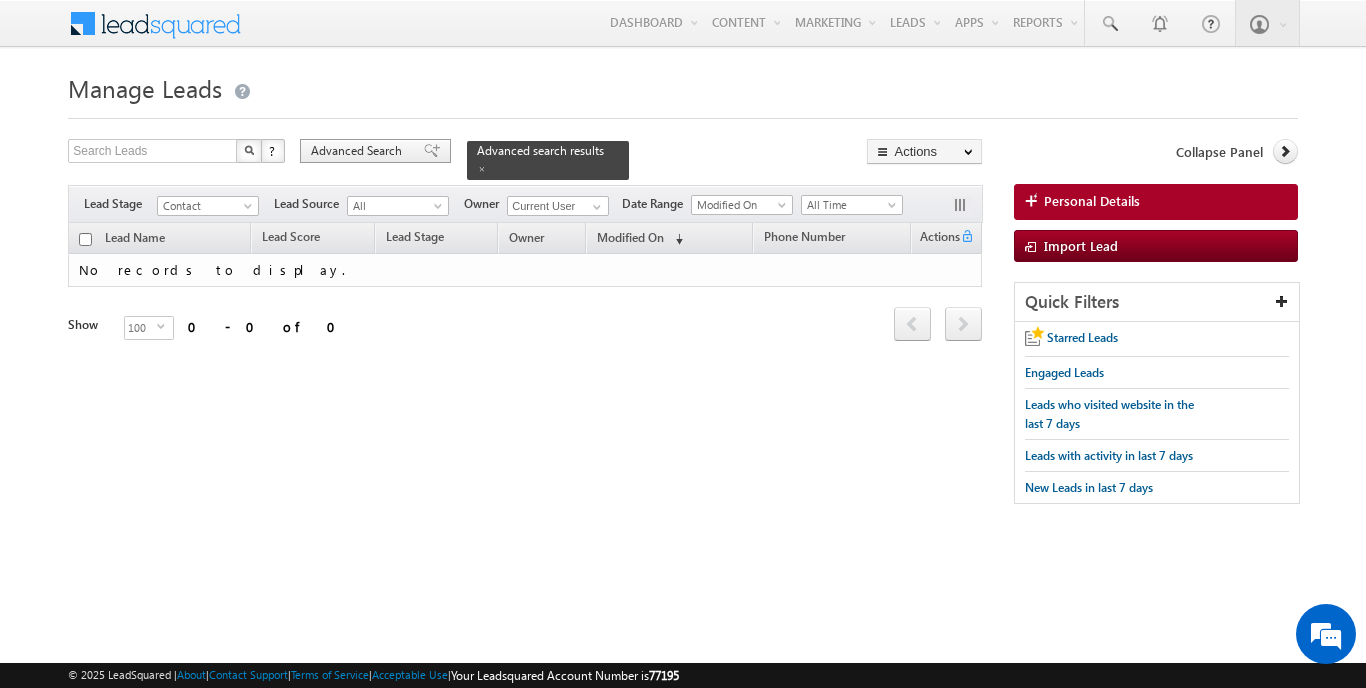 click on "Advanced Search" at bounding box center [359, 151] 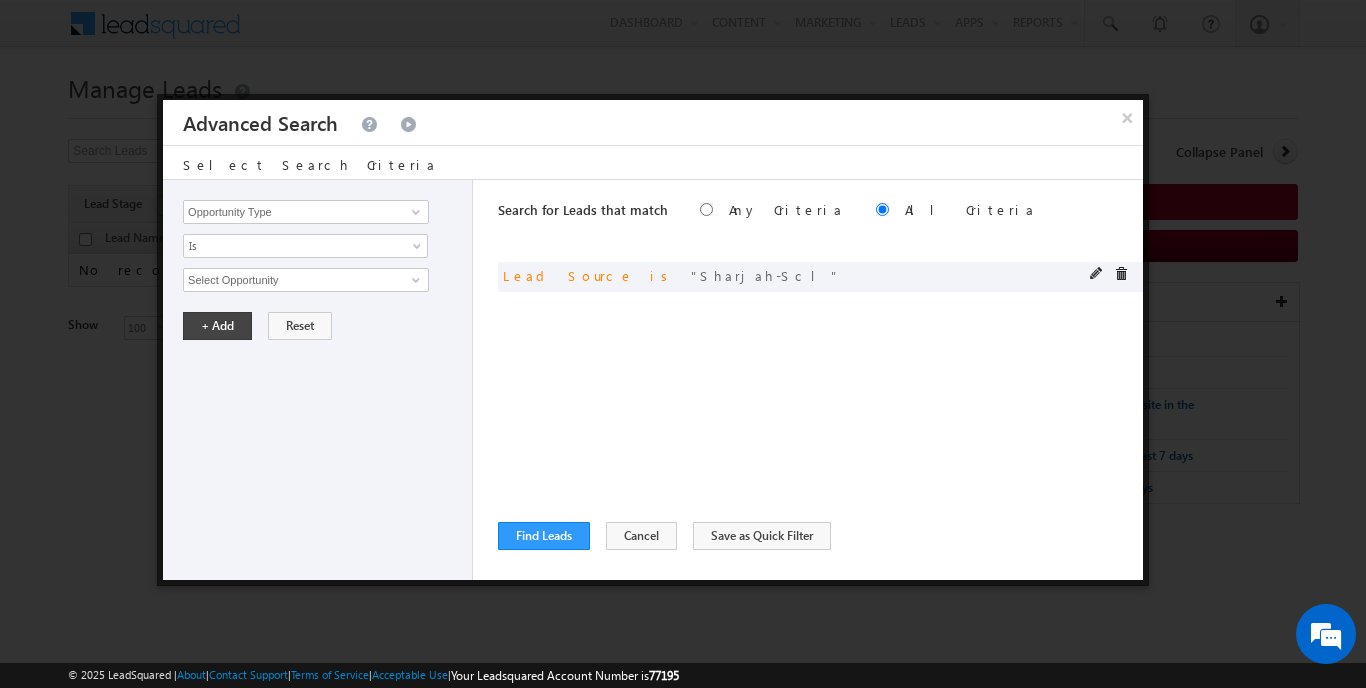 click on "and  Lead Source   is   Sharjah-Scl" at bounding box center (820, 277) 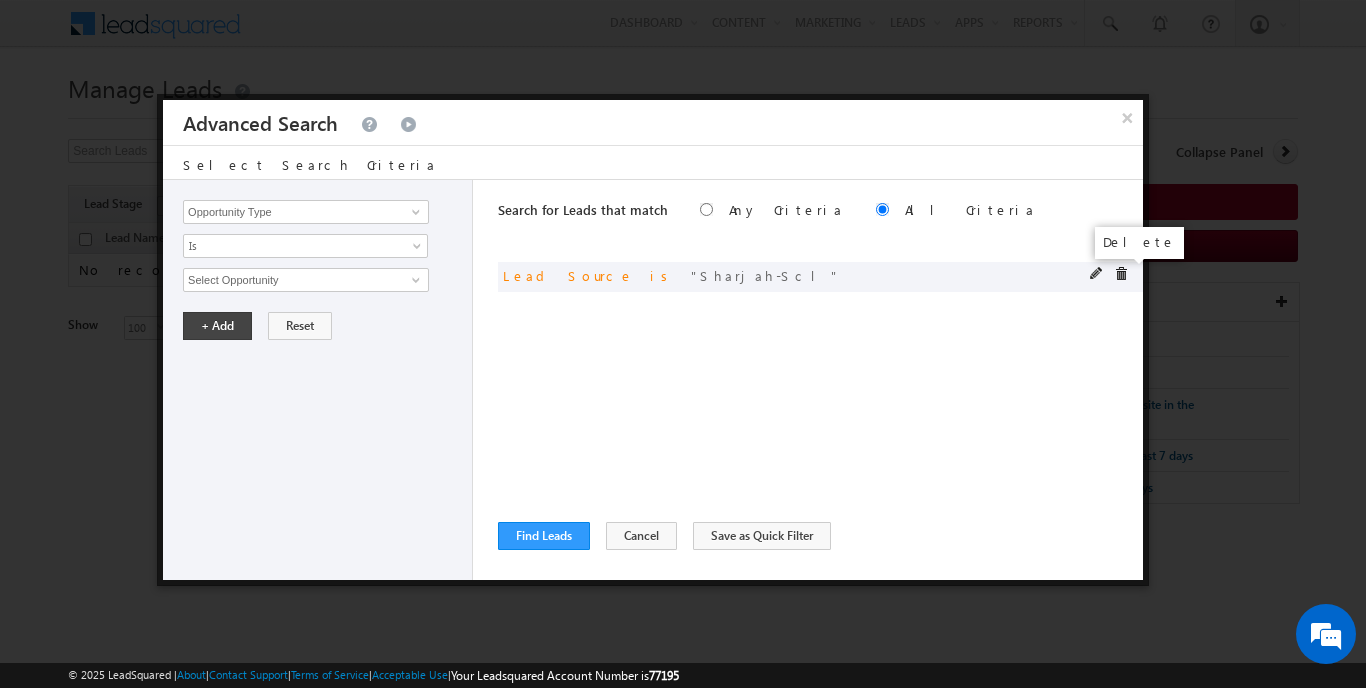 click at bounding box center (1121, 274) 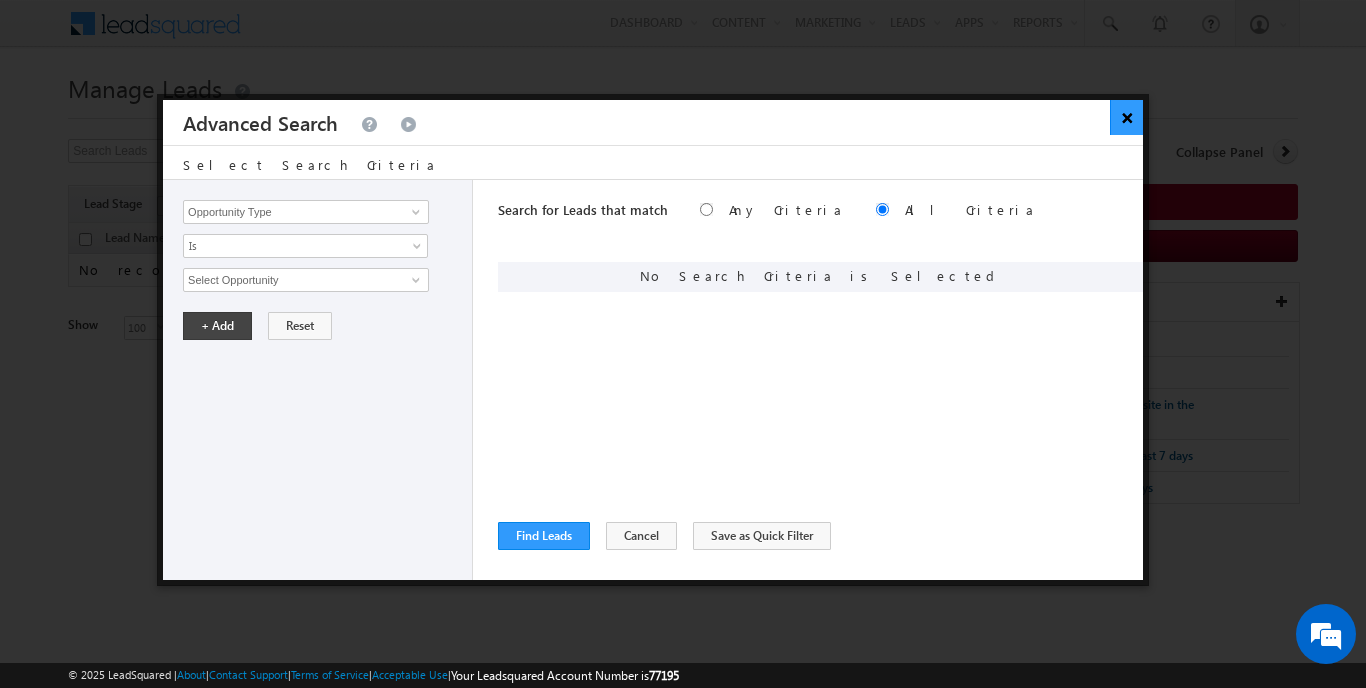 click on "×" at bounding box center [1126, 117] 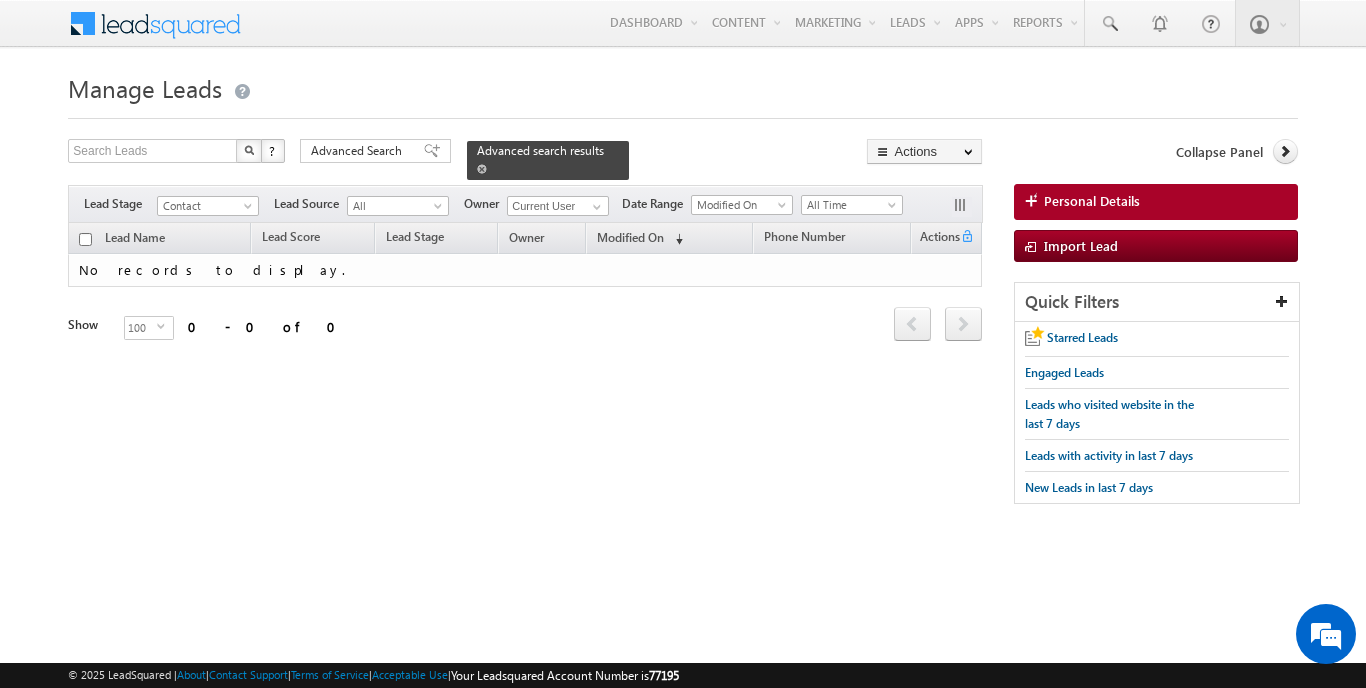 scroll, scrollTop: 0, scrollLeft: 0, axis: both 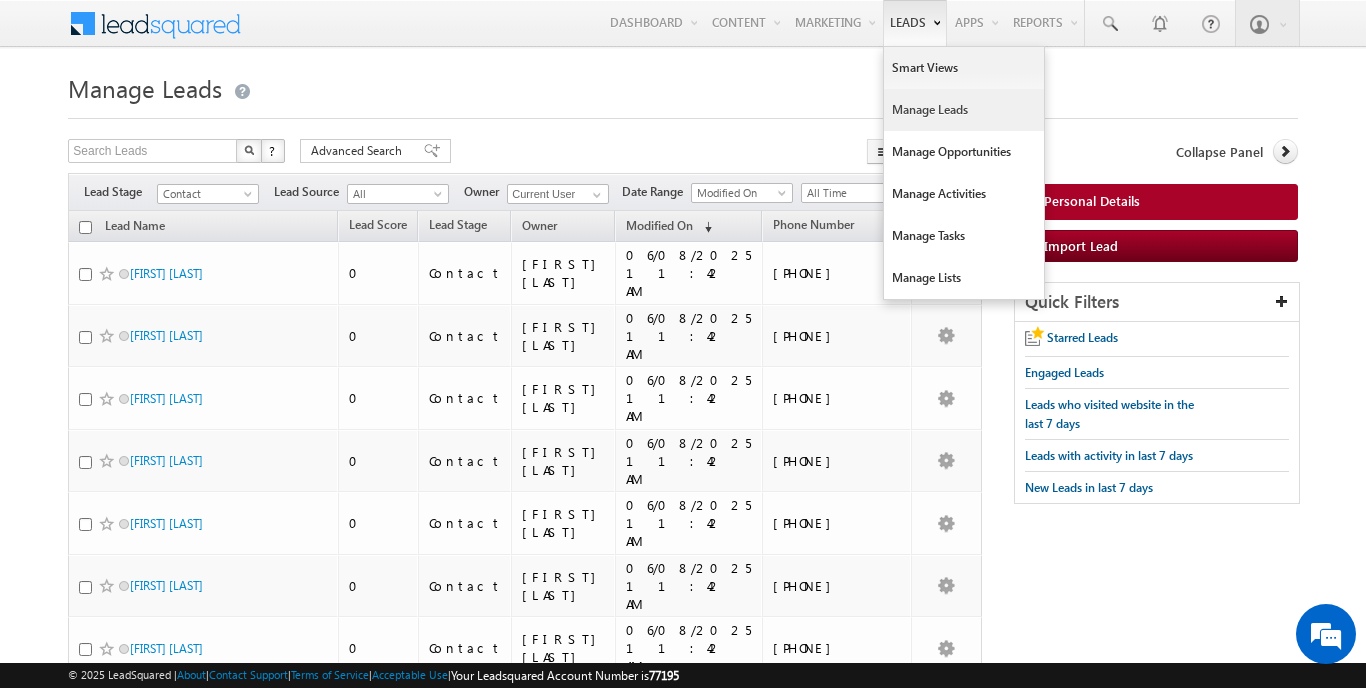 click on "Manage Leads" at bounding box center (964, 110) 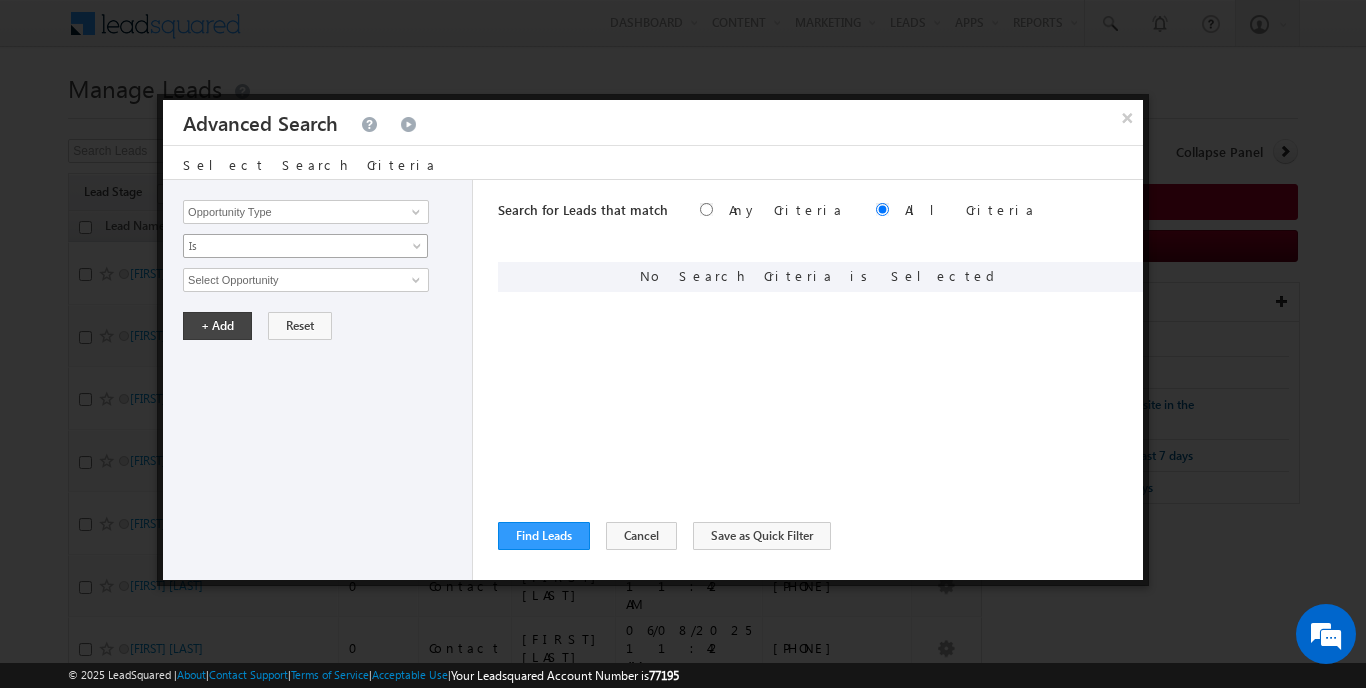 scroll, scrollTop: 0, scrollLeft: 0, axis: both 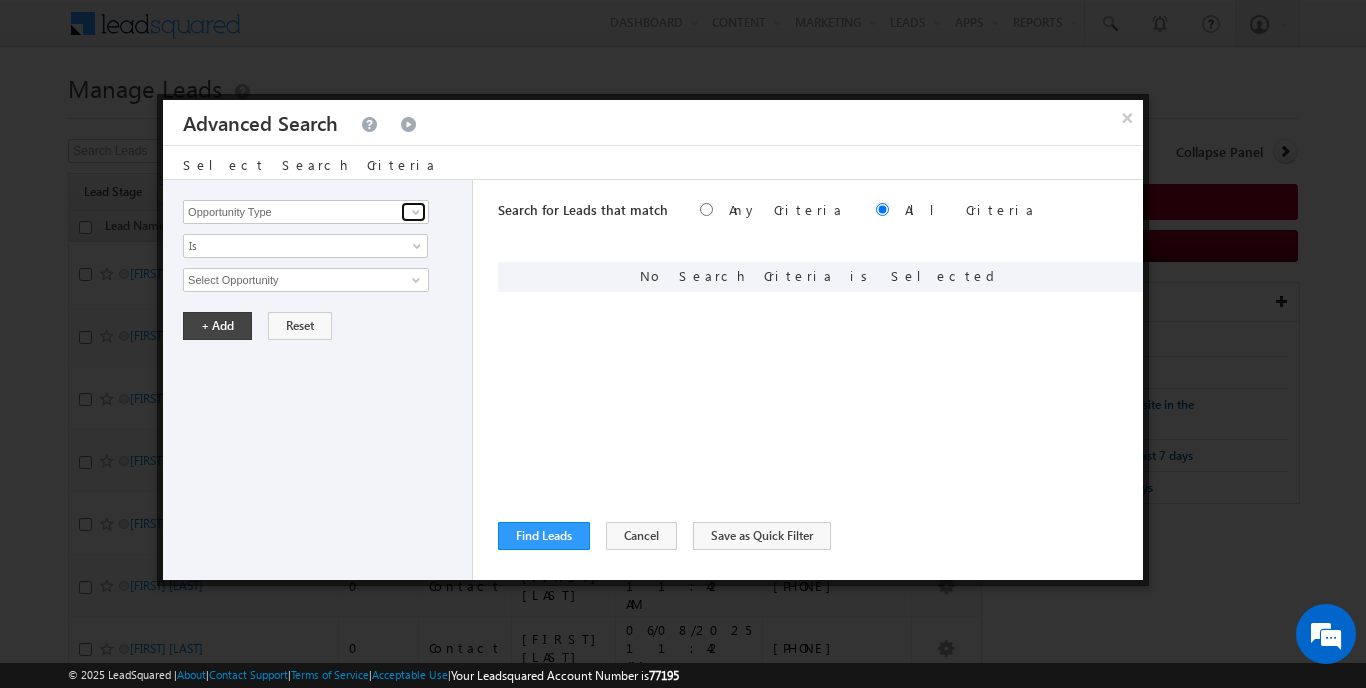 click at bounding box center [416, 212] 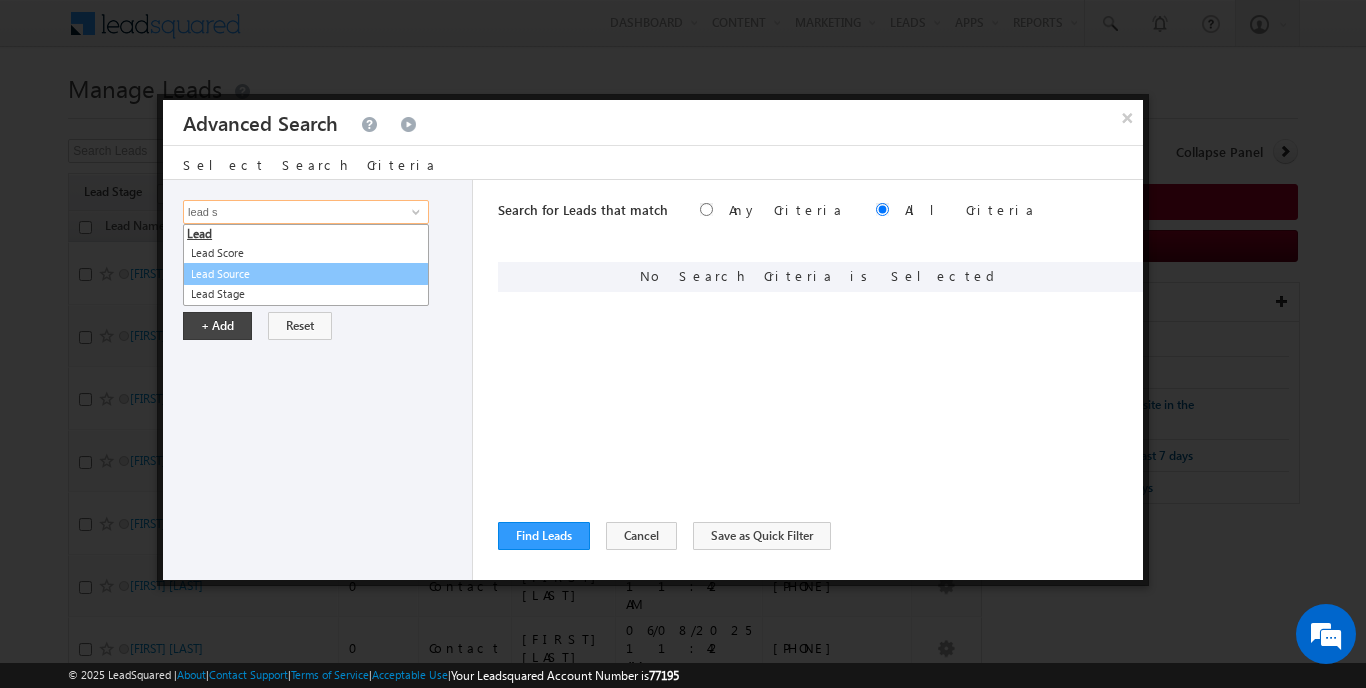 click on "Lead Source" at bounding box center (306, 274) 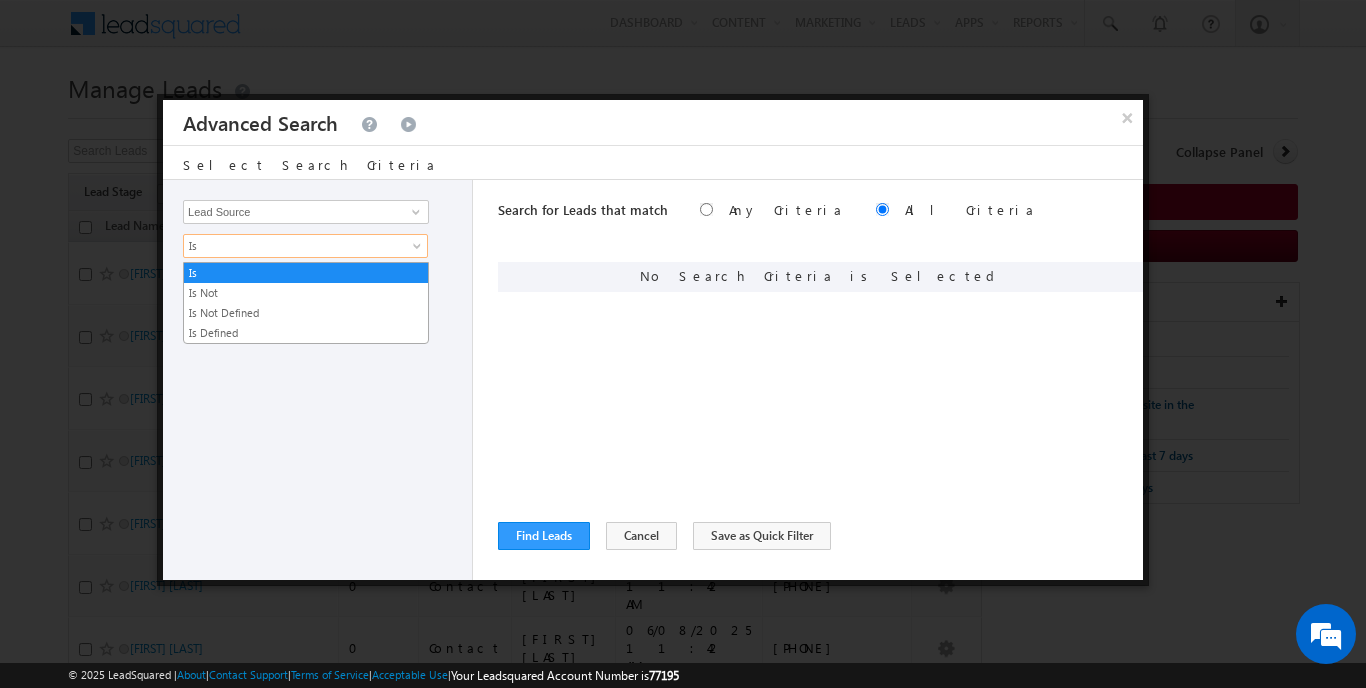 click on "Is" at bounding box center (292, 246) 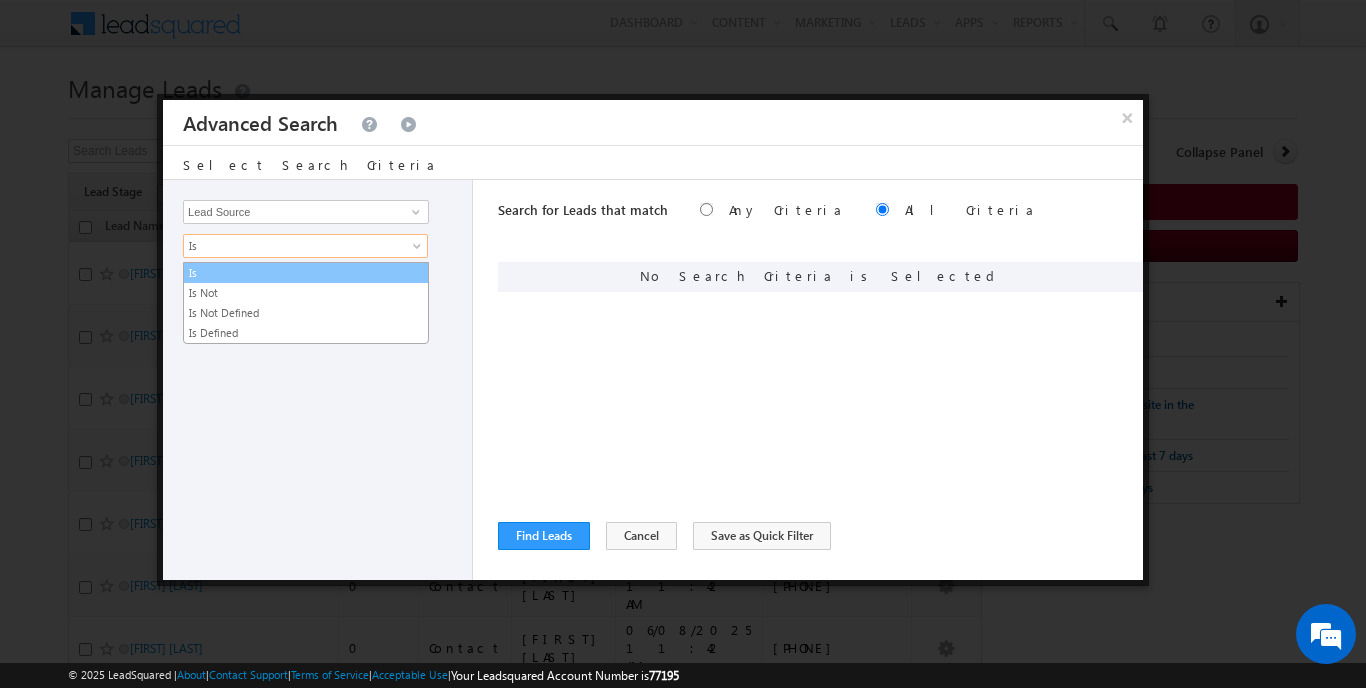 click on "Is" at bounding box center [306, 273] 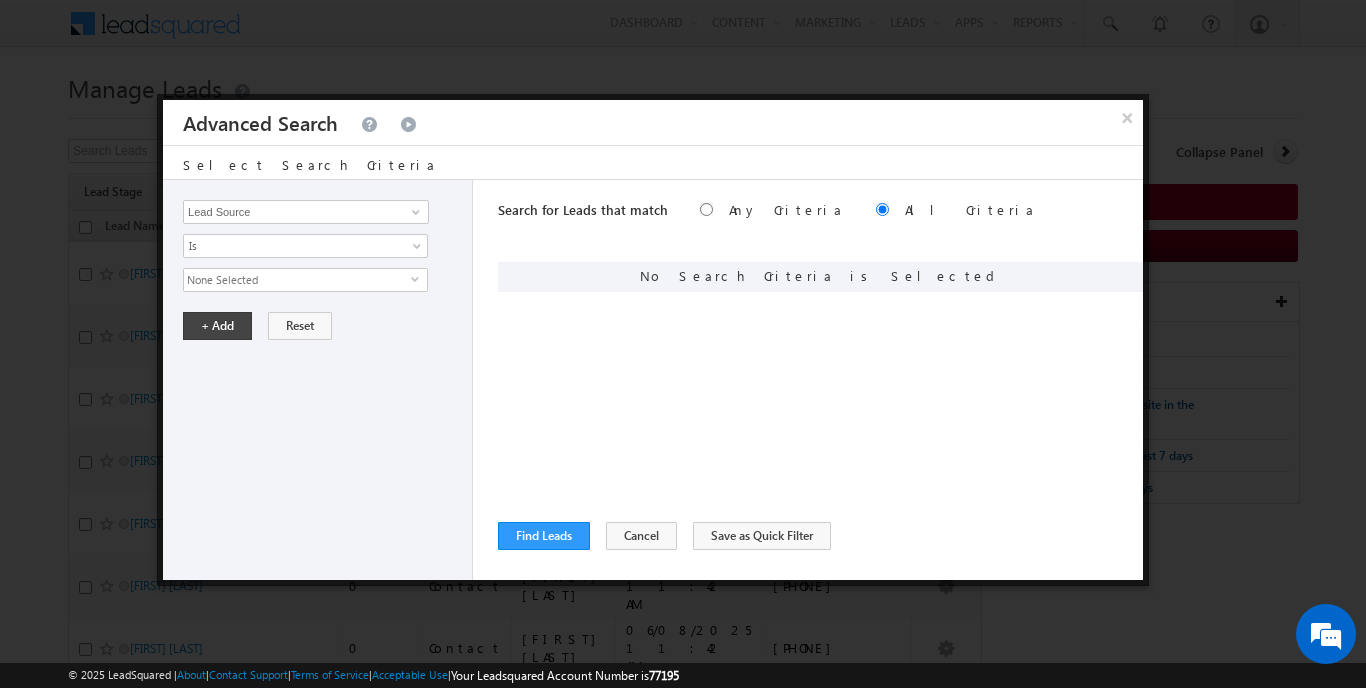 click on "None Selected" at bounding box center [297, 280] 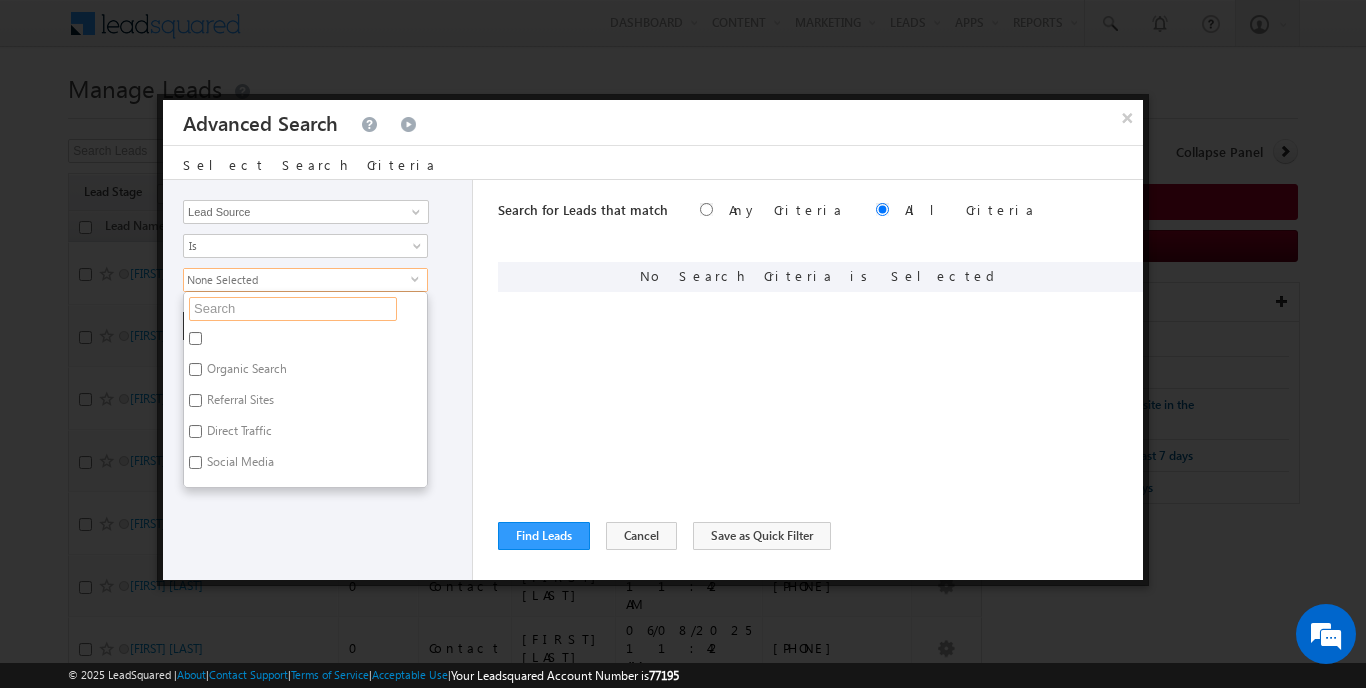 click at bounding box center (293, 309) 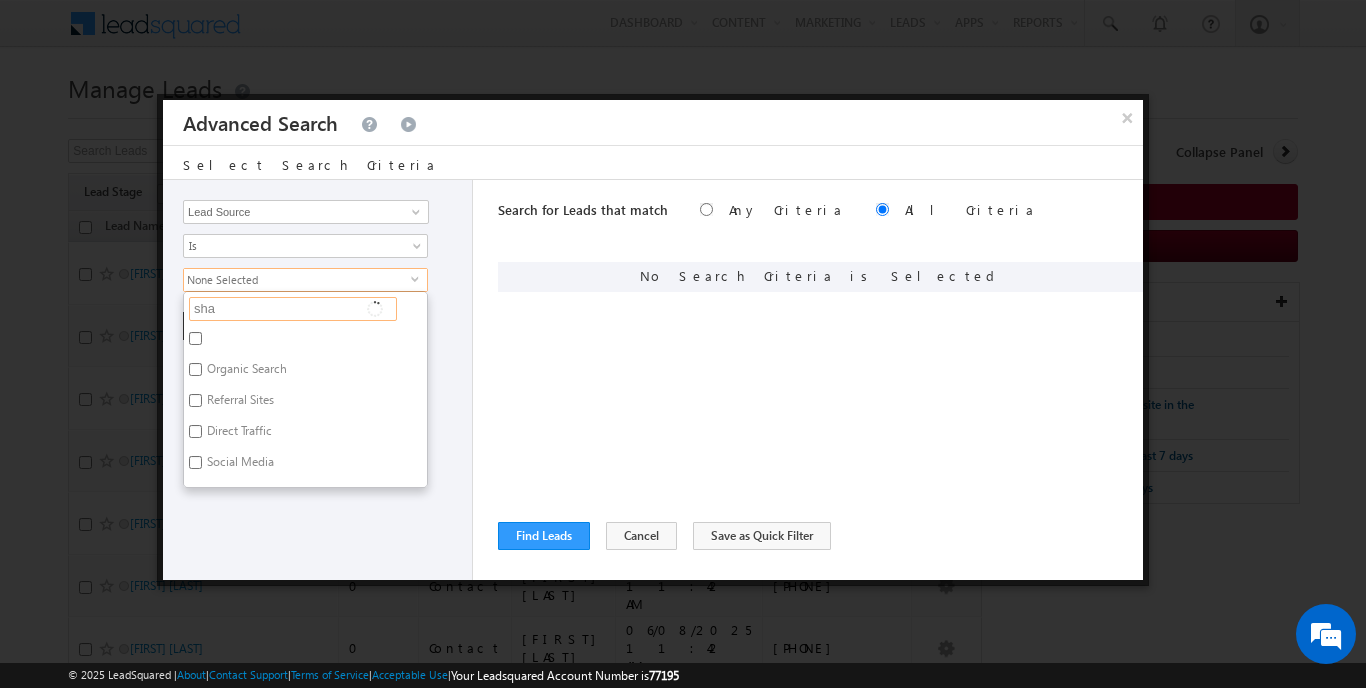type on "shar" 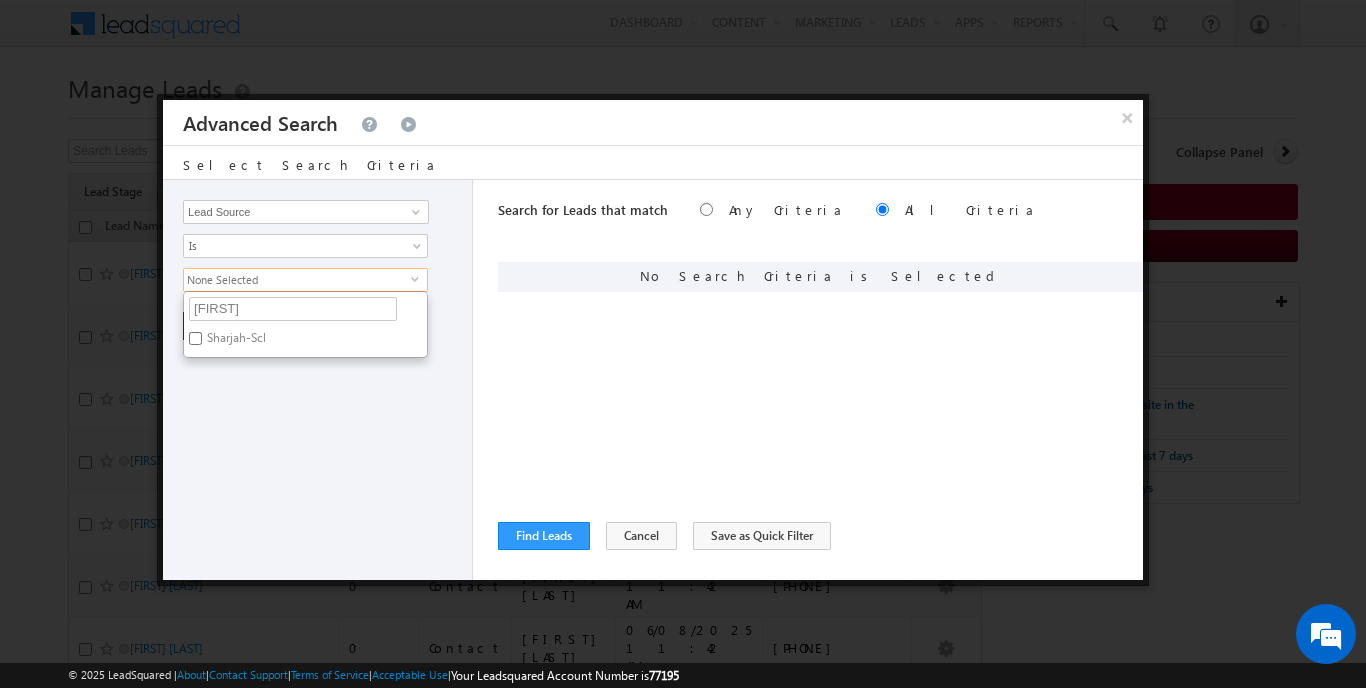 click on "Sharjah-Scl" at bounding box center [195, 338] 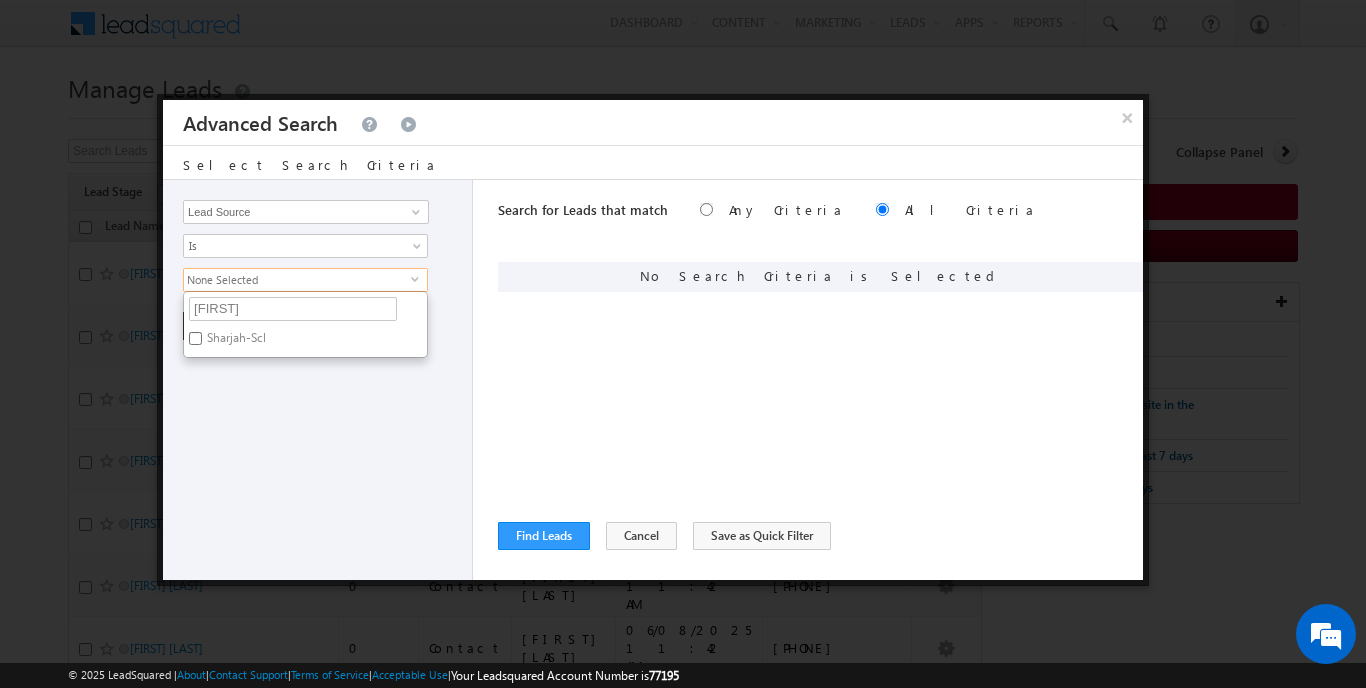 checkbox on "true" 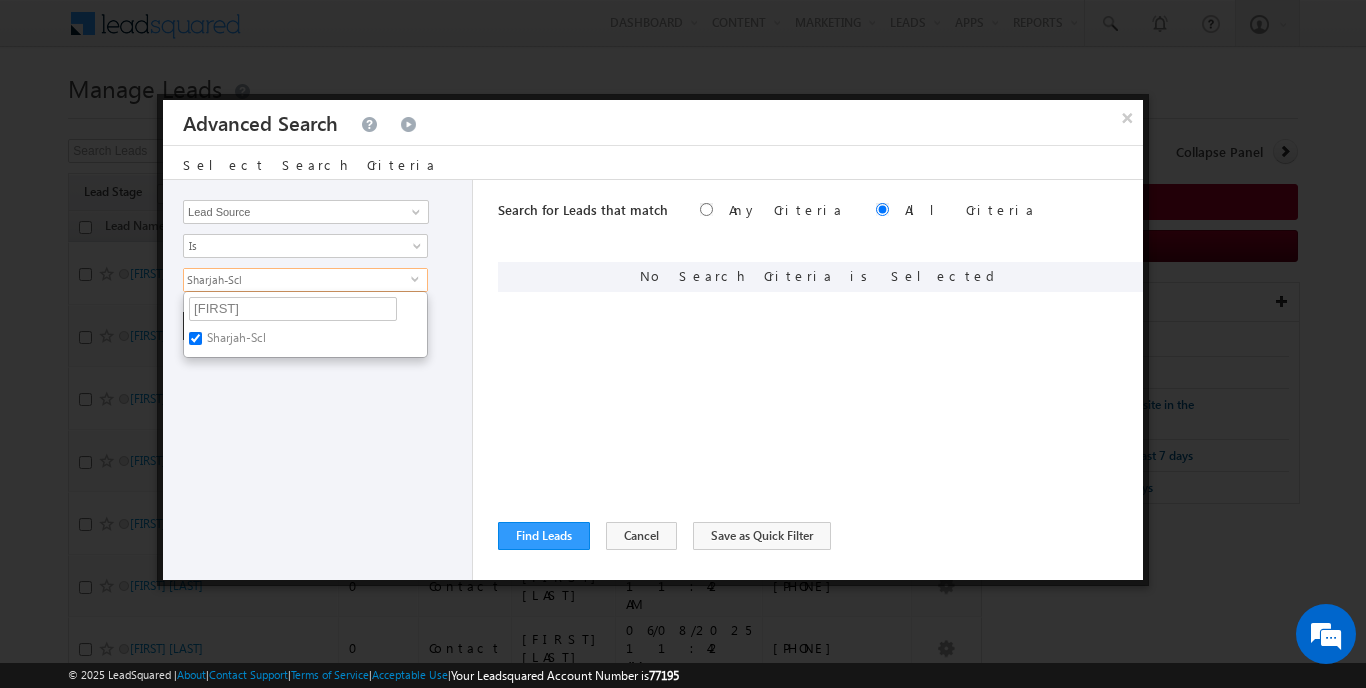 click on "Opportunity Type Lead Activity Task Sales Group  Prospect Id Address 1 Address 2 AML - File Booking Form - File Budget Building Name Buyer Persona Campaign Name Caste City Client Type Company Contact Stage Conversion Referrer URL Country Created By Id Created On Current Opt In Status Customer Type Developer DNCR Status Do Not Call Do Not Email Do Not SMS Do Not Track Do you want to invest in dubai Email Emirate Emirates ID - File Engagement Score Father Name First Name Focus Project Form Name Grade Job Title Last Activity Last Activity Date Last Name Last Opt In Email Sent Date Latitude Lead Number Lead Origin Lead Remarks Lead Score Lead Source Lead Stage Longitude Master Project meet your team Date Meeting Done Date  Meeting Location Mobile Number Modified By Id Modified On Nationality Not Picked counter Notes Opt In Date Opt In Details Order Value Owner Passport - File Phone Number Plot Area Possession Procedure Name Project Project Name Project Suggested Qualify follow up" at bounding box center (318, 380) 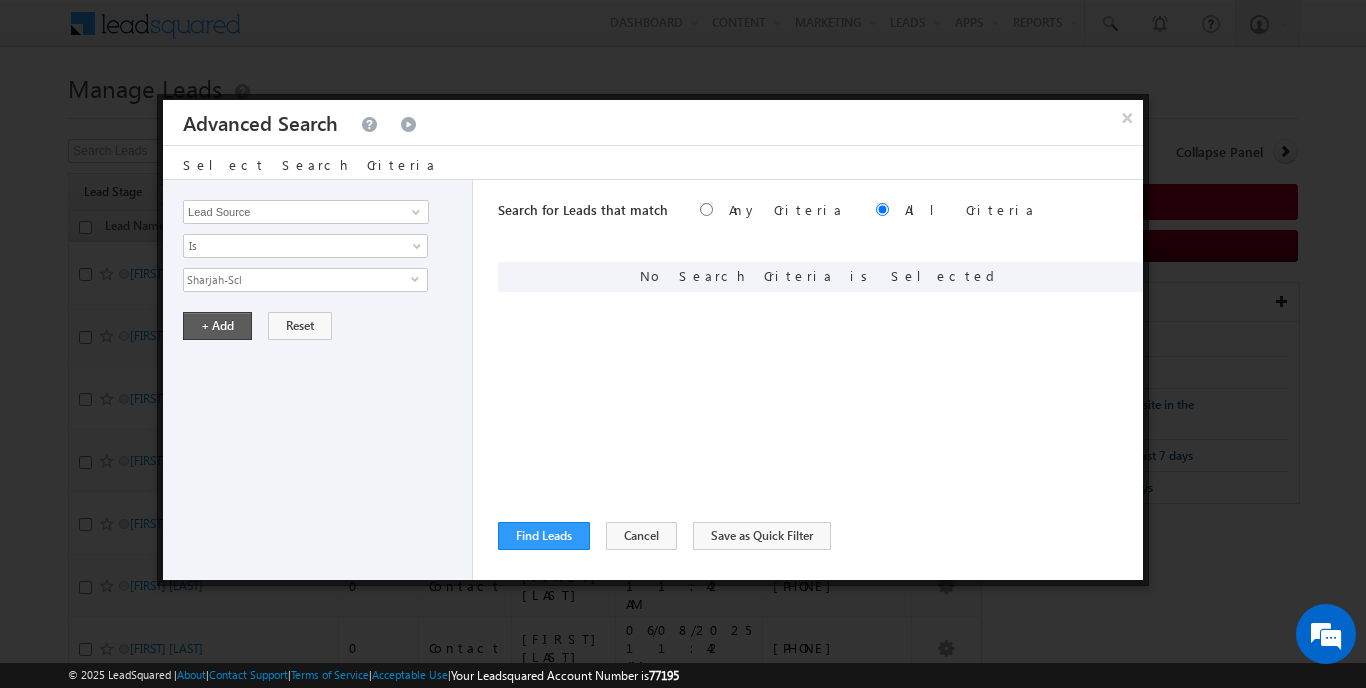 click on "+ Add" at bounding box center [217, 326] 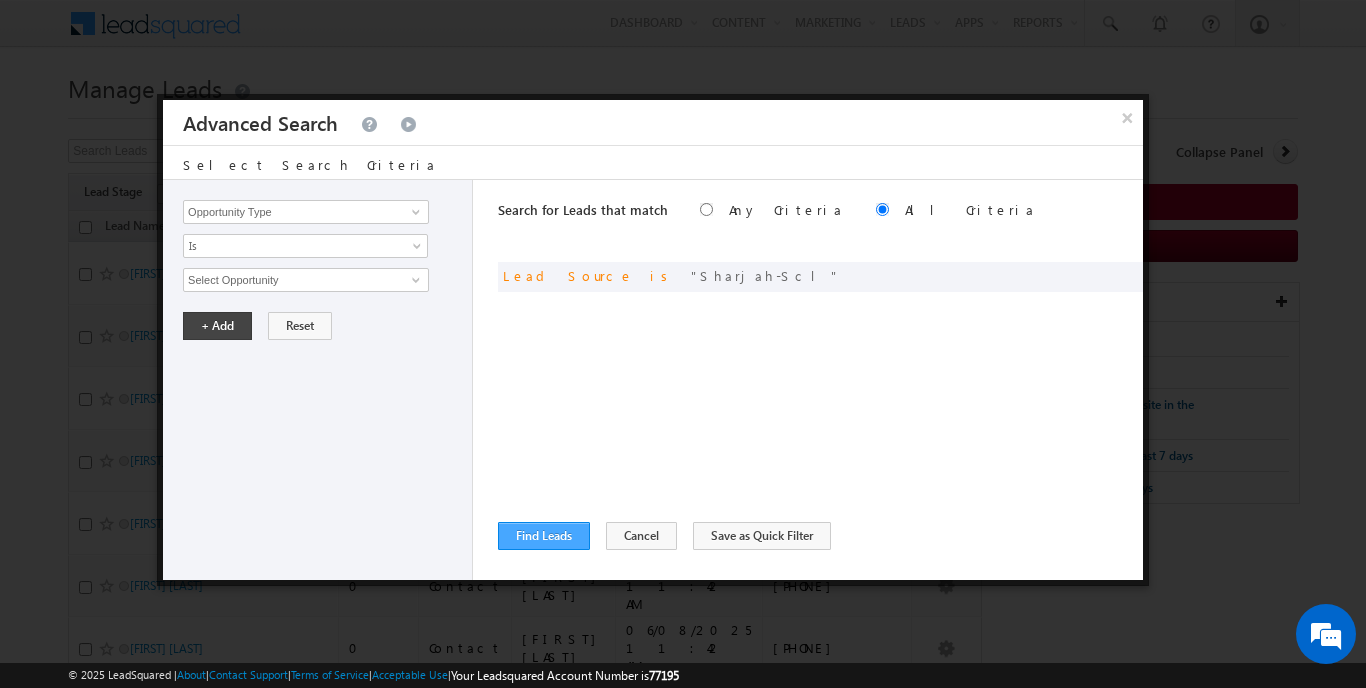 click on "Find Leads" at bounding box center (544, 536) 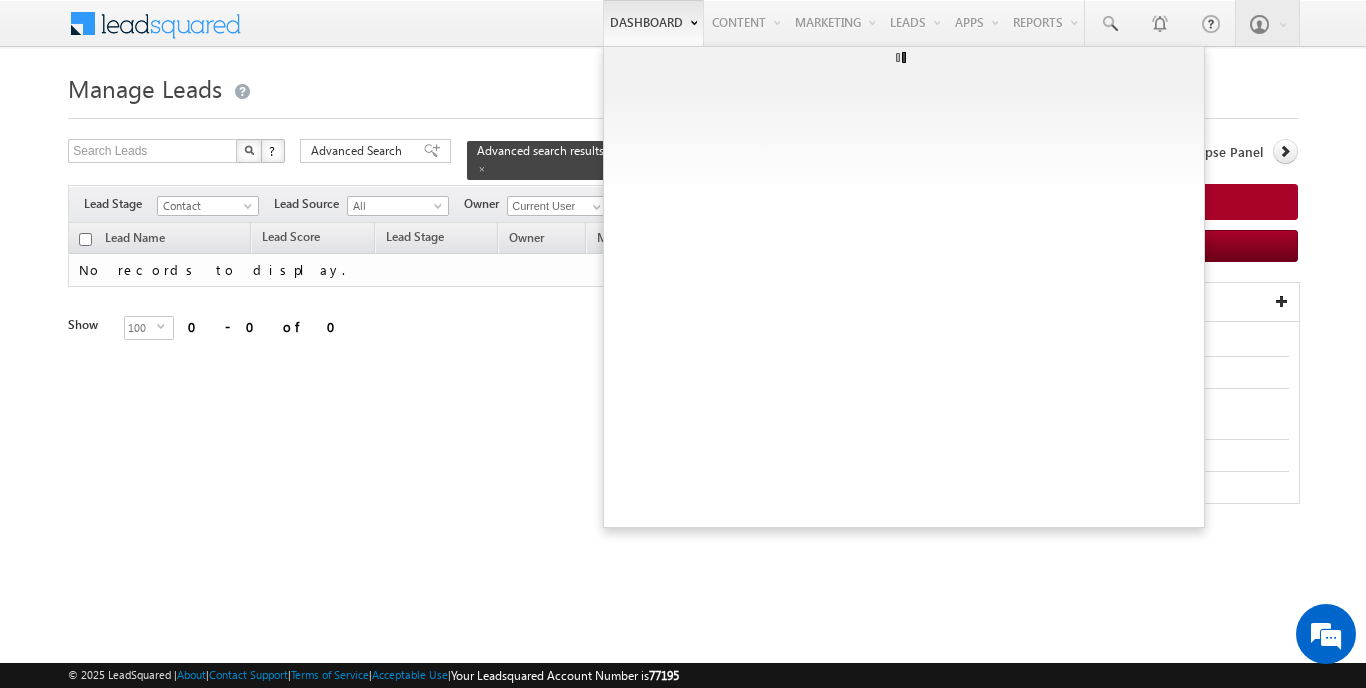 click on "Dashboard" at bounding box center [653, 23] 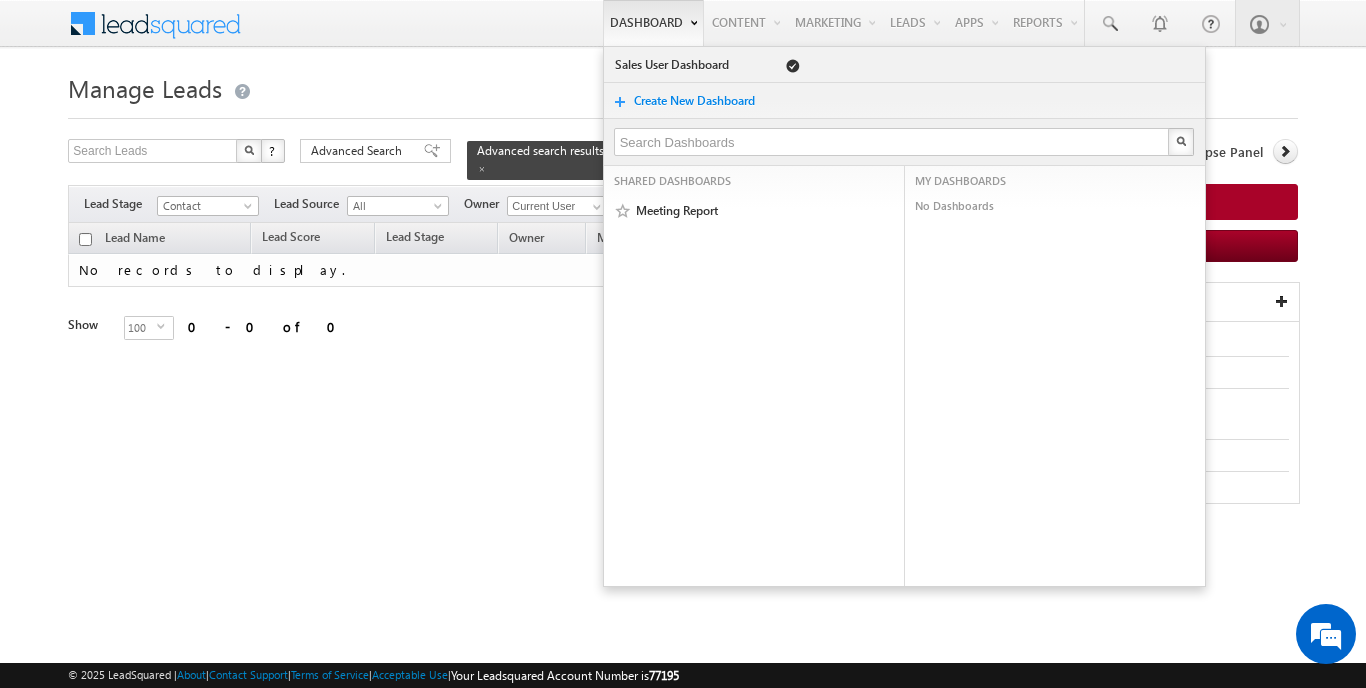 scroll, scrollTop: 0, scrollLeft: 0, axis: both 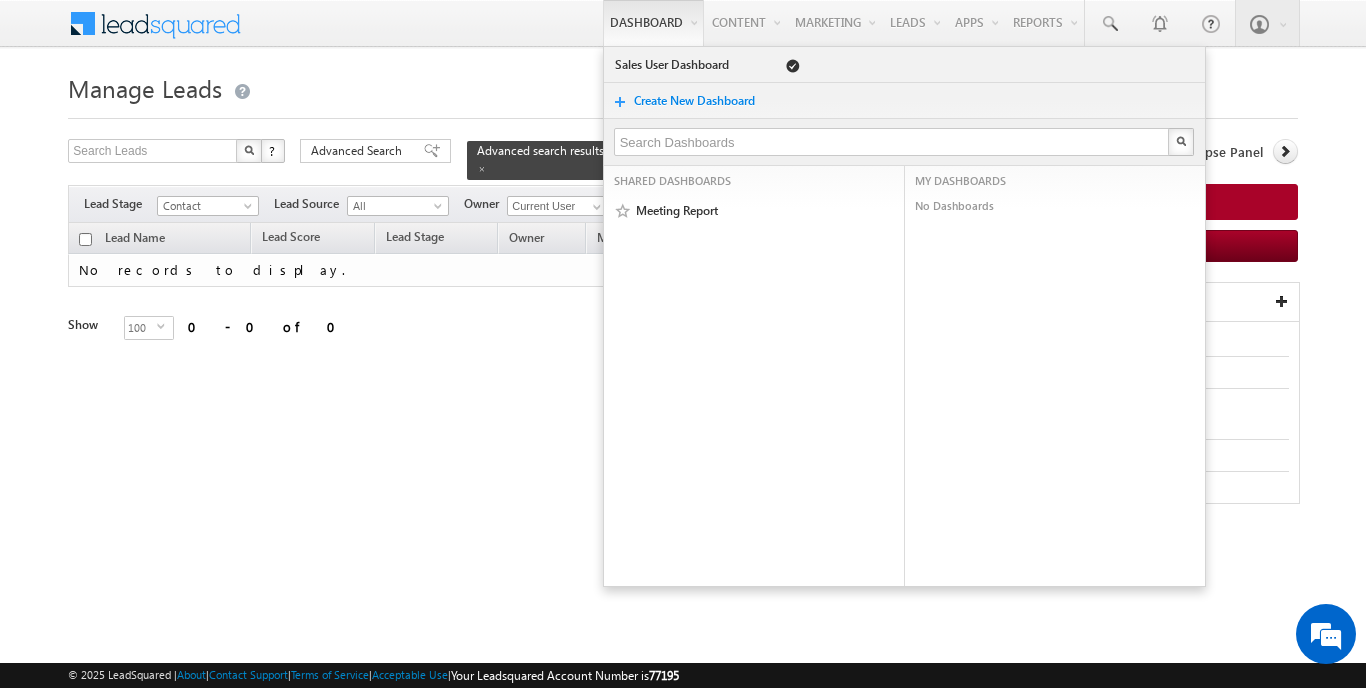 click on "Lead Name
Lead Score
Lead Stage
Owner
Modified On first" at bounding box center [525, 297] 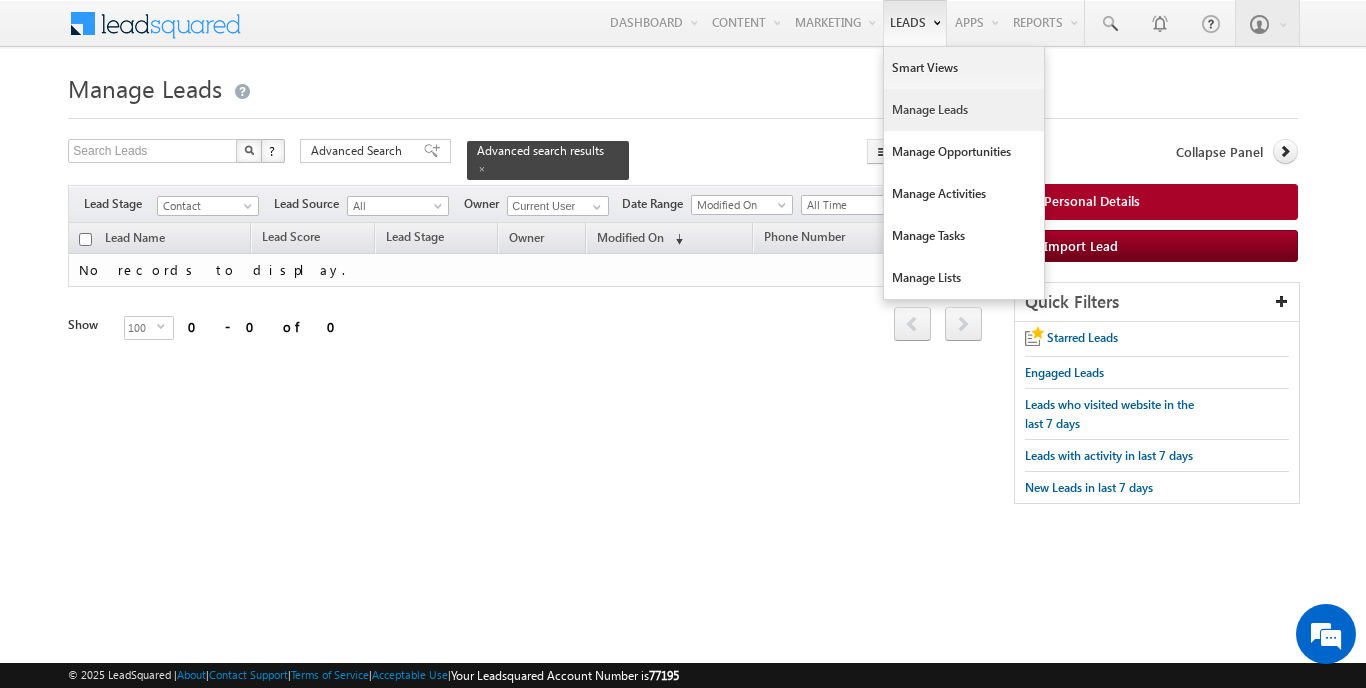 click on "Manage Leads" at bounding box center (964, 110) 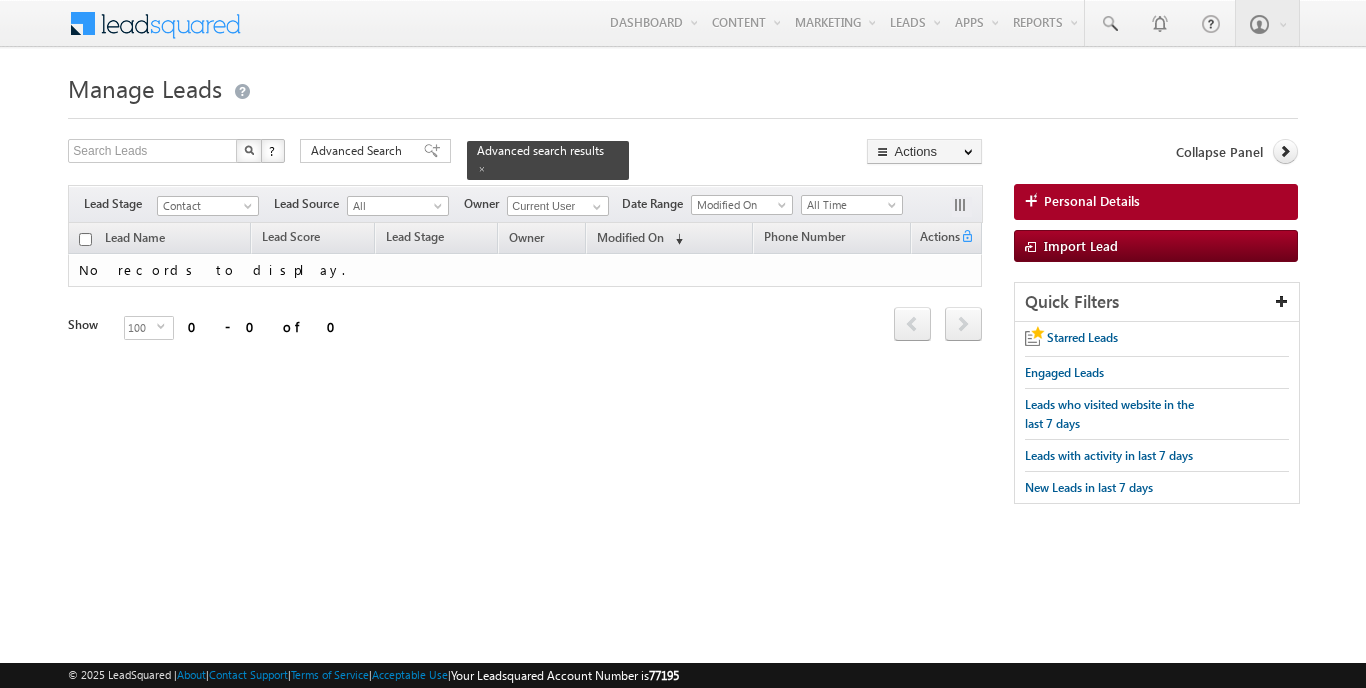 scroll, scrollTop: 0, scrollLeft: 0, axis: both 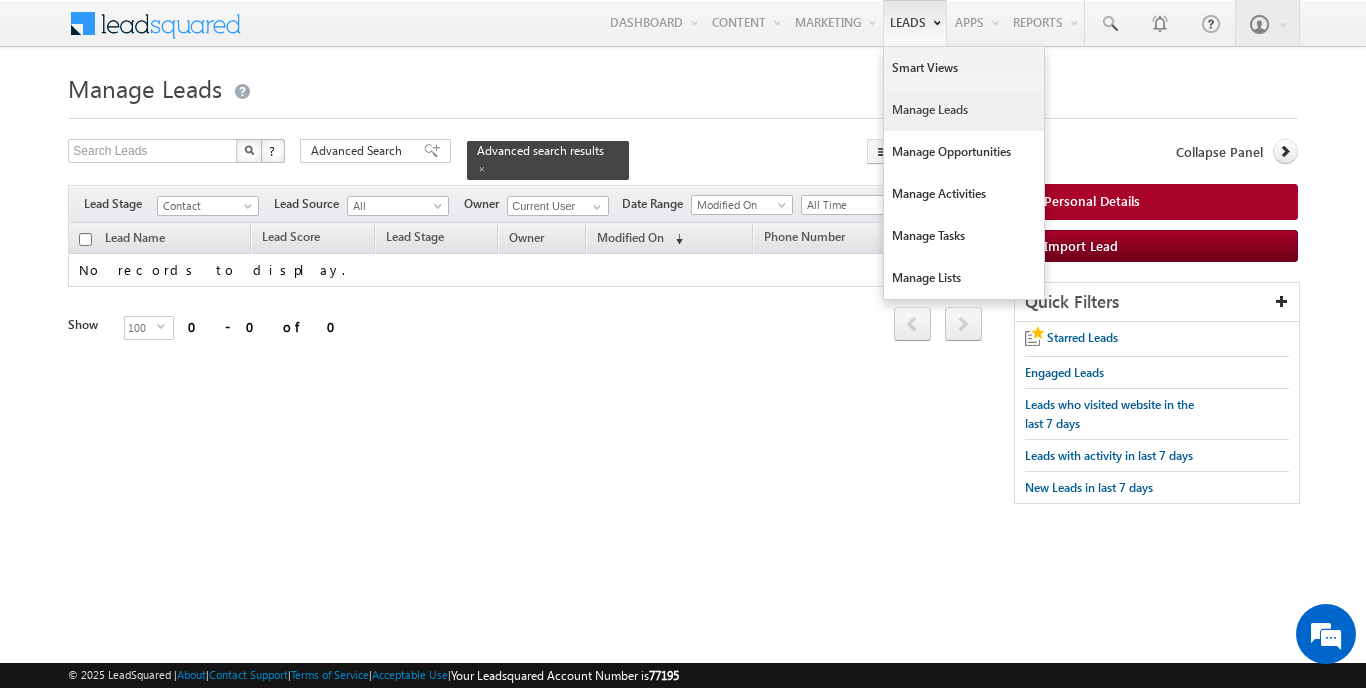 click on "Manage Leads" at bounding box center (964, 110) 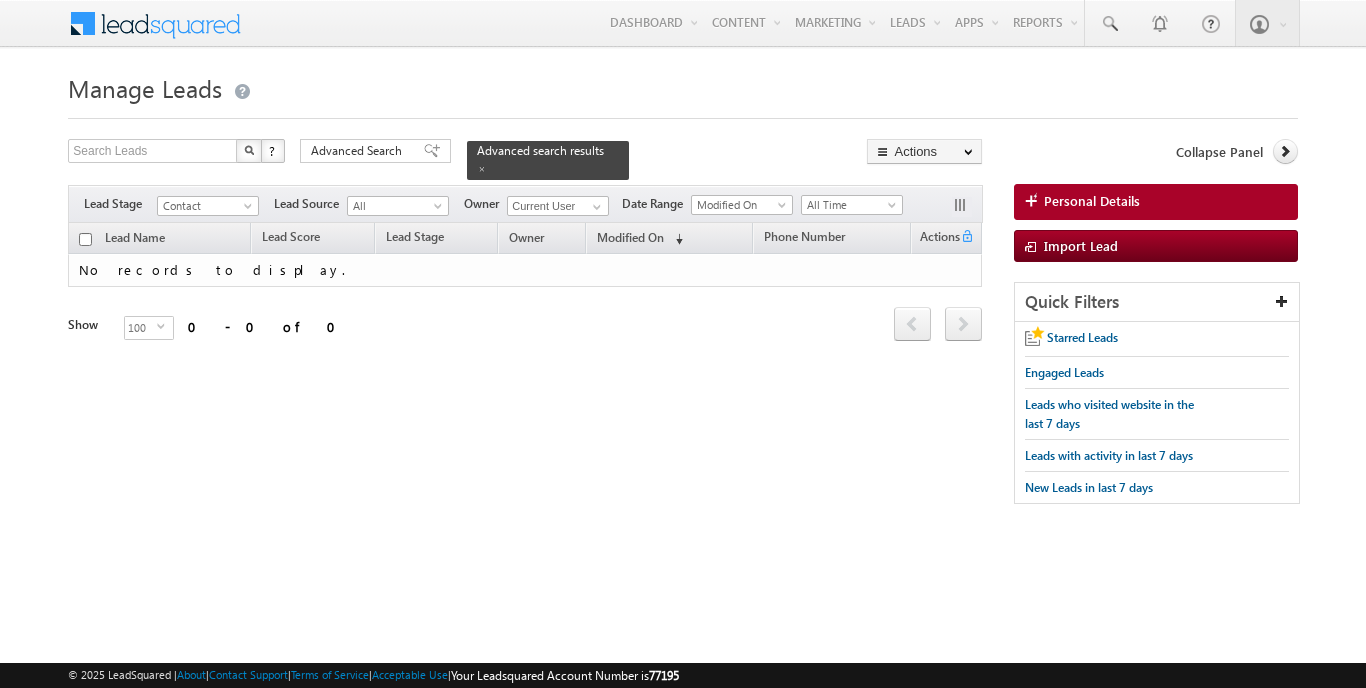 scroll, scrollTop: 0, scrollLeft: 0, axis: both 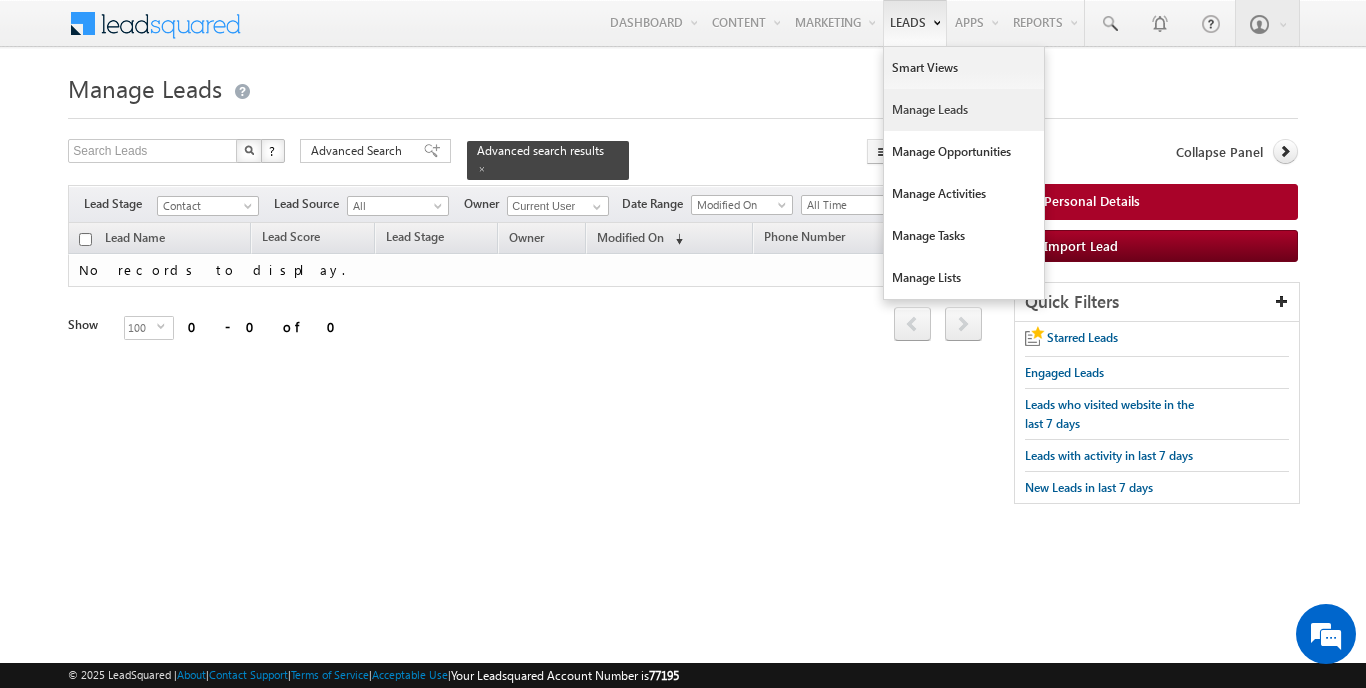 click on "Manage Leads" at bounding box center [964, 110] 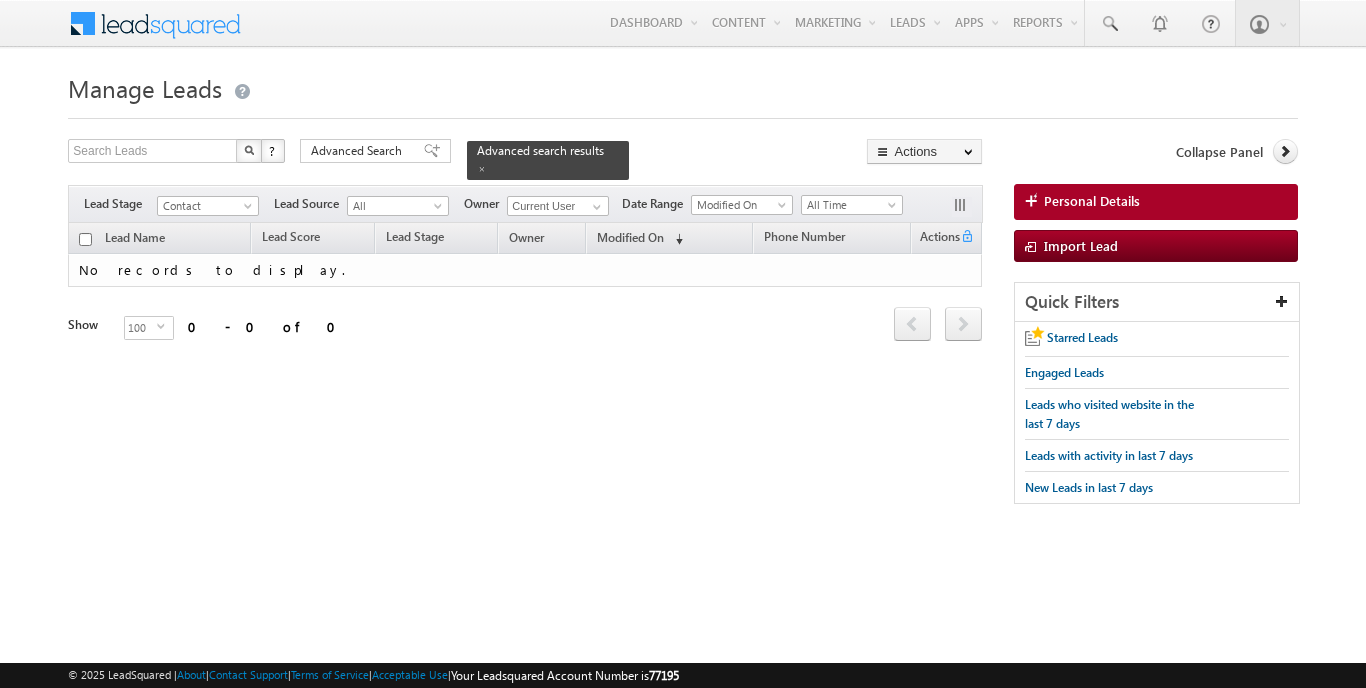 scroll, scrollTop: 0, scrollLeft: 0, axis: both 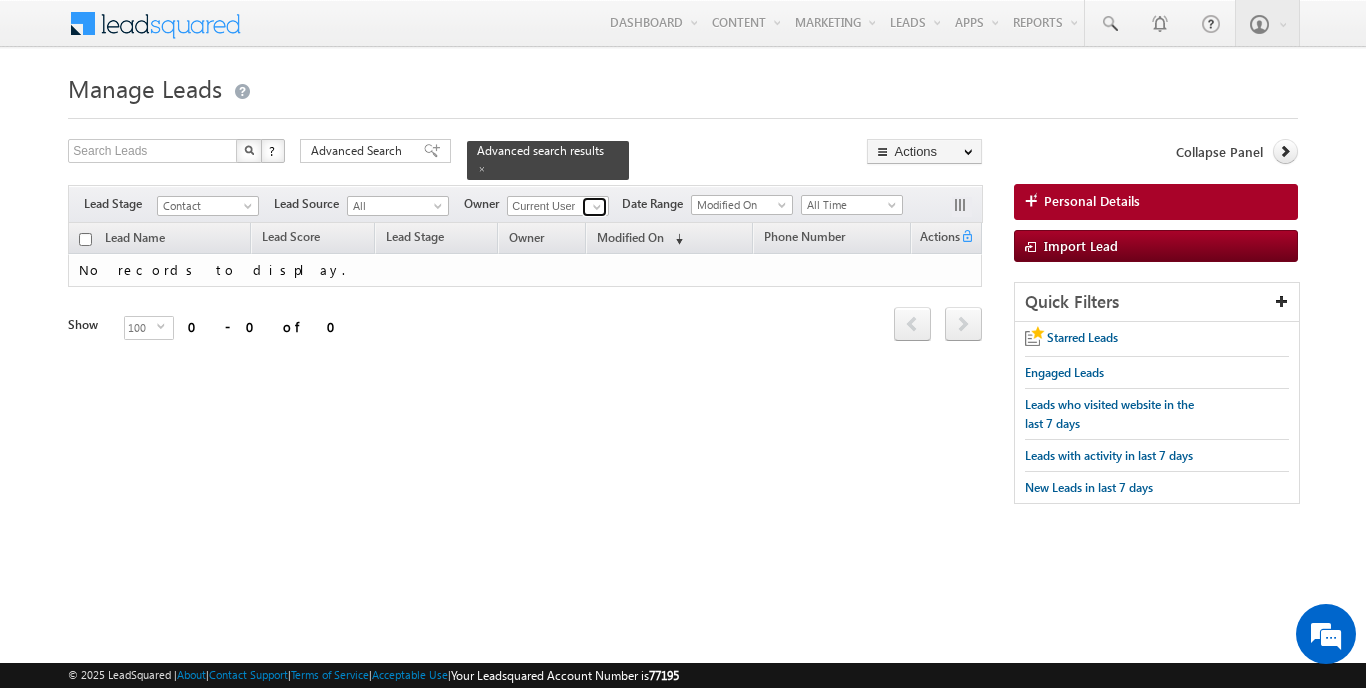 click at bounding box center [597, 207] 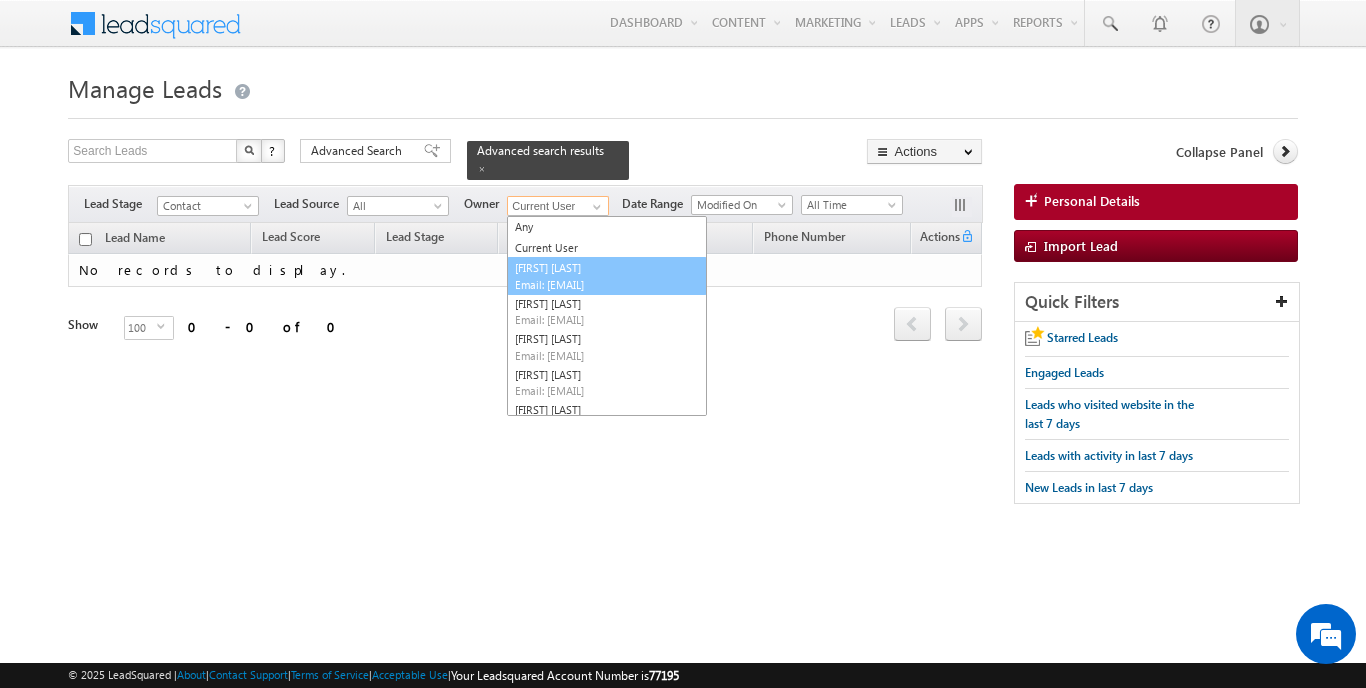 click on "Email: [EMAIL]" at bounding box center (605, 284) 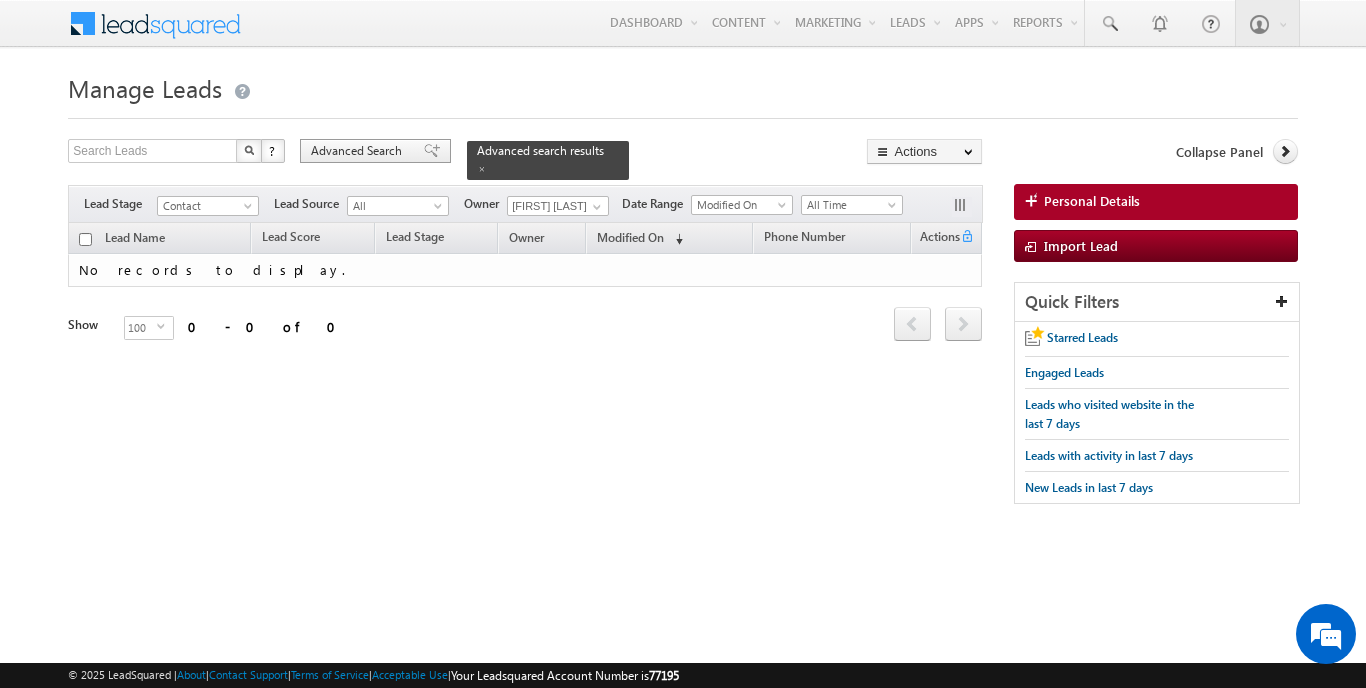 click on "Advanced Search" at bounding box center (359, 151) 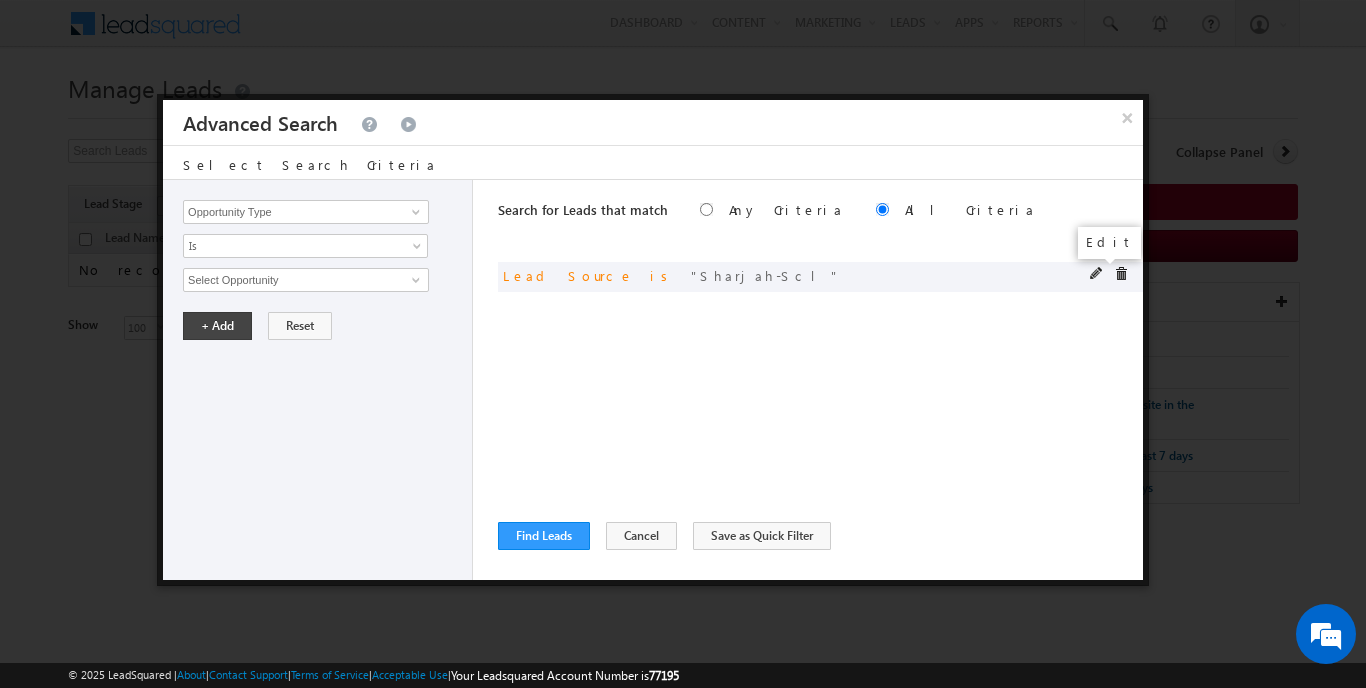 click at bounding box center [1097, 274] 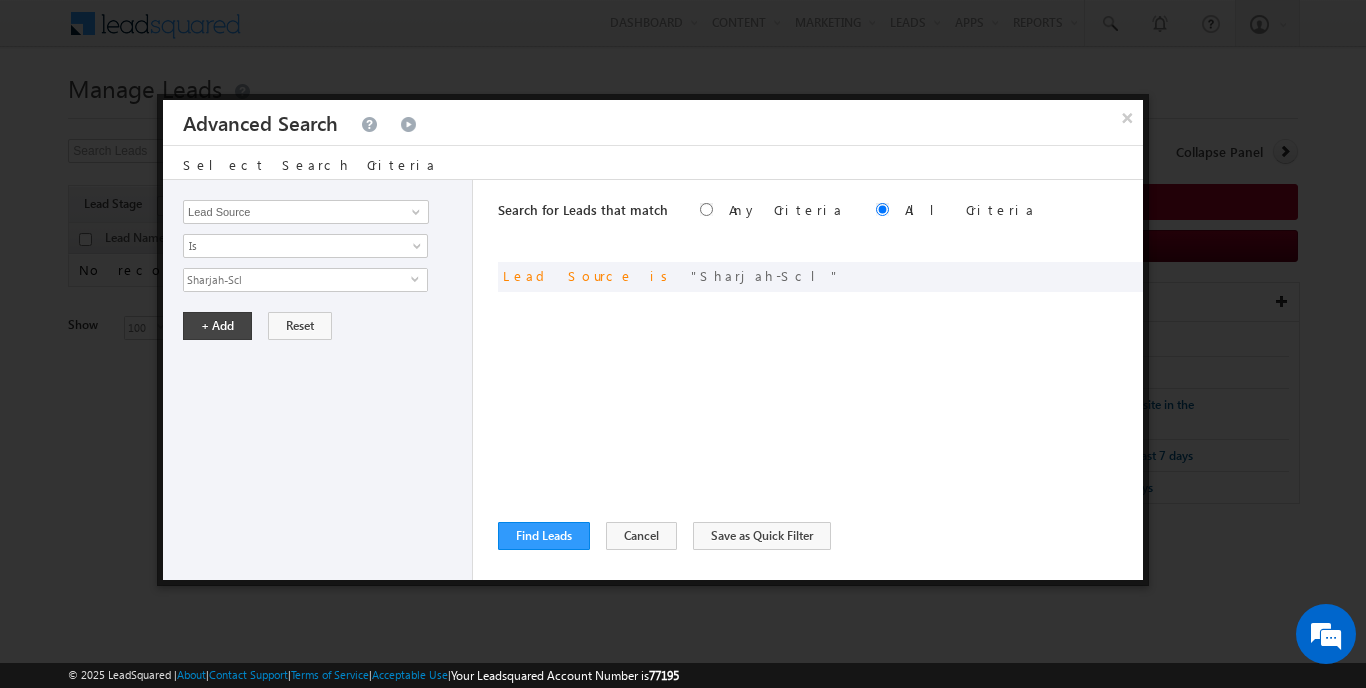 click on "Sharjah-Scl" at bounding box center (297, 280) 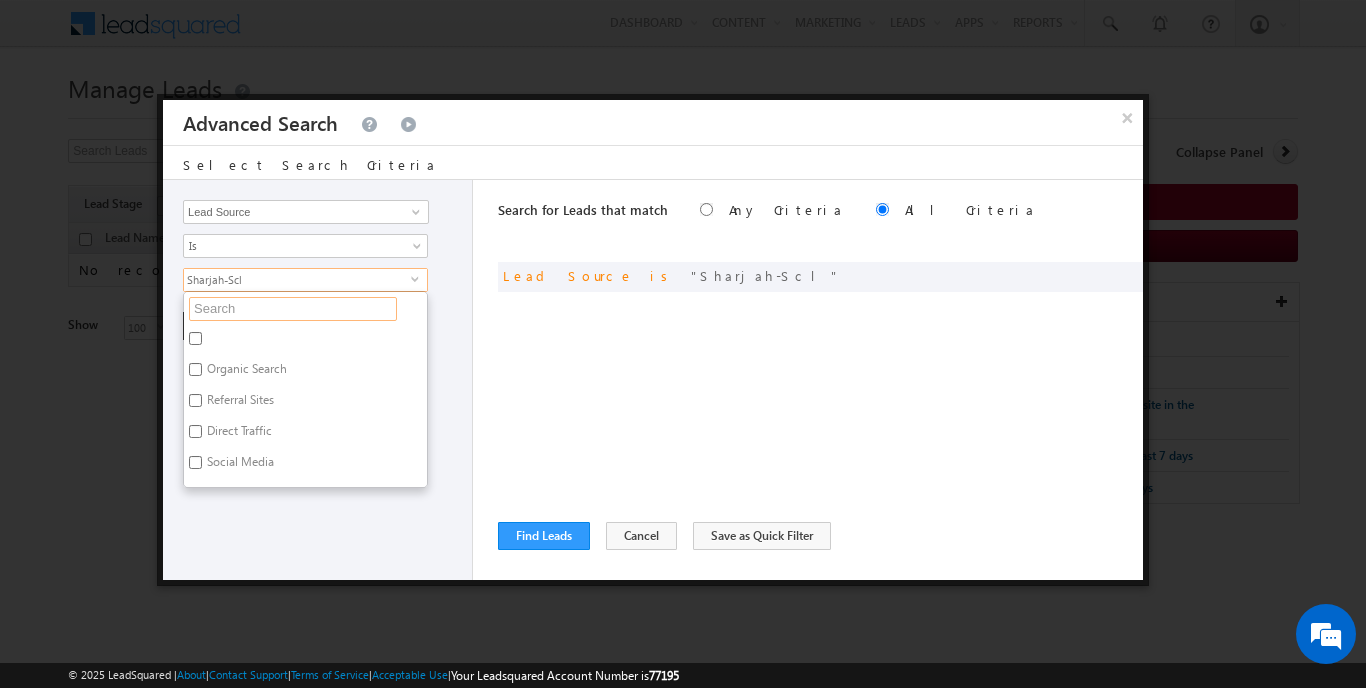 click at bounding box center (293, 309) 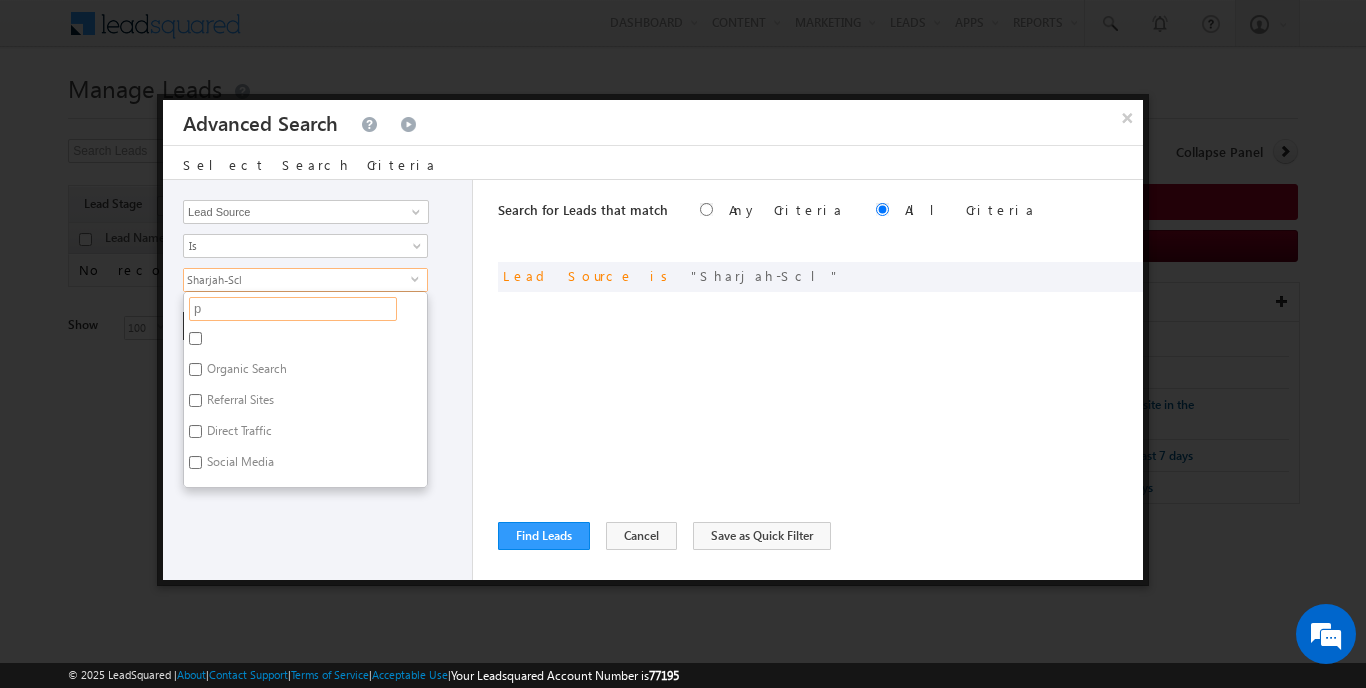 type on "po" 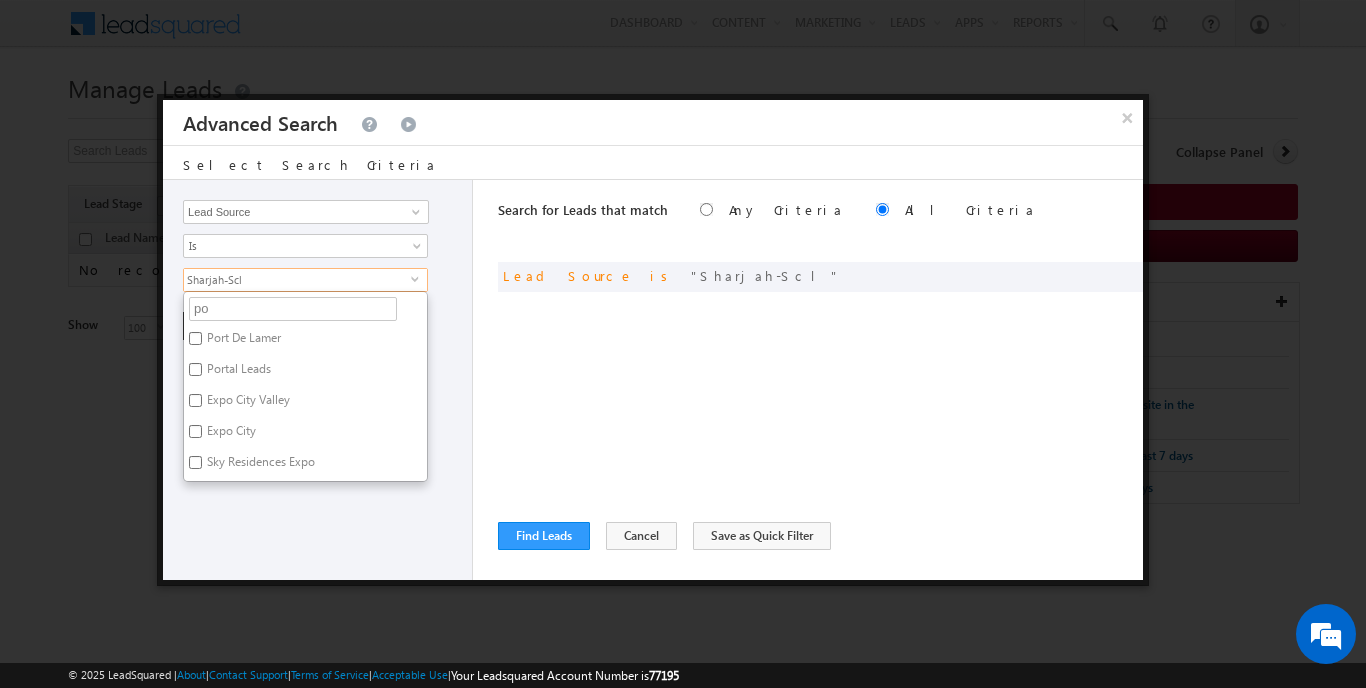 click on "Portal Leads" at bounding box center [237, 372] 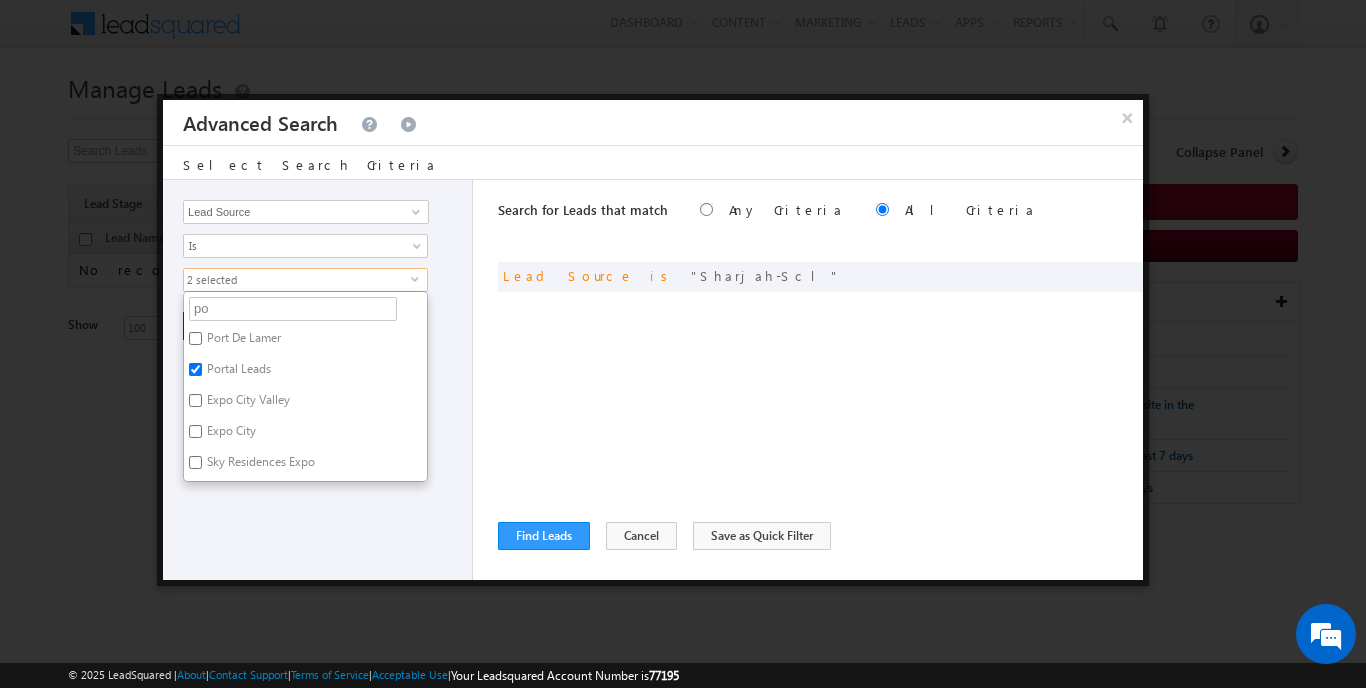 click on "Opportunity Type Lead Activity Task Sales Group  Prospect Id Address 1 Address 2 AML - File Booking Form - File Budget Building Name Buyer Persona Campaign Name Caste City Client Type Company Contact Stage Conversion Referrer URL Country Created By Id Created On Current Opt In Status Customer Type Developer DNCR Status Do Not Call Do Not Email Do Not SMS Do Not Track Do you want to invest in dubai Email Emirate Emirates ID - File Engagement Score Father Name First Name Focus Project Form Name Grade Job Title Last Activity Last Activity Date Last Name Last Opt In Email Sent Date Latitude Lead Number Lead Origin Lead Remarks Lead Score Lead Source Lead Stage Longitude Master Project meet your team Date Meeting Done Date  Meeting Location Mobile Number Modified By Id Modified On Nationality Not Picked counter Notes Opt In Date Opt In Details Order Value Owner Passport - File Phone Number Plot Area Possession Procedure Name Project Project Name Project Suggested Qualify follow up" at bounding box center (318, 380) 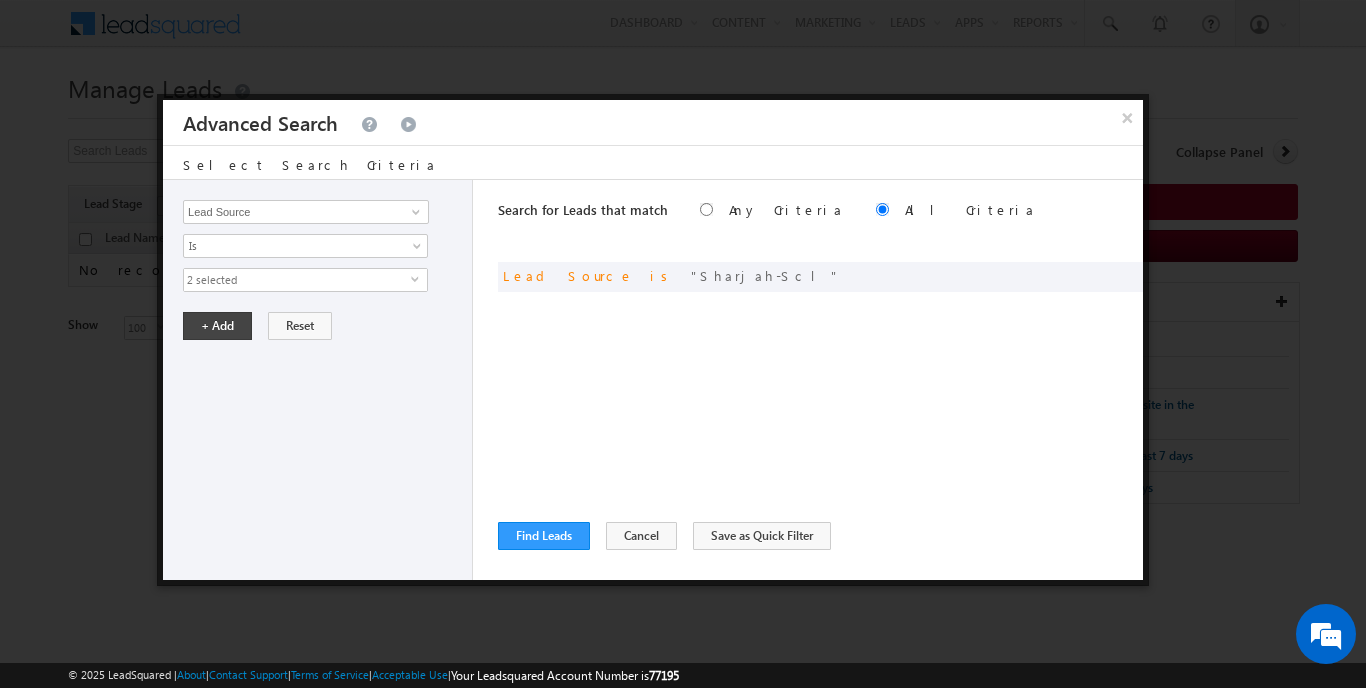 click on "2 selected" at bounding box center [297, 280] 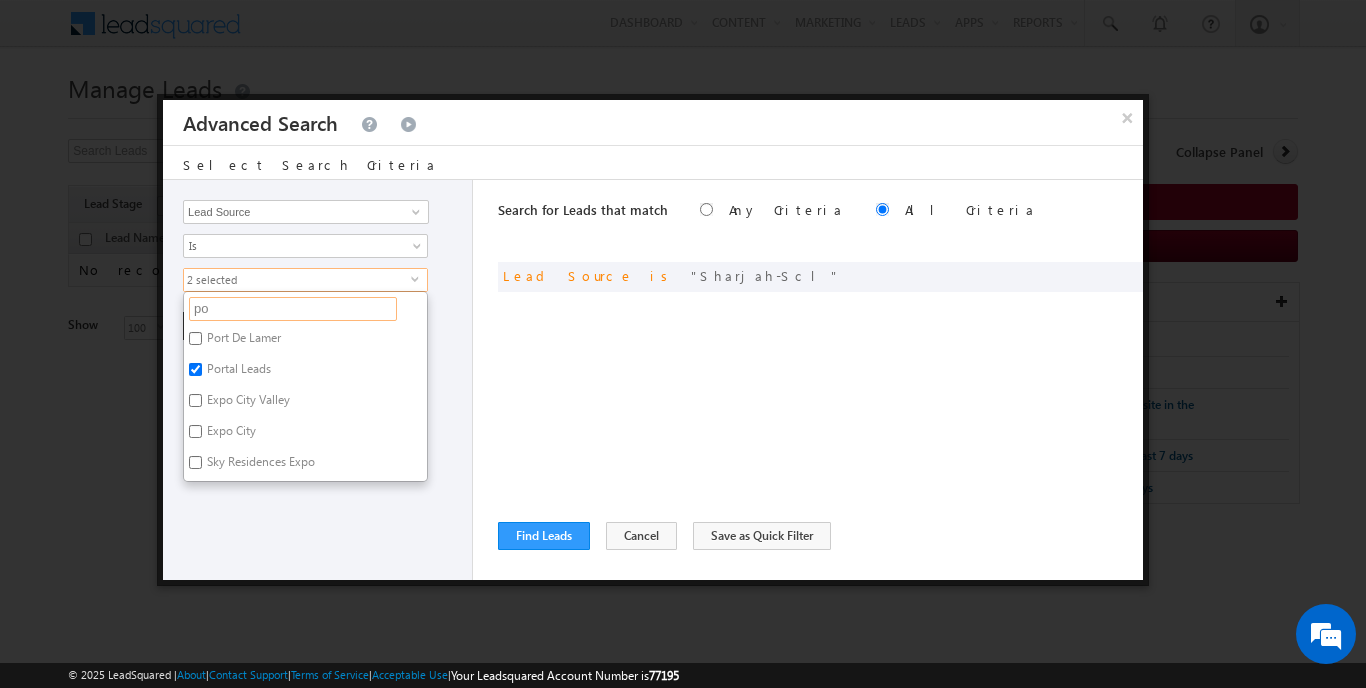 click on "po" at bounding box center (293, 309) 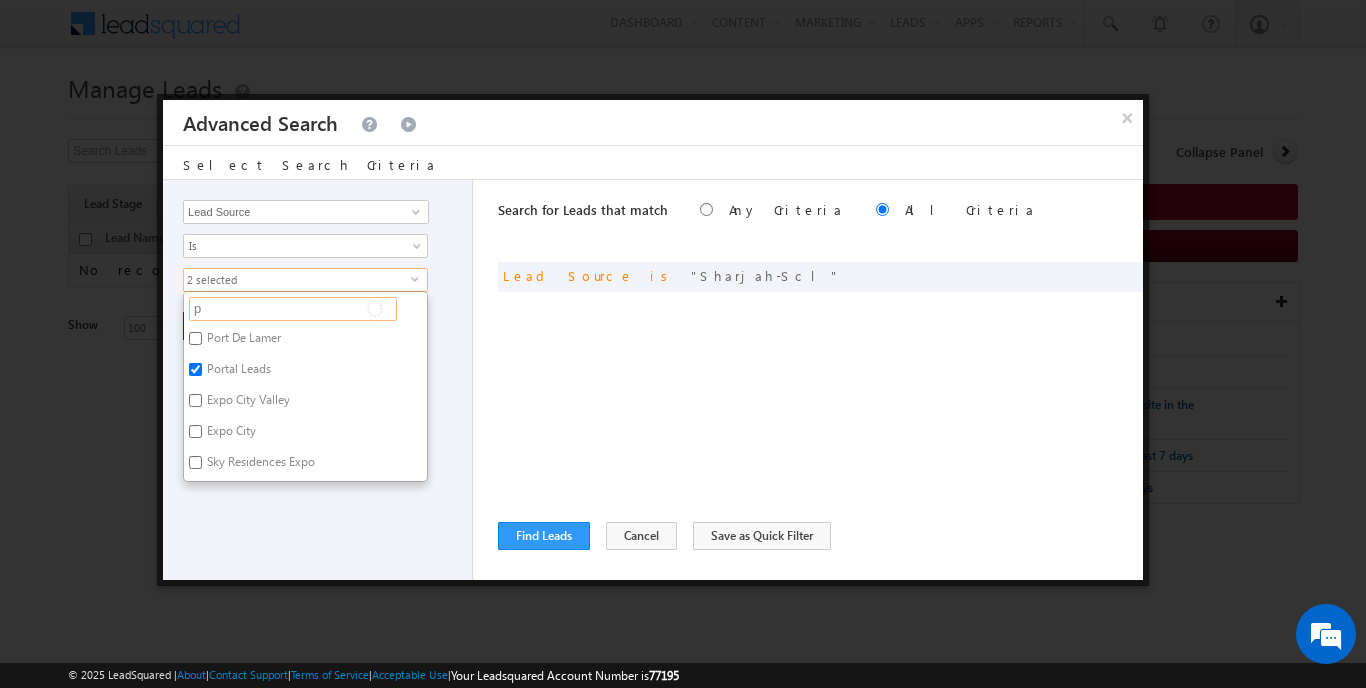 type 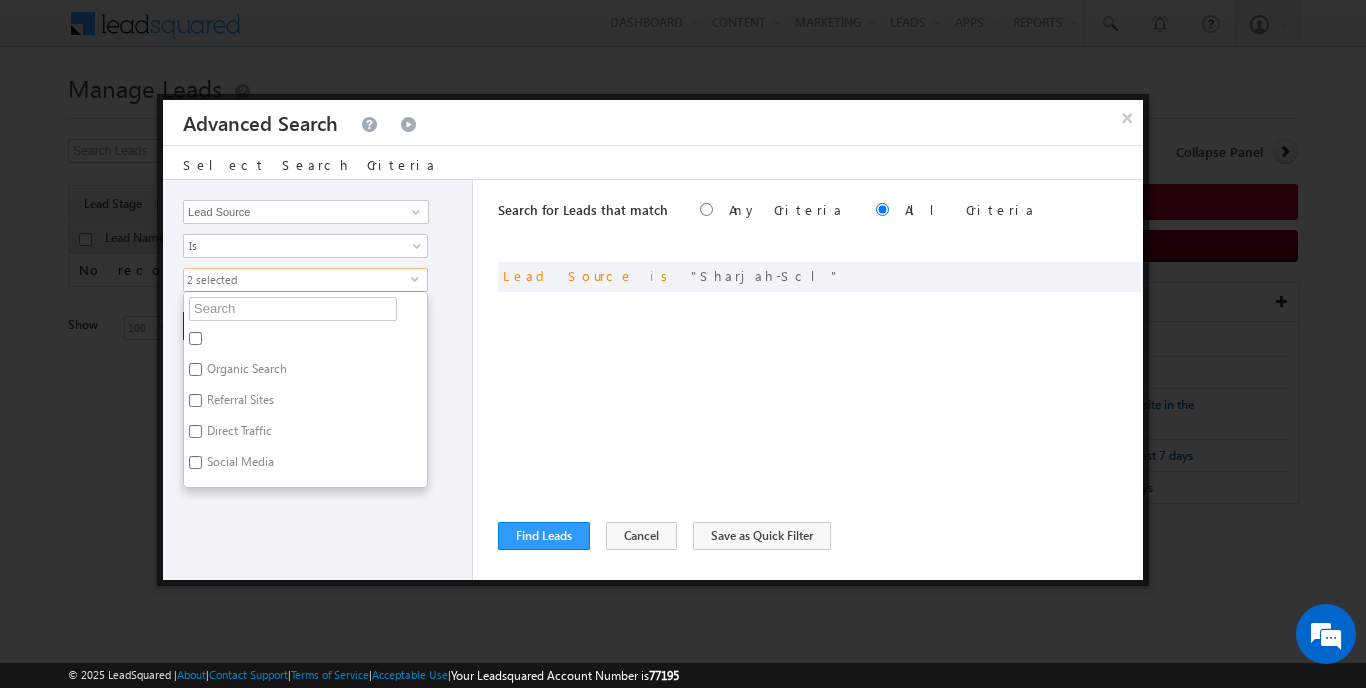 type on "s" 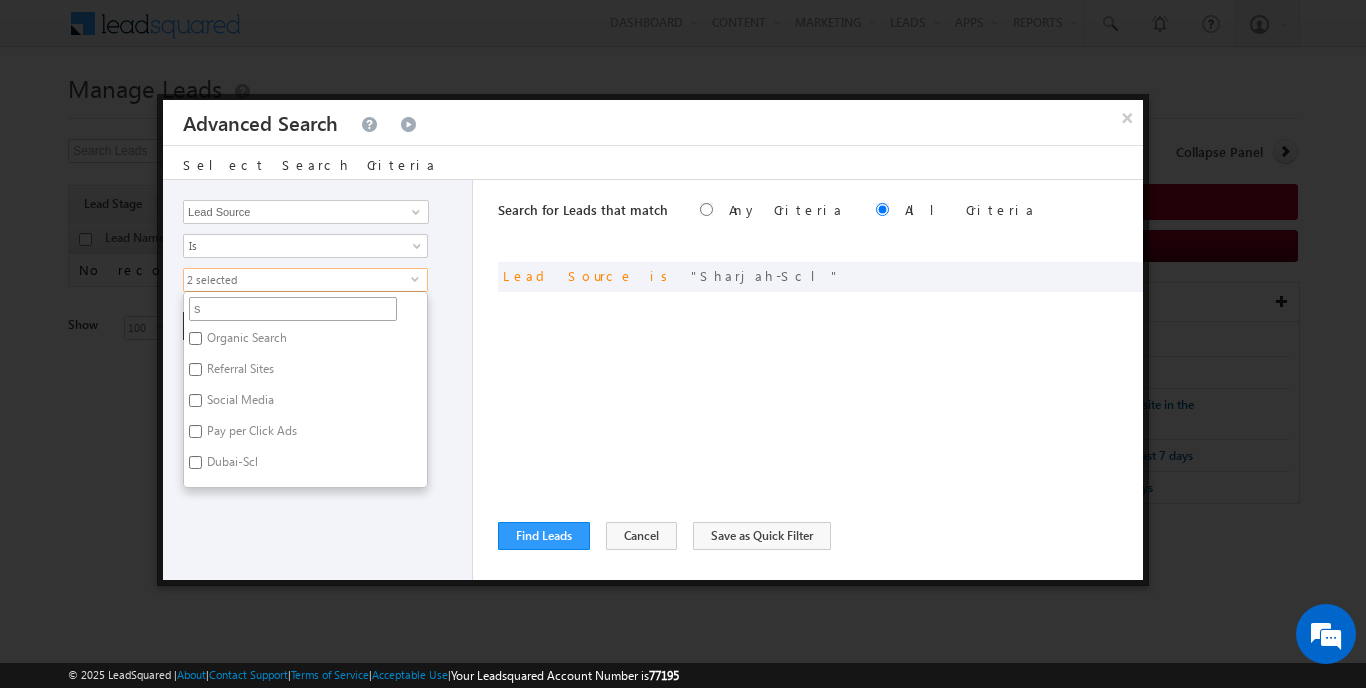 click on "s" at bounding box center [293, 309] 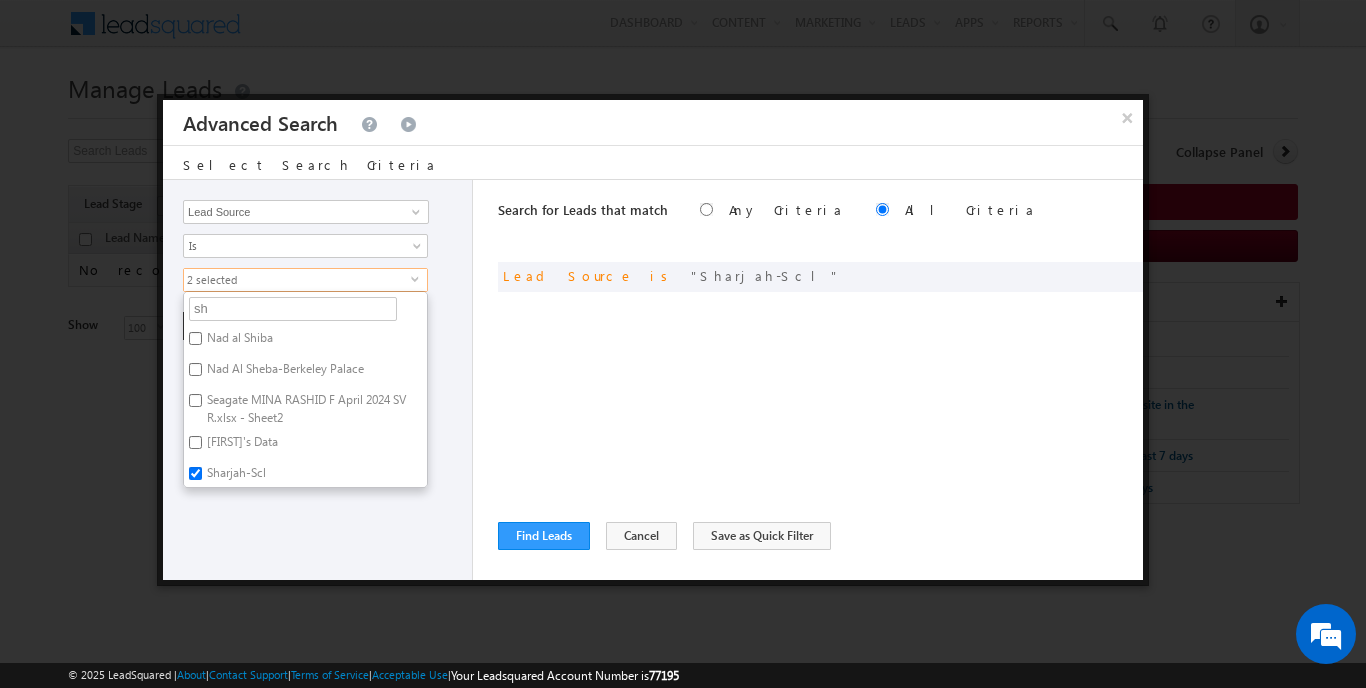 click on "Sharjah-Scl" at bounding box center (235, 476) 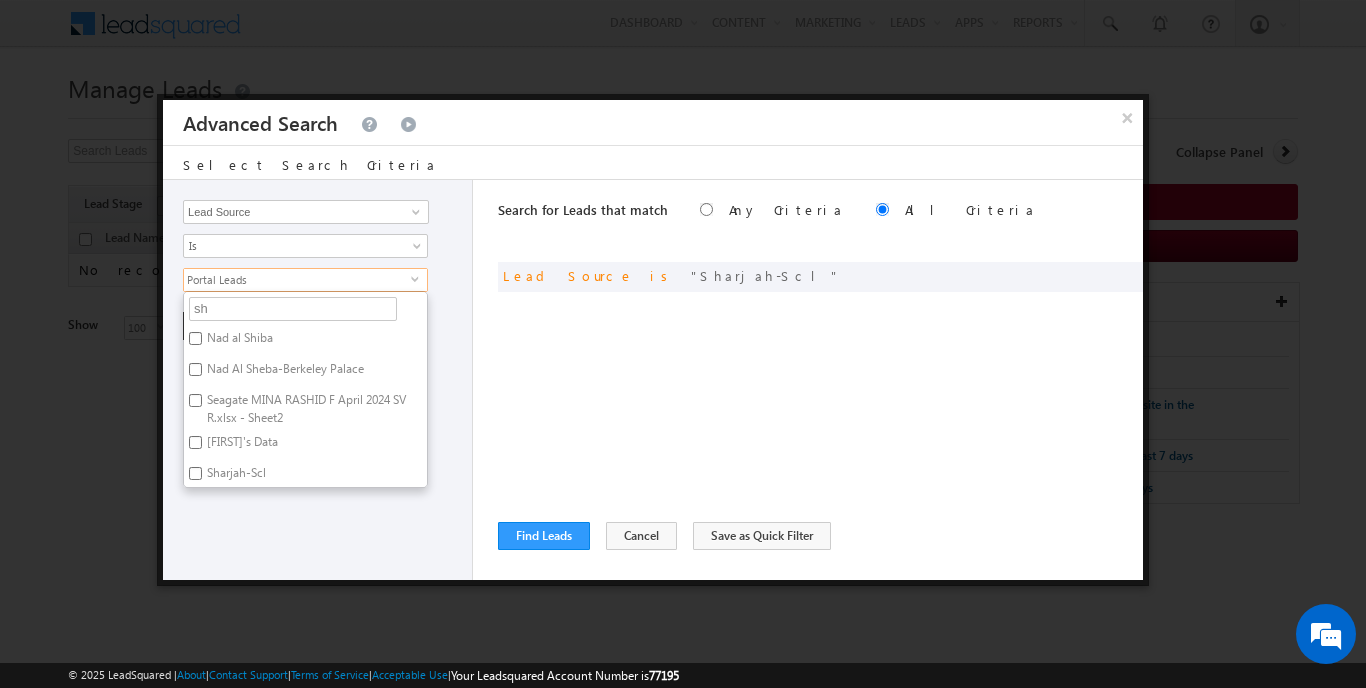 click on "Opportunity Type Lead Activity Task Sales Group  Prospect Id Address 1 Address 2 AML - File Booking Form - File Budget Building Name Buyer Persona Campaign Name Caste City Client Type Company Contact Stage Conversion Referrer URL Country Created By Id Created On Current Opt In Status Customer Type Developer DNCR Status Do Not Call Do Not Email Do Not SMS Do Not Track Do you want to invest in dubai Email Emirate Emirates ID - File Engagement Score Father Name First Name Focus Project Form Name Grade Job Title Last Activity Last Activity Date Last Name Last Opt In Email Sent Date Latitude Lead Number Lead Origin Lead Remarks Lead Score Lead Source Lead Stage Longitude Master Project meet your team Date Meeting Done Date  Meeting Location Mobile Number Modified By Id Modified On Nationality Not Picked counter Notes Opt In Date Opt In Details Order Value Owner Passport - File Phone Number Plot Area Possession Procedure Name Project Project Name Project Suggested Qualify follow up" at bounding box center (318, 380) 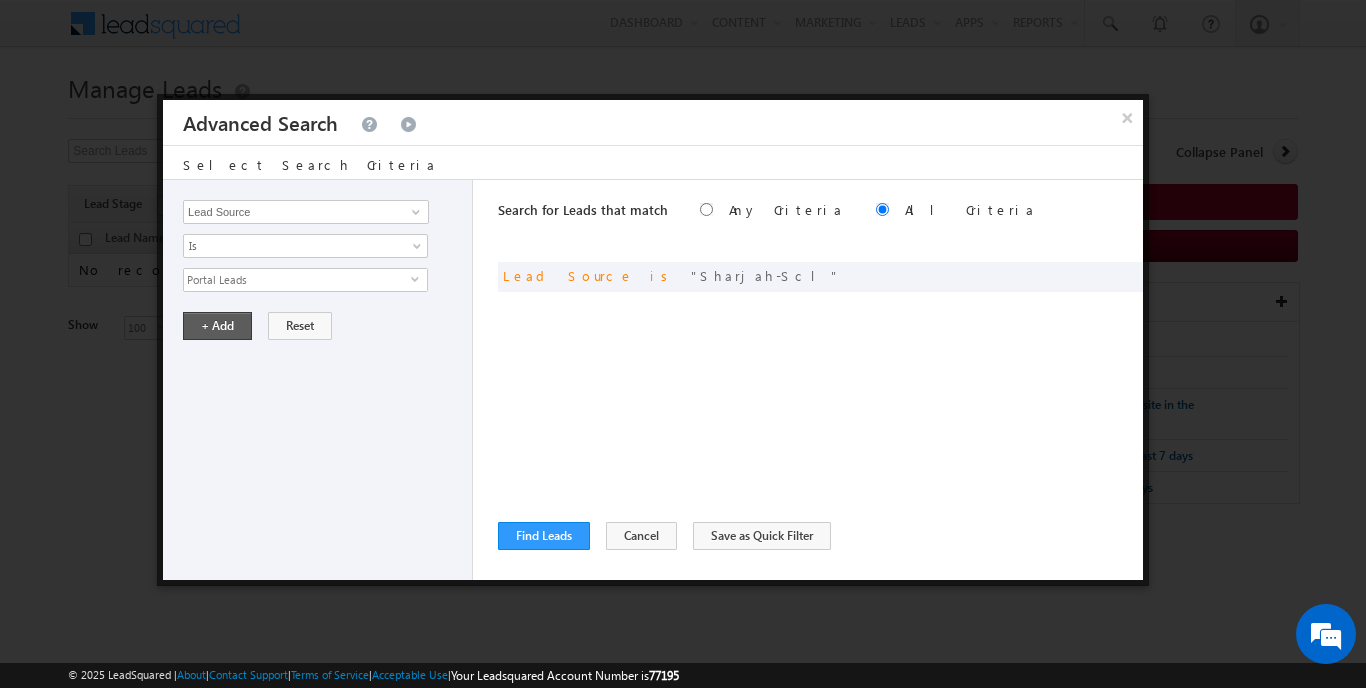 click on "+ Add" at bounding box center (217, 326) 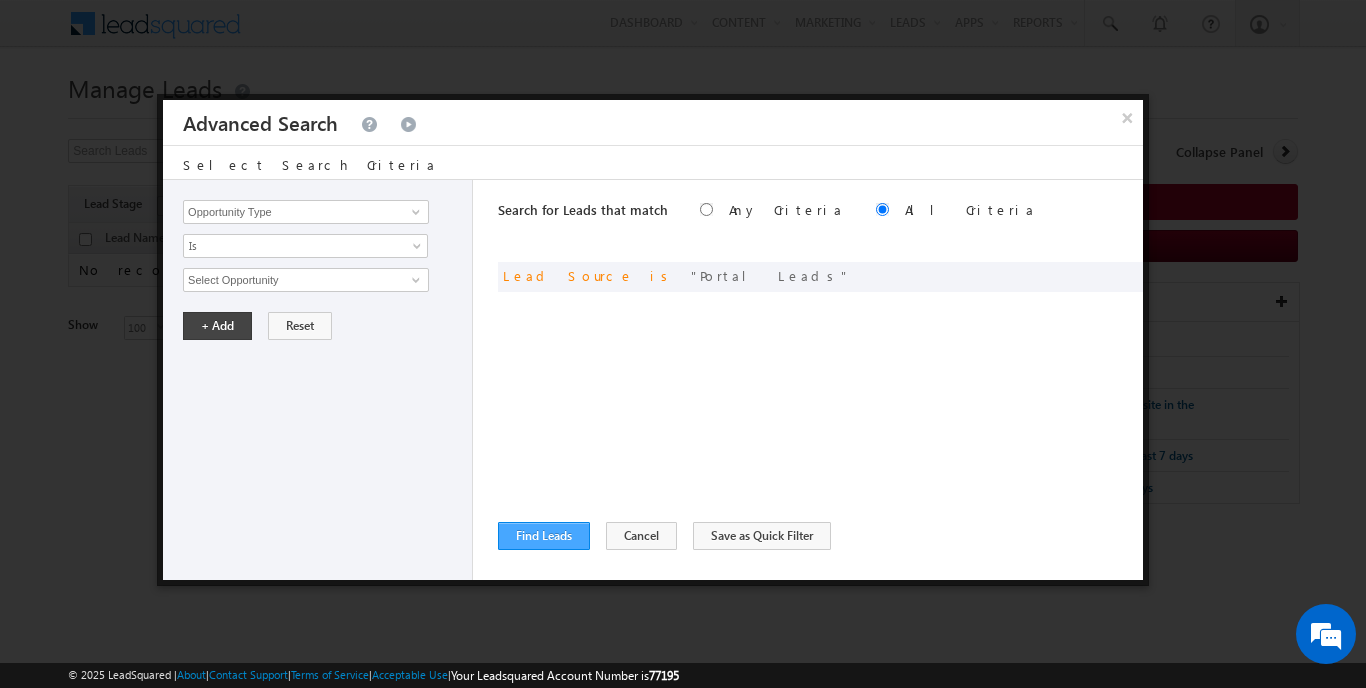 click on "Find Leads" at bounding box center (544, 536) 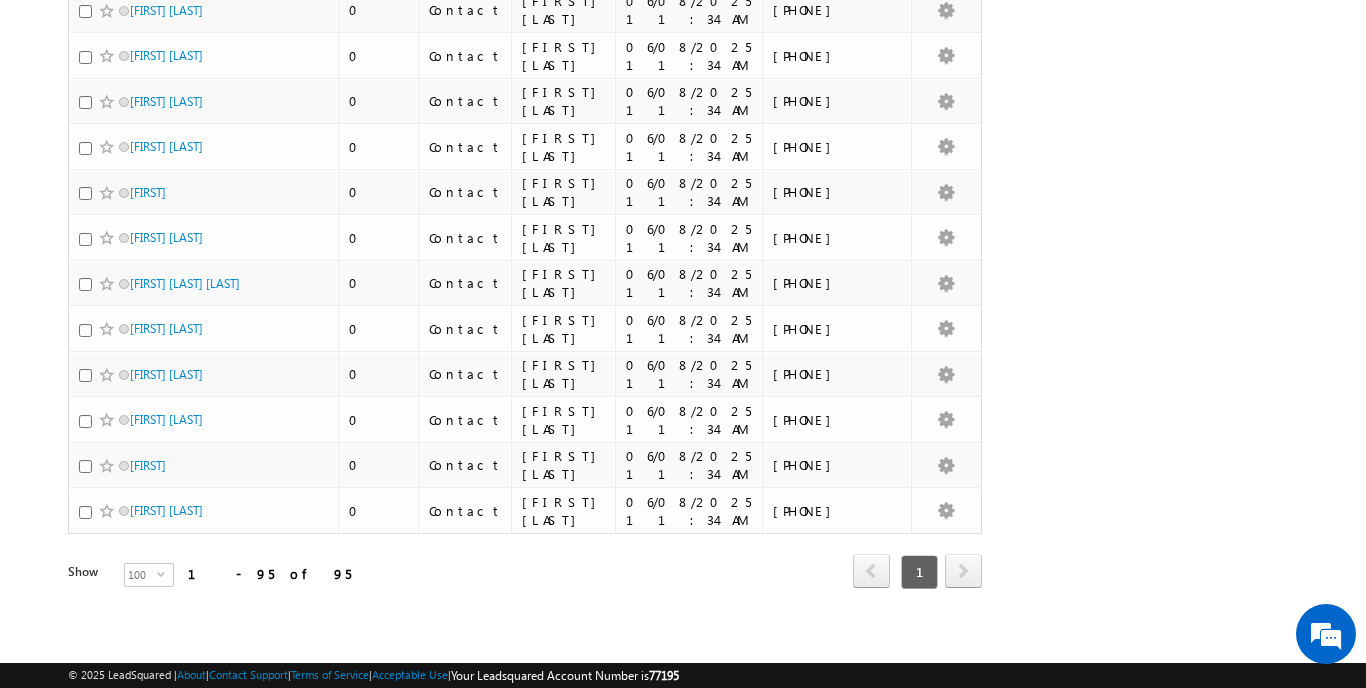 scroll, scrollTop: 4071, scrollLeft: 0, axis: vertical 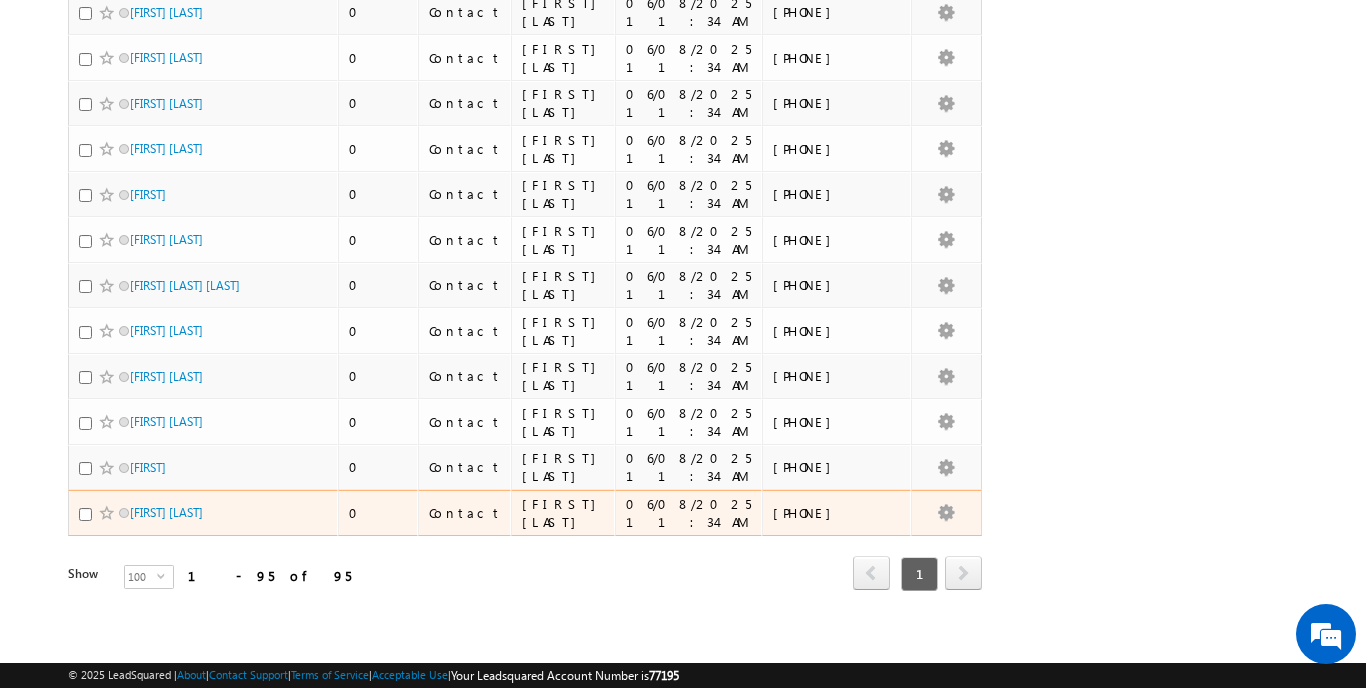 click on "[NAME] [NAME]" at bounding box center [197, 512] 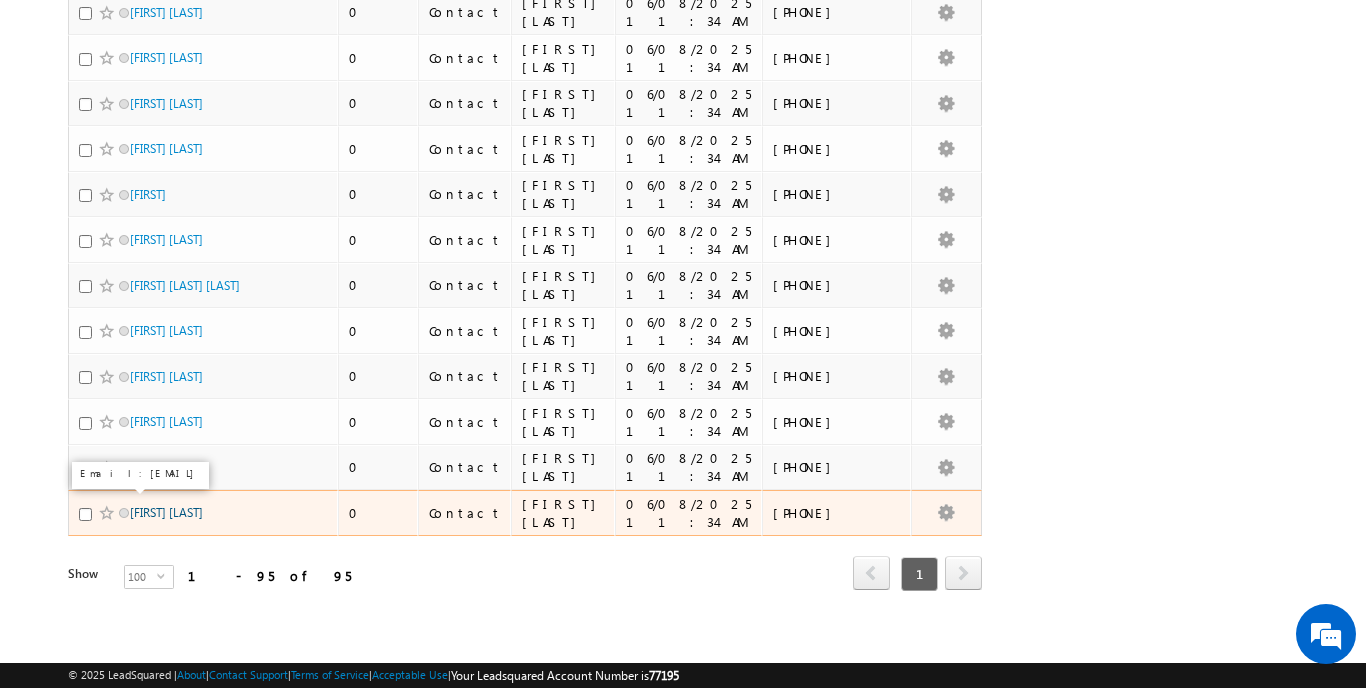 click on "[NAME] [NAME]" at bounding box center (166, 512) 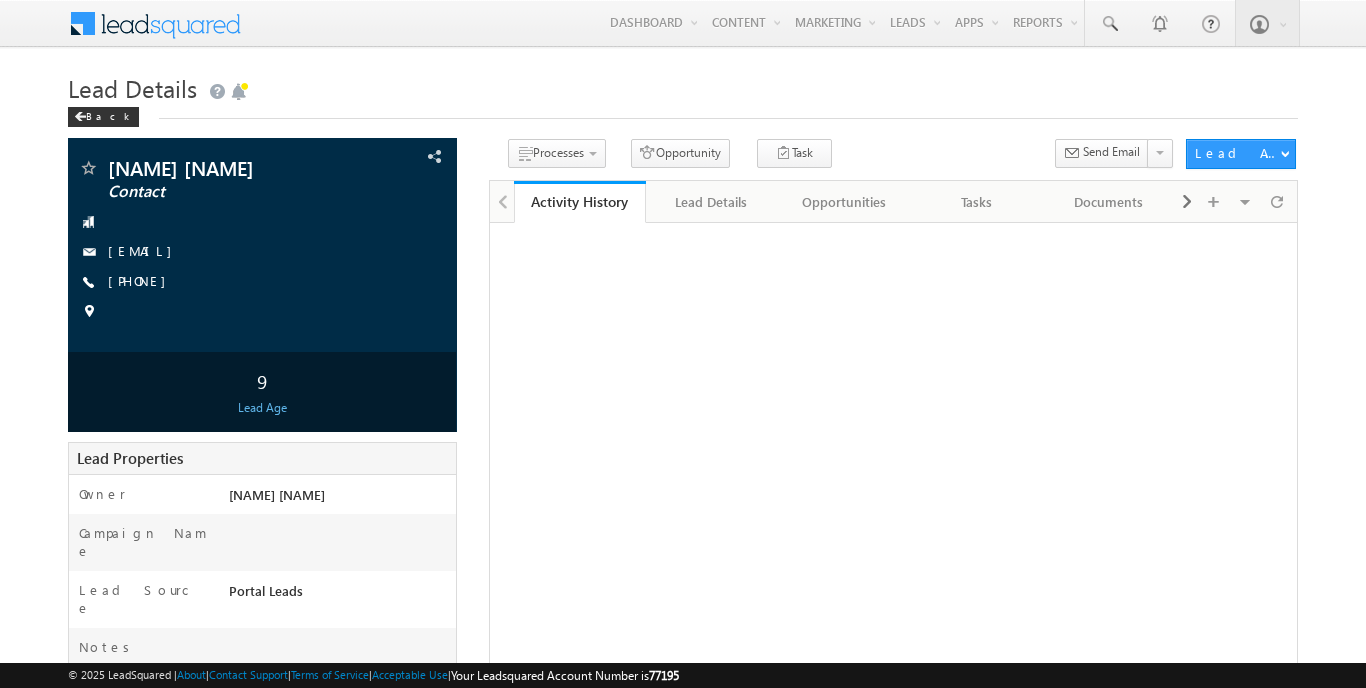 scroll, scrollTop: 0, scrollLeft: 0, axis: both 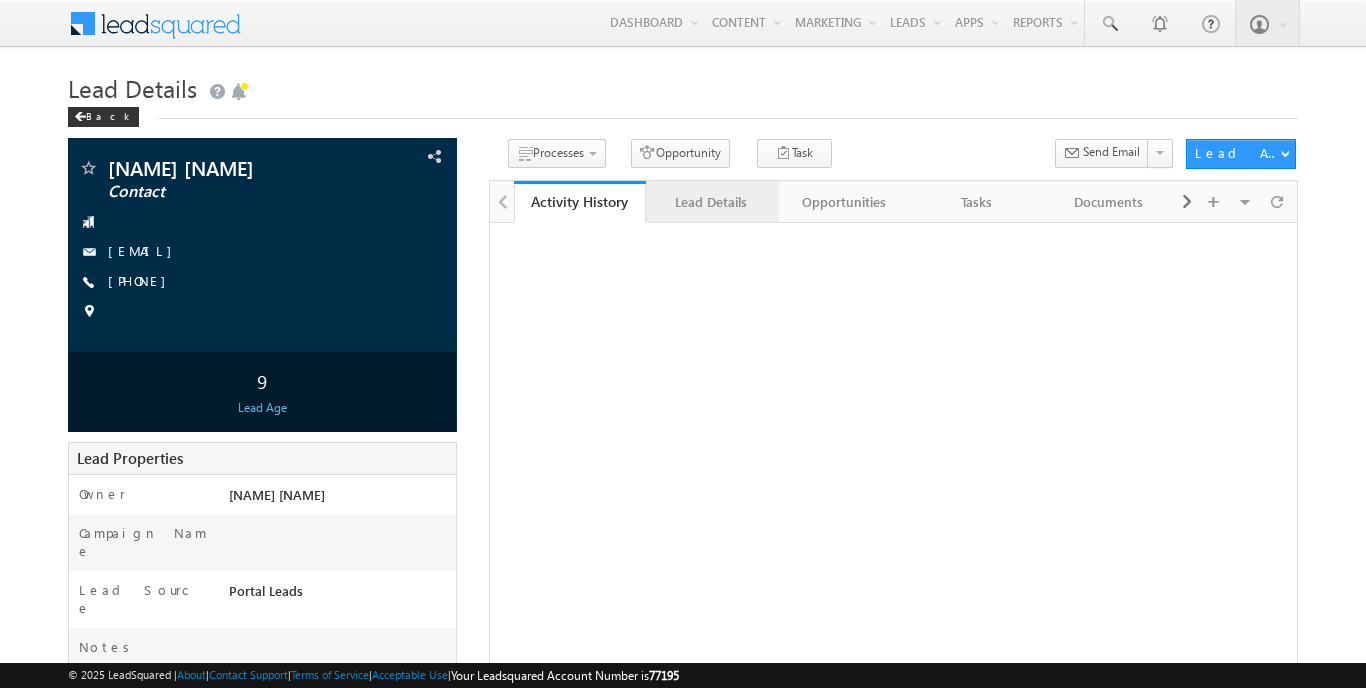 click on "Lead Details" at bounding box center [711, 202] 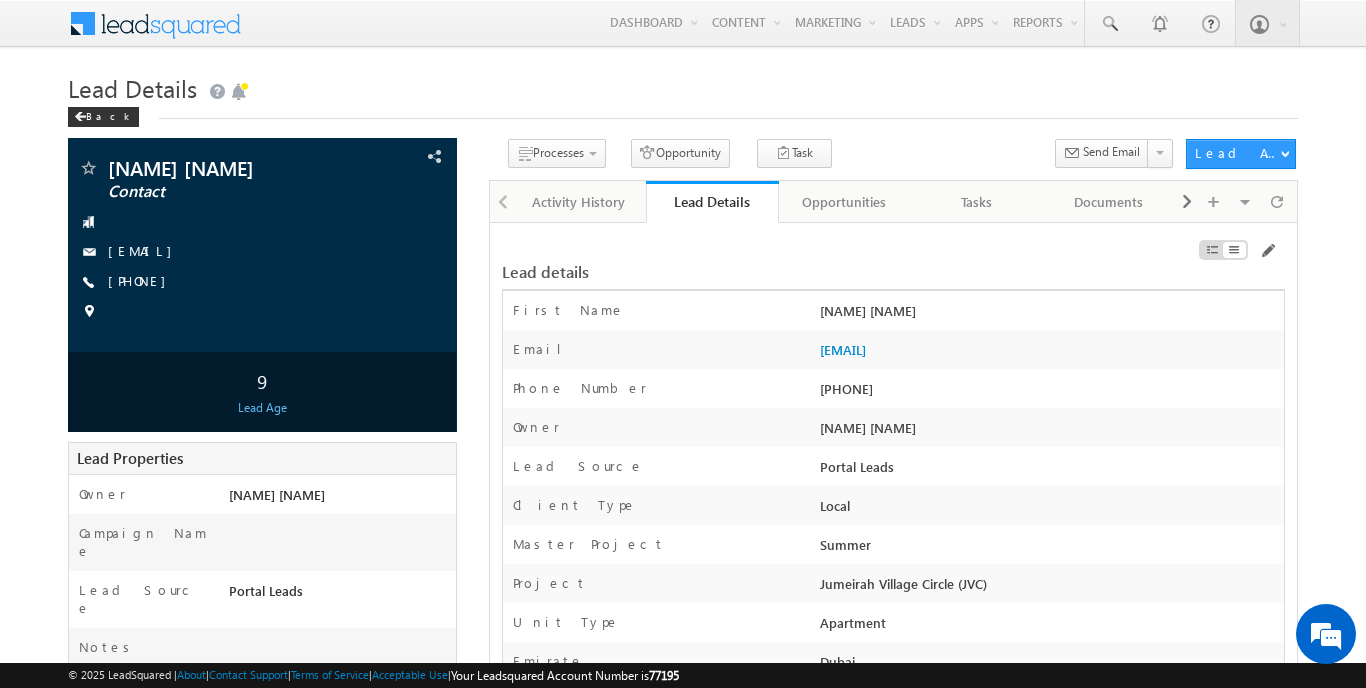 scroll, scrollTop: 0, scrollLeft: 0, axis: both 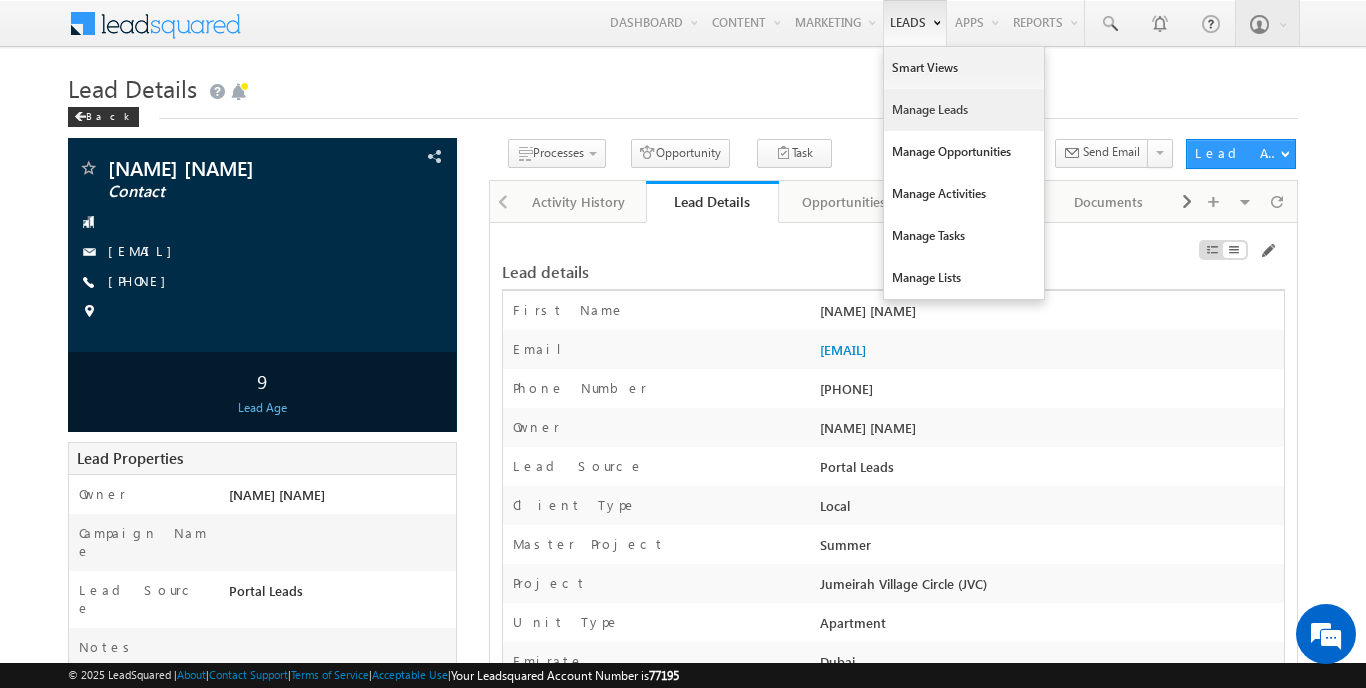 click on "Manage Leads" at bounding box center [964, 110] 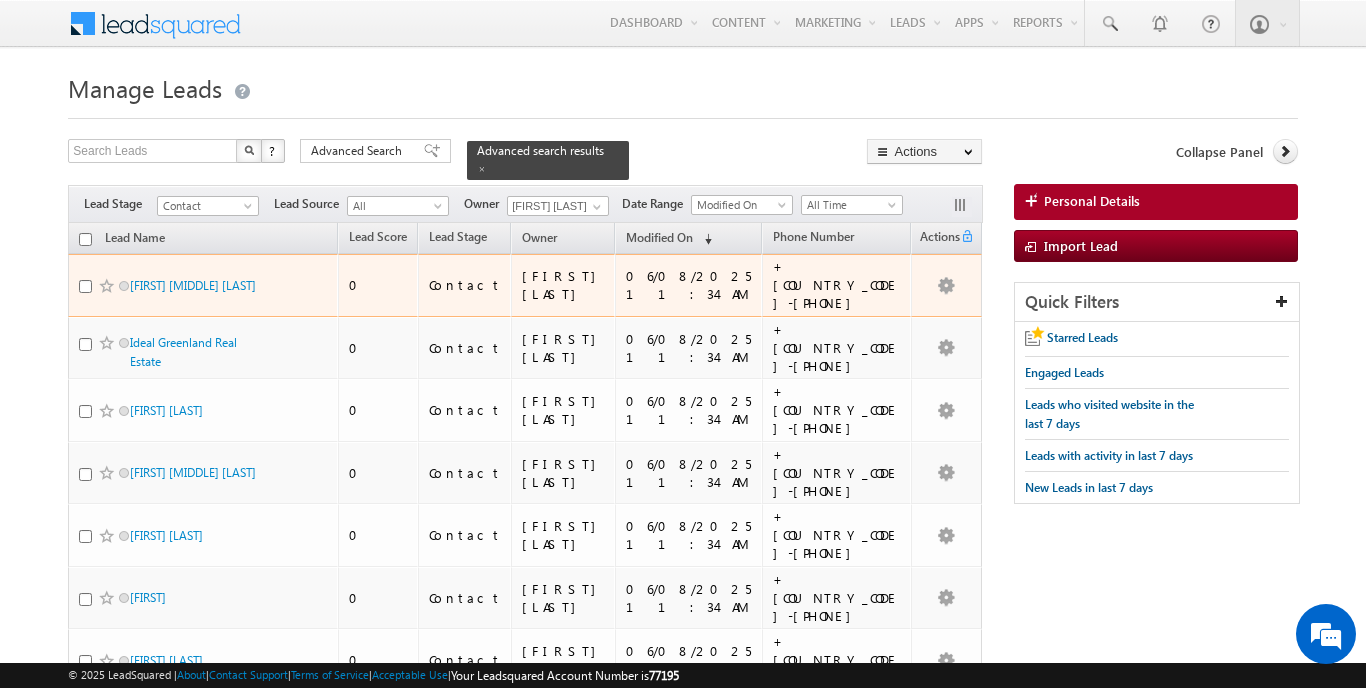 scroll, scrollTop: 0, scrollLeft: 0, axis: both 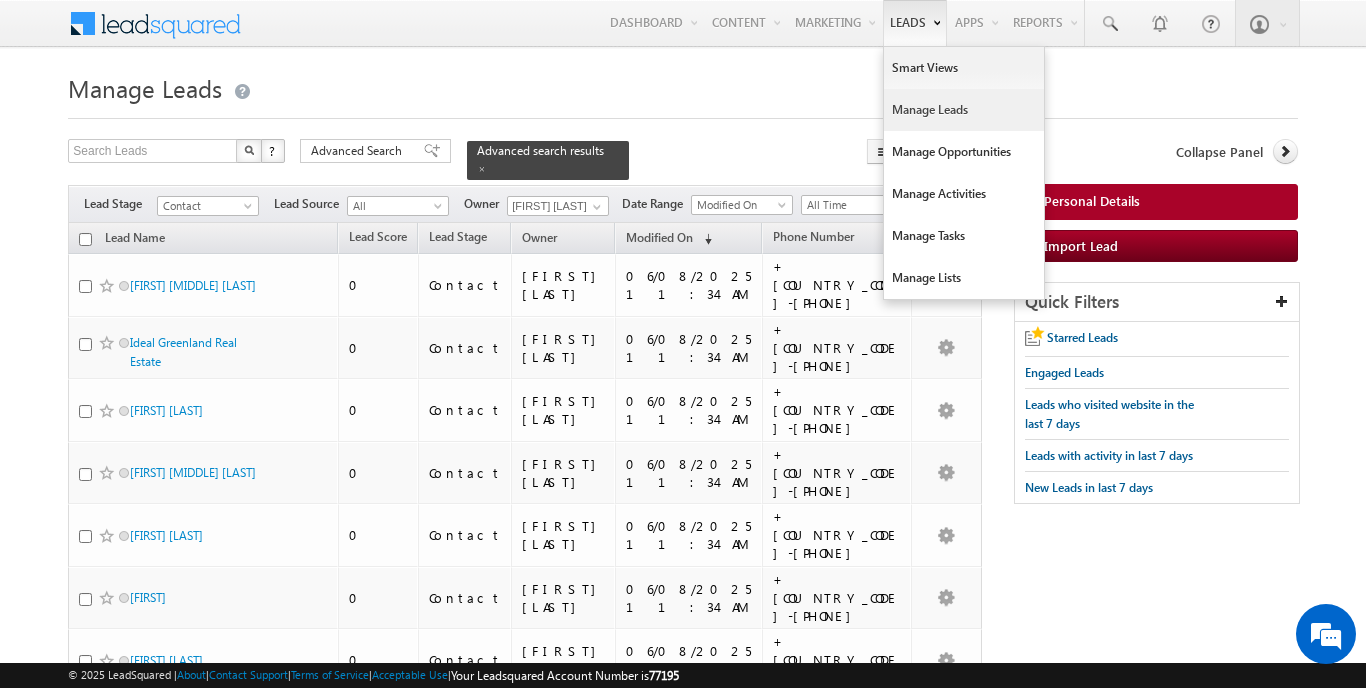 click on "Manage Leads" at bounding box center (964, 110) 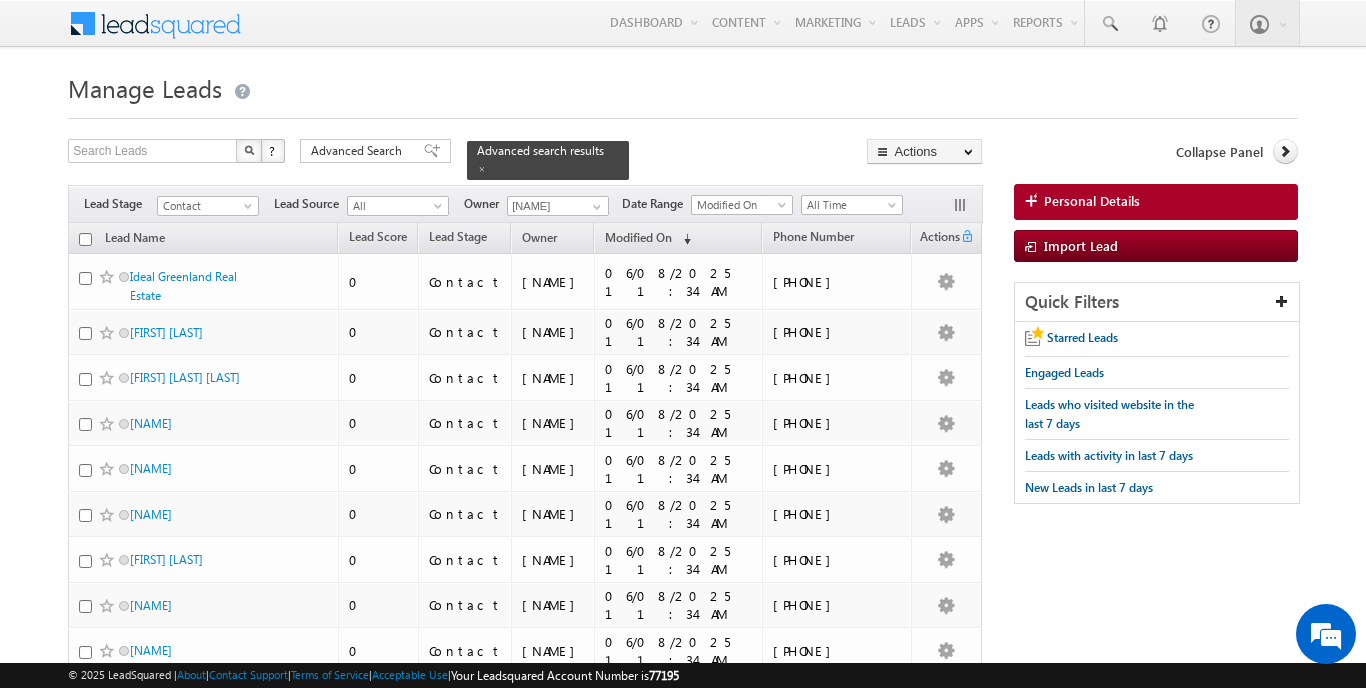 scroll, scrollTop: 0, scrollLeft: 0, axis: both 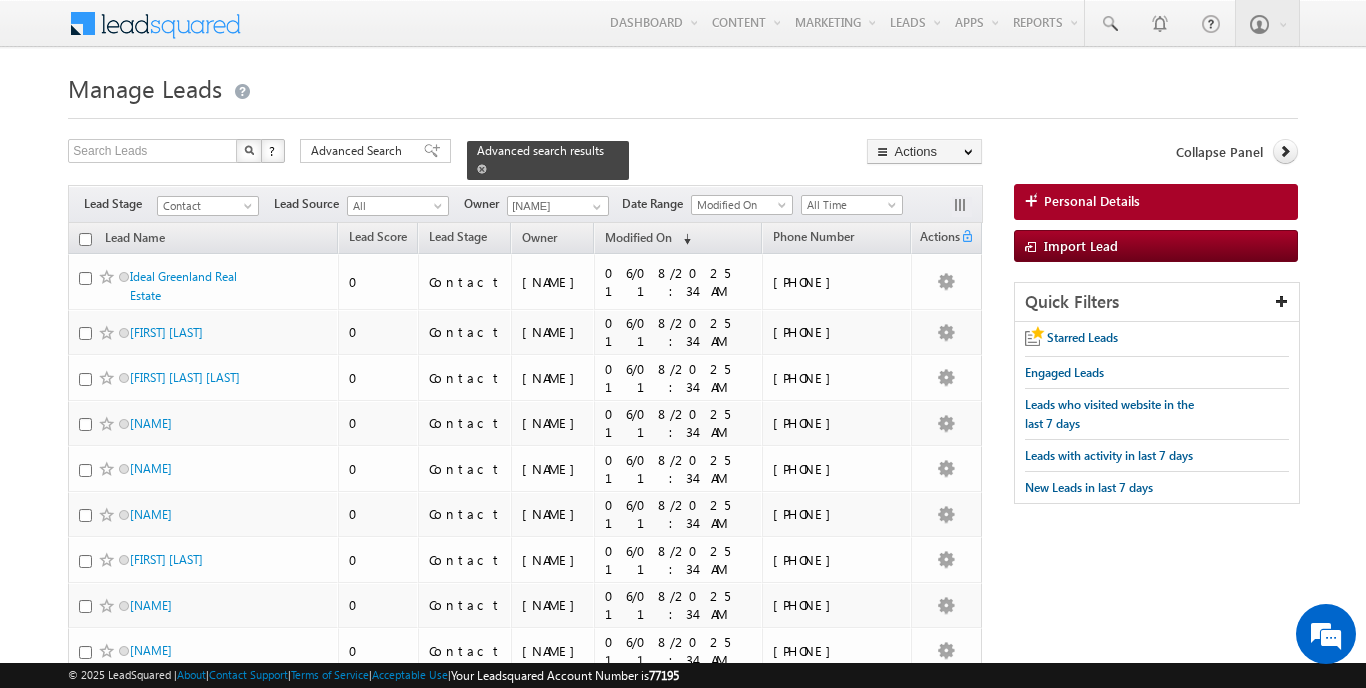 click at bounding box center [482, 168] 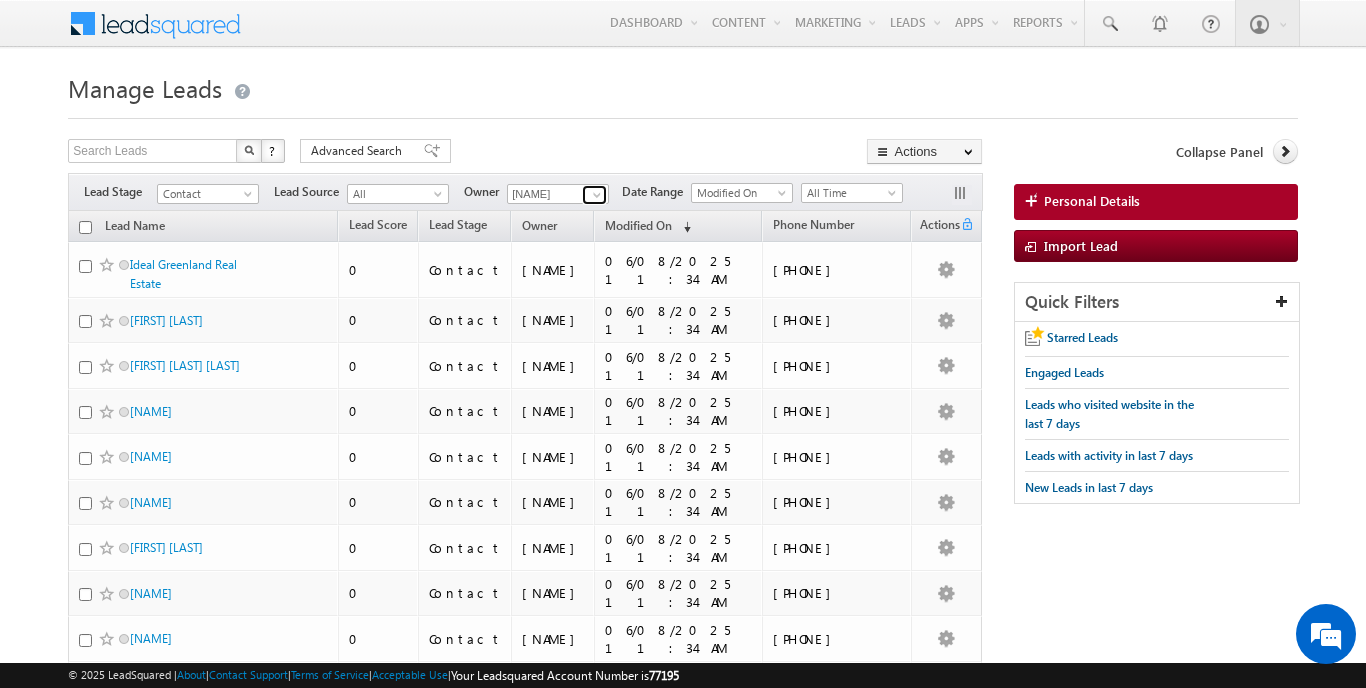click at bounding box center (597, 195) 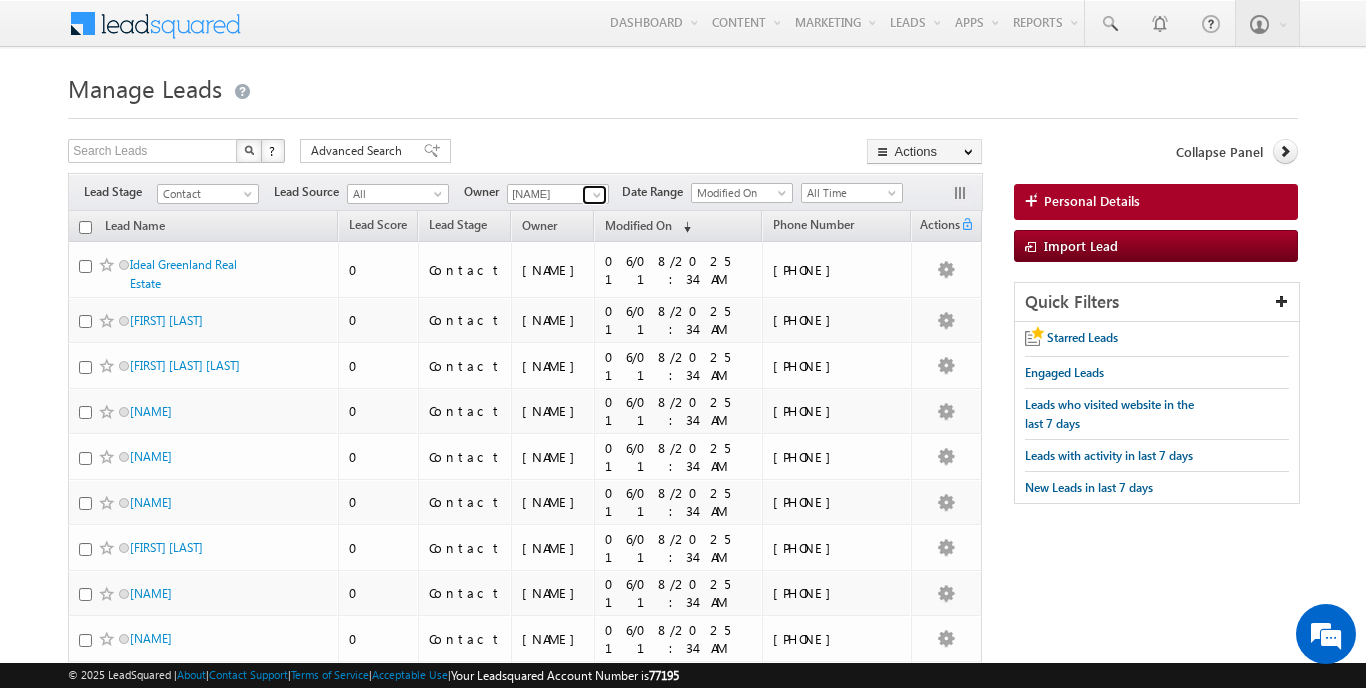 click at bounding box center (597, 195) 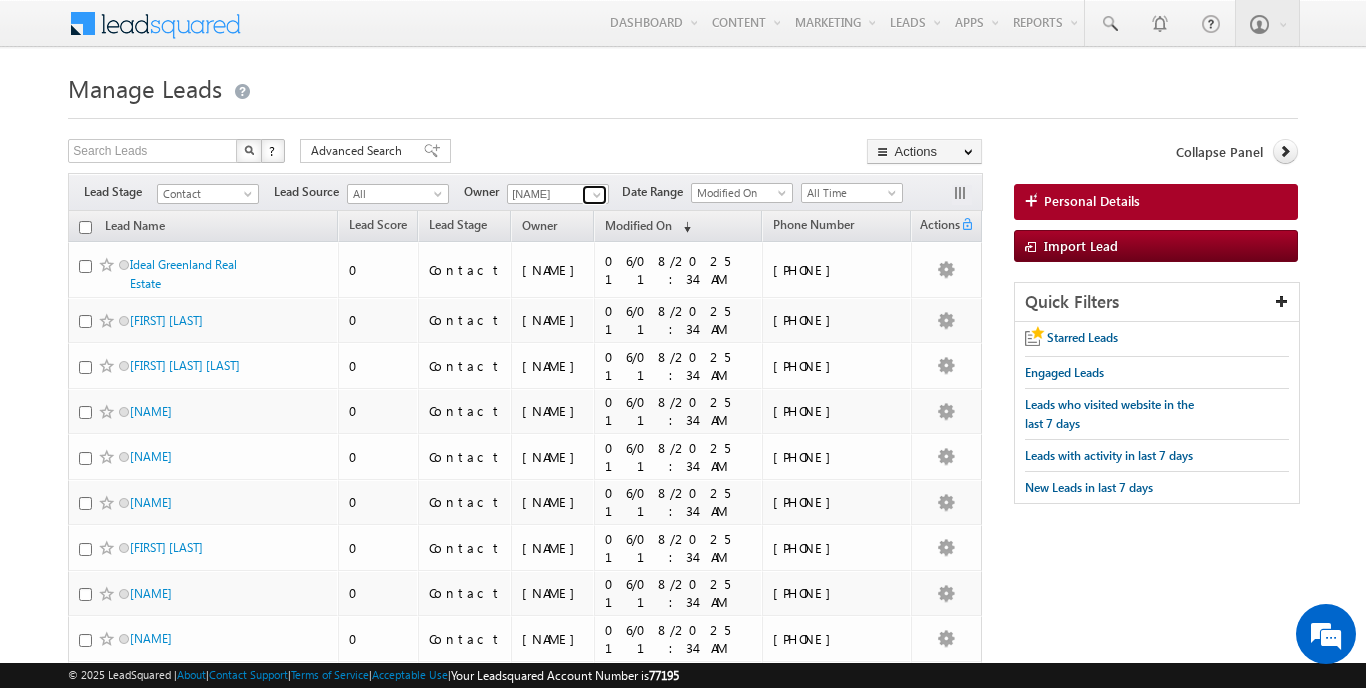 click at bounding box center (597, 195) 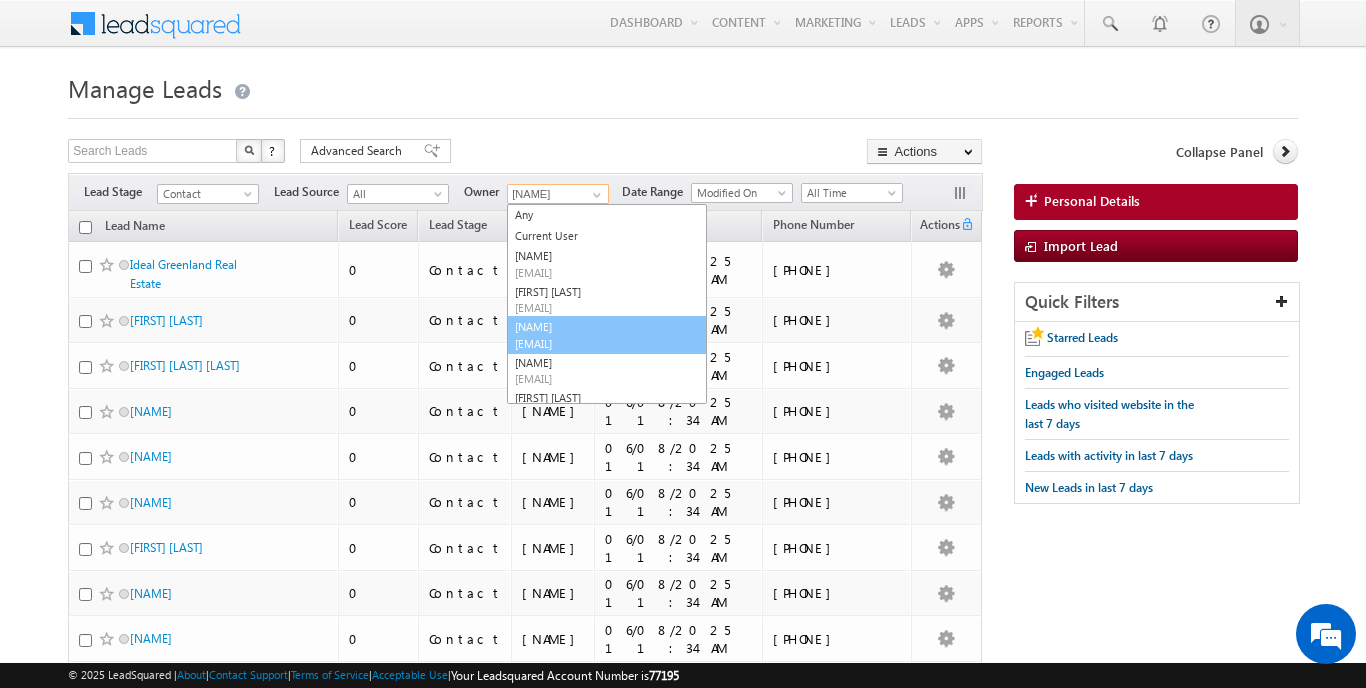 click on "mangal.mewada@indglobal.ae" at bounding box center (605, 343) 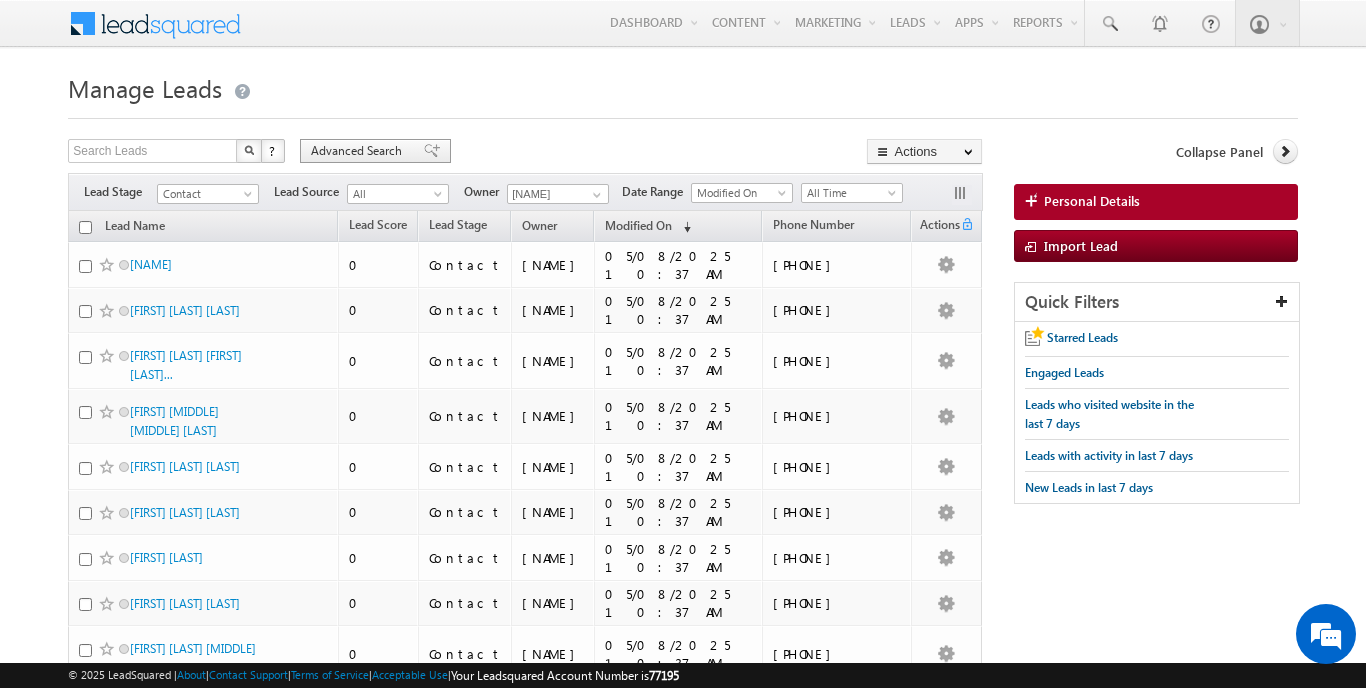 click on "Advanced Search" at bounding box center [359, 151] 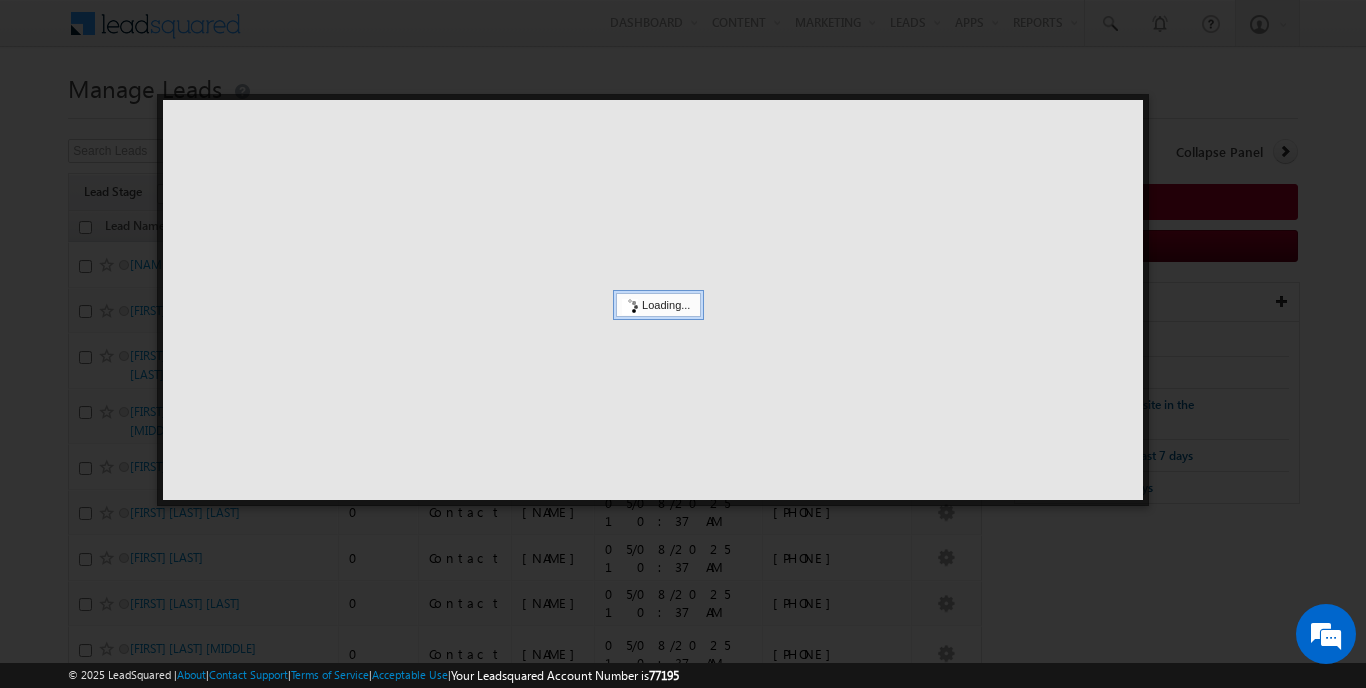 scroll, scrollTop: 0, scrollLeft: 0, axis: both 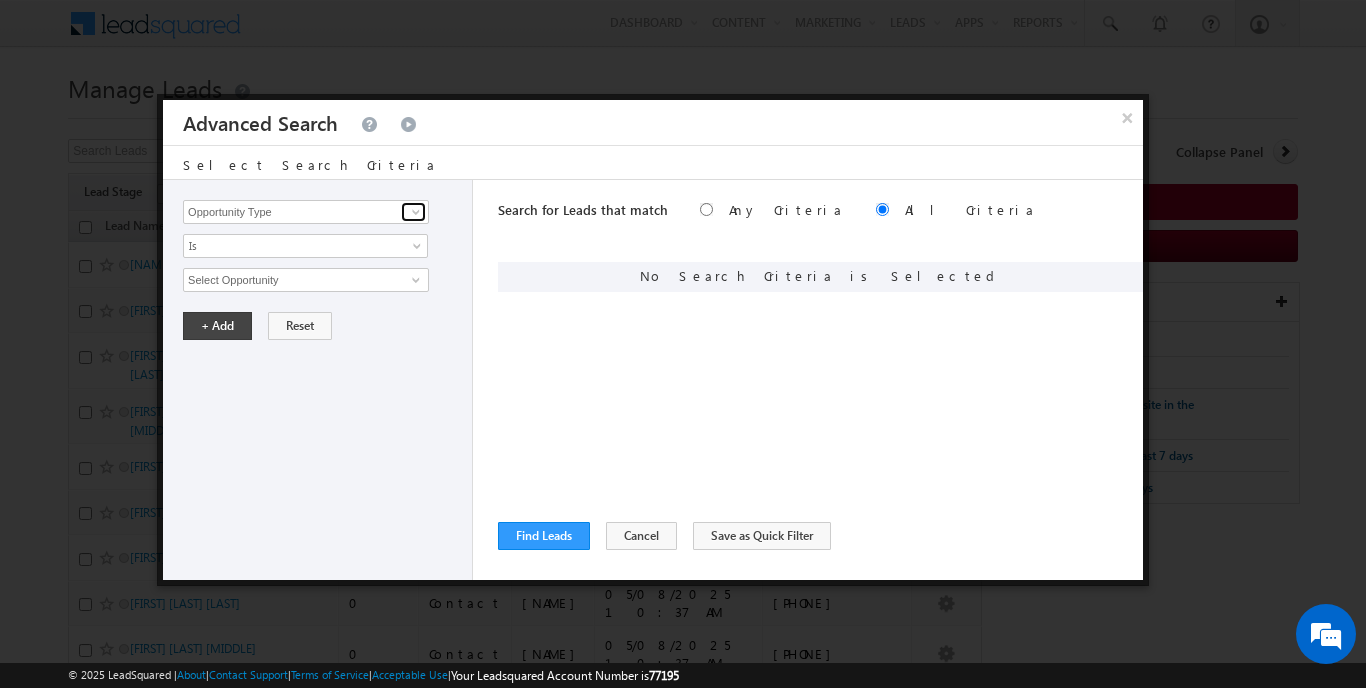click at bounding box center [413, 212] 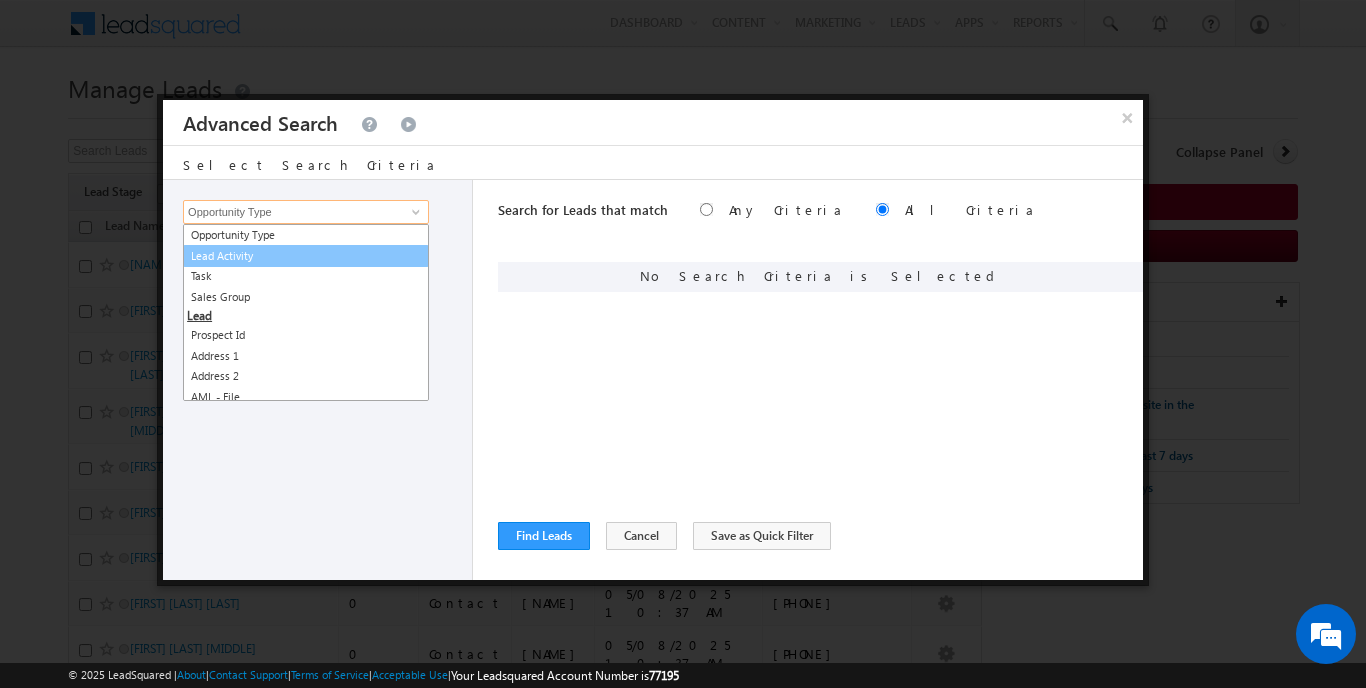 click on "Lead Activity" at bounding box center [306, 256] 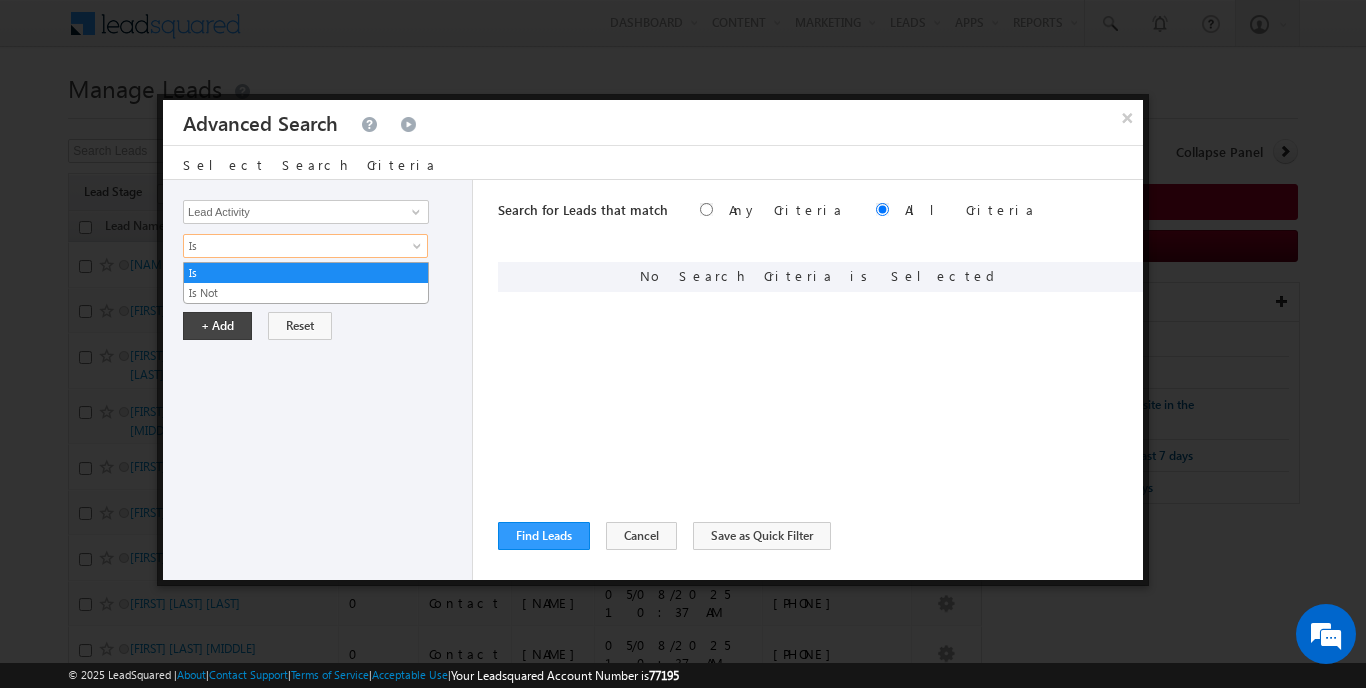 click on "Is" at bounding box center [292, 246] 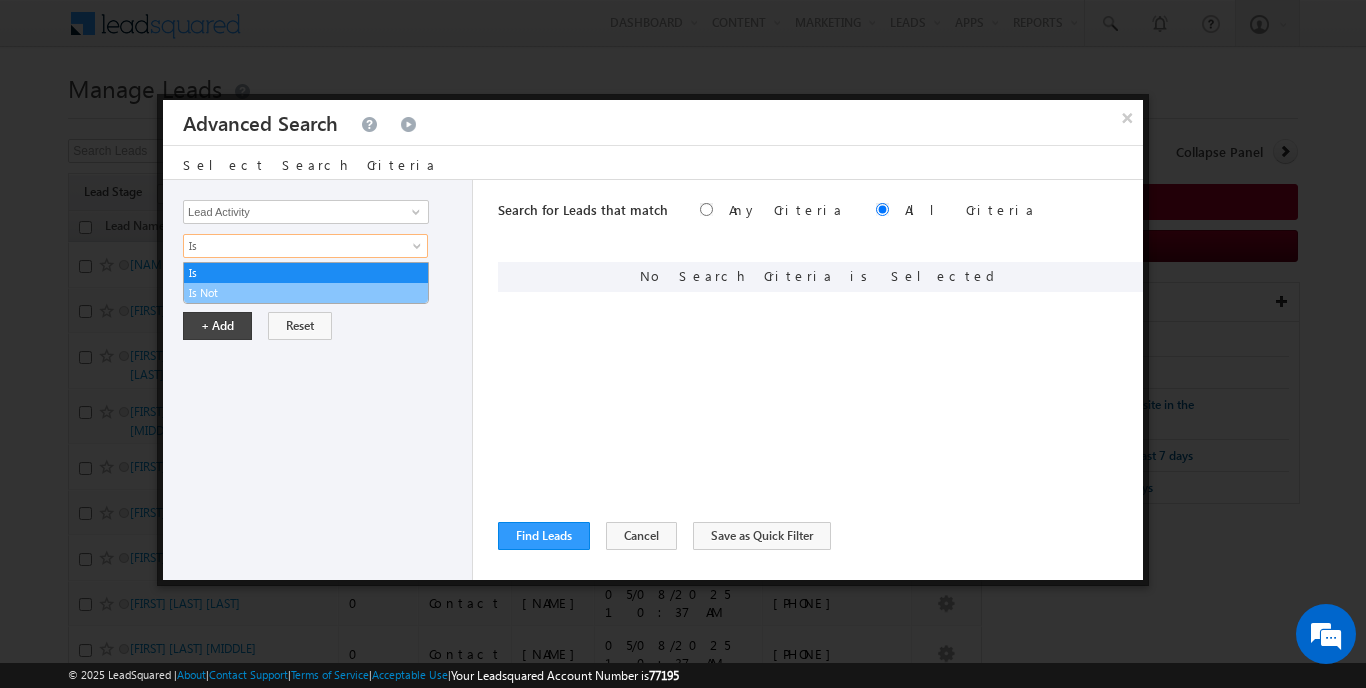 click on "Is Not" at bounding box center [306, 293] 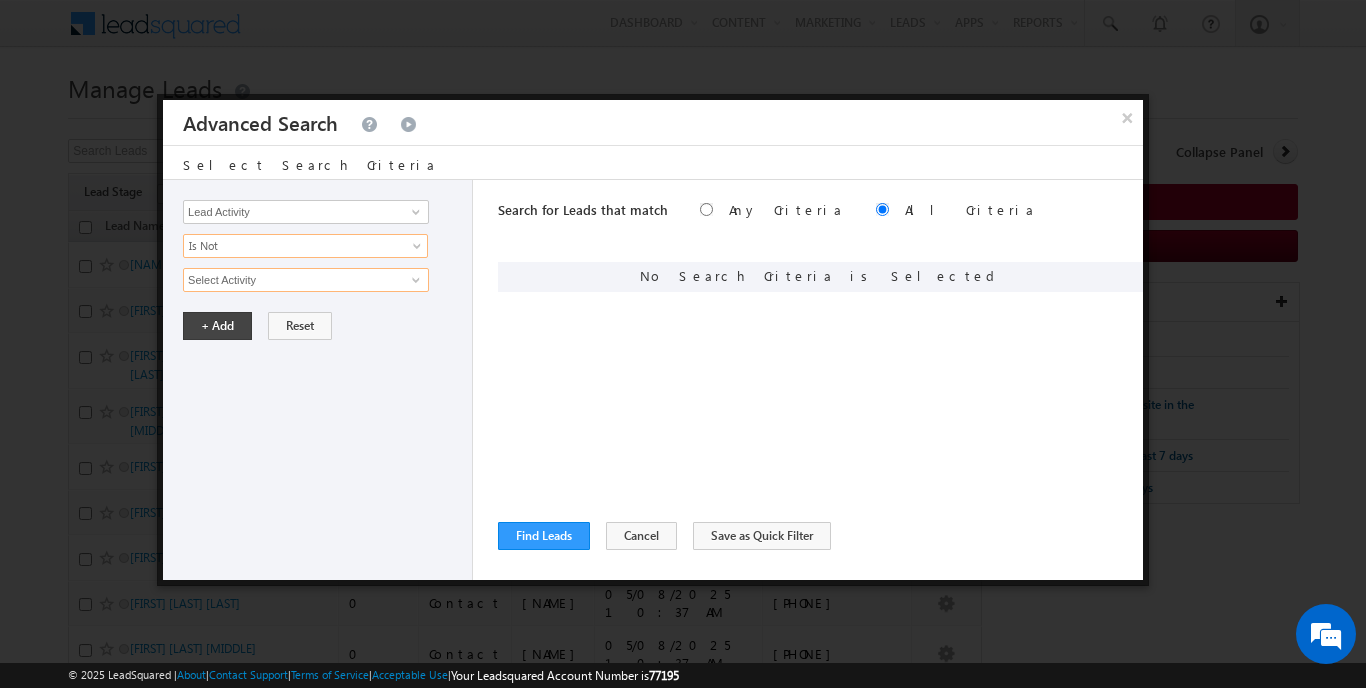 click on "Select Activity" at bounding box center (306, 280) 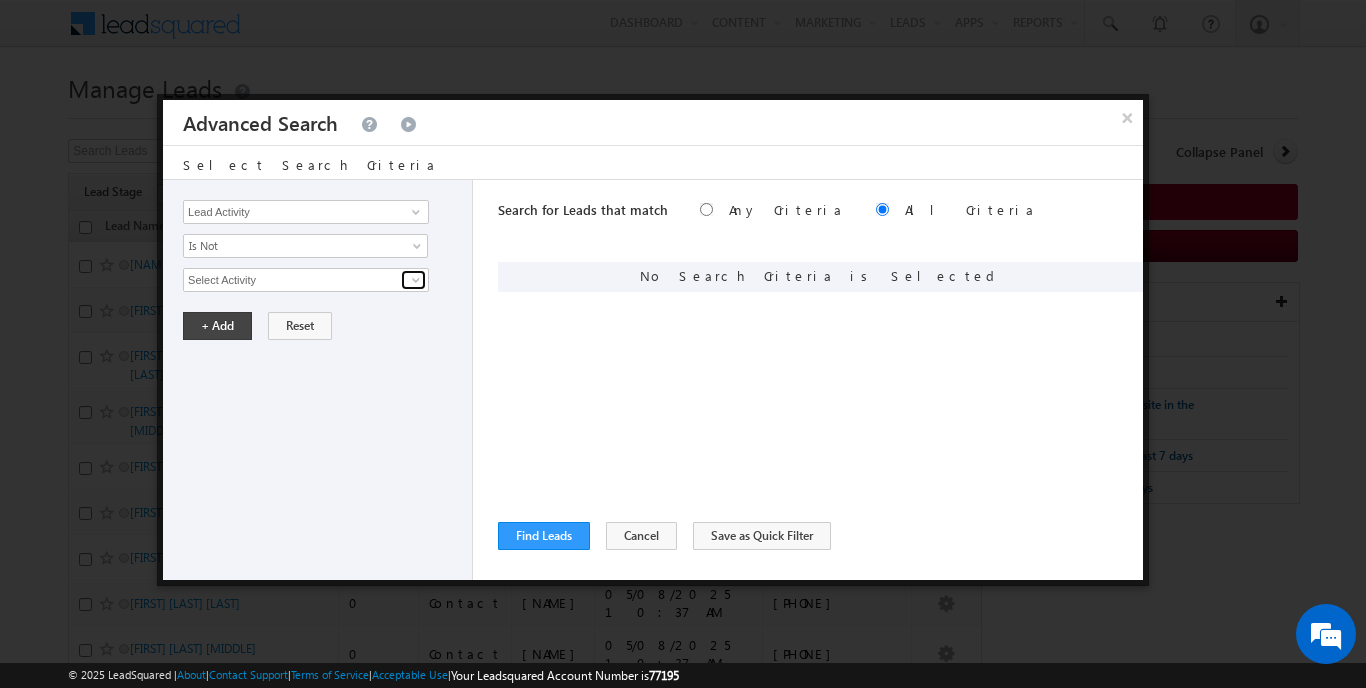 click at bounding box center (416, 280) 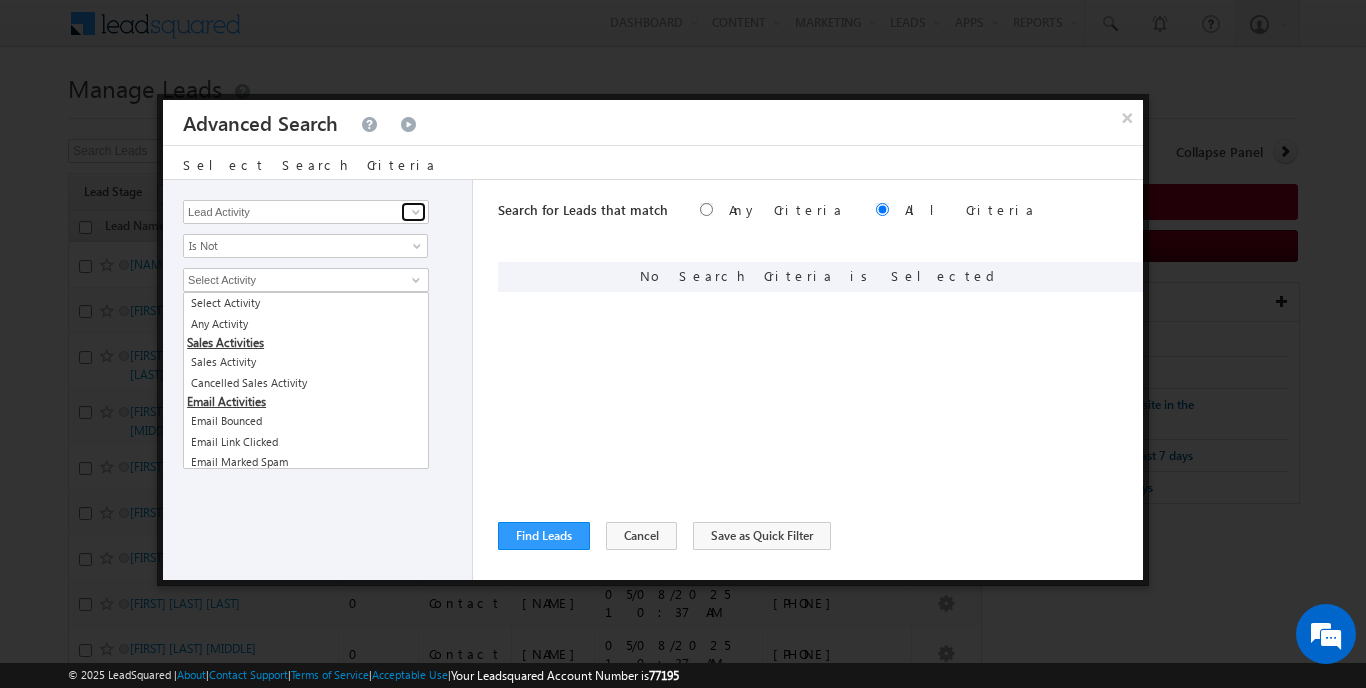 click at bounding box center [416, 212] 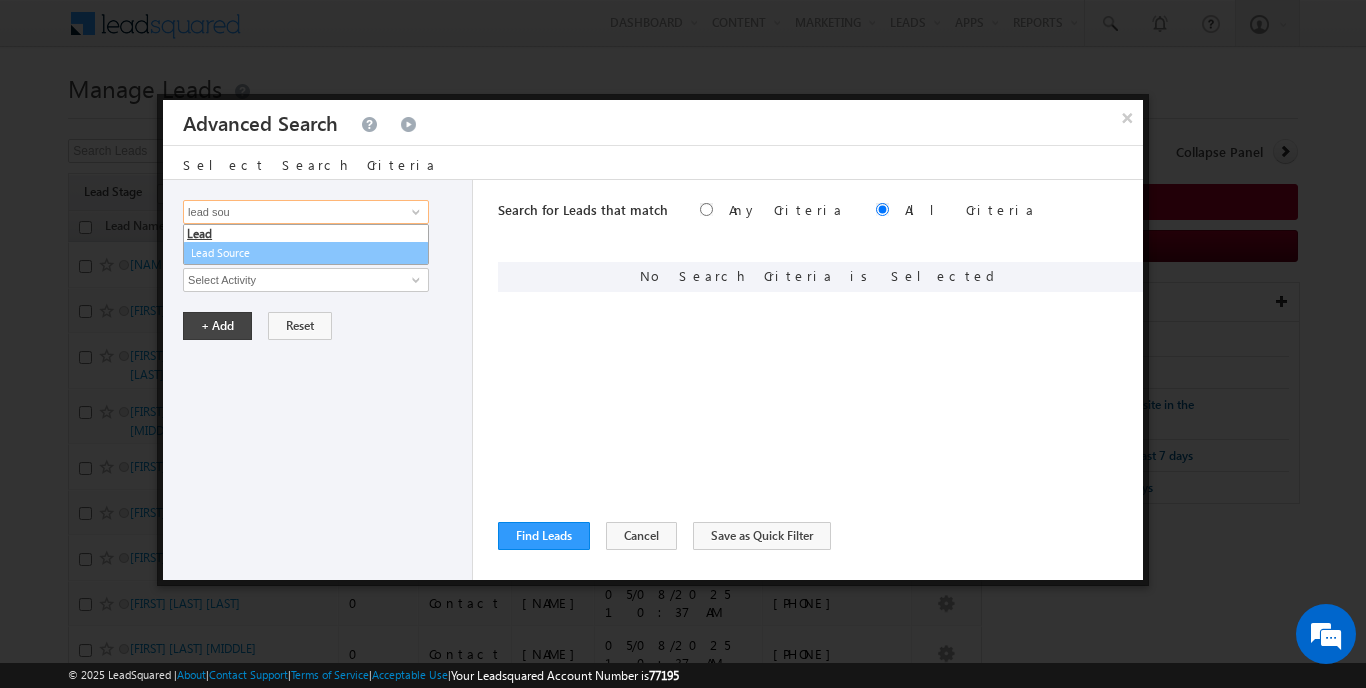 click on "Lead Source" at bounding box center [306, 253] 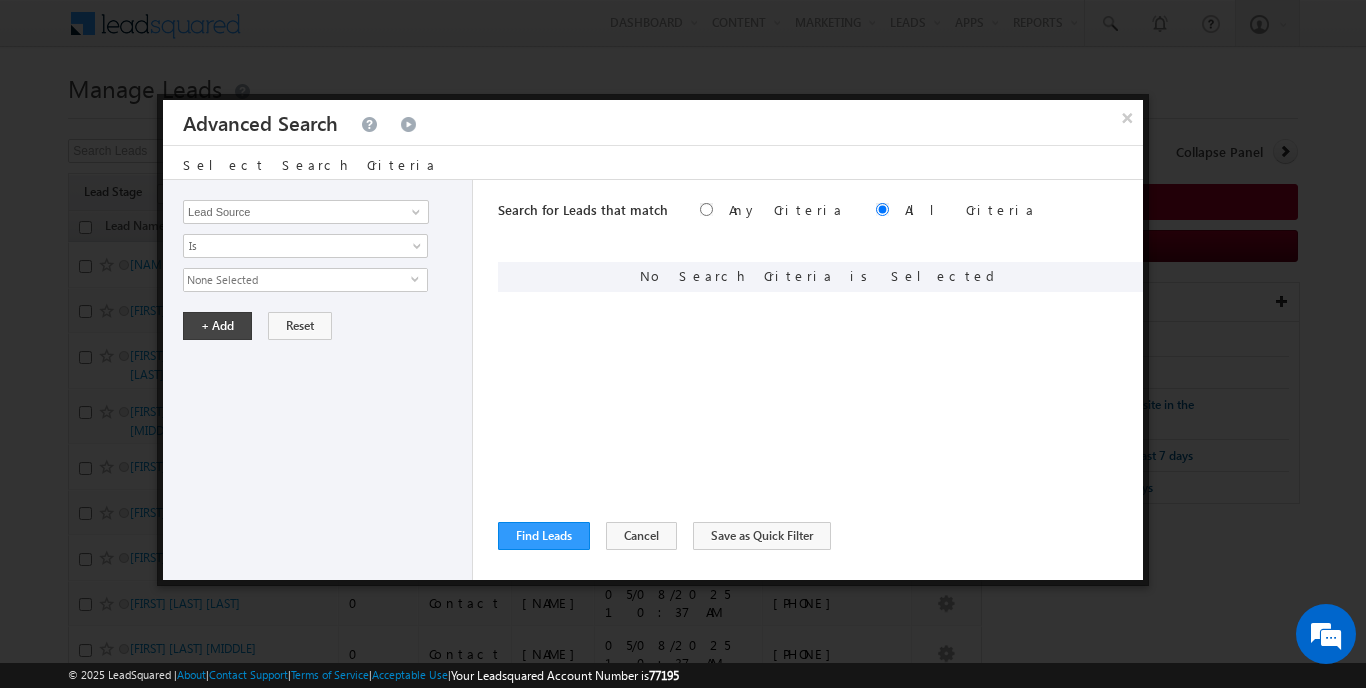 click on "Opportunity Type Lead Activity Task Sales Group  Prospect Id Address 1 Address 2 AML - File Booking Form - File Budget Building Name Buyer Persona Campaign Name Caste City Client Type Company Contact Stage Conversion Referrer URL Country Created By Id Created On Current Opt In Status Customer Type Developer DNCR Status Do Not Call Do Not Email Do Not SMS Do Not Track Do you want to invest in dubai Email Emirate Emirates ID - File Engagement Score Father Name First Name Focus Project Form Name Grade Job Title Last Activity Last Activity Date Last Name Last Opt In Email Sent Date Latitude Lead Number Lead Origin Lead Remarks Lead Score Lead Source Lead Stage Longitude Master Project meet your team Date Meeting Done Date  Meeting Location Mobile Number Modified By Id Modified On Nationality Not Picked counter Notes Opt In Date Opt In Details Order Value Owner Passport - File Phone Number Plot Area Possession Procedure Name Project Project Name Project Suggested Qualify follow up" at bounding box center [318, 380] 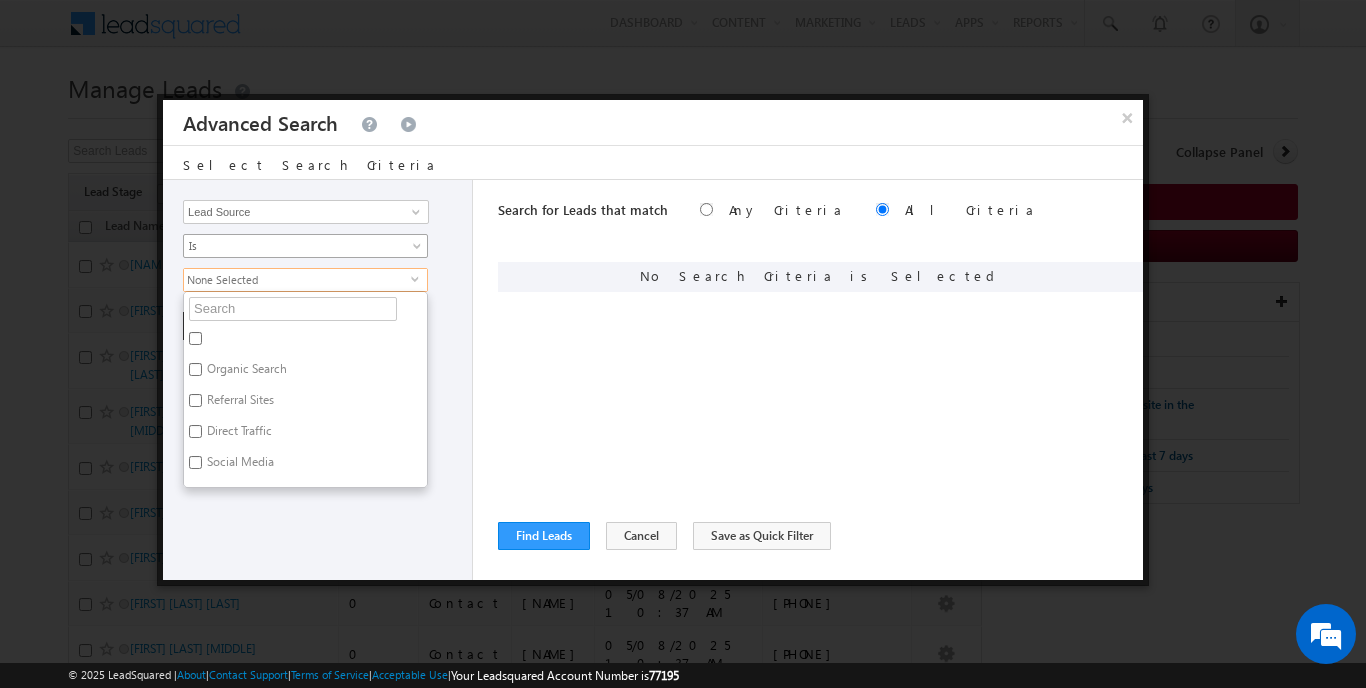 click on "Is" at bounding box center [292, 246] 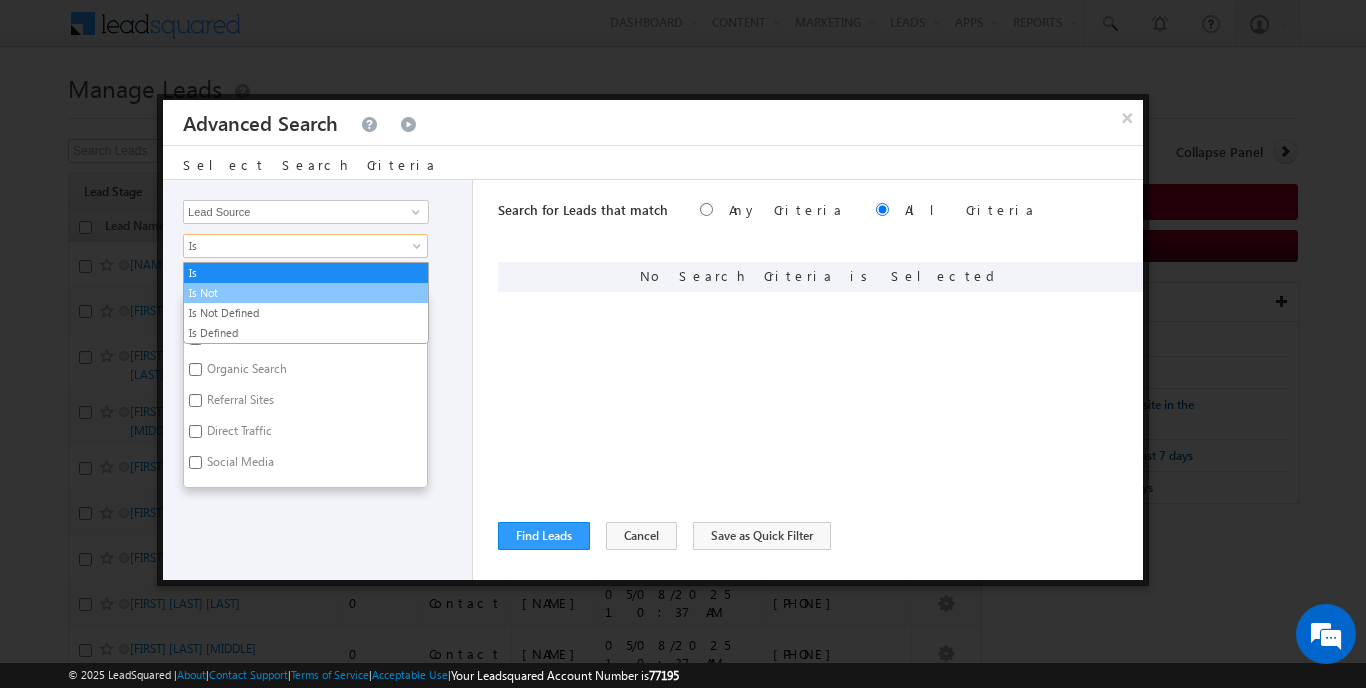 click on "Is Not" at bounding box center [306, 293] 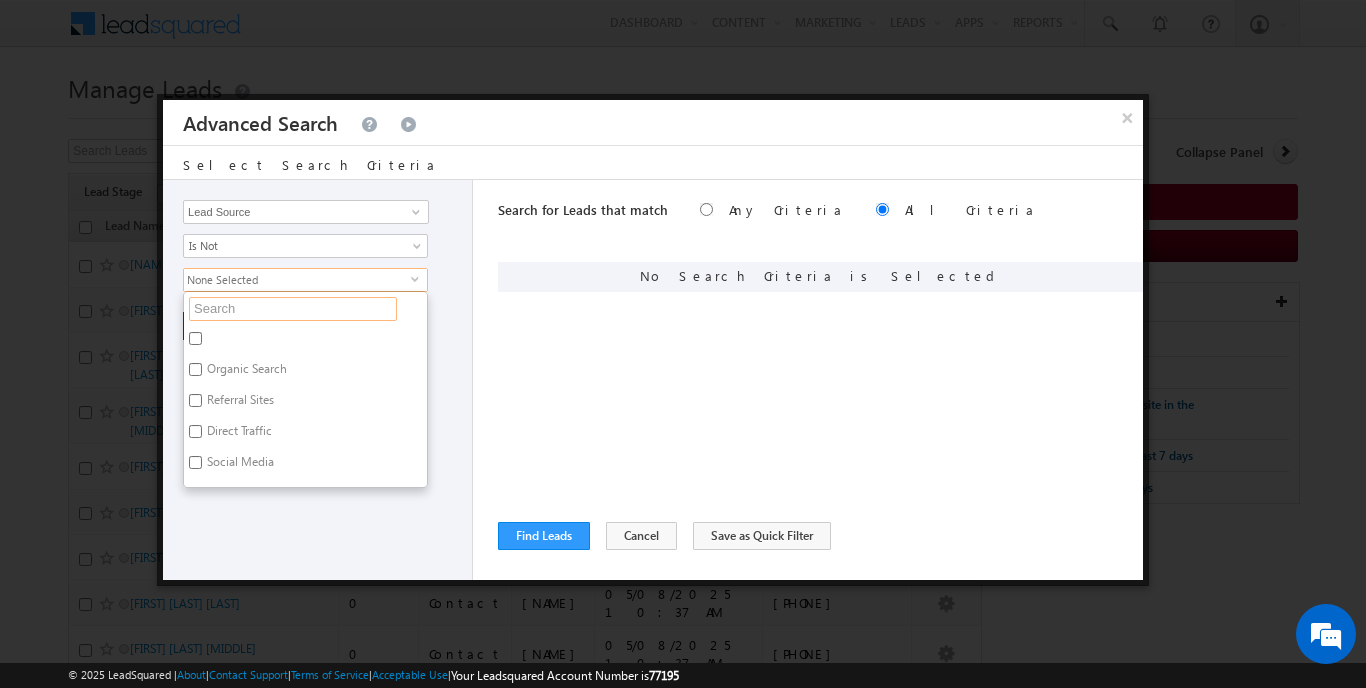 click at bounding box center (293, 309) 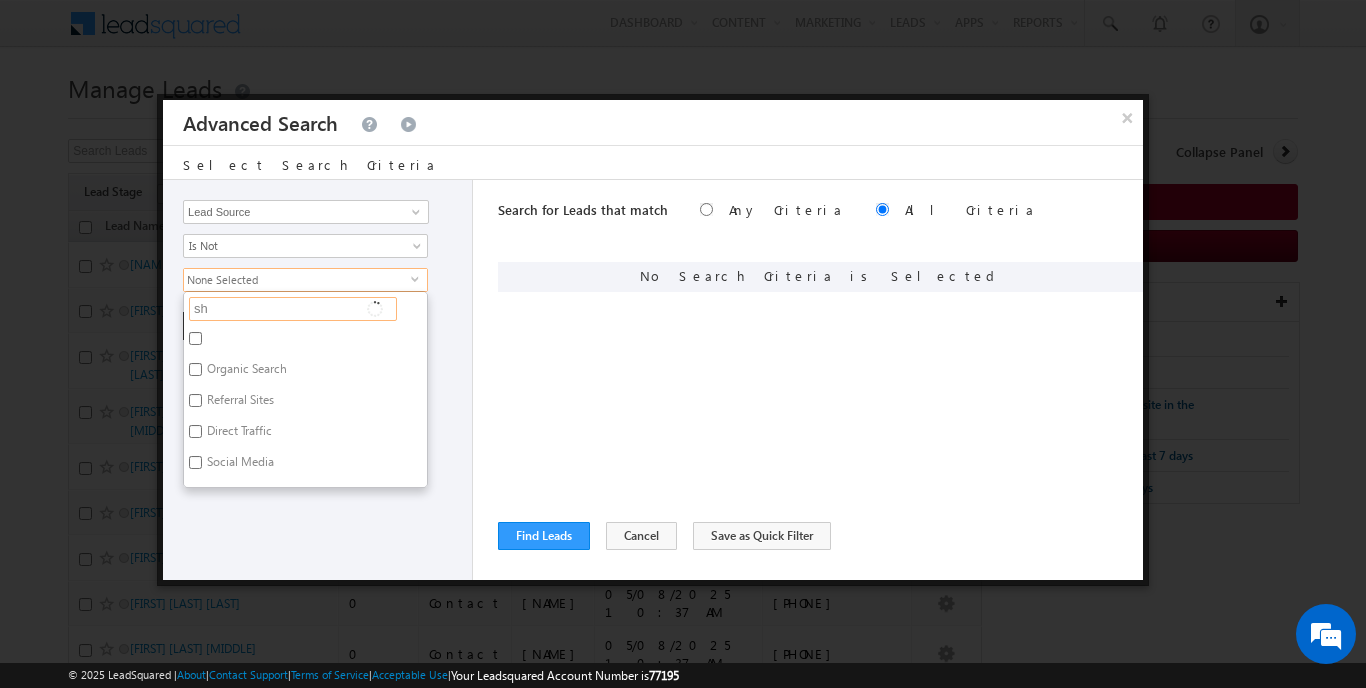 type on "sha" 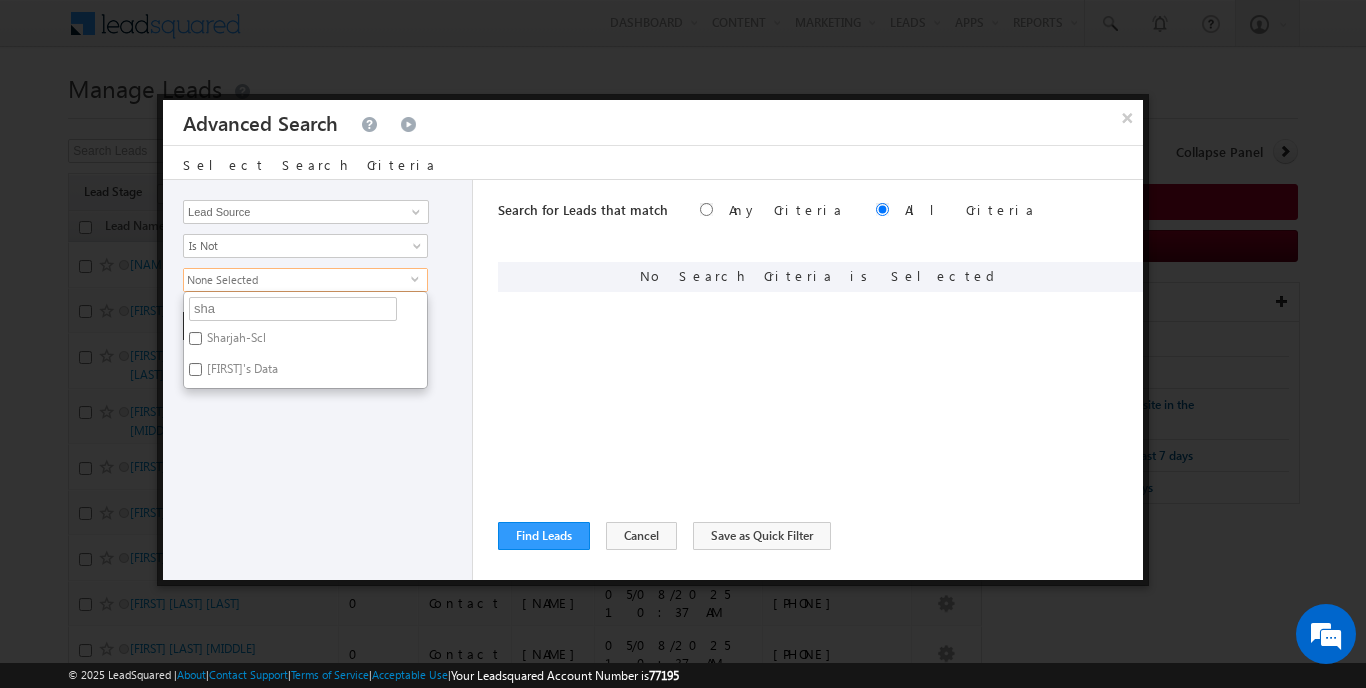 click on "Sharjah-Scl" at bounding box center (235, 341) 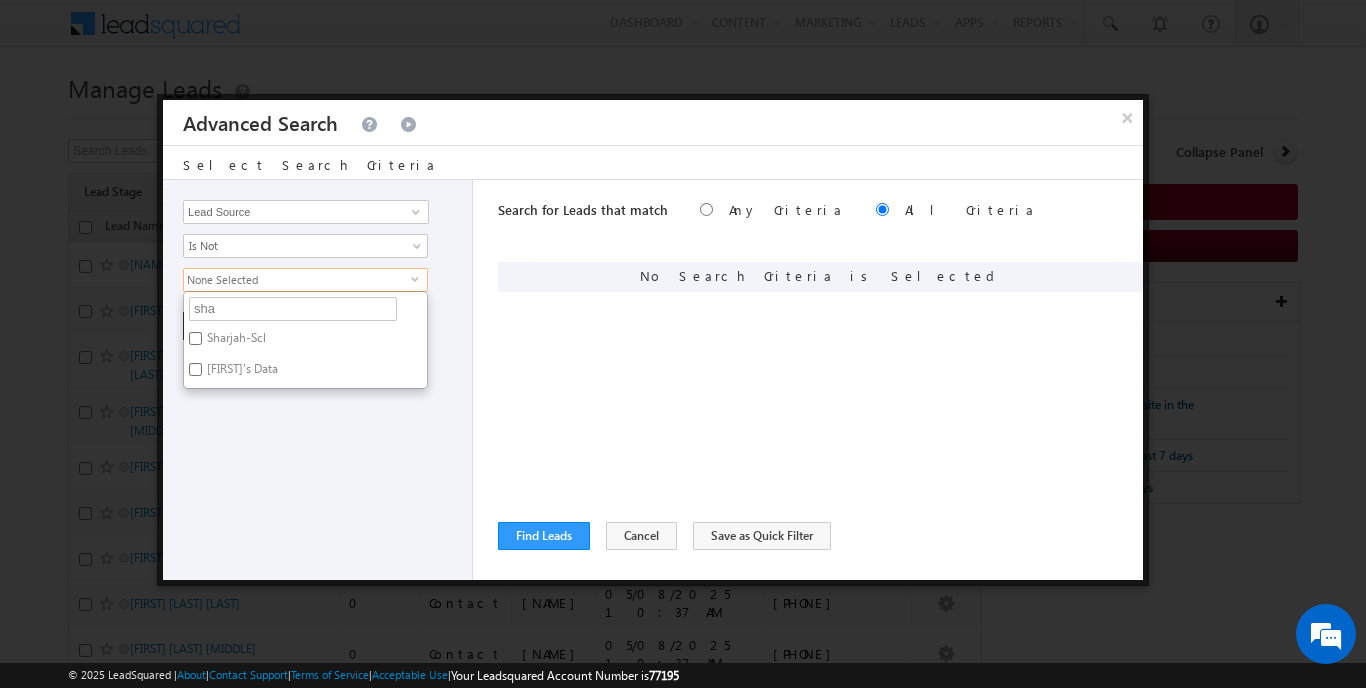 click on "Sharjah-Scl" at bounding box center [195, 338] 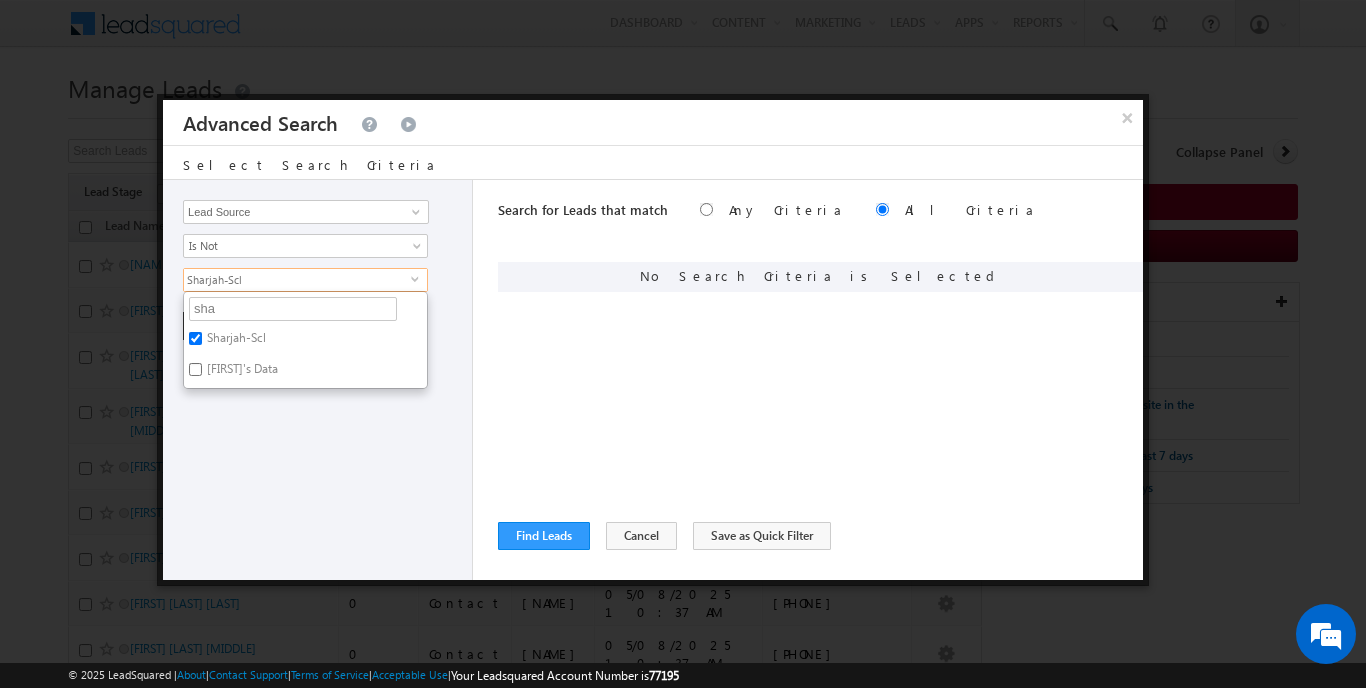 click on "Opportunity Type Lead Activity Task Sales Group  Prospect Id Address 1 Address 2 AML - File Booking Form - File Budget Building Name Buyer Persona Campaign Name Caste City Client Type Company Contact Stage Conversion Referrer URL Country Created By Id Created On Current Opt In Status Customer Type Developer DNCR Status Do Not Call Do Not Email Do Not SMS Do Not Track Do you want to invest in dubai Email Emirate Emirates ID - File Engagement Score Father Name First Name Focus Project Form Name Grade Job Title Last Activity Last Activity Date Last Name Last Opt In Email Sent Date Latitude Lead Number Lead Origin Lead Remarks Lead Score Lead Source Lead Stage Longitude Master Project meet your team Date Meeting Done Date  Meeting Location Mobile Number Modified By Id Modified On Nationality Not Picked counter Notes Opt In Date Opt In Details Order Value Owner Passport - File Phone Number Plot Area Possession Procedure Name Project Project Name Project Suggested Qualify follow up" at bounding box center [318, 380] 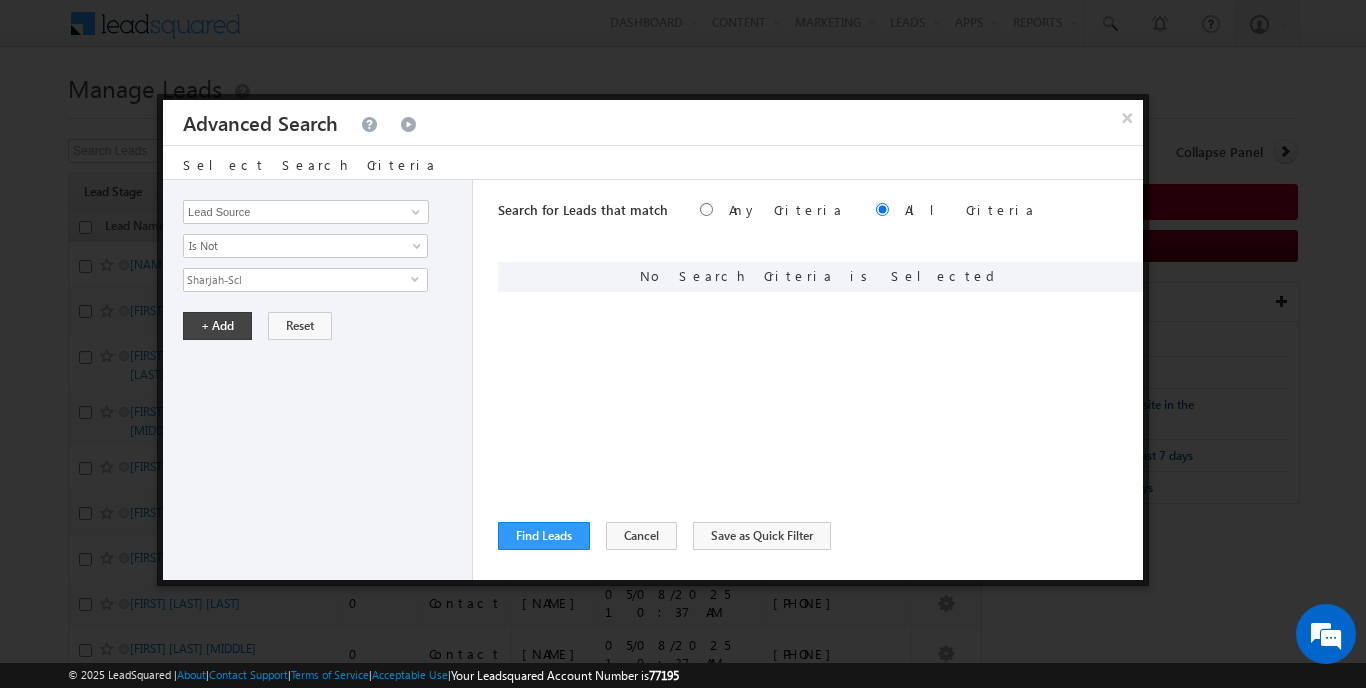 click on "Sharjah-Scl" at bounding box center (297, 280) 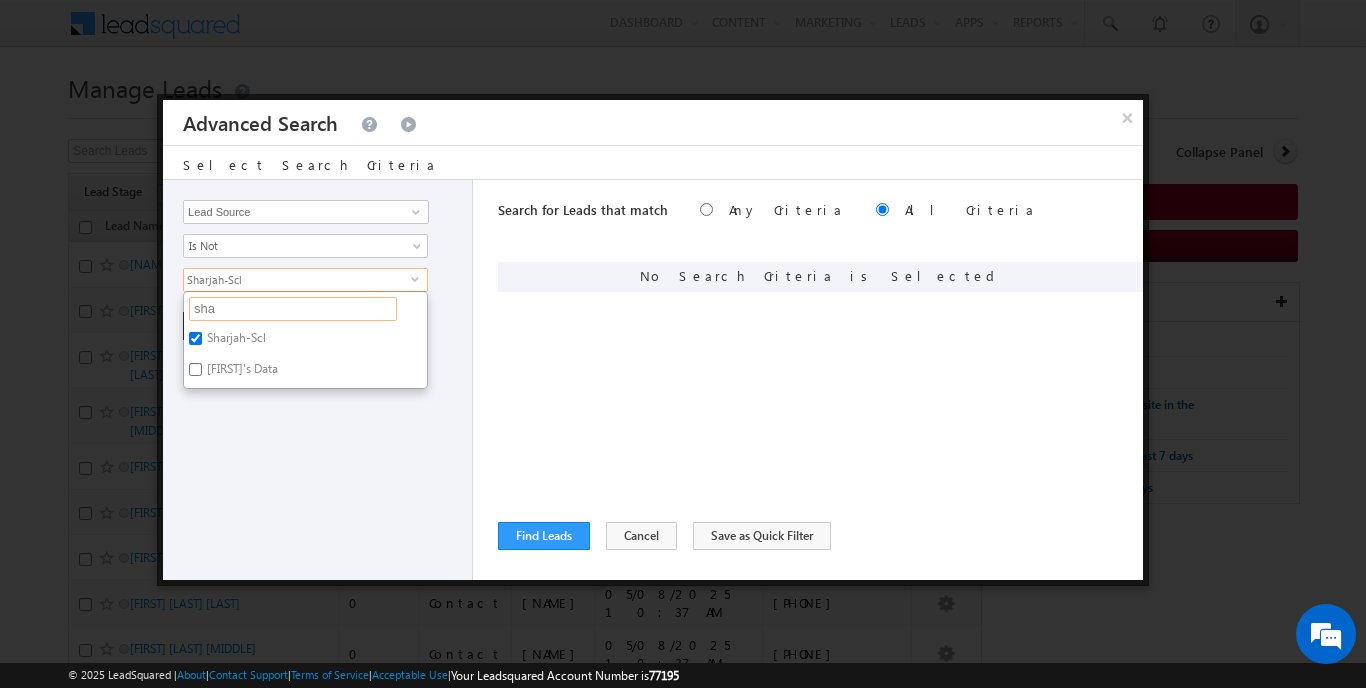 click on "sha" at bounding box center [293, 309] 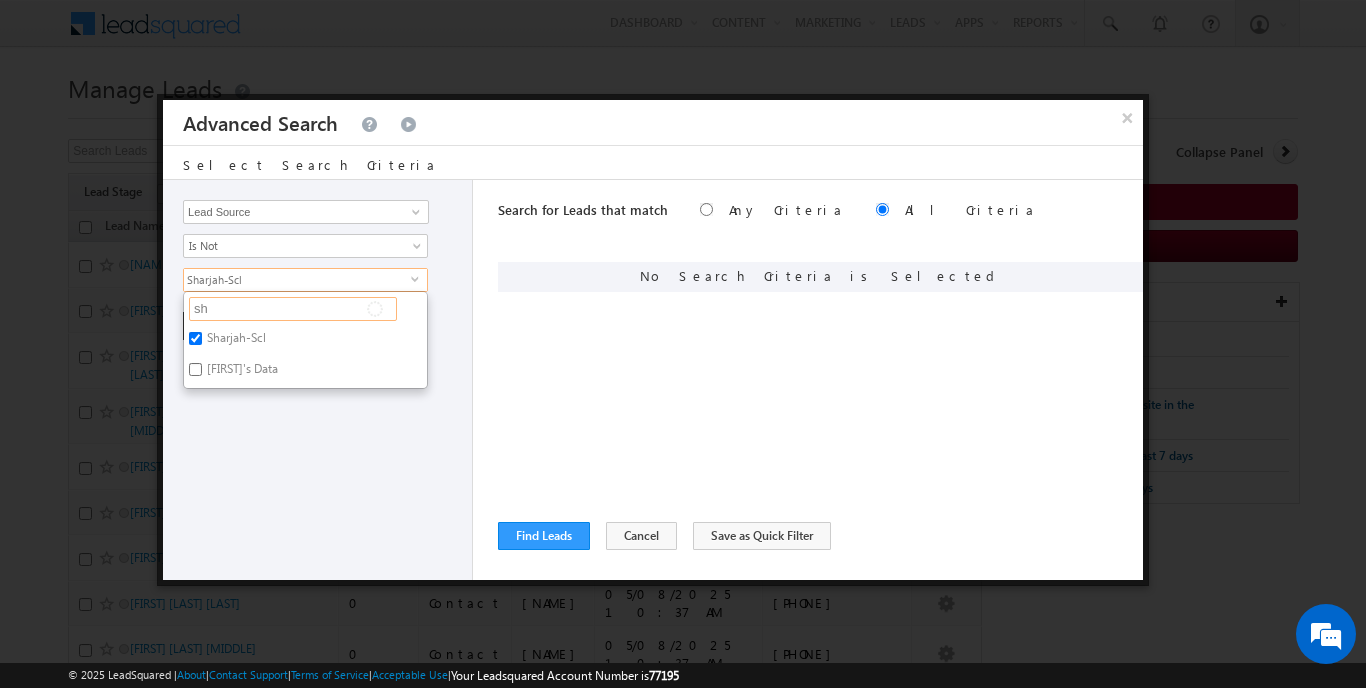 type on "s" 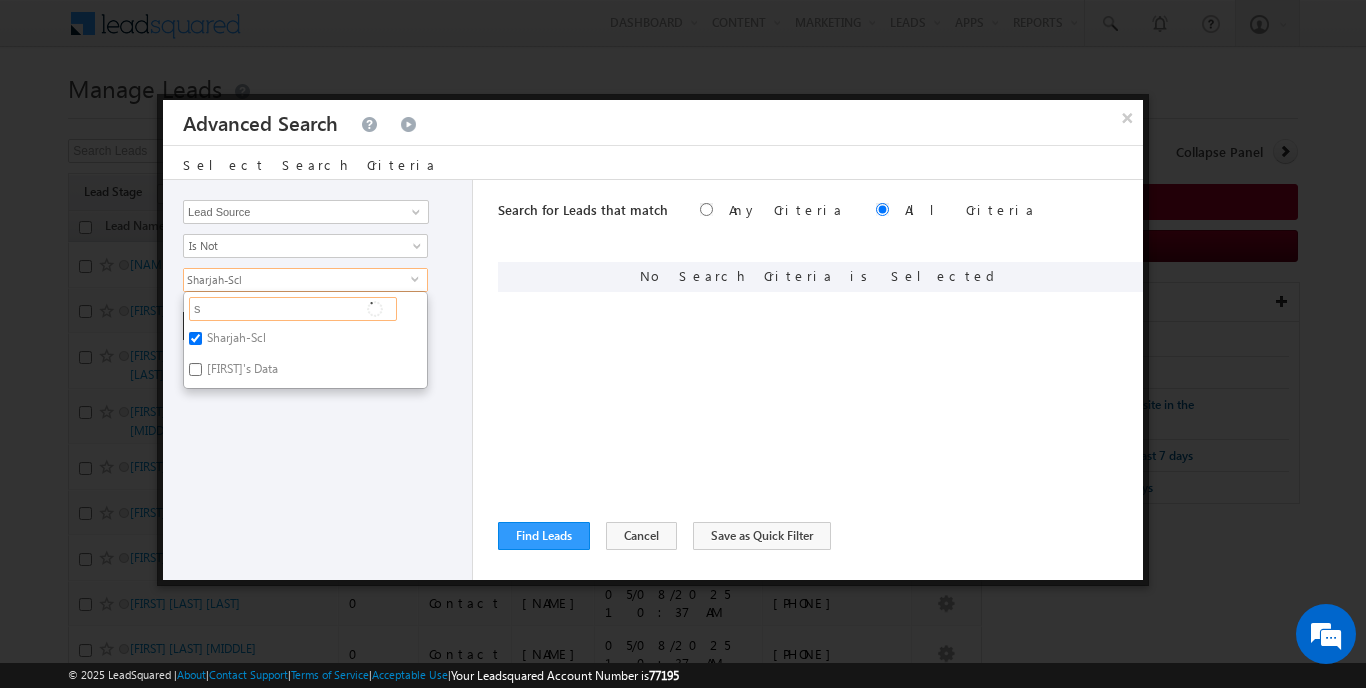 type 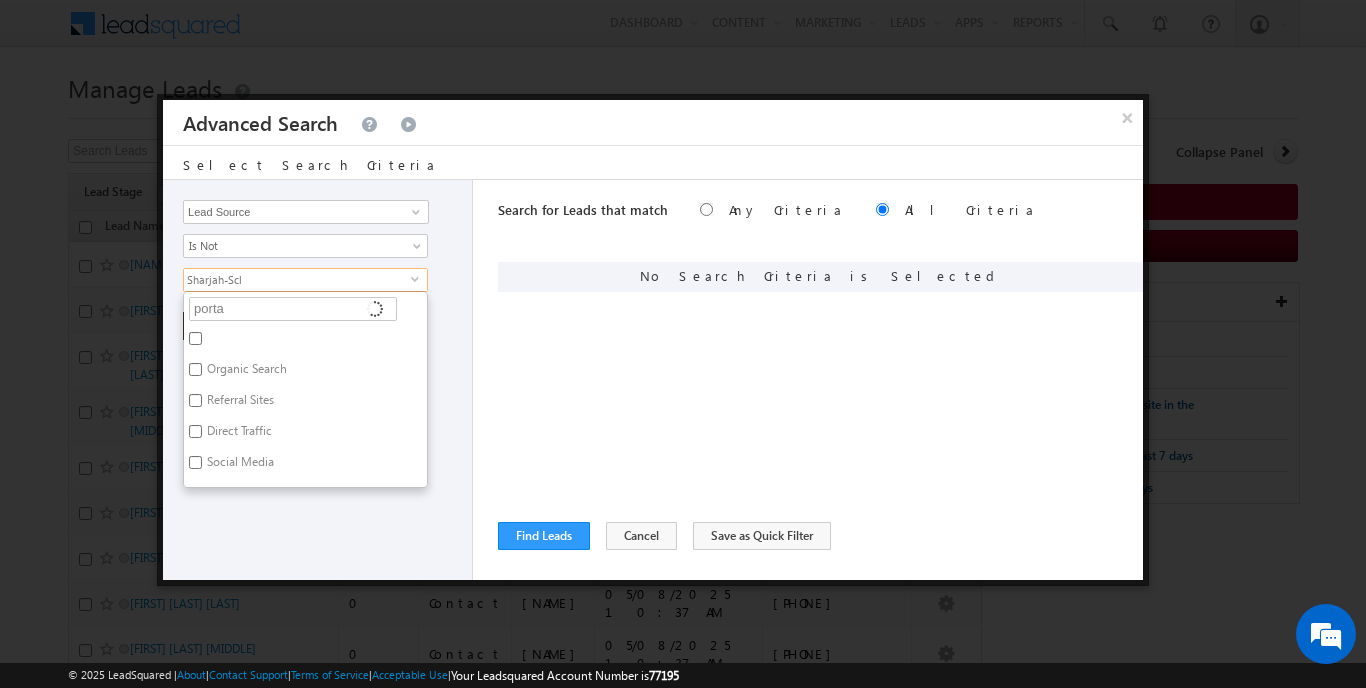 type on "portal" 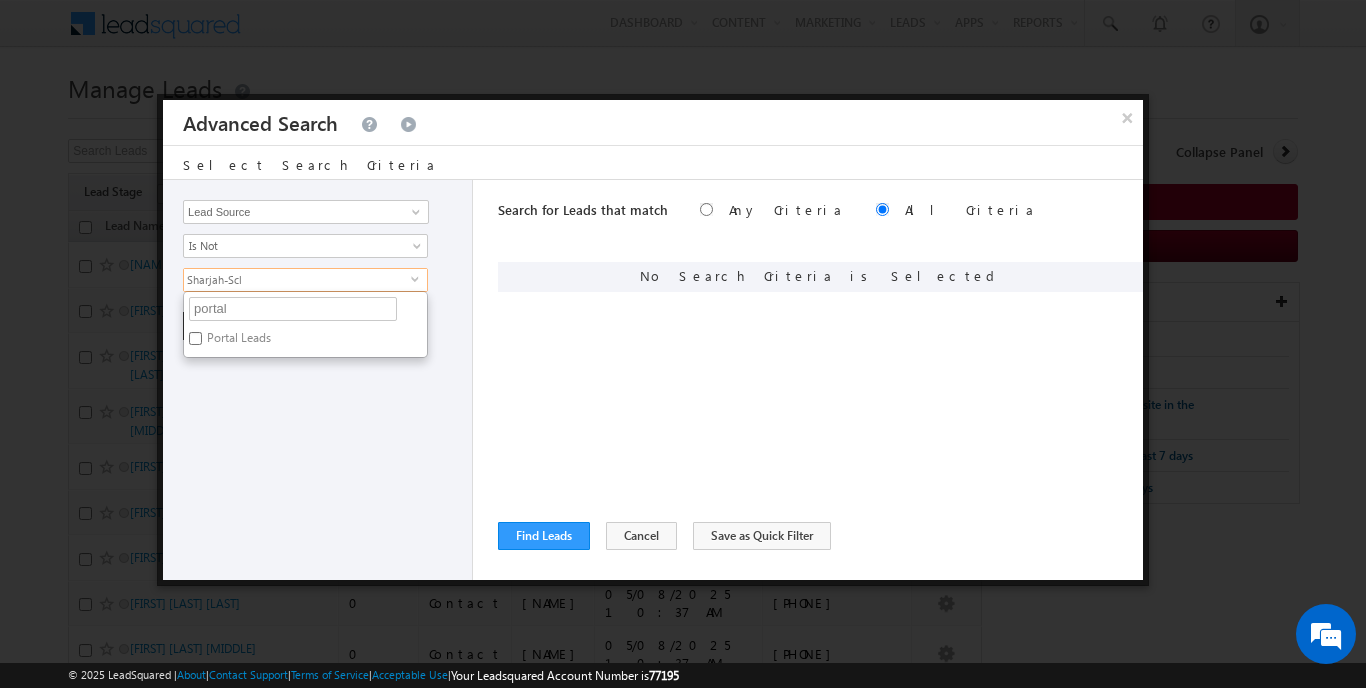 click on "Portal Leads" at bounding box center [195, 338] 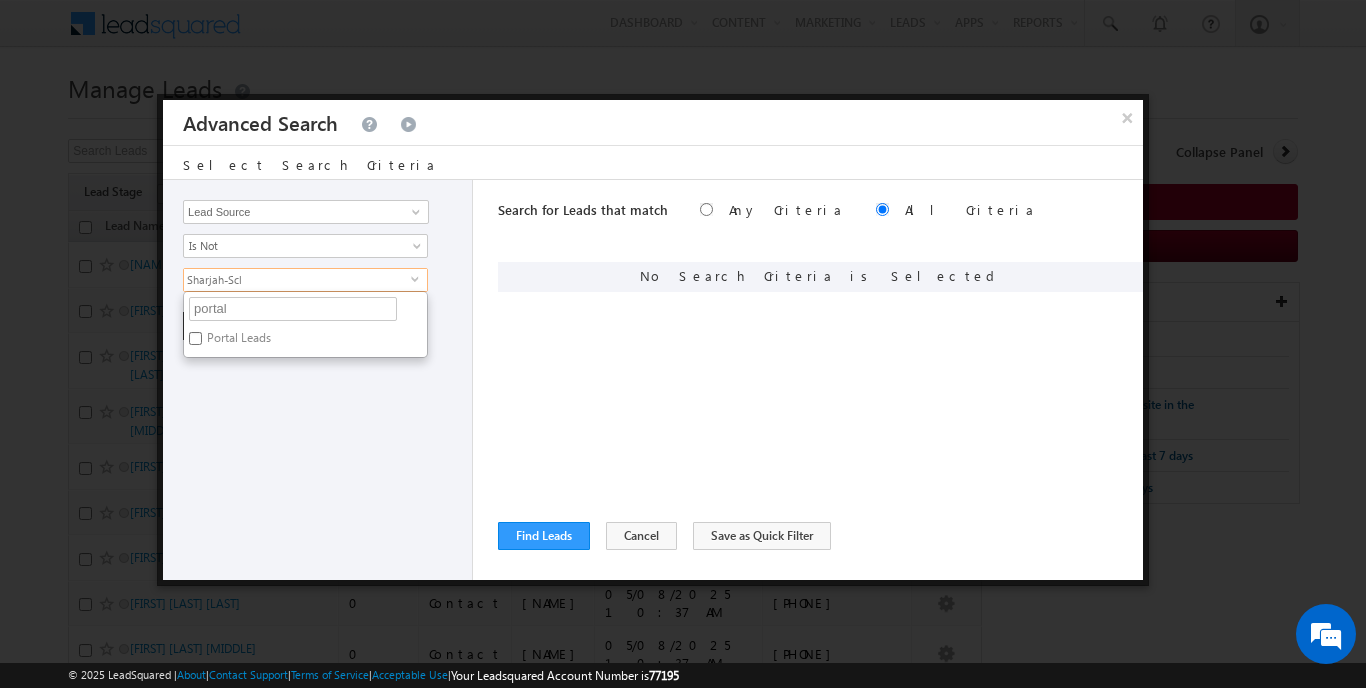 checkbox on "true" 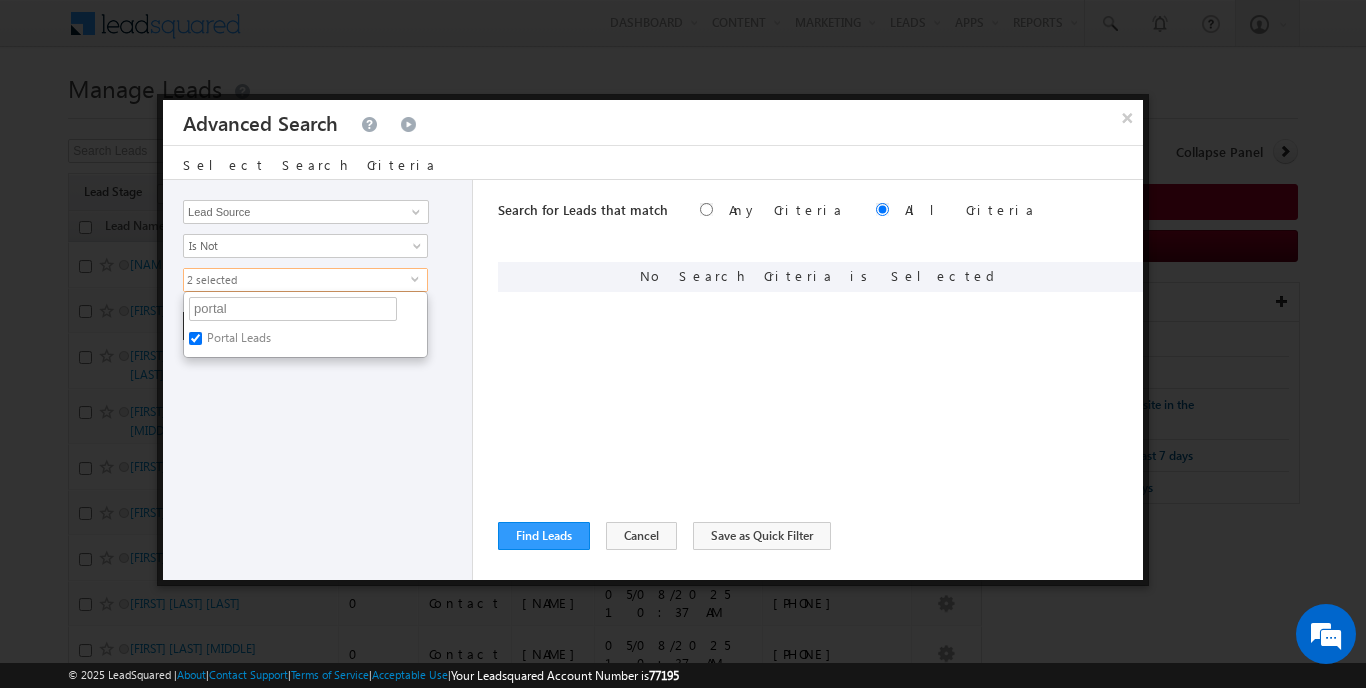 click on "Opportunity Type Lead Activity Task Sales Group  Prospect Id Address 1 Address 2 AML - File Booking Form - File Budget Building Name Buyer Persona Campaign Name Caste City Client Type Company Contact Stage Conversion Referrer URL Country Created By Id Created On Current Opt In Status Customer Type Developer DNCR Status Do Not Call Do Not Email Do Not SMS Do Not Track Do you want to invest in dubai Email Emirate Emirates ID - File Engagement Score Father Name First Name Focus Project Form Name Grade Job Title Last Activity Last Activity Date Last Name Last Opt In Email Sent Date Latitude Lead Number Lead Origin Lead Remarks Lead Score Lead Source Lead Stage Longitude Master Project meet your team Date Meeting Done Date  Meeting Location Mobile Number Modified By Id Modified On Nationality Not Picked counter Notes Opt In Date Opt In Details Order Value Owner Passport - File Phone Number Plot Area Possession Procedure Name Project Project Name Project Suggested Qualify follow up" at bounding box center (318, 380) 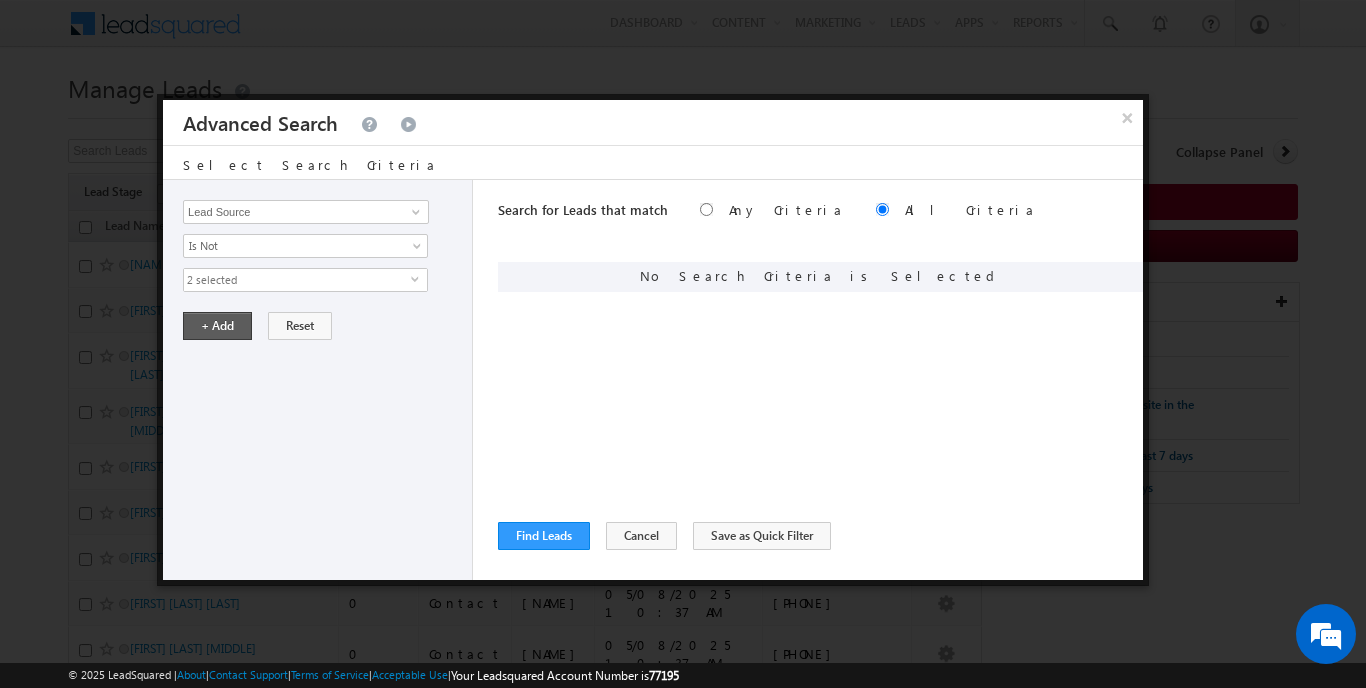 click on "+ Add" at bounding box center [217, 326] 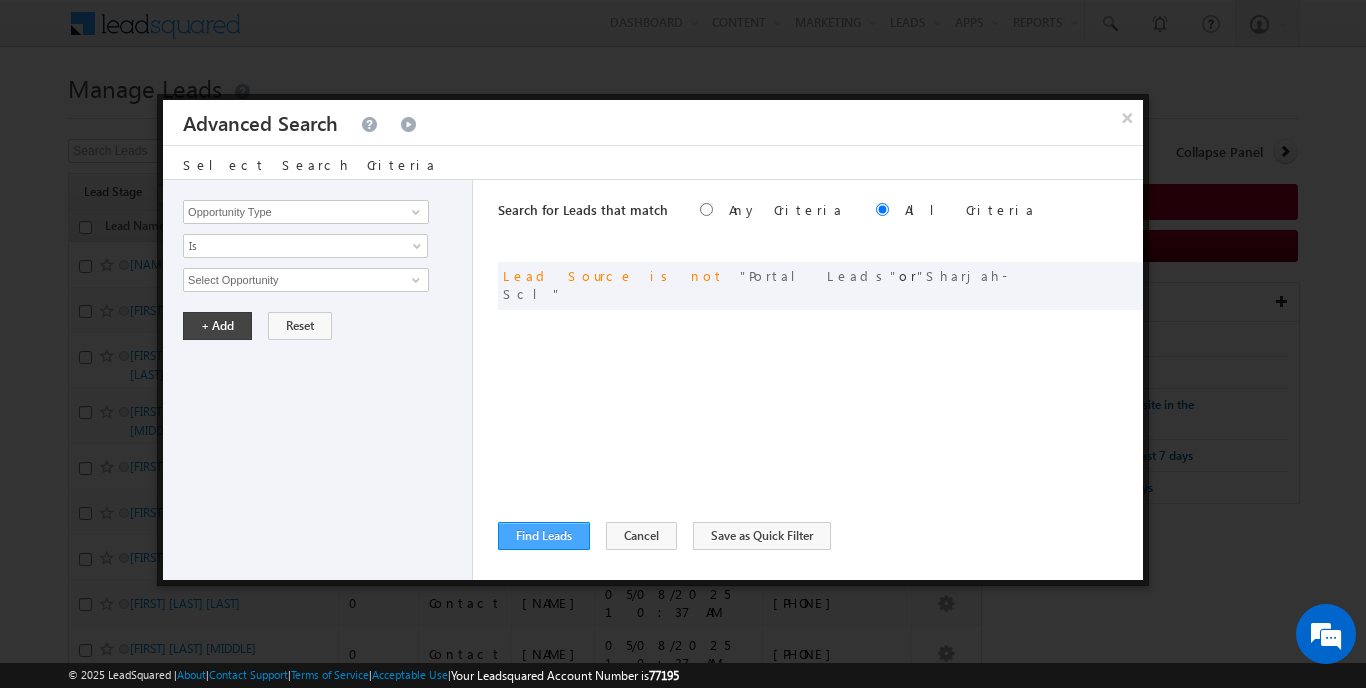 click on "Find Leads" at bounding box center [544, 536] 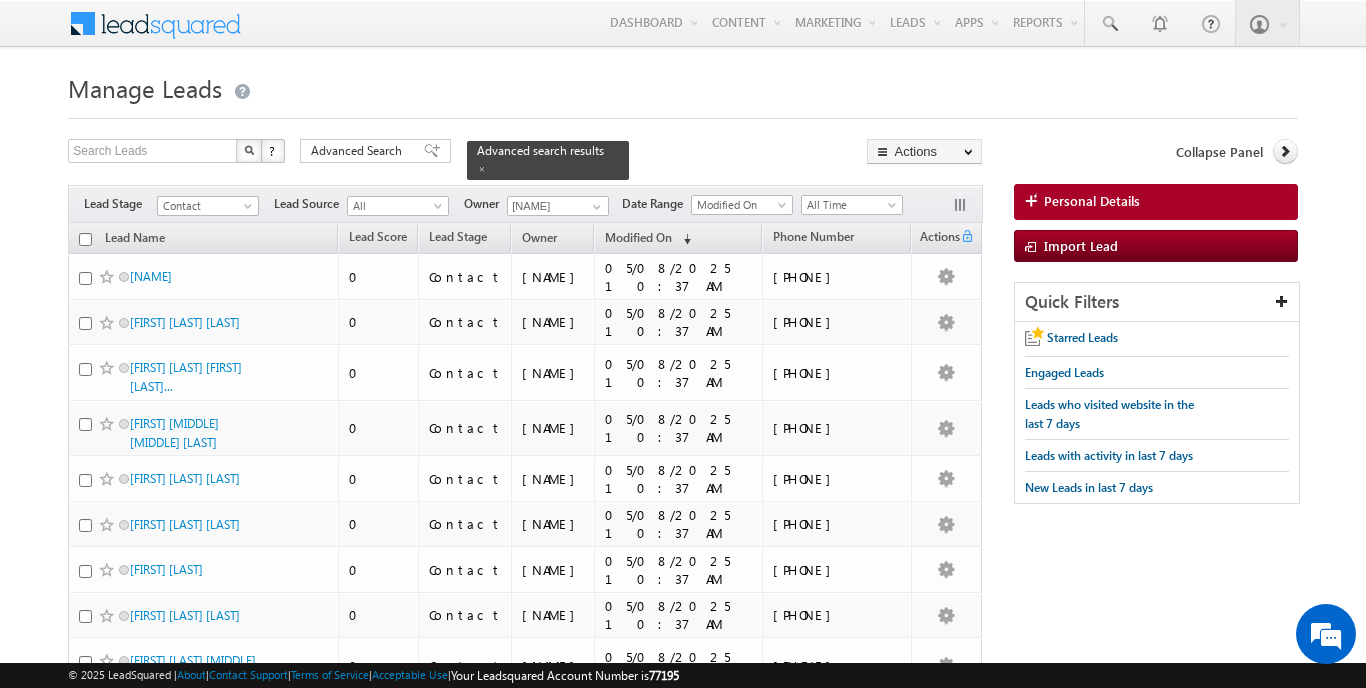 scroll, scrollTop: 0, scrollLeft: 0, axis: both 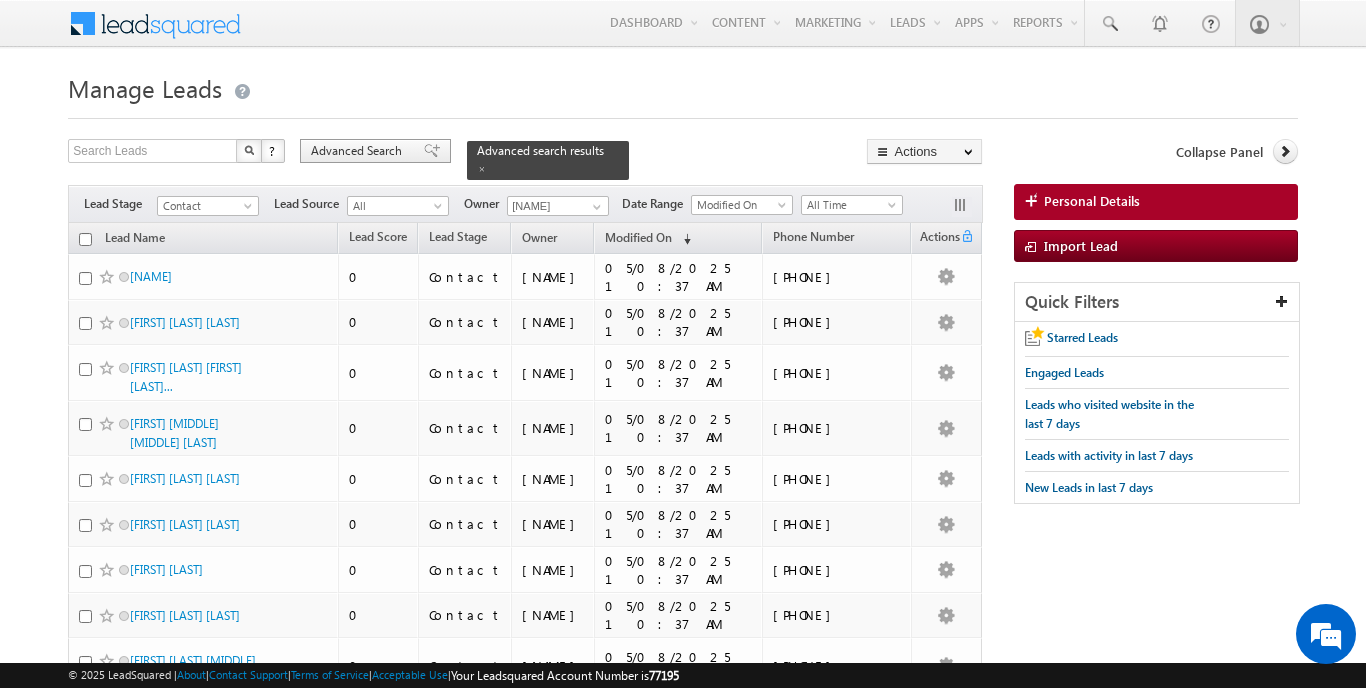 click on "Advanced Search" at bounding box center [359, 151] 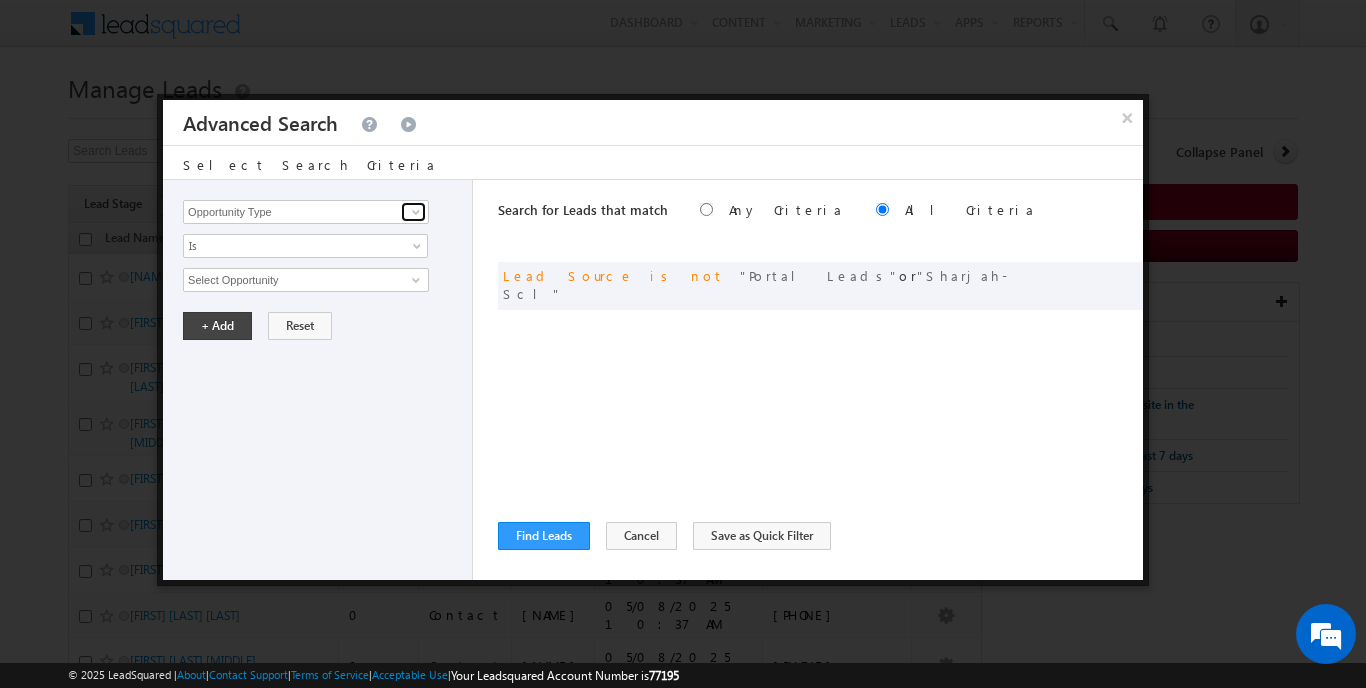 click at bounding box center (416, 212) 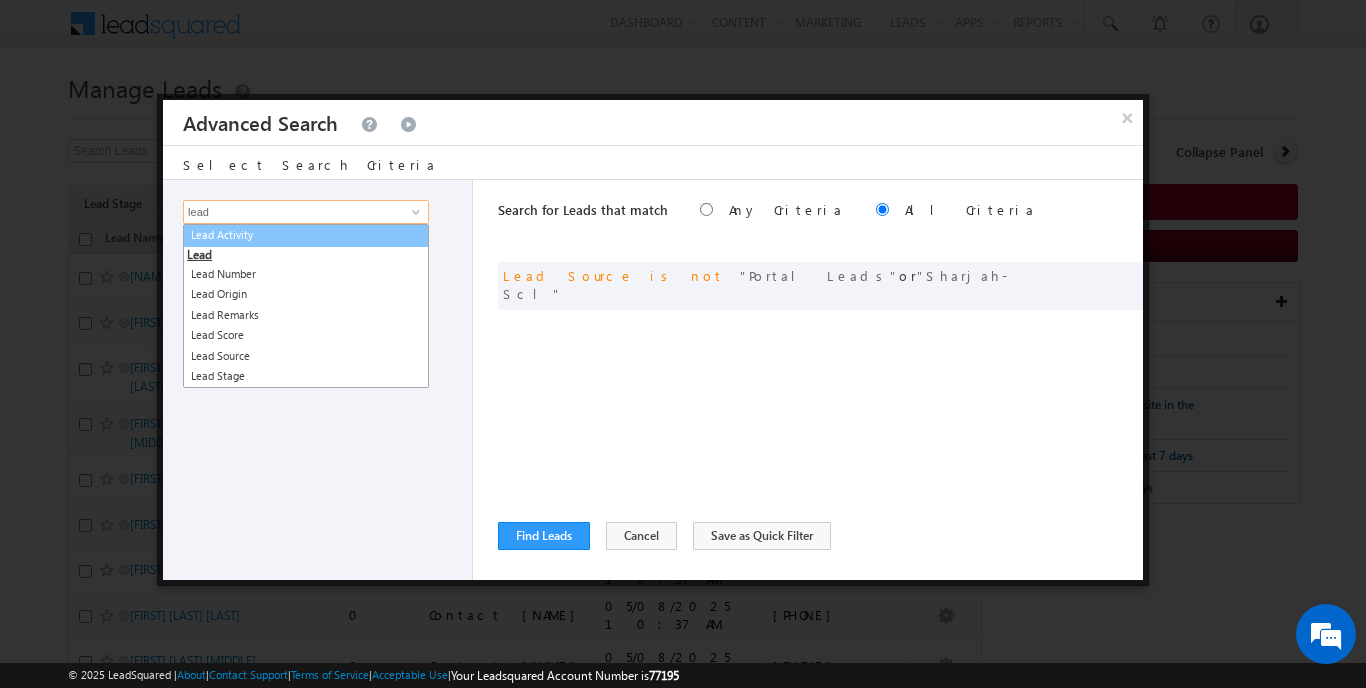 click on "Lead Activity" at bounding box center (306, 235) 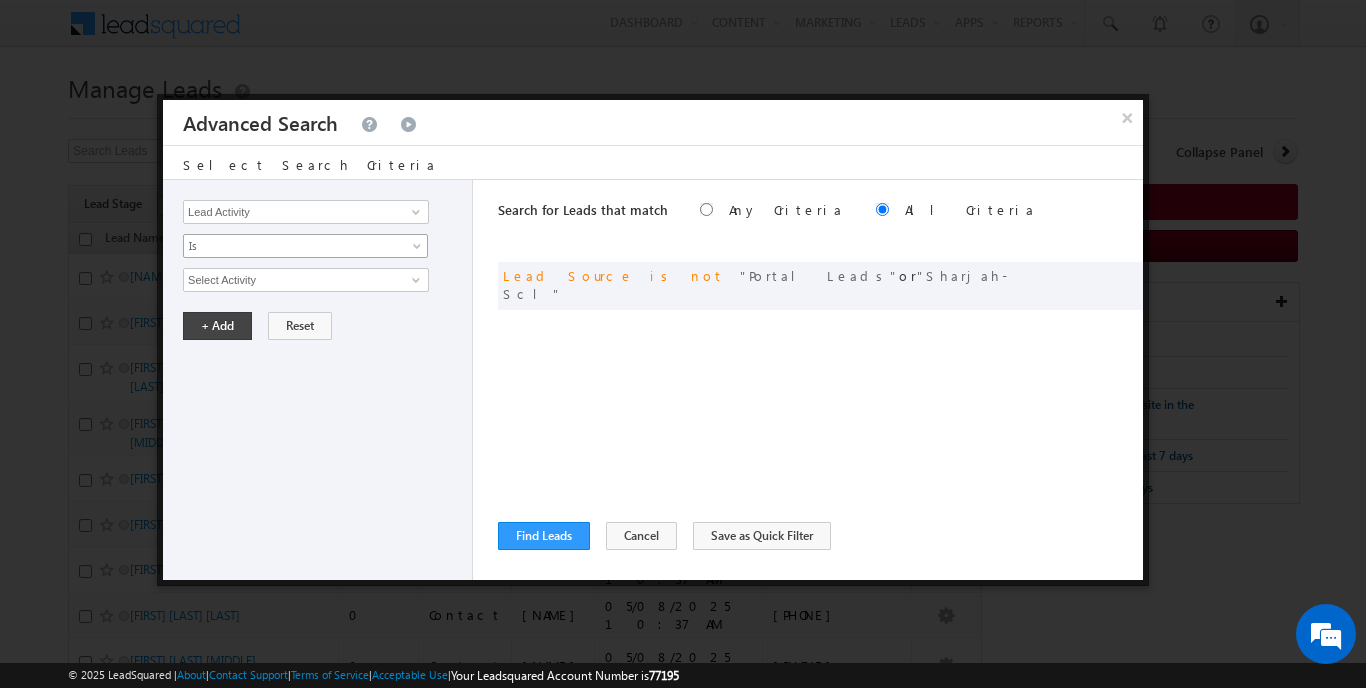 click at bounding box center [419, 250] 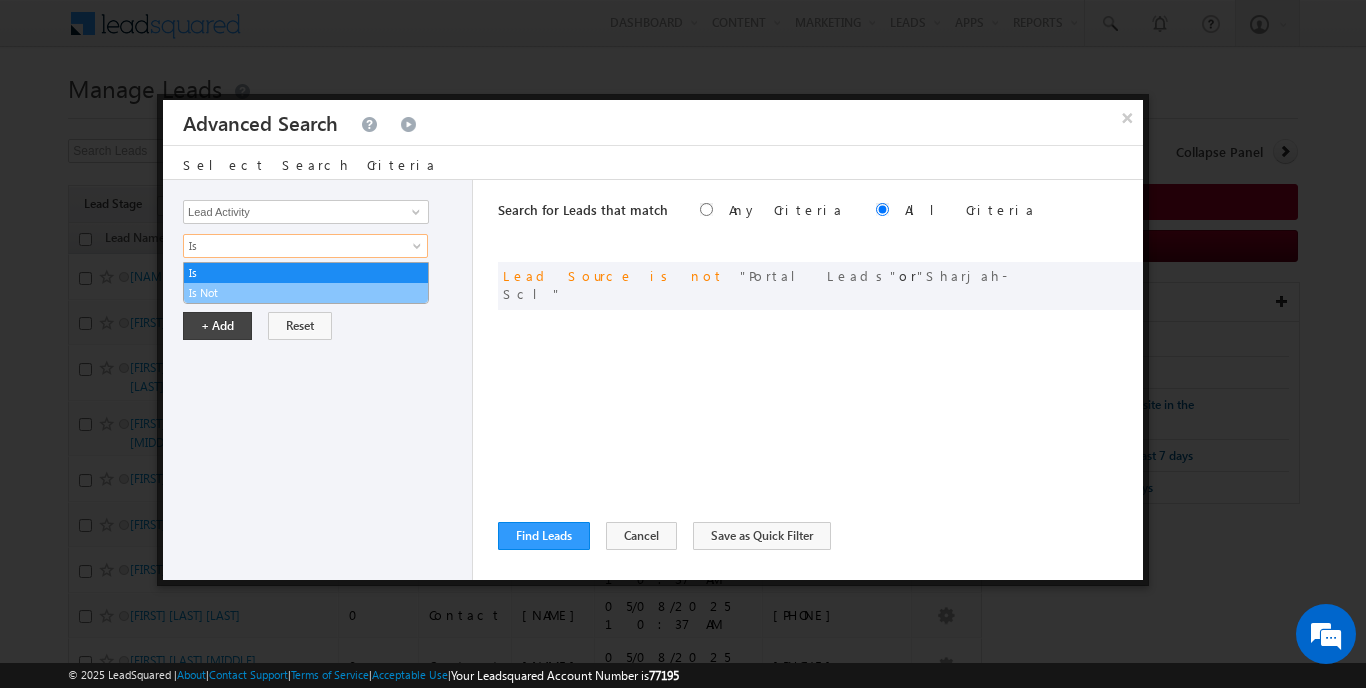 click on "Is Not" at bounding box center [306, 293] 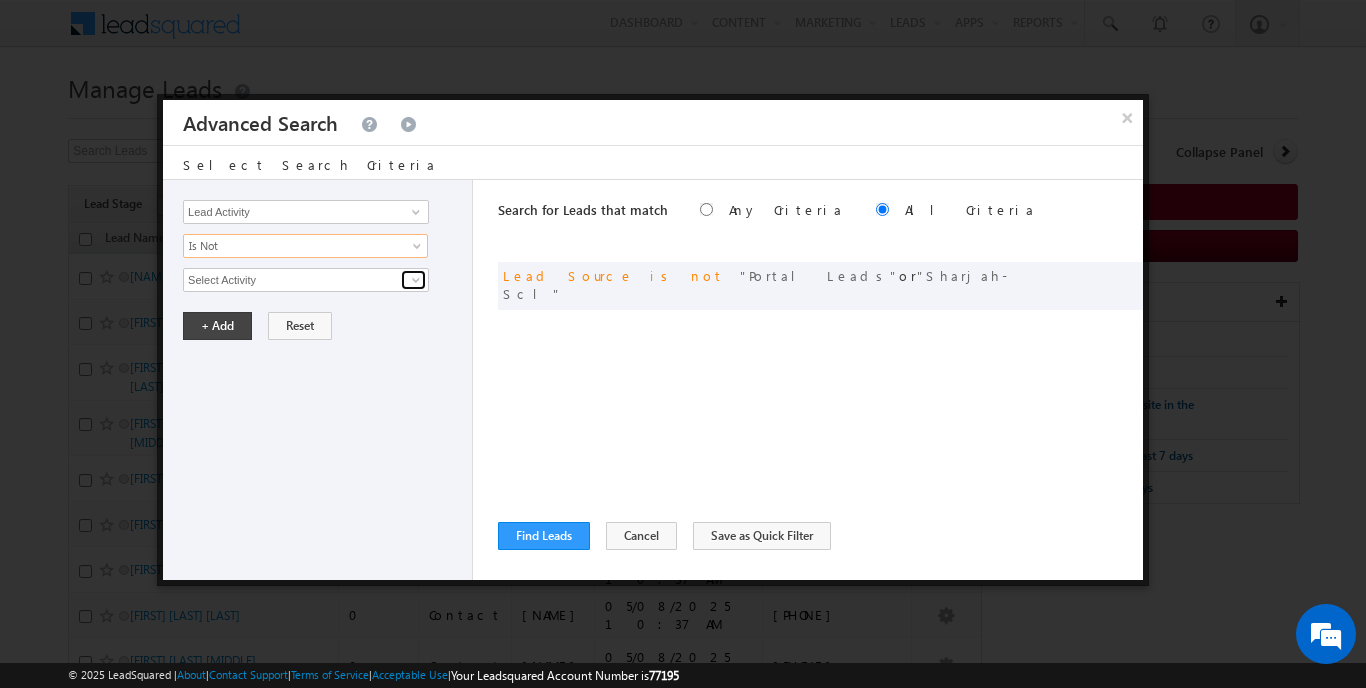 click at bounding box center [416, 280] 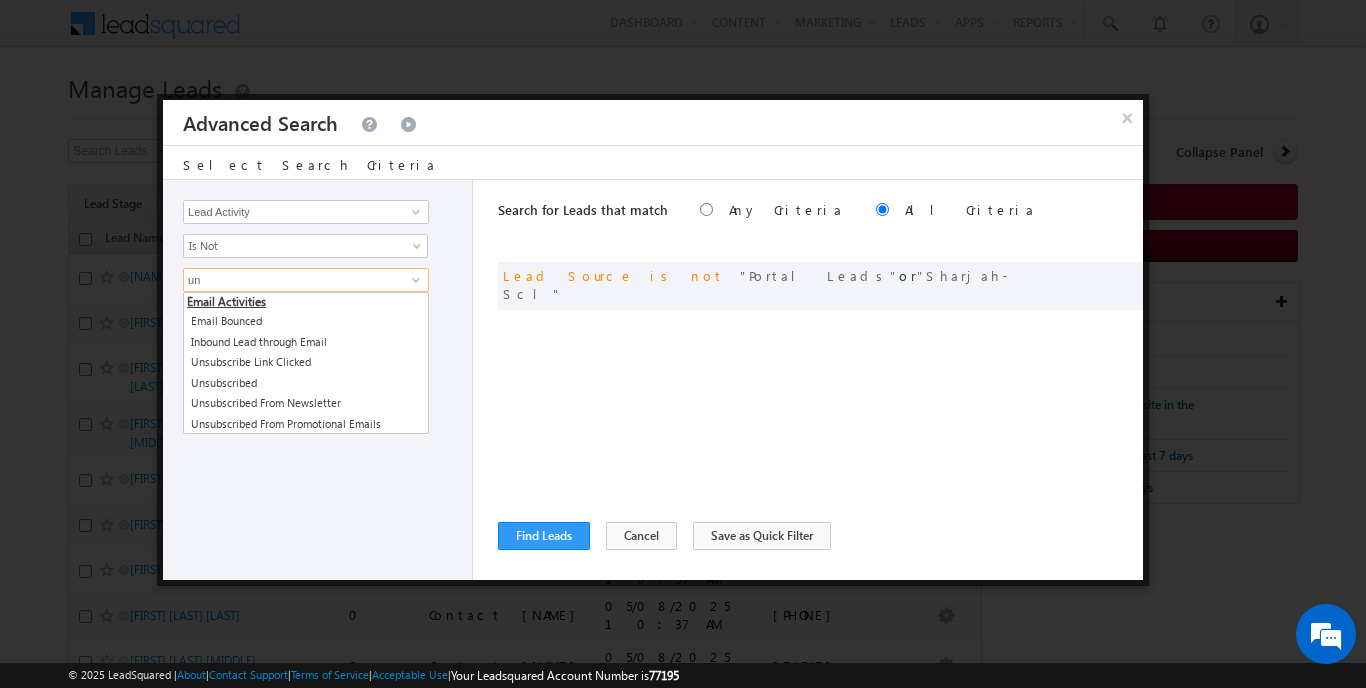 type on "u" 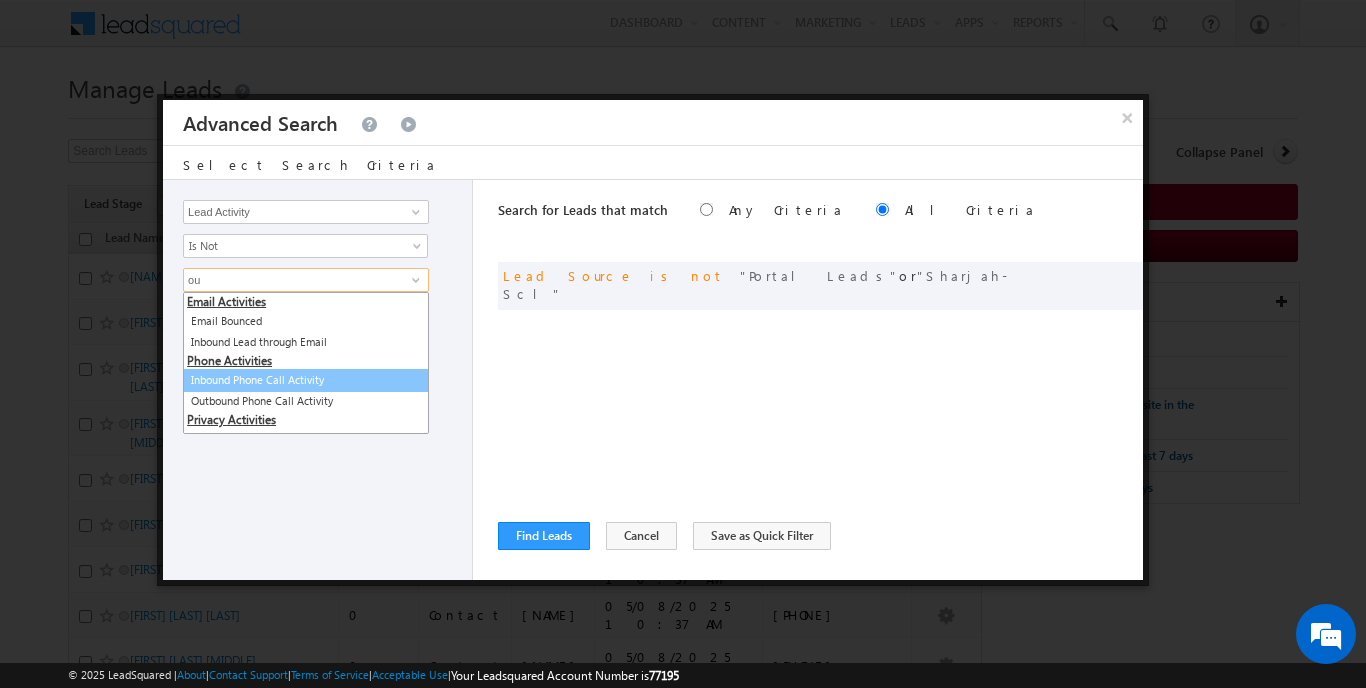 click on "Inbound Phone Call Activity" at bounding box center [306, 380] 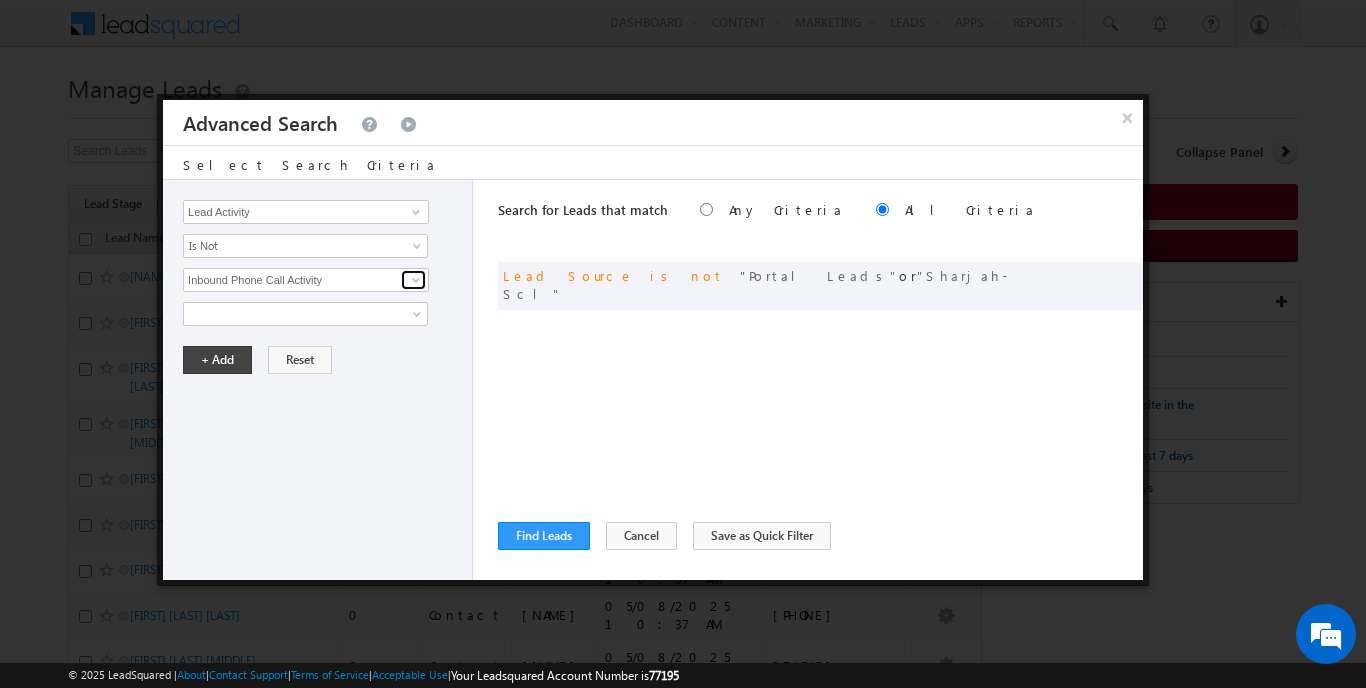 click at bounding box center [416, 280] 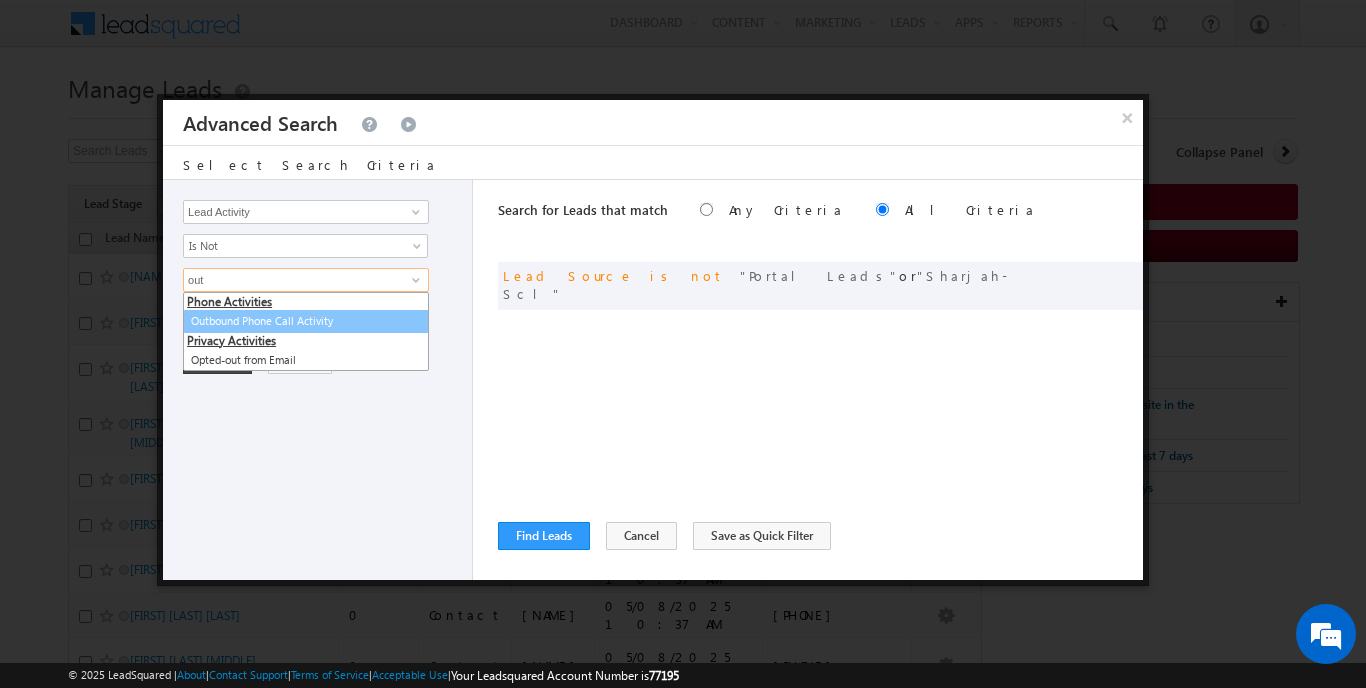 click on "Outbound Phone Call Activity" at bounding box center [306, 321] 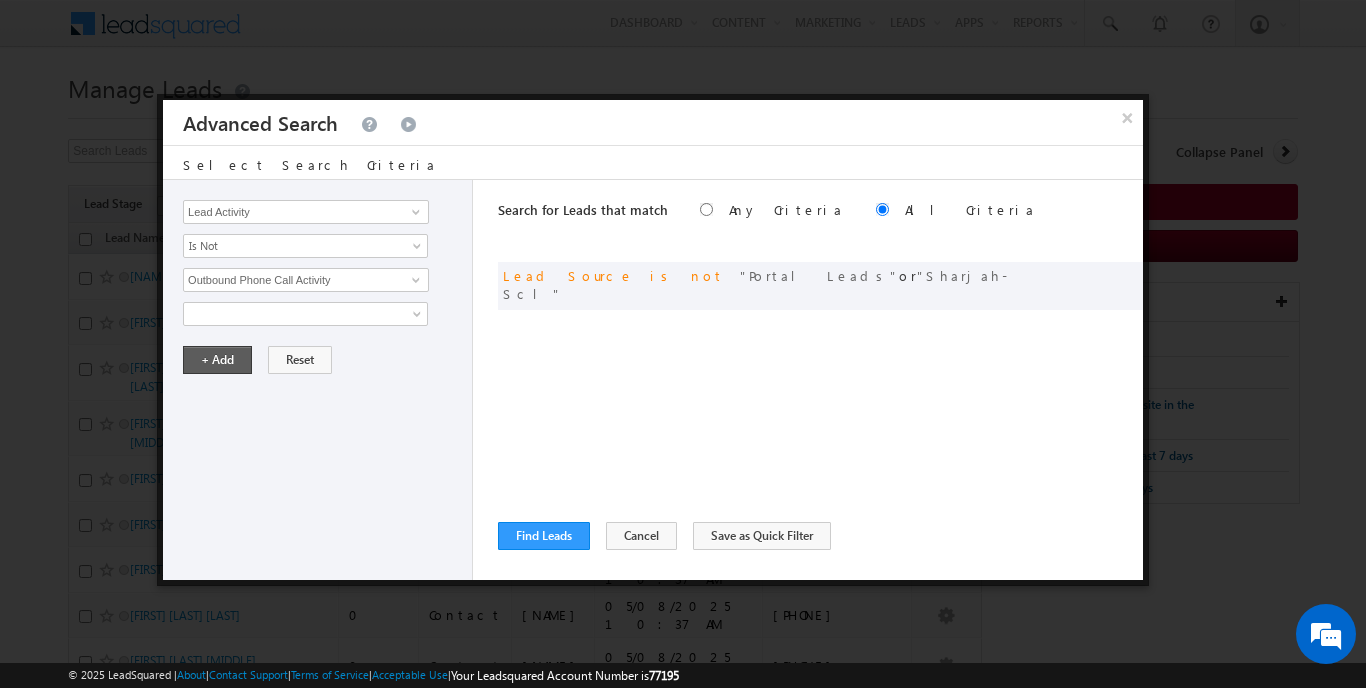 click on "+ Add" at bounding box center [217, 360] 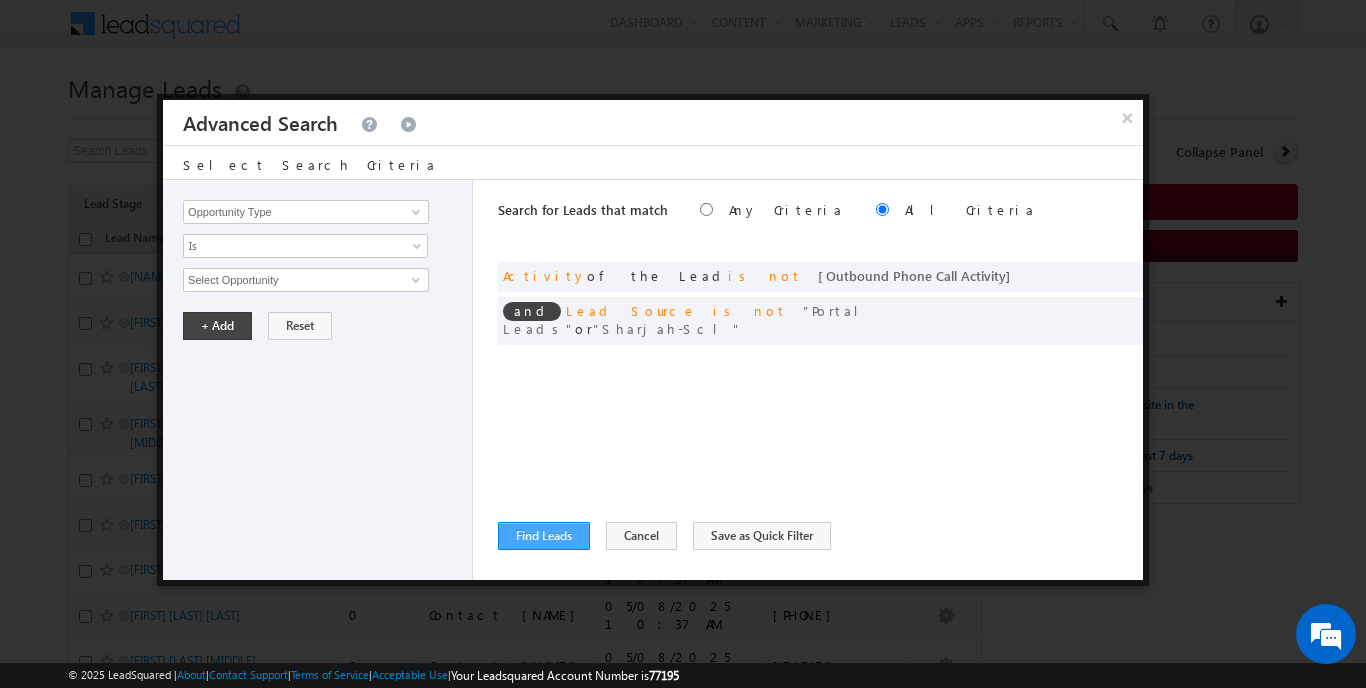 click on "Find Leads" at bounding box center (544, 536) 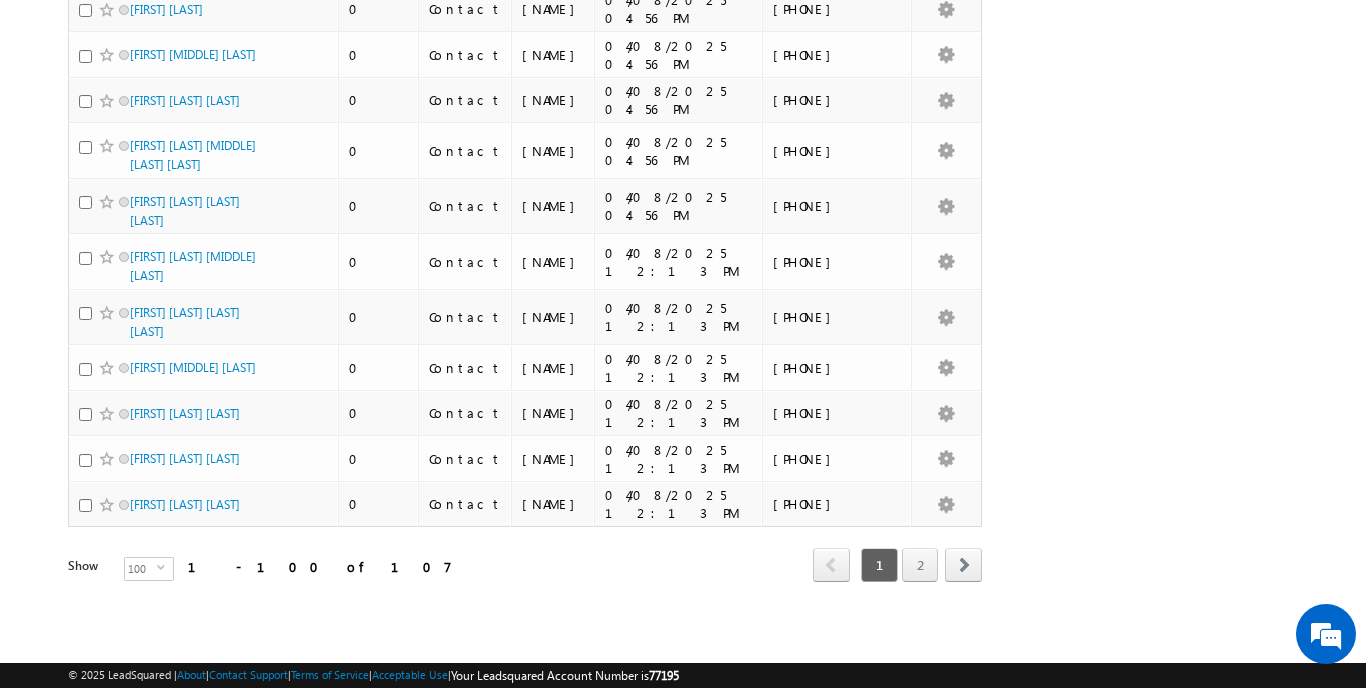 scroll, scrollTop: 4973, scrollLeft: 0, axis: vertical 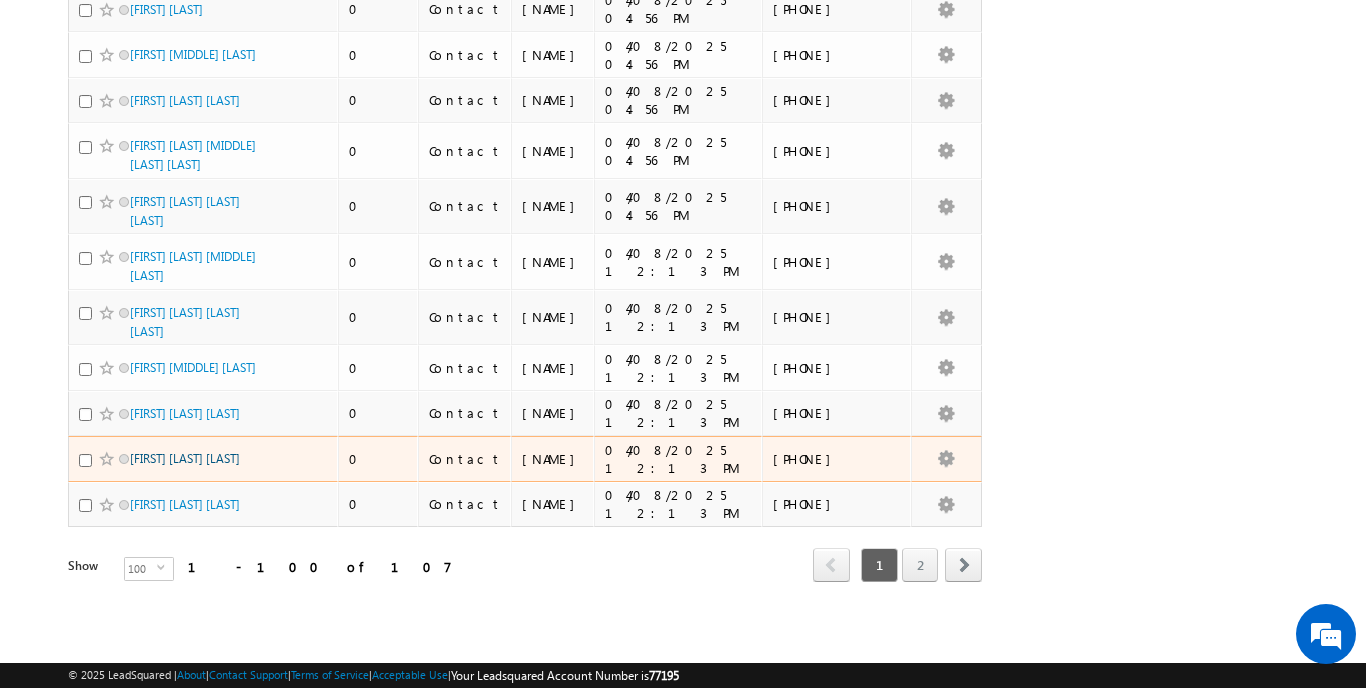 click on "JANET ALWIN BANGERA" at bounding box center (185, 458) 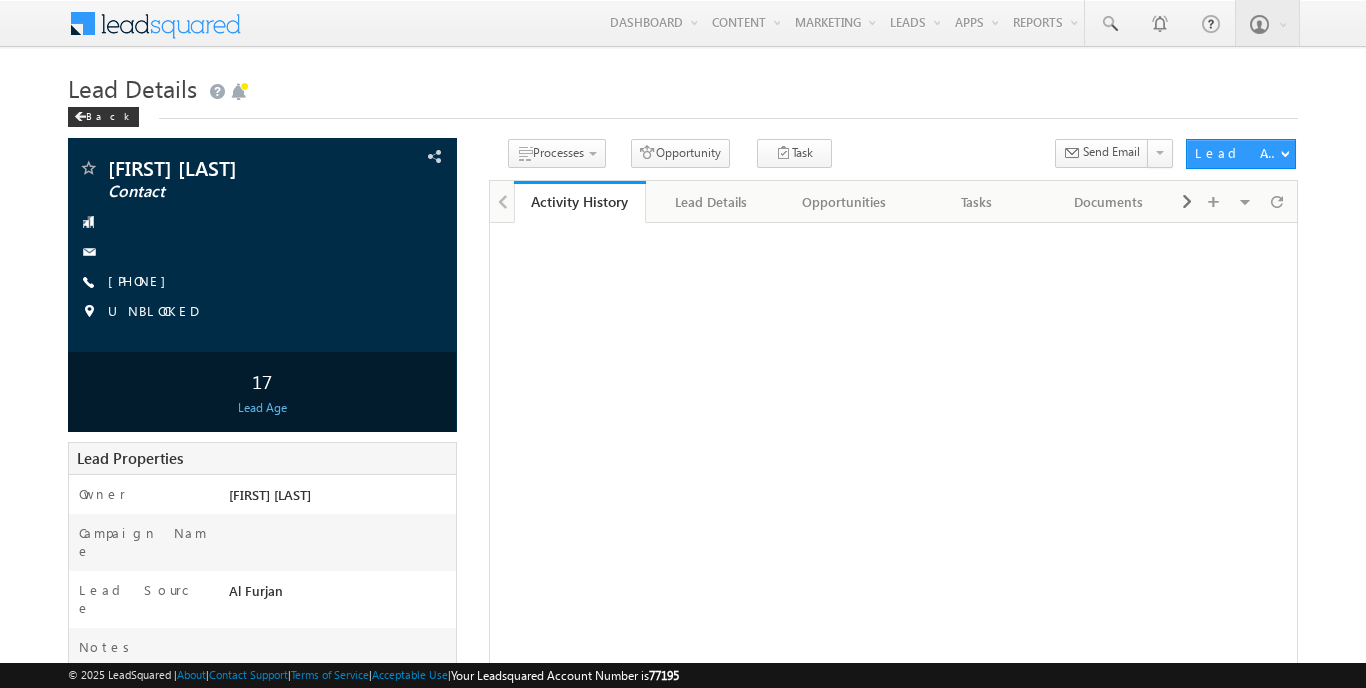 scroll, scrollTop: 0, scrollLeft: 0, axis: both 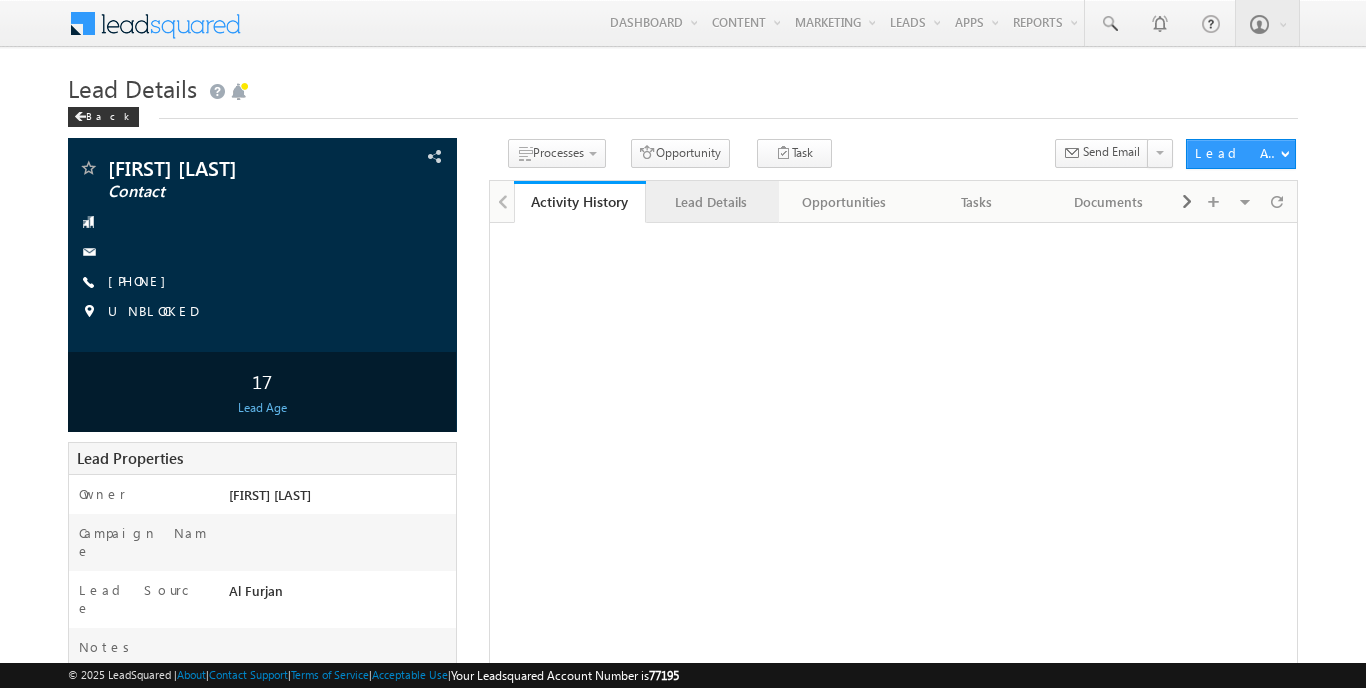 click on "Lead Details" at bounding box center (711, 202) 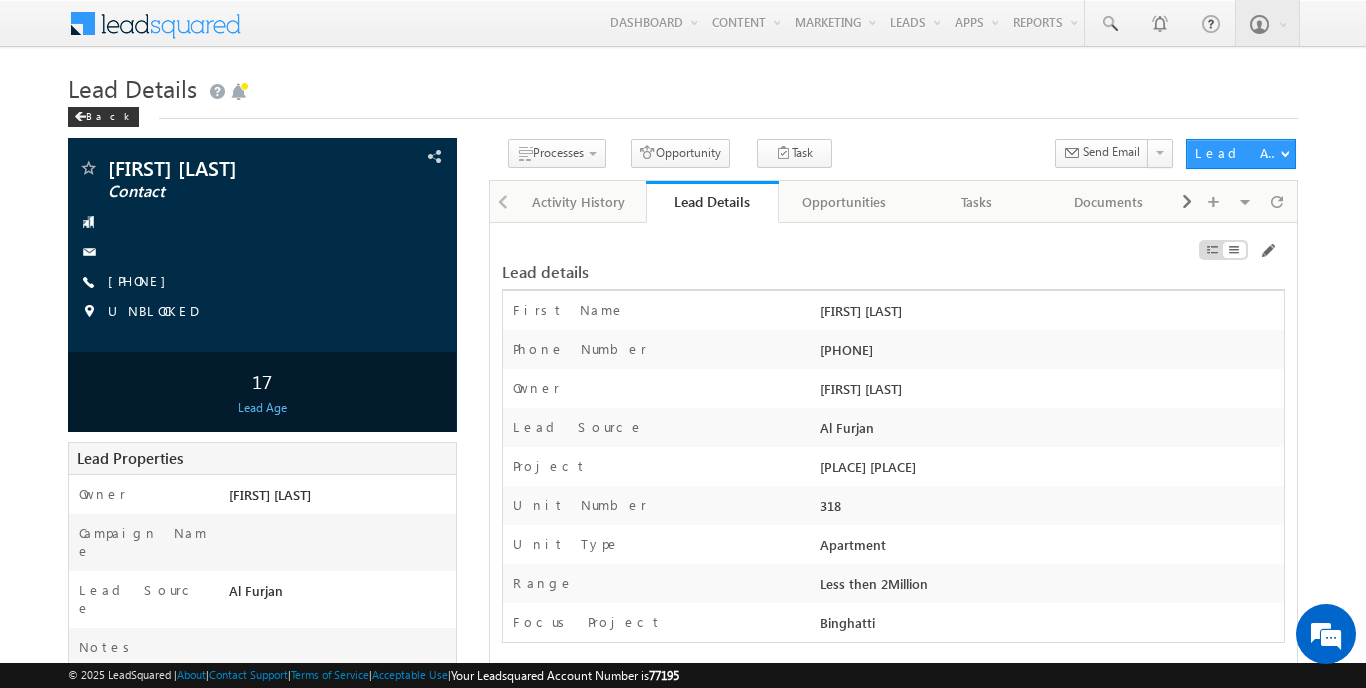scroll, scrollTop: 0, scrollLeft: 0, axis: both 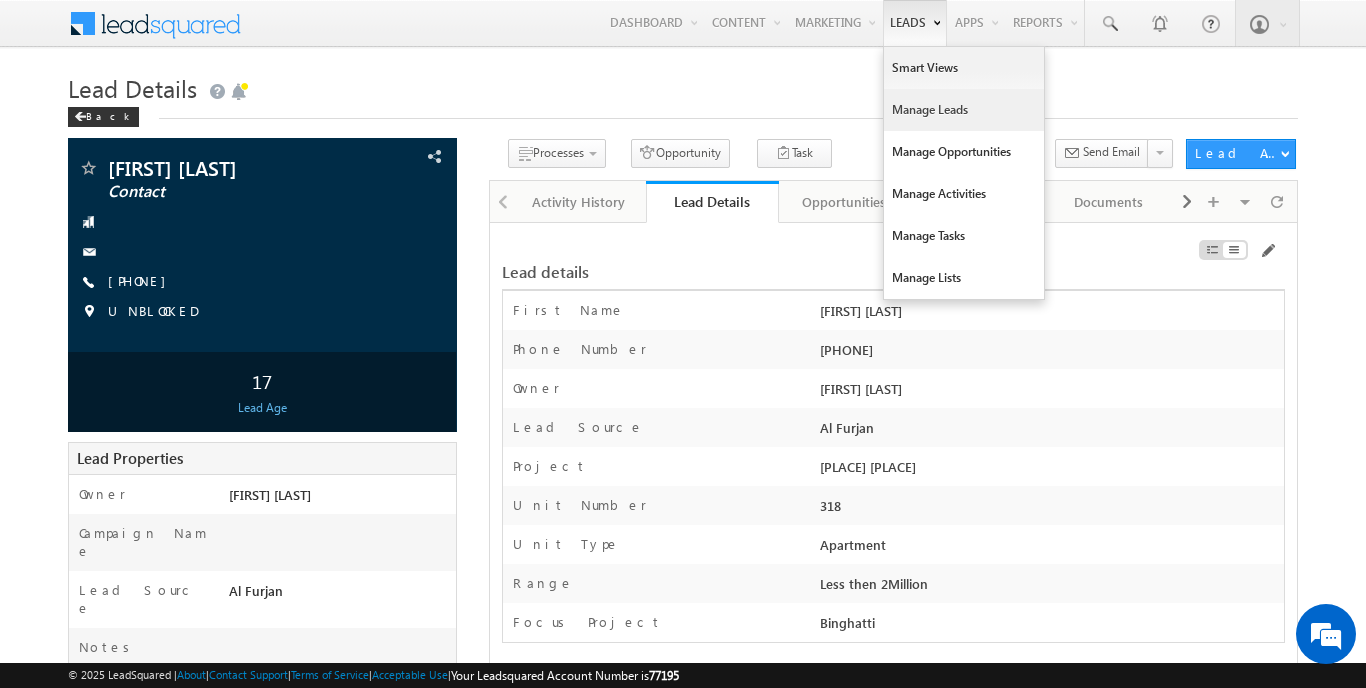 click on "Manage Leads" at bounding box center [964, 110] 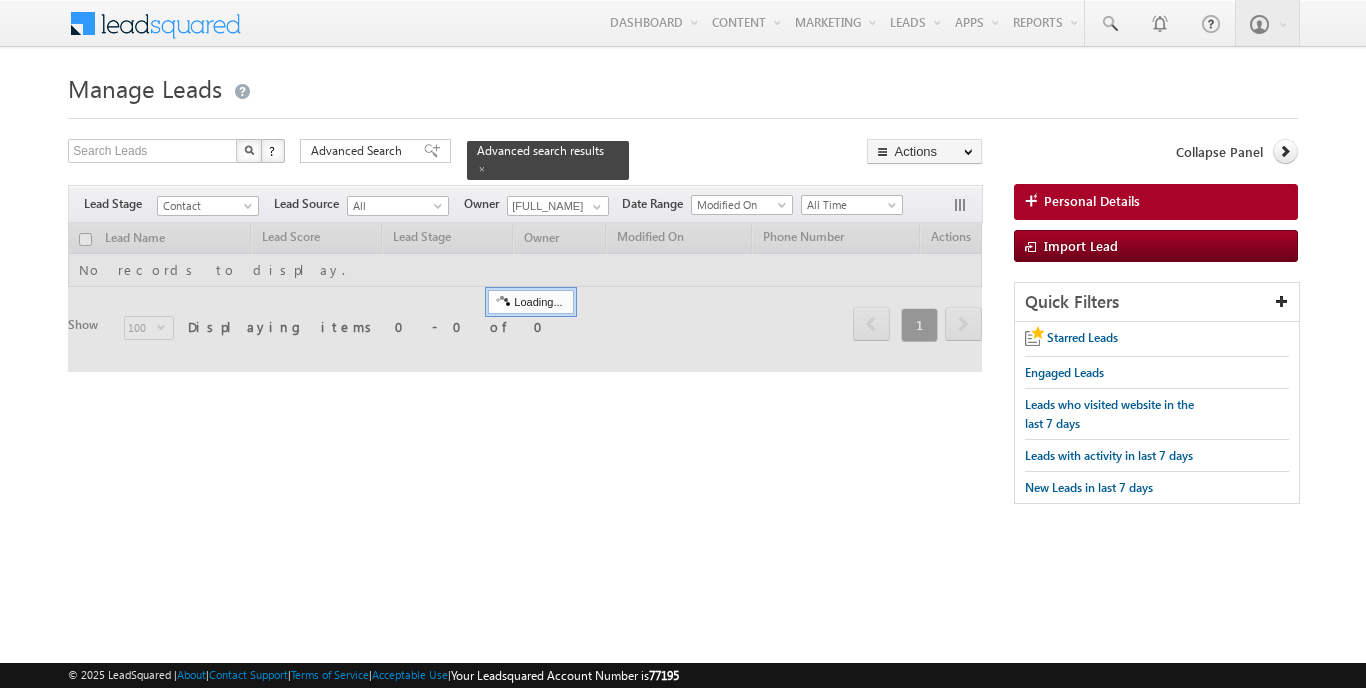 scroll, scrollTop: 0, scrollLeft: 0, axis: both 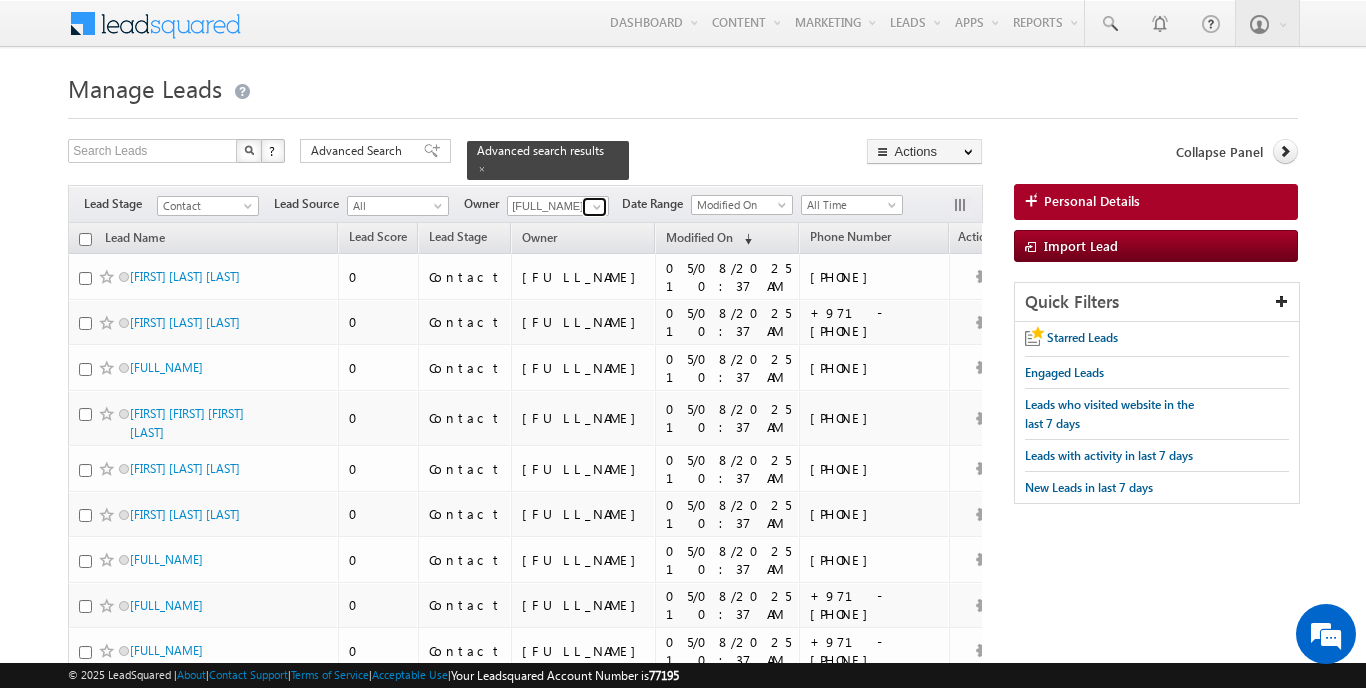 click at bounding box center (594, 207) 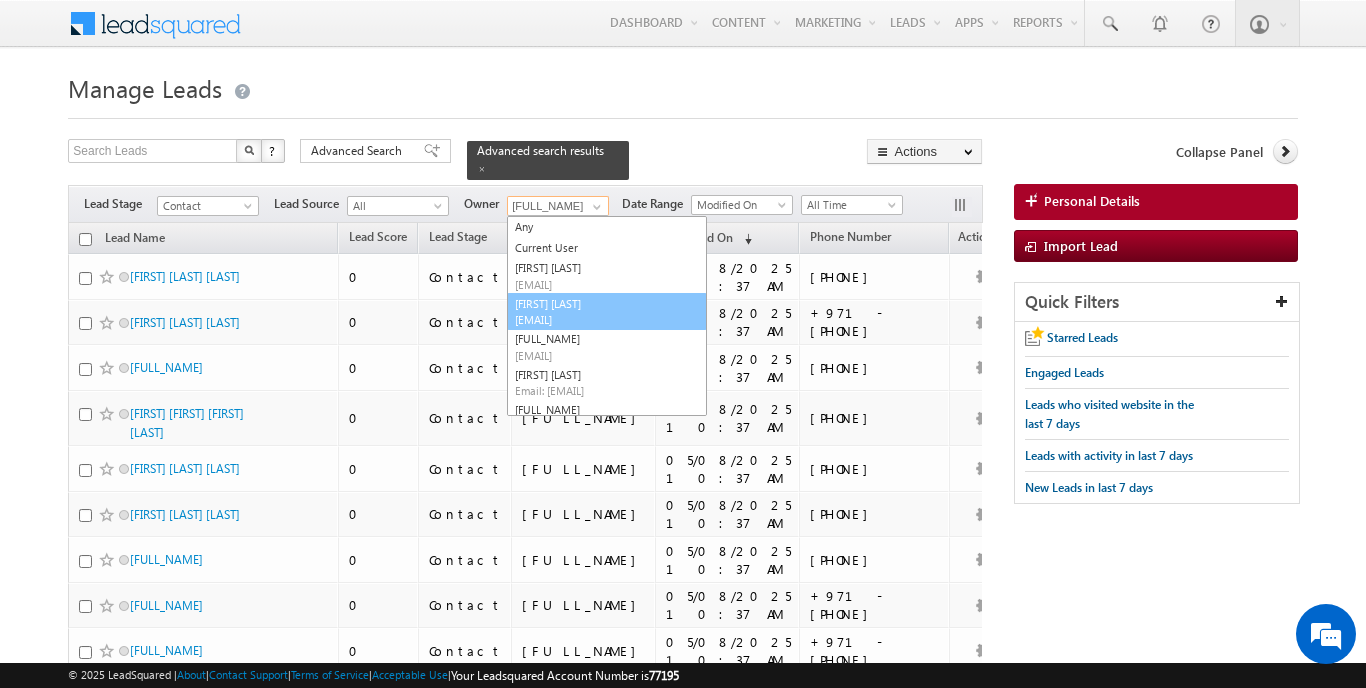 click on "[EMAIL]" at bounding box center (605, 319) 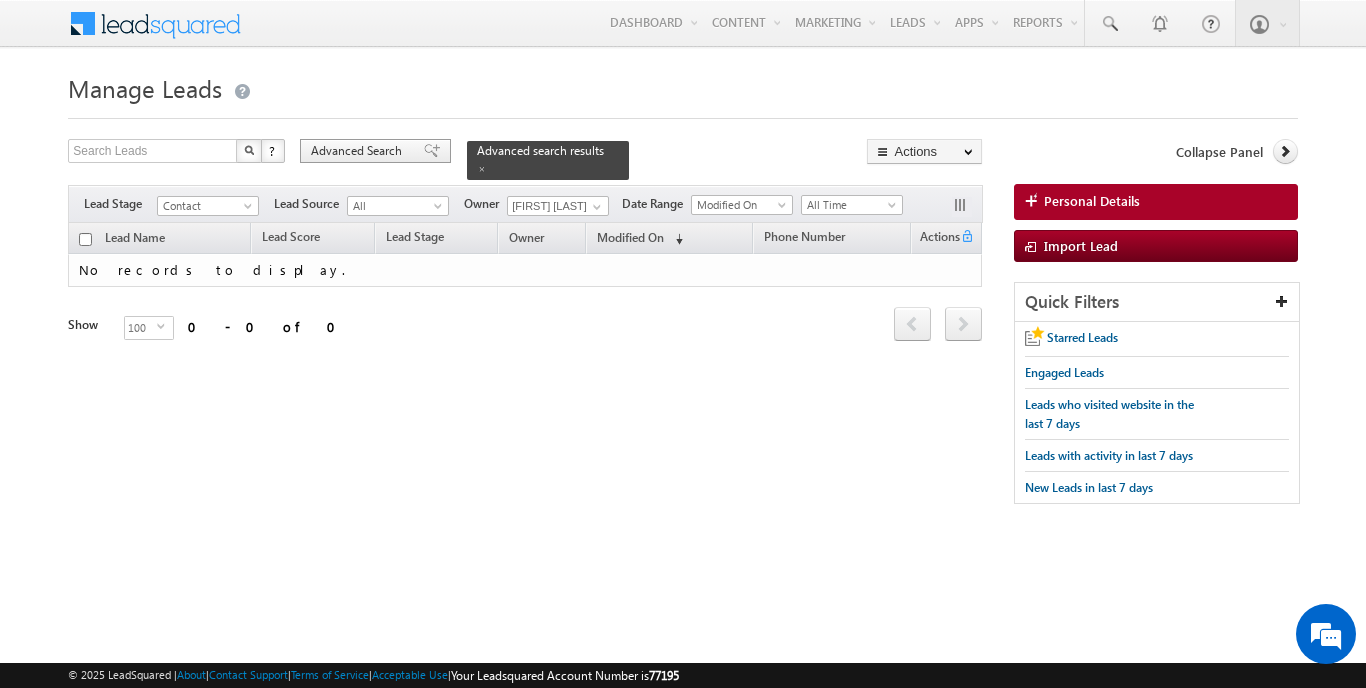 click on "Advanced Search" at bounding box center [359, 151] 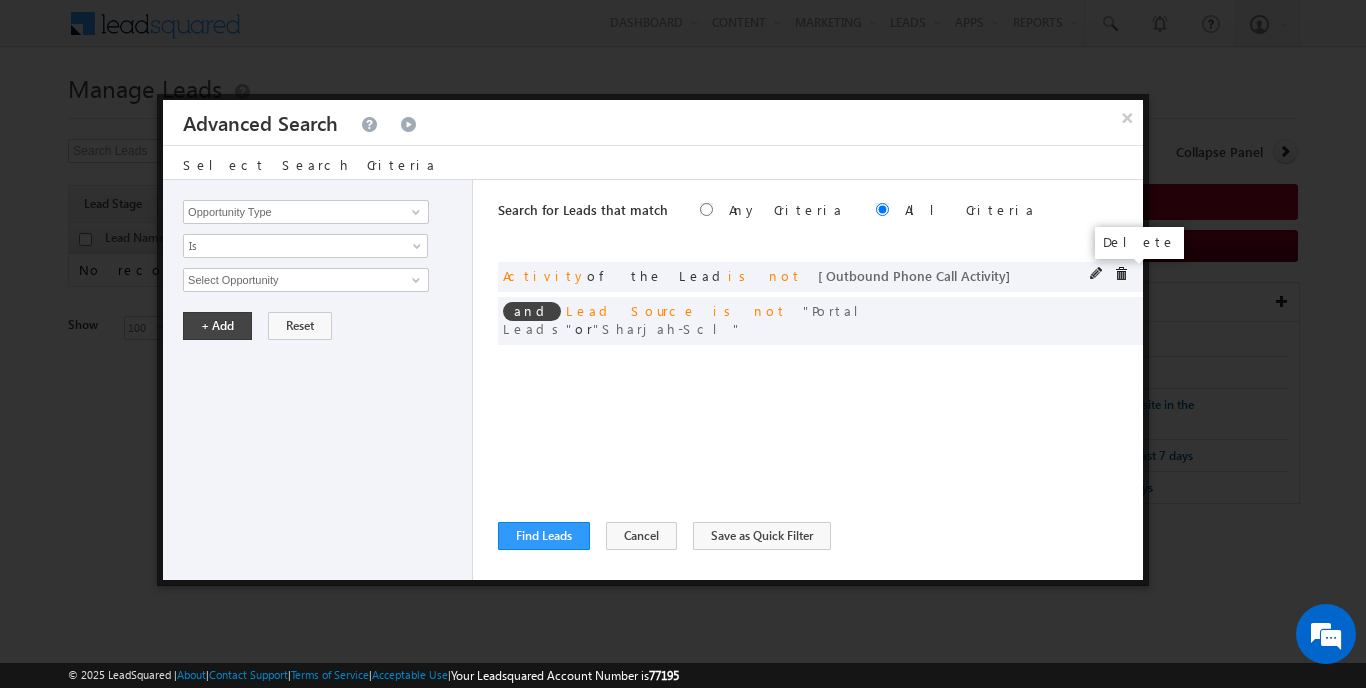 click at bounding box center (1121, 274) 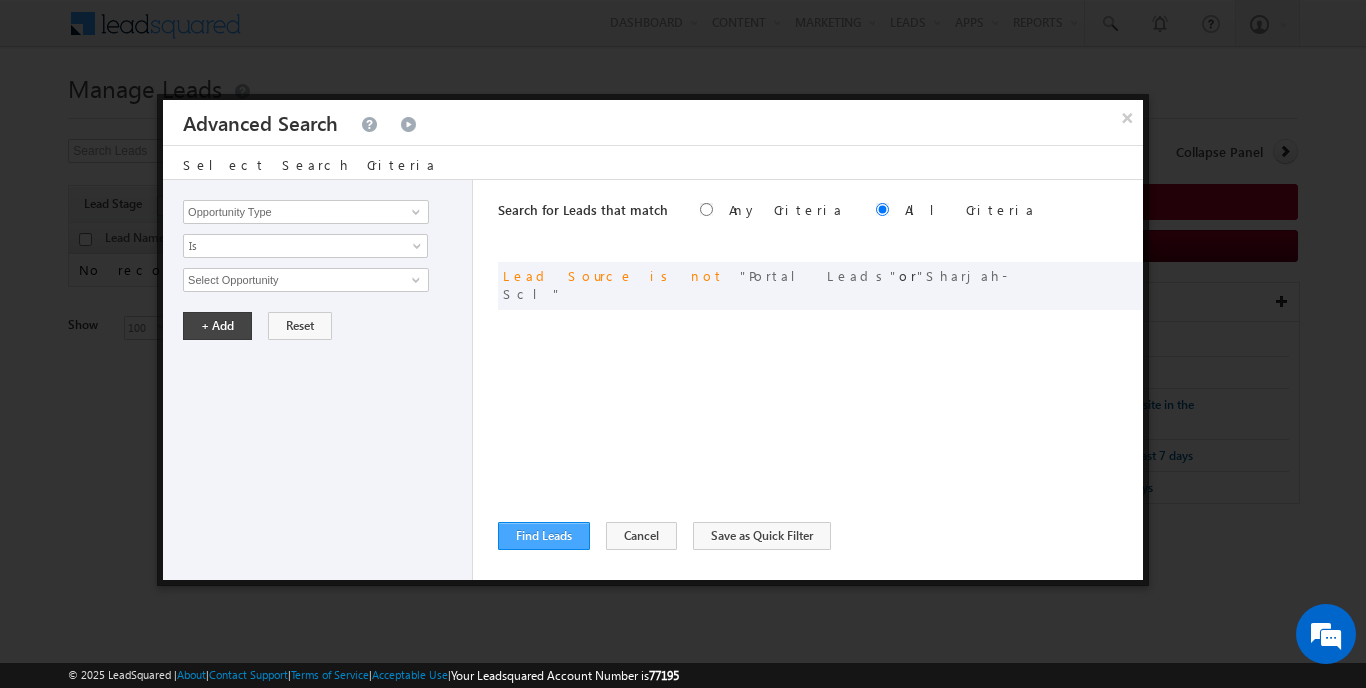 click on "Find Leads" at bounding box center [544, 536] 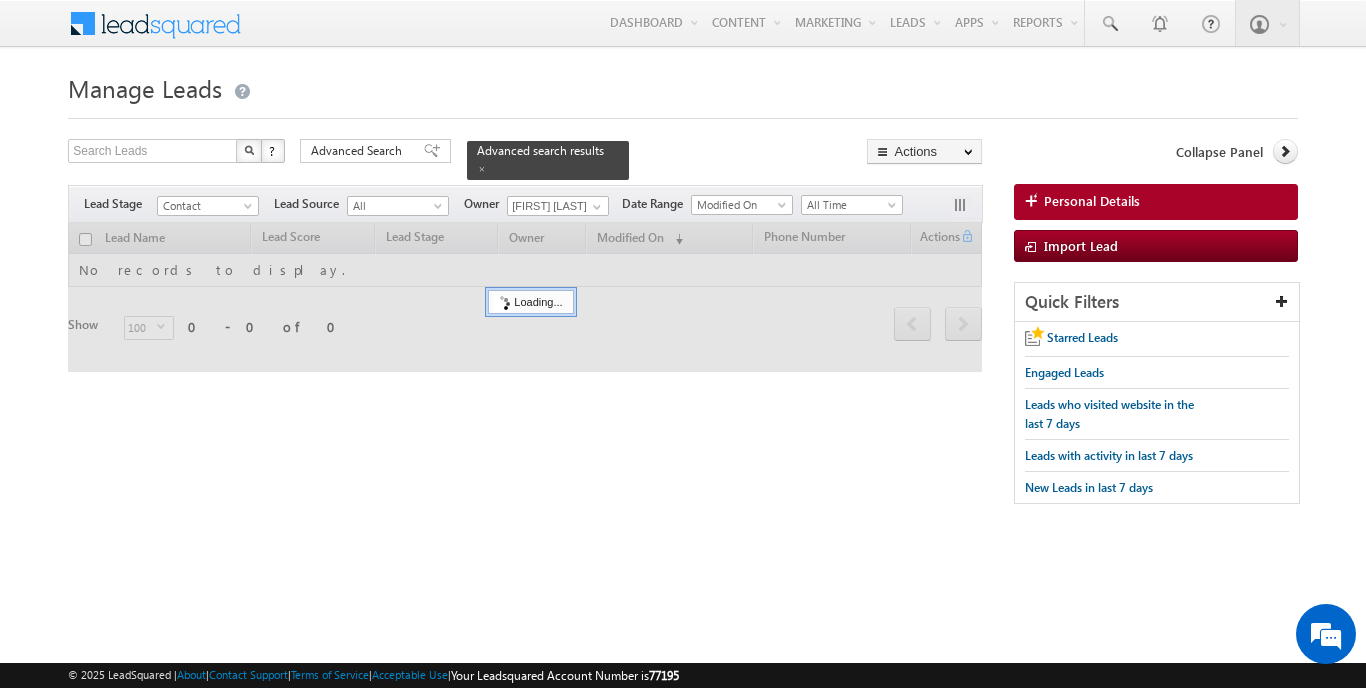 scroll, scrollTop: 0, scrollLeft: 0, axis: both 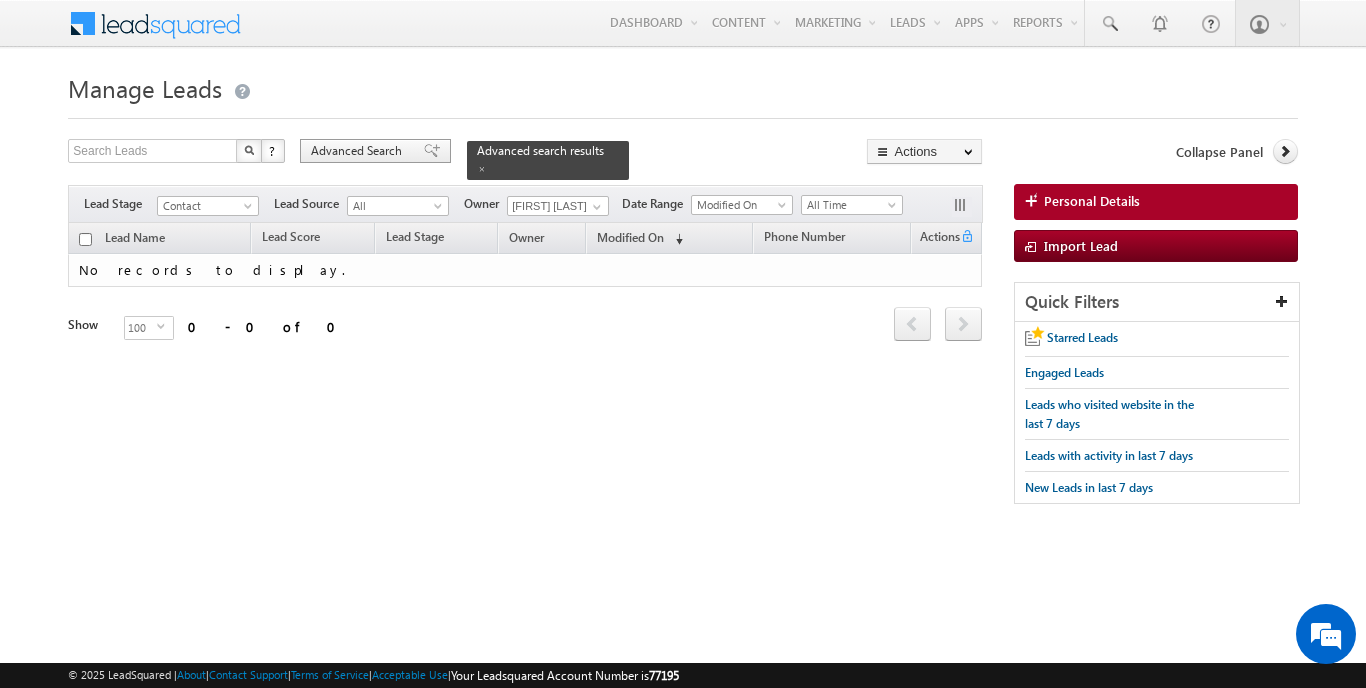click on "Advanced Search" at bounding box center [359, 151] 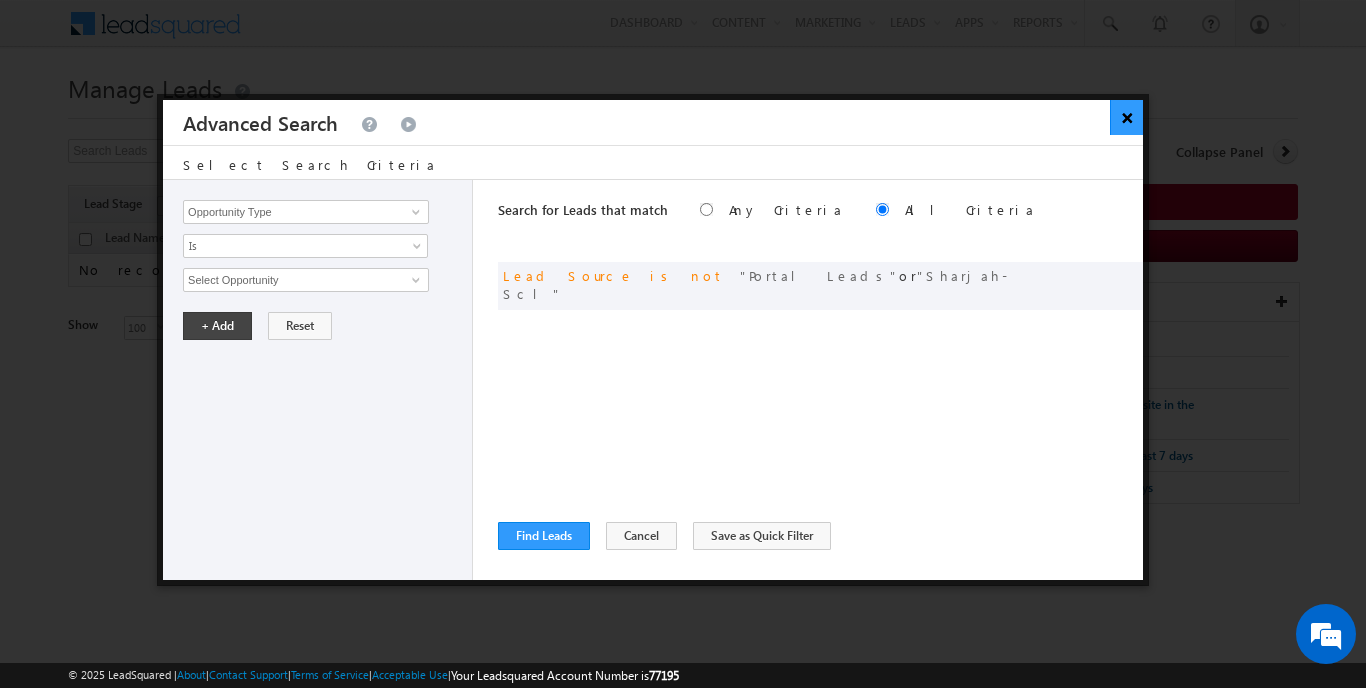 click on "×" at bounding box center [1126, 117] 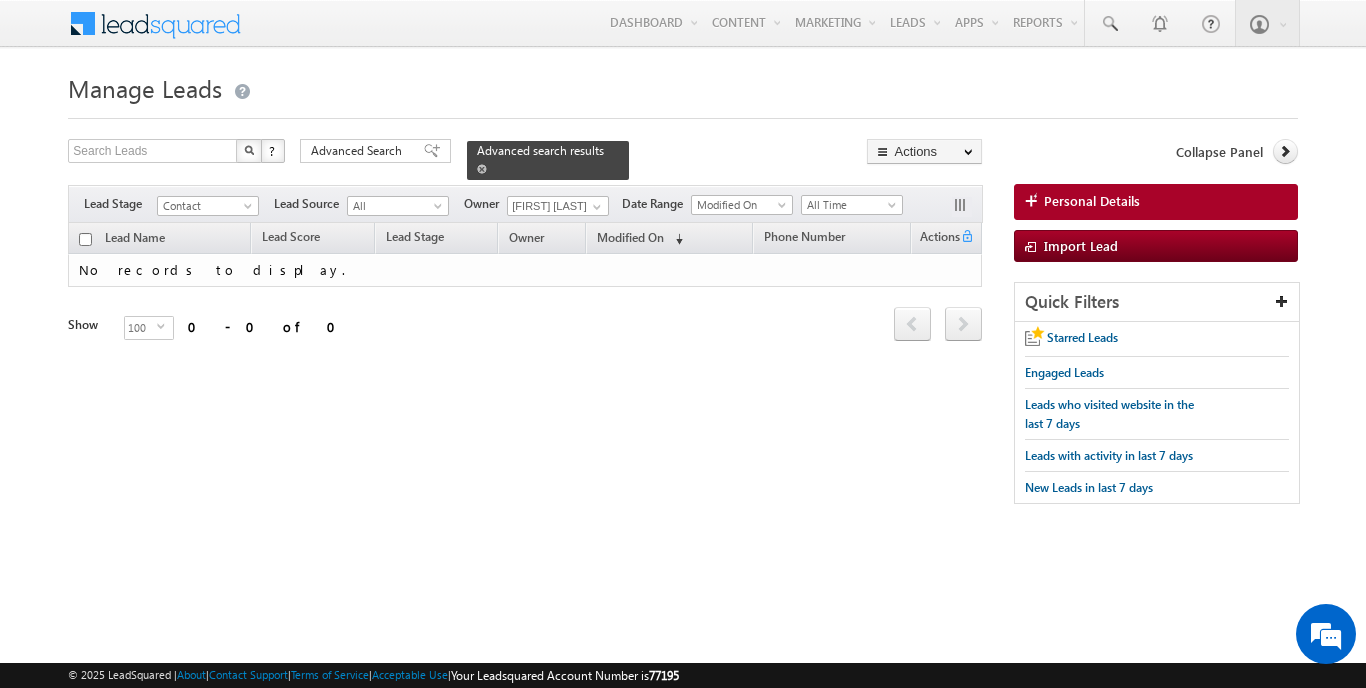 click on "Advanced search results" at bounding box center [548, 160] 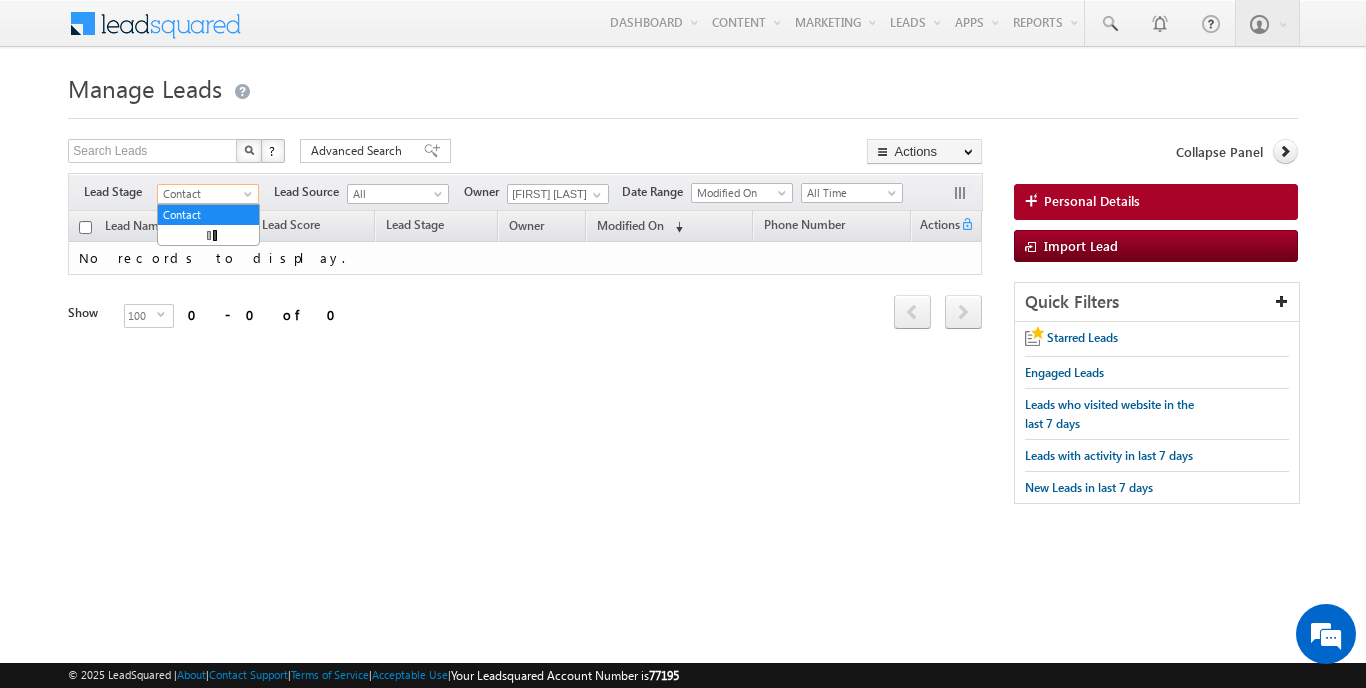 click at bounding box center (250, 198) 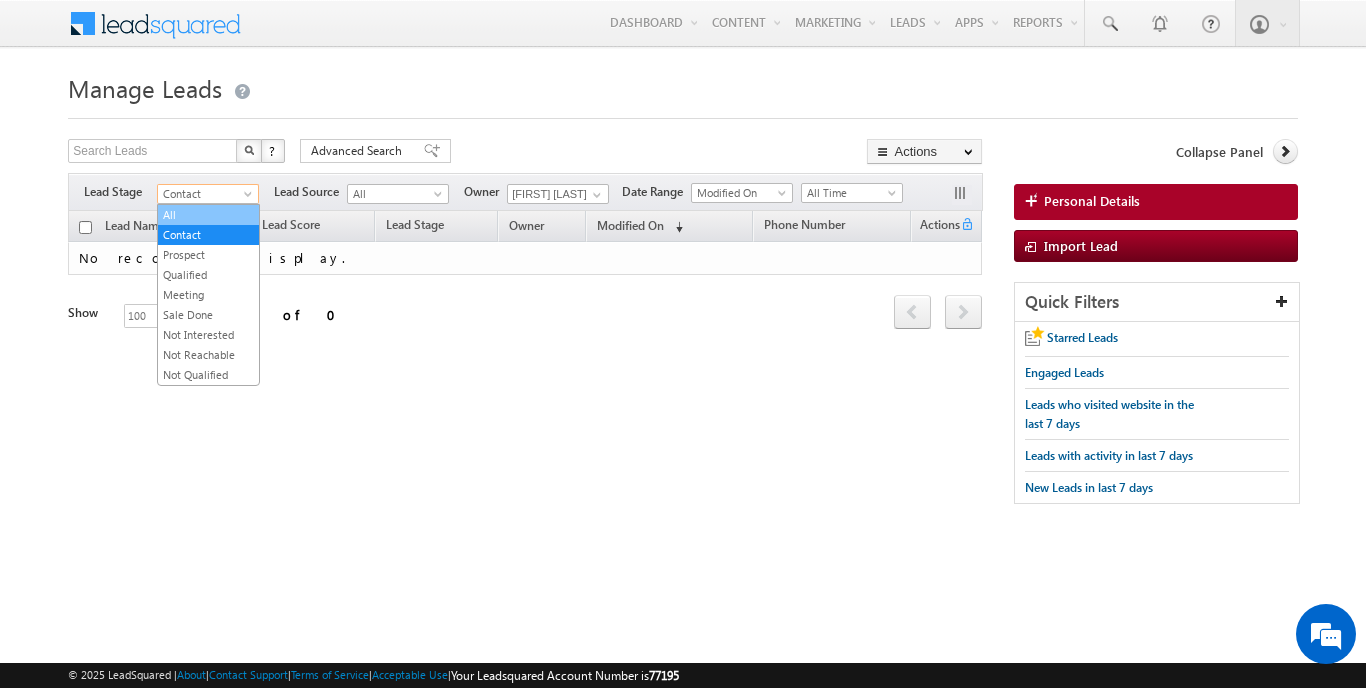 click on "All" at bounding box center (208, 215) 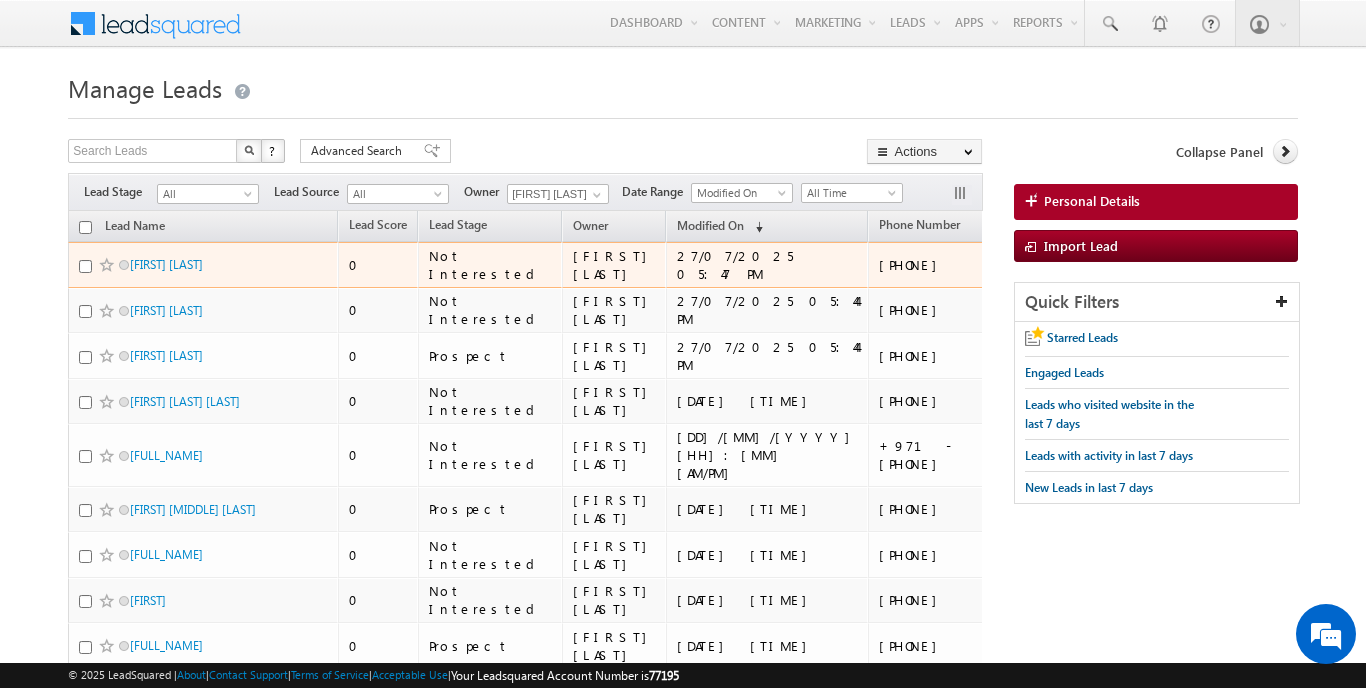 scroll, scrollTop: 0, scrollLeft: 0, axis: both 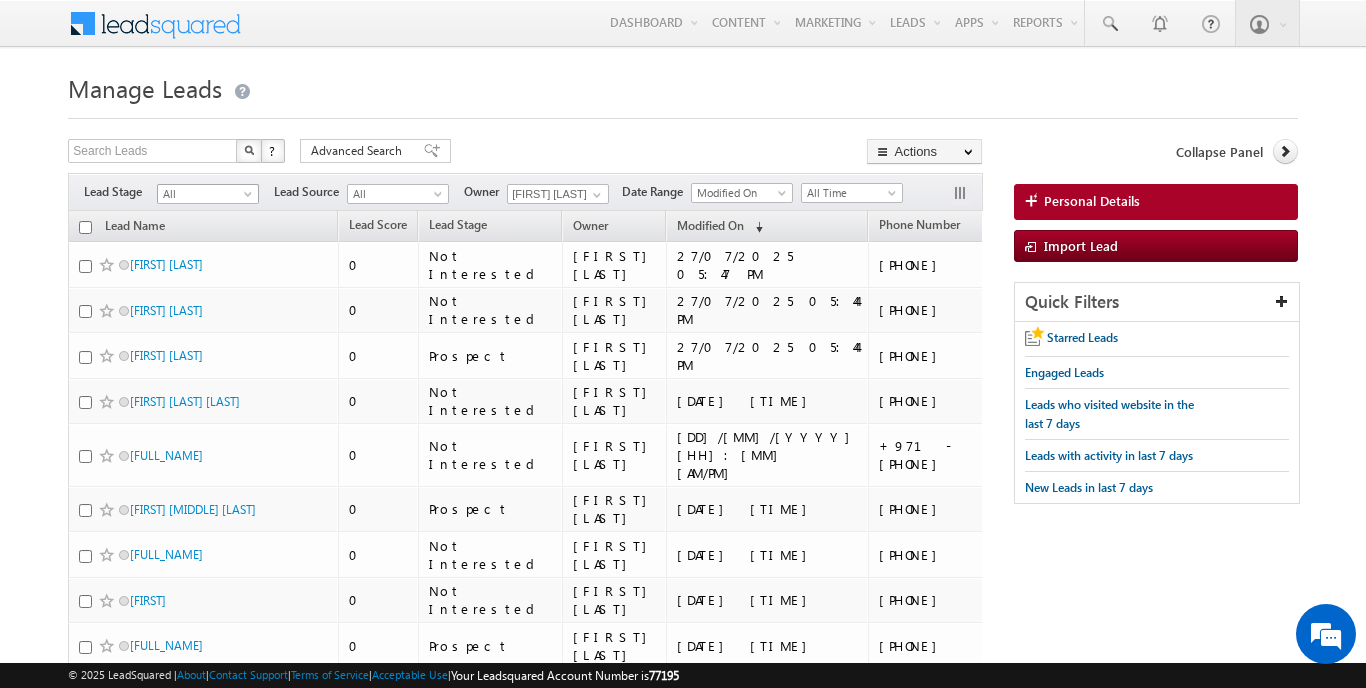 click on "All" at bounding box center [208, 194] 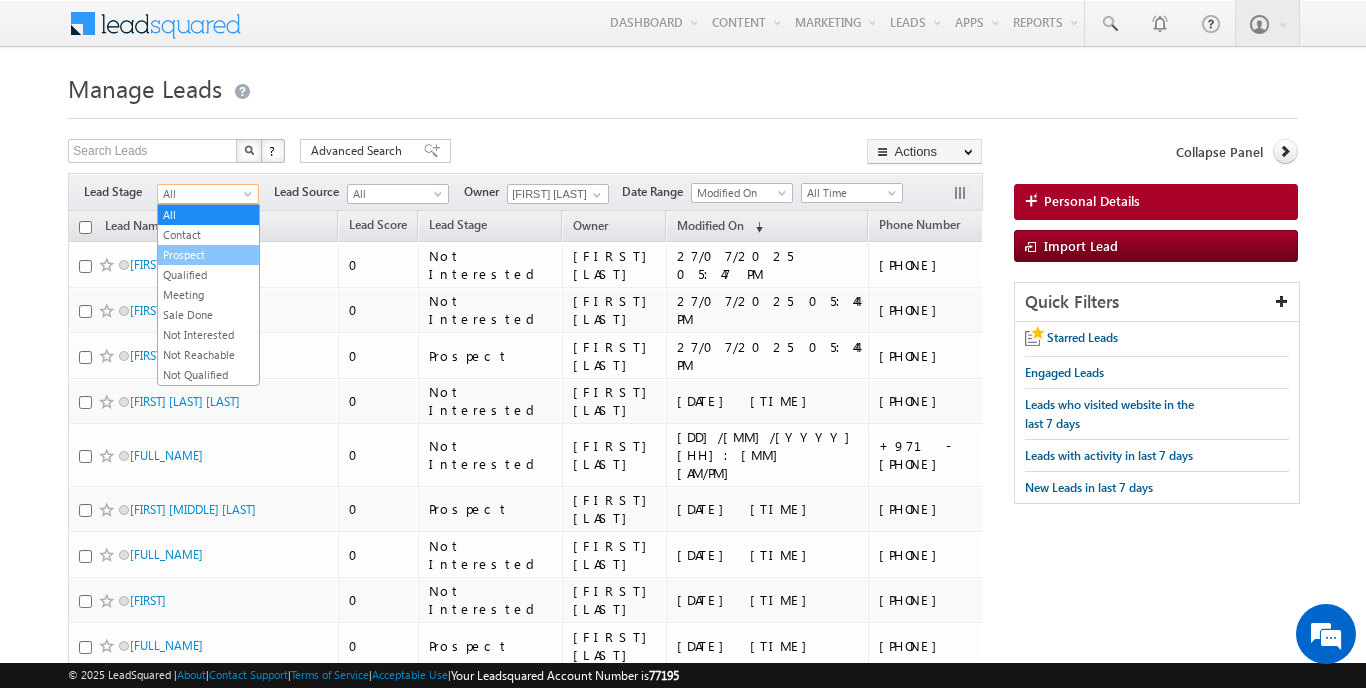 click on "Prospect" at bounding box center [208, 255] 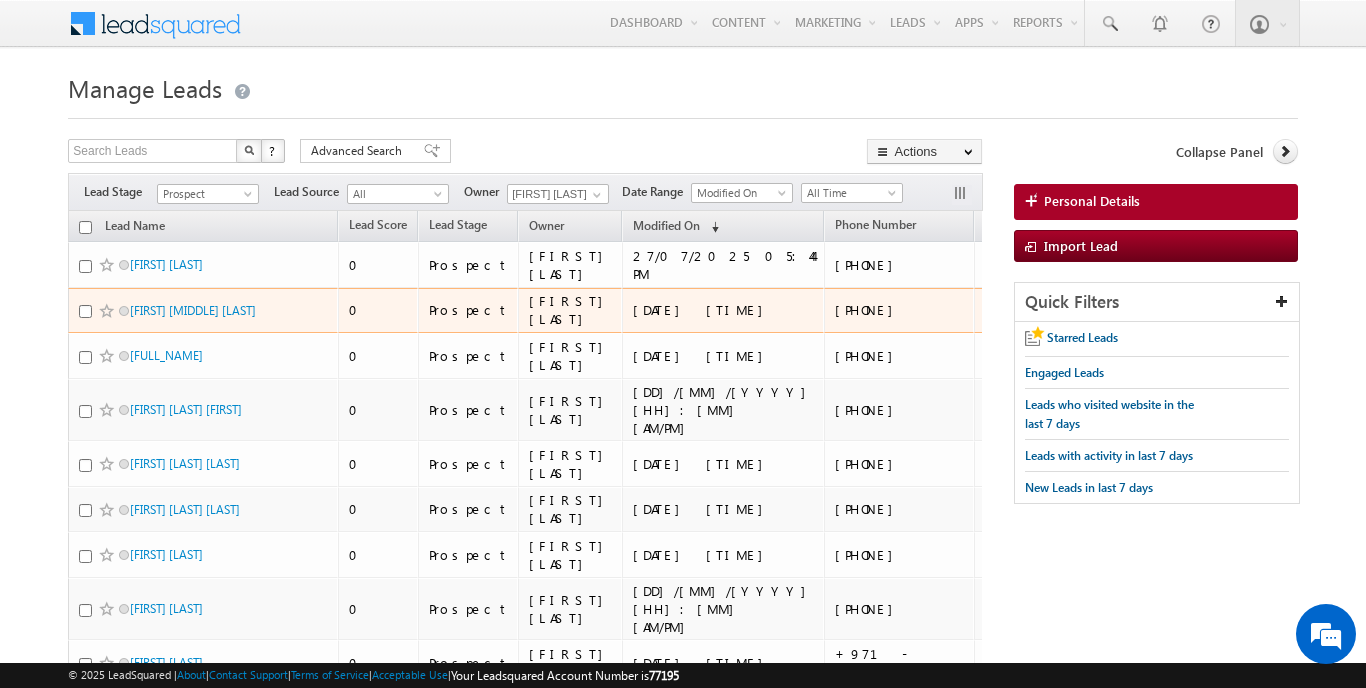 scroll, scrollTop: 0, scrollLeft: 0, axis: both 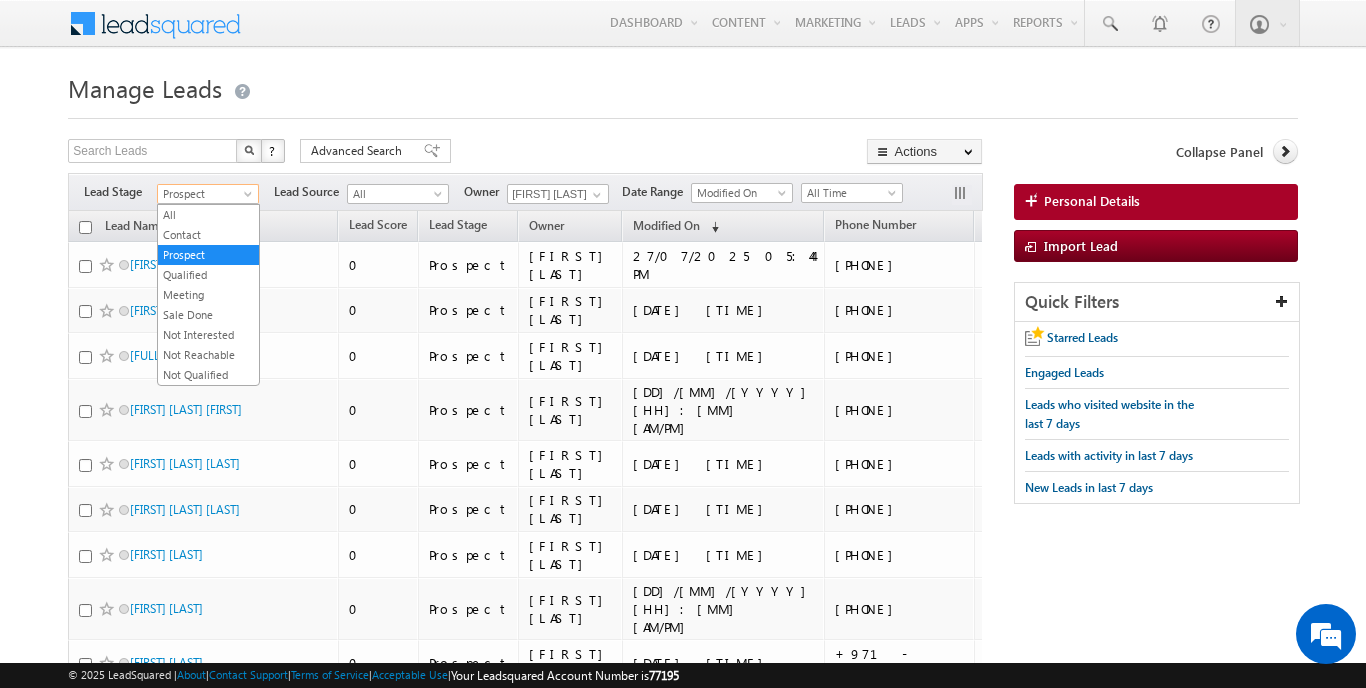 click on "Prospect" at bounding box center [205, 194] 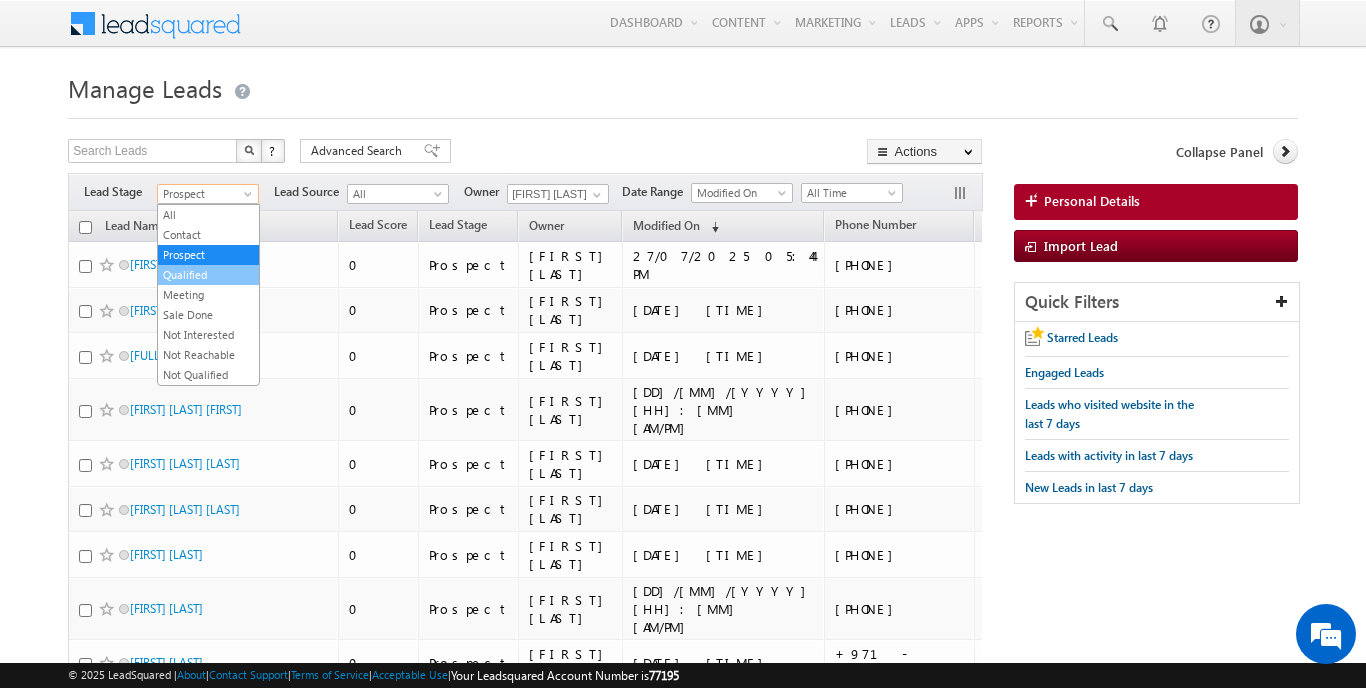 click on "Qualified" at bounding box center (208, 275) 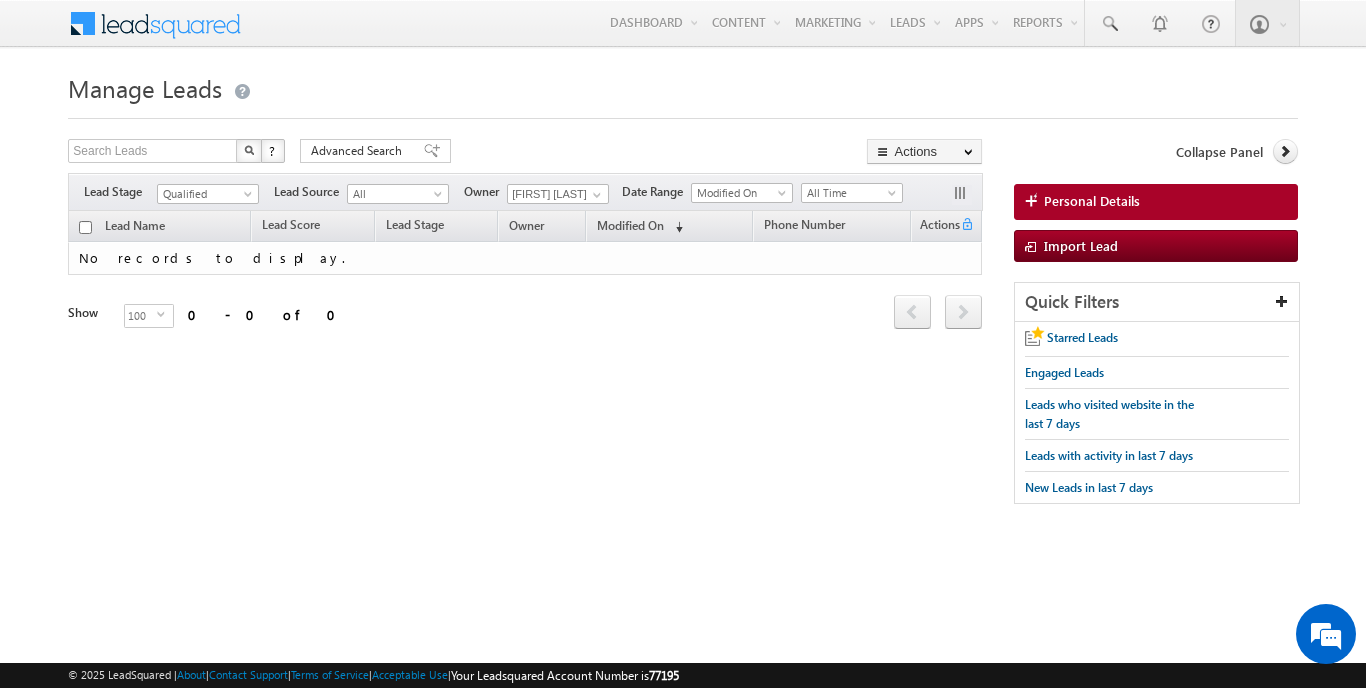 click on "Filters
Lead Stage
All Contact Prospect Qualified Meeting Sale Done Not Interested Not Reachable Not Qualified Qualified
Lead Source
All All
Owner
Mangal Mewada Any Current User Akashdeep Singh Any" at bounding box center [525, 192] 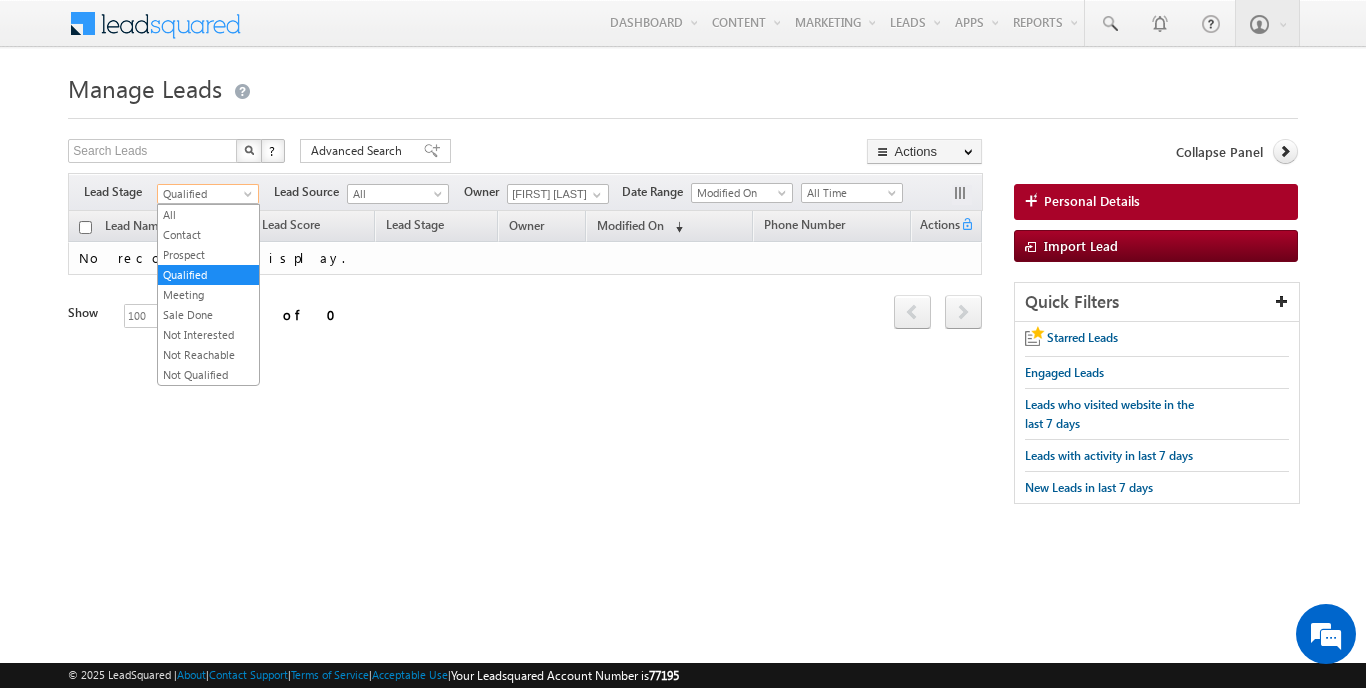 click on "Qualified" at bounding box center [205, 194] 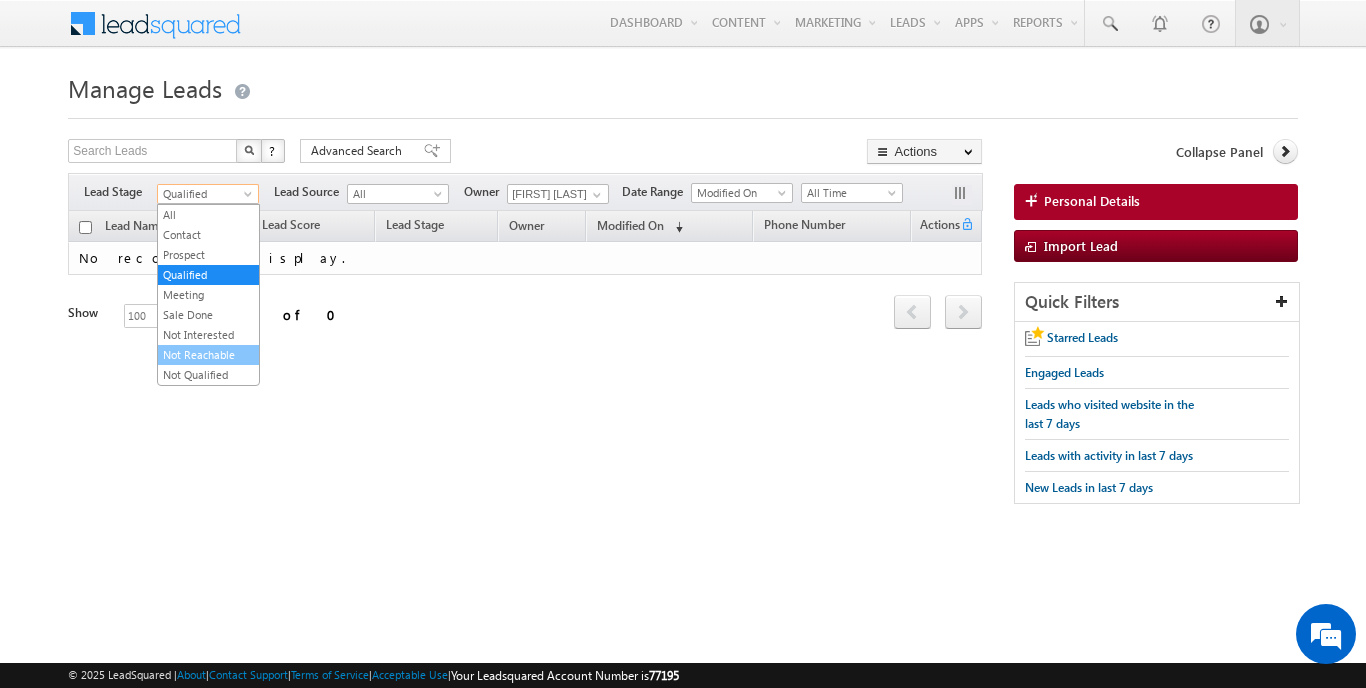 click on "Not Reachable" at bounding box center [208, 355] 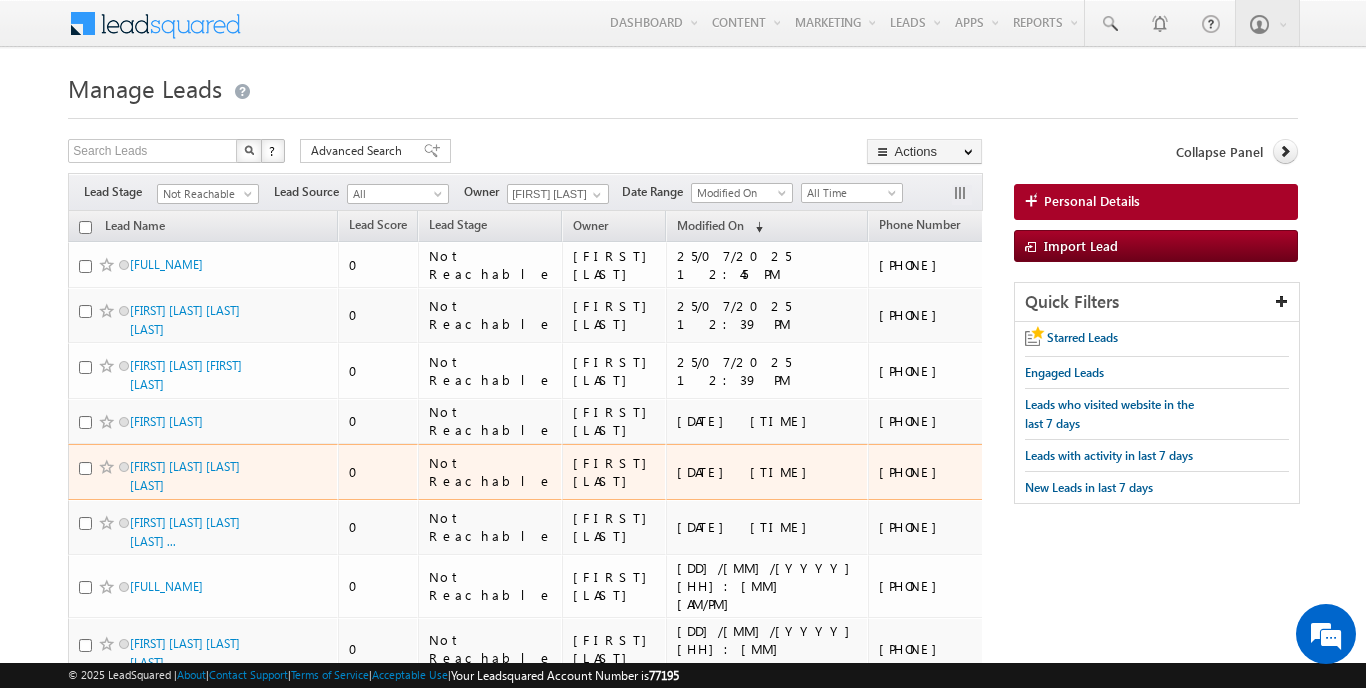 scroll, scrollTop: 0, scrollLeft: 0, axis: both 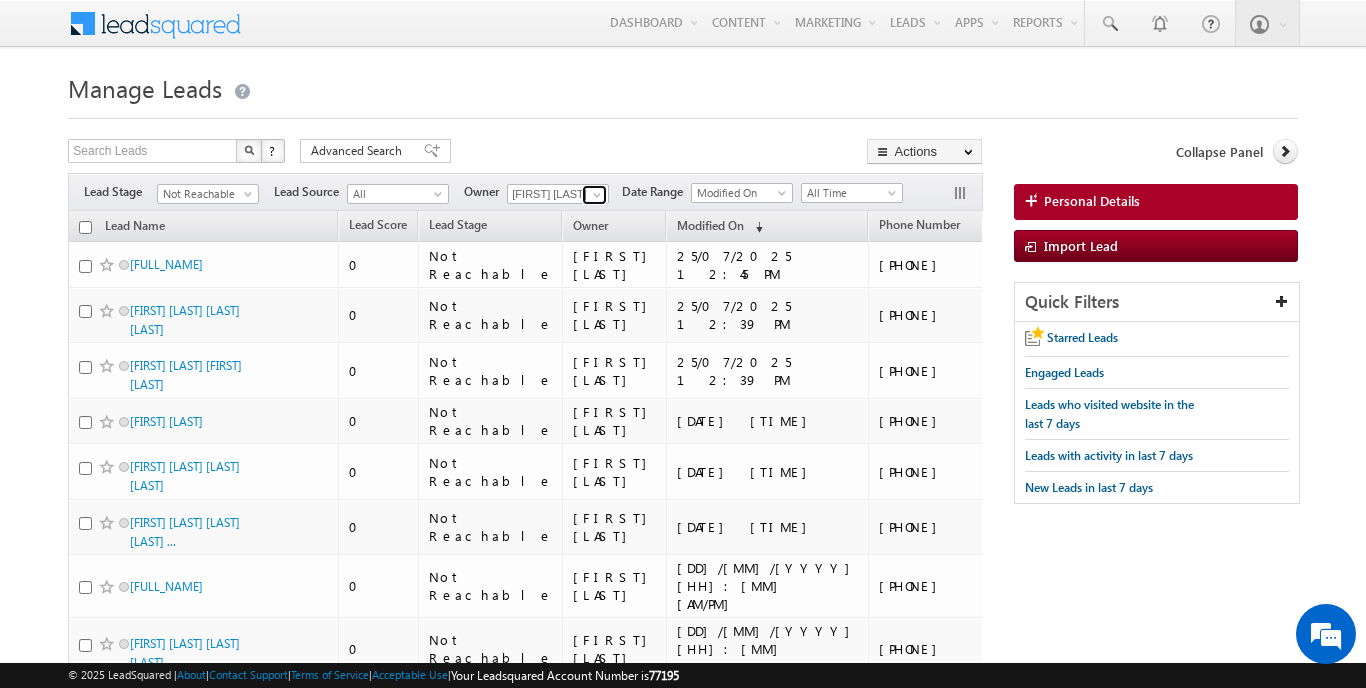 click at bounding box center (597, 195) 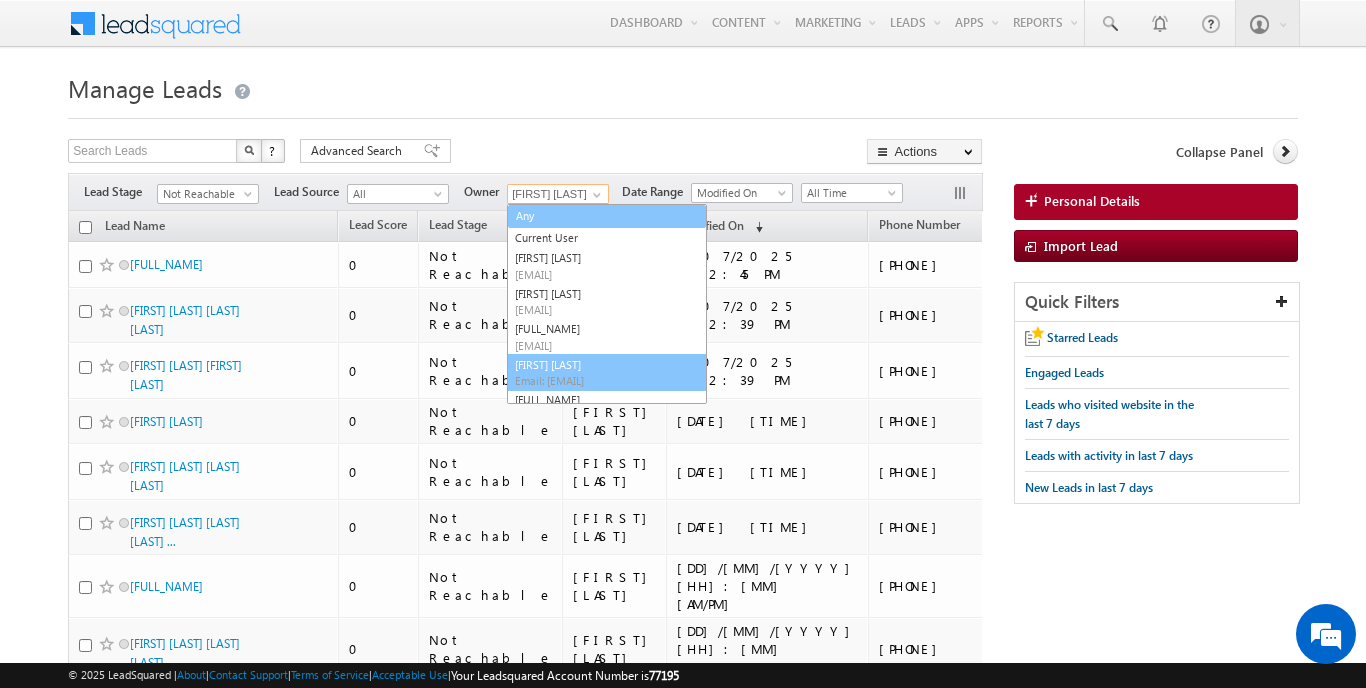 scroll, scrollTop: 0, scrollLeft: 0, axis: both 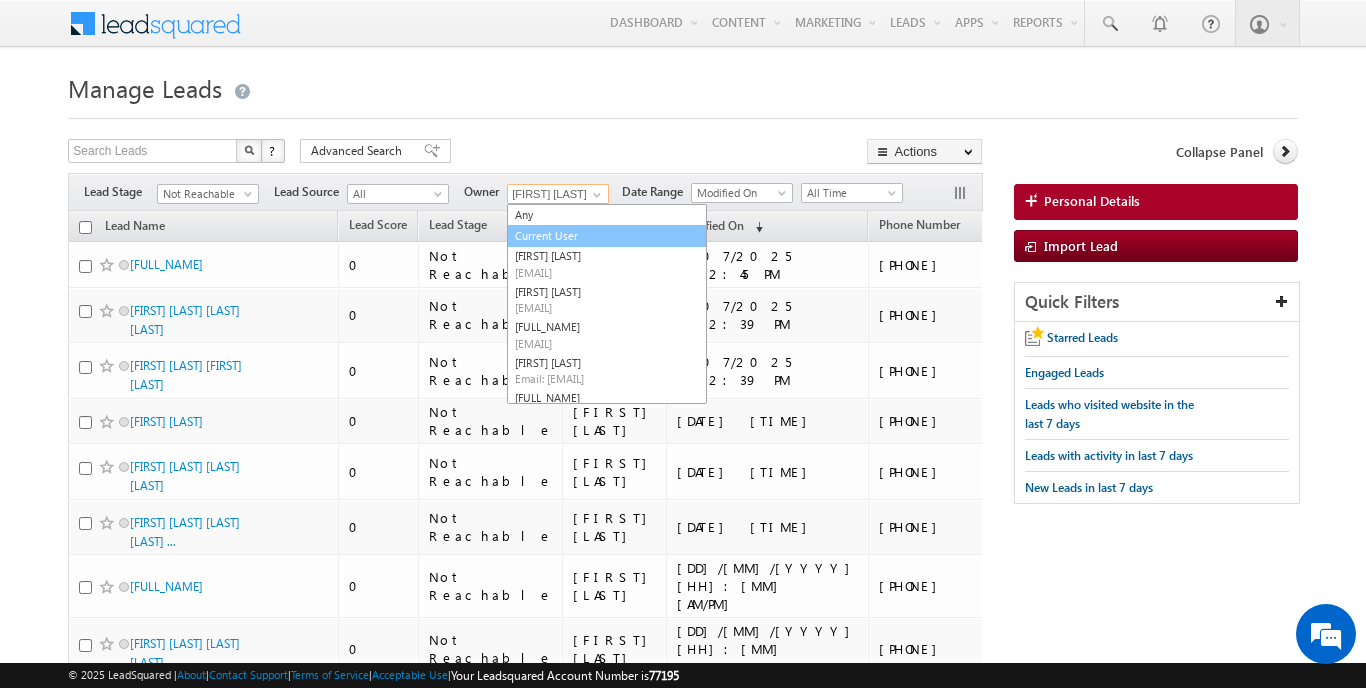 click on "Current User" at bounding box center (607, 236) 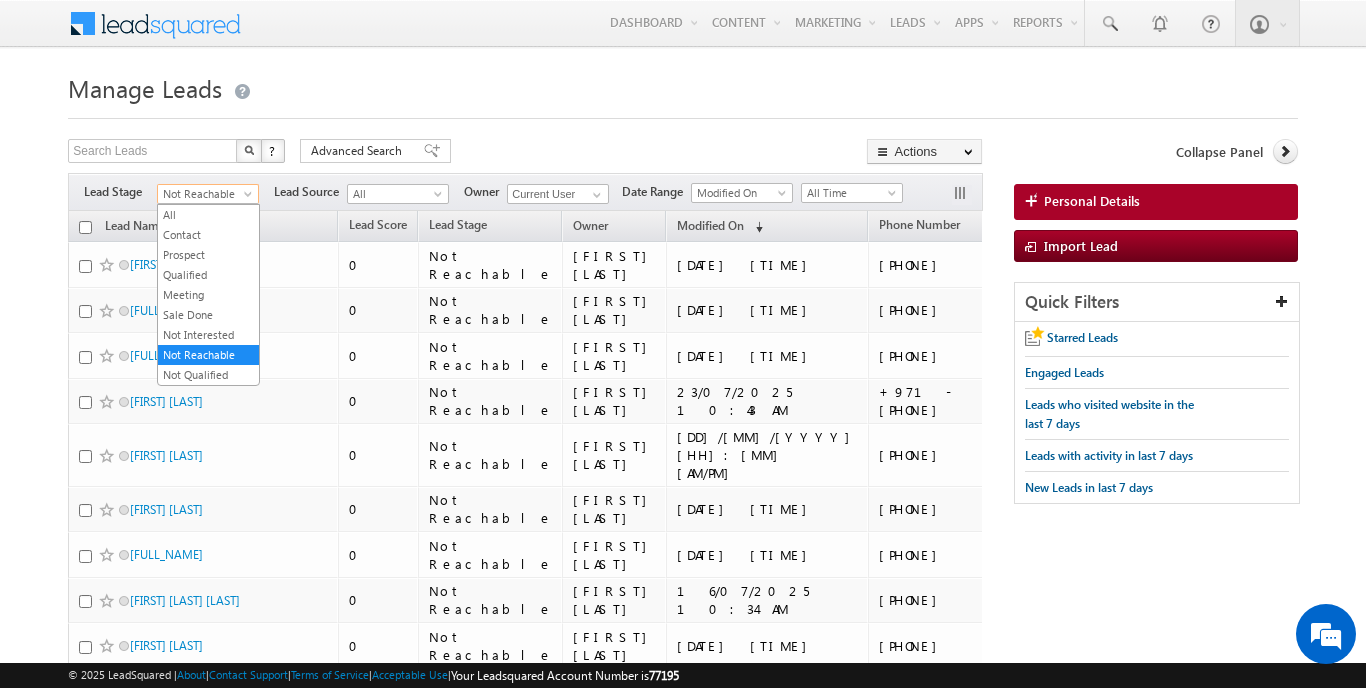 click at bounding box center [250, 198] 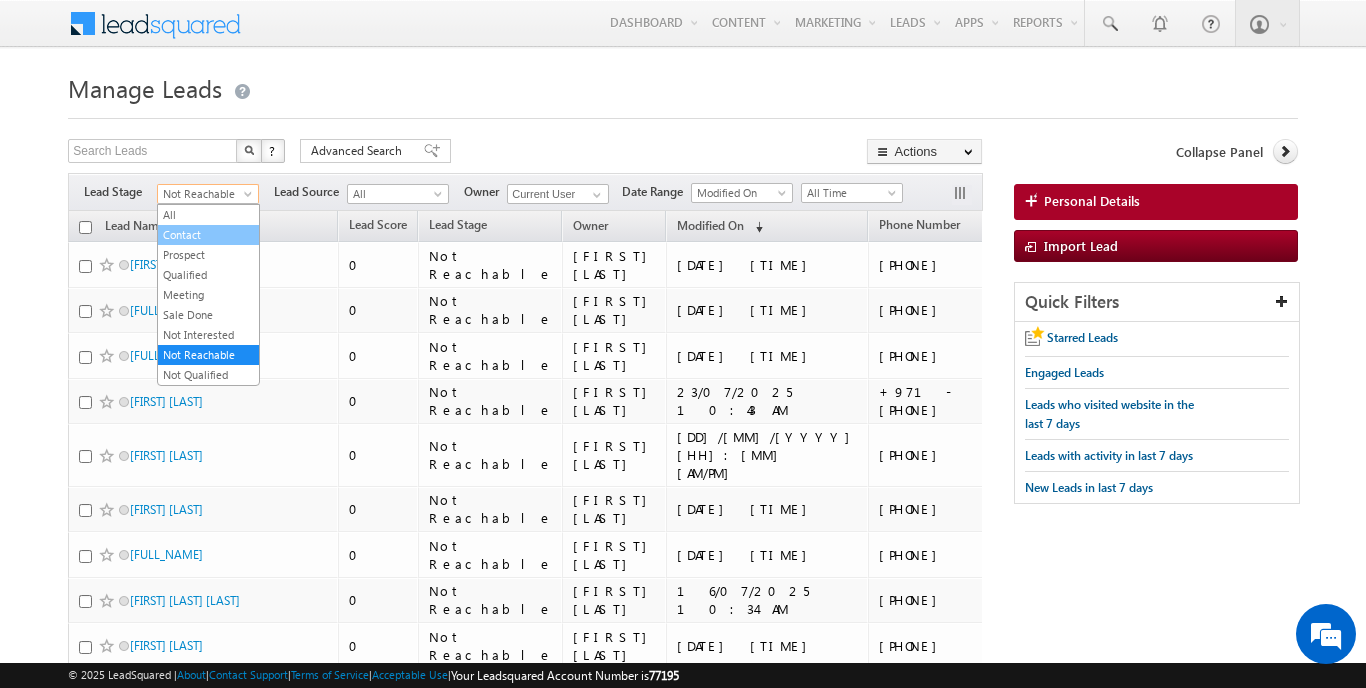 click on "Contact" at bounding box center (208, 235) 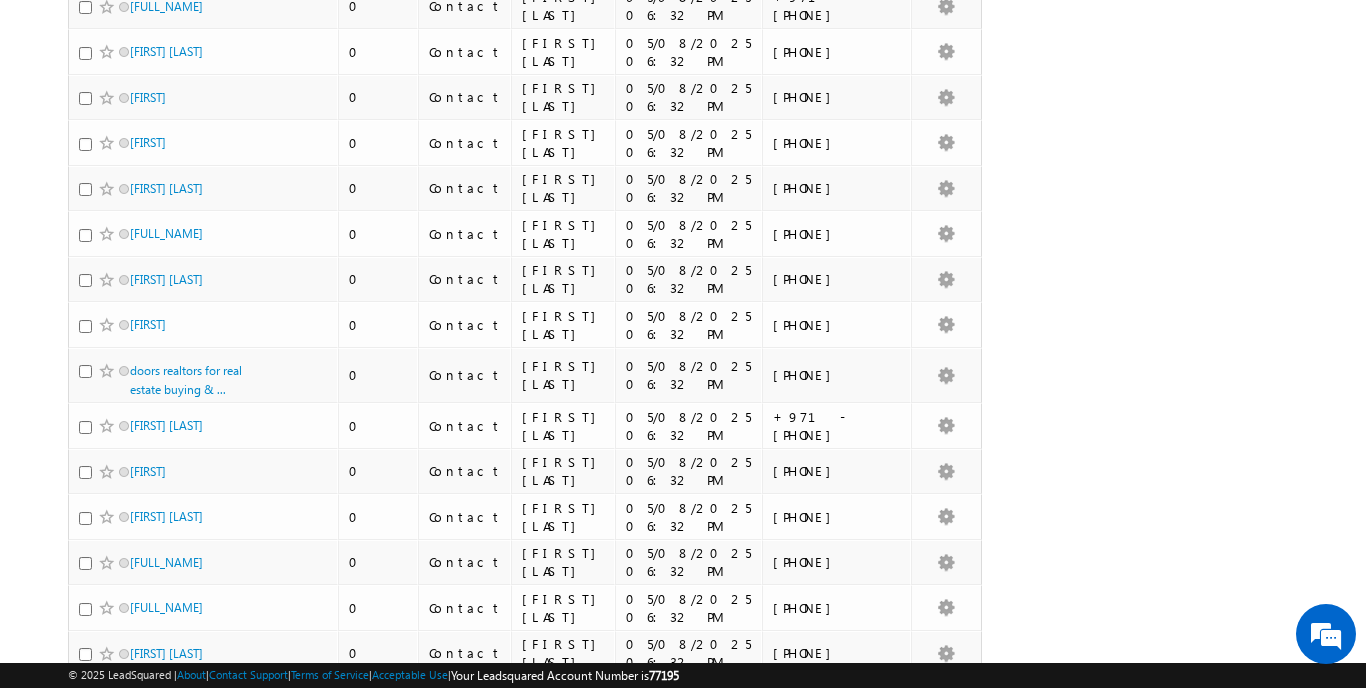 scroll, scrollTop: 4315, scrollLeft: 0, axis: vertical 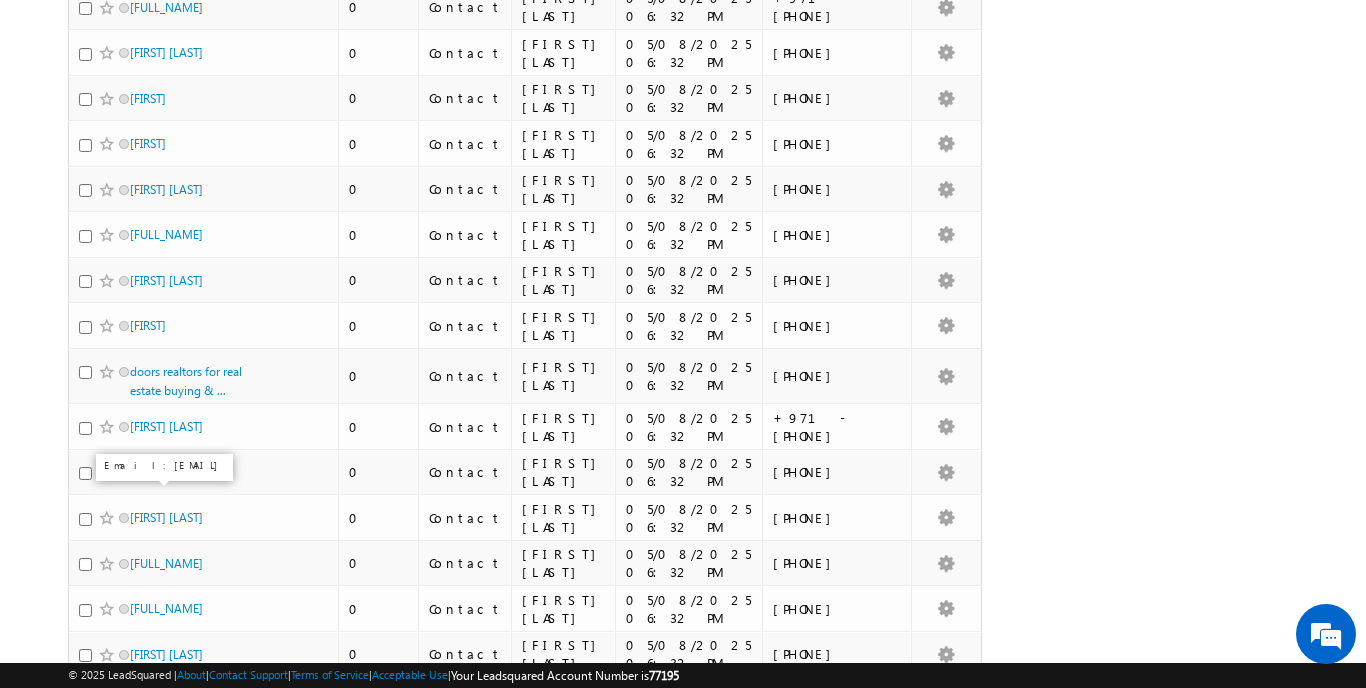 click on "[FIRST] [LAST] [LAST]" at bounding box center [166, 1018] 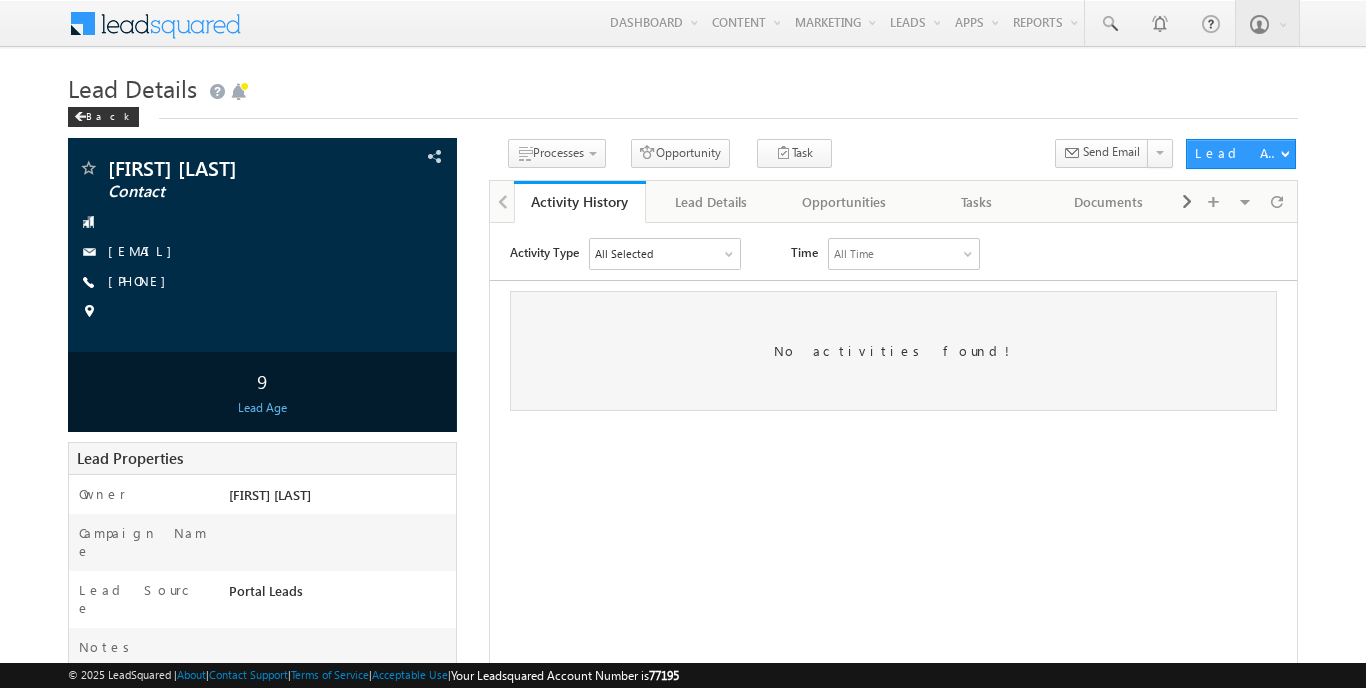 scroll, scrollTop: 0, scrollLeft: 0, axis: both 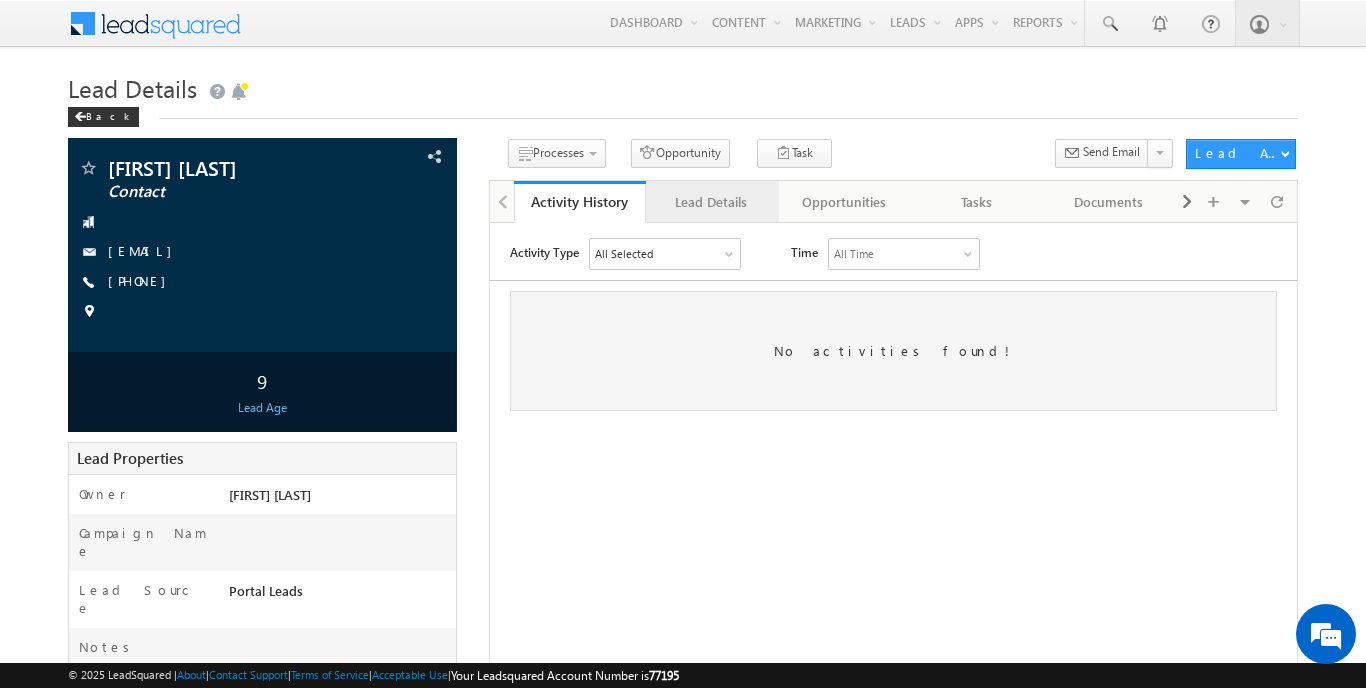 click on "Lead Details" at bounding box center [711, 202] 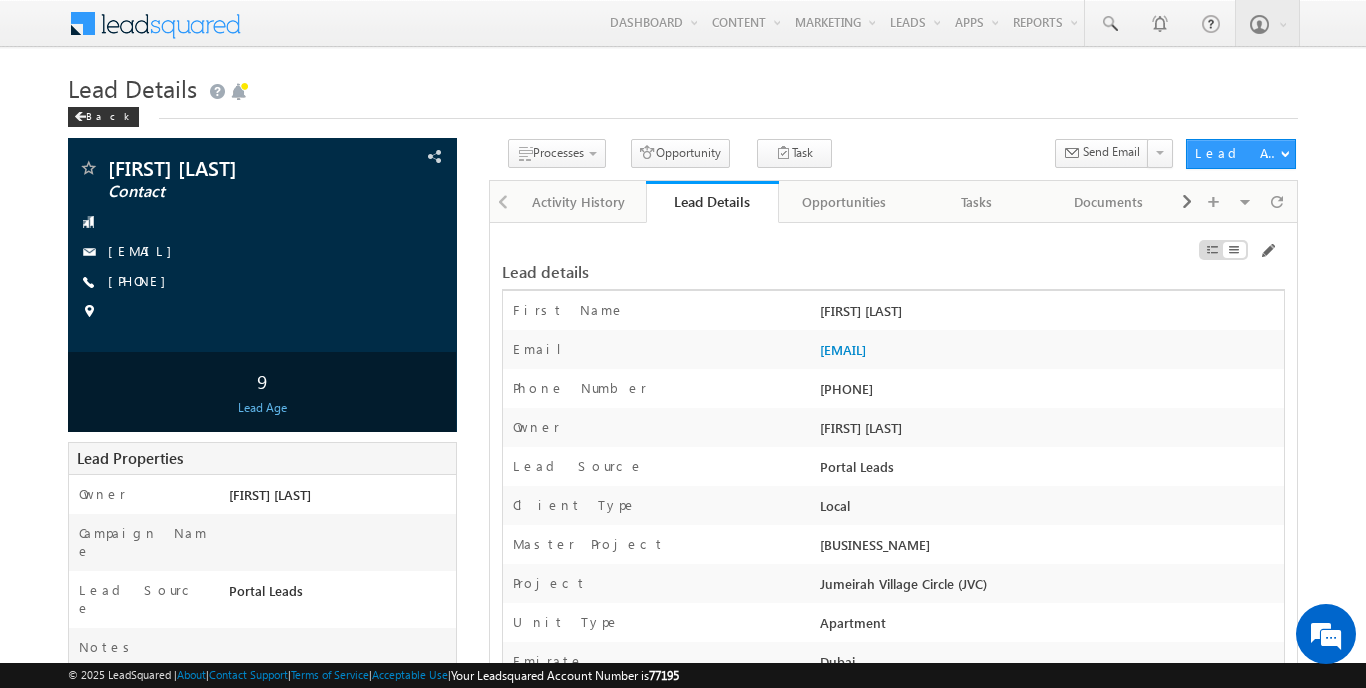 scroll, scrollTop: 0, scrollLeft: 0, axis: both 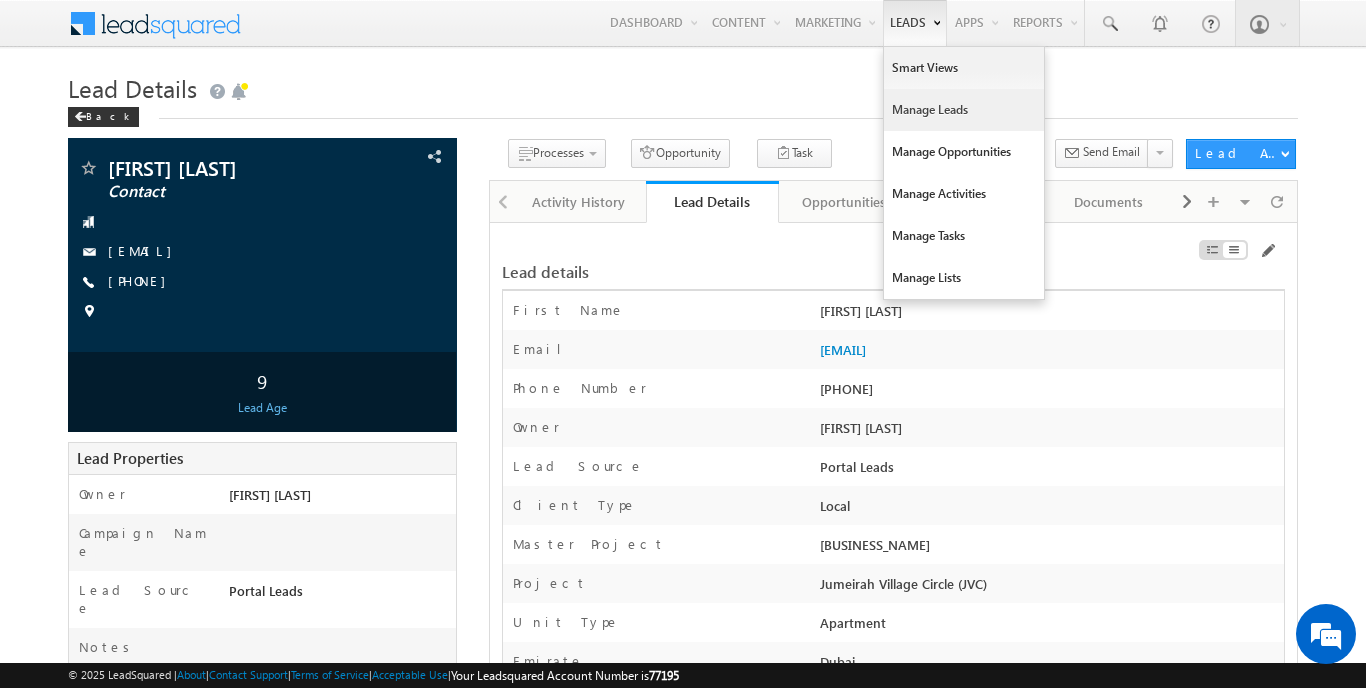 click on "Manage Leads" at bounding box center (964, 110) 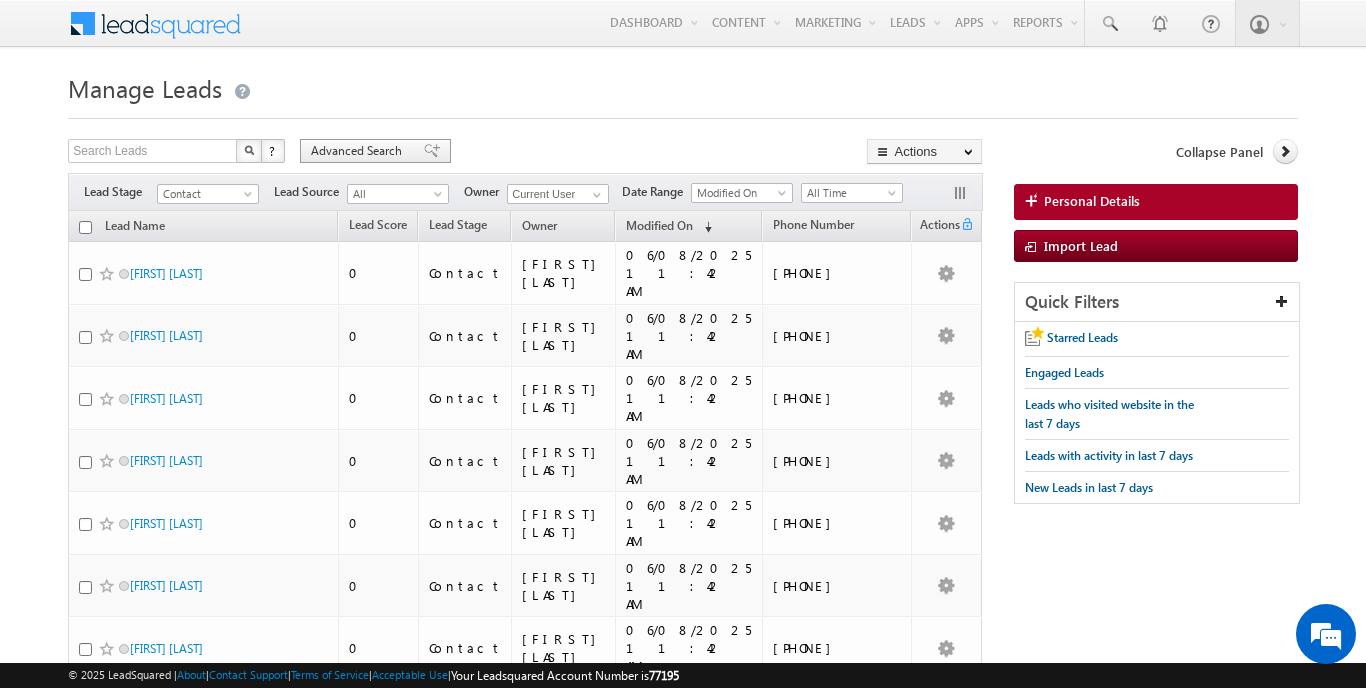 scroll, scrollTop: 0, scrollLeft: 0, axis: both 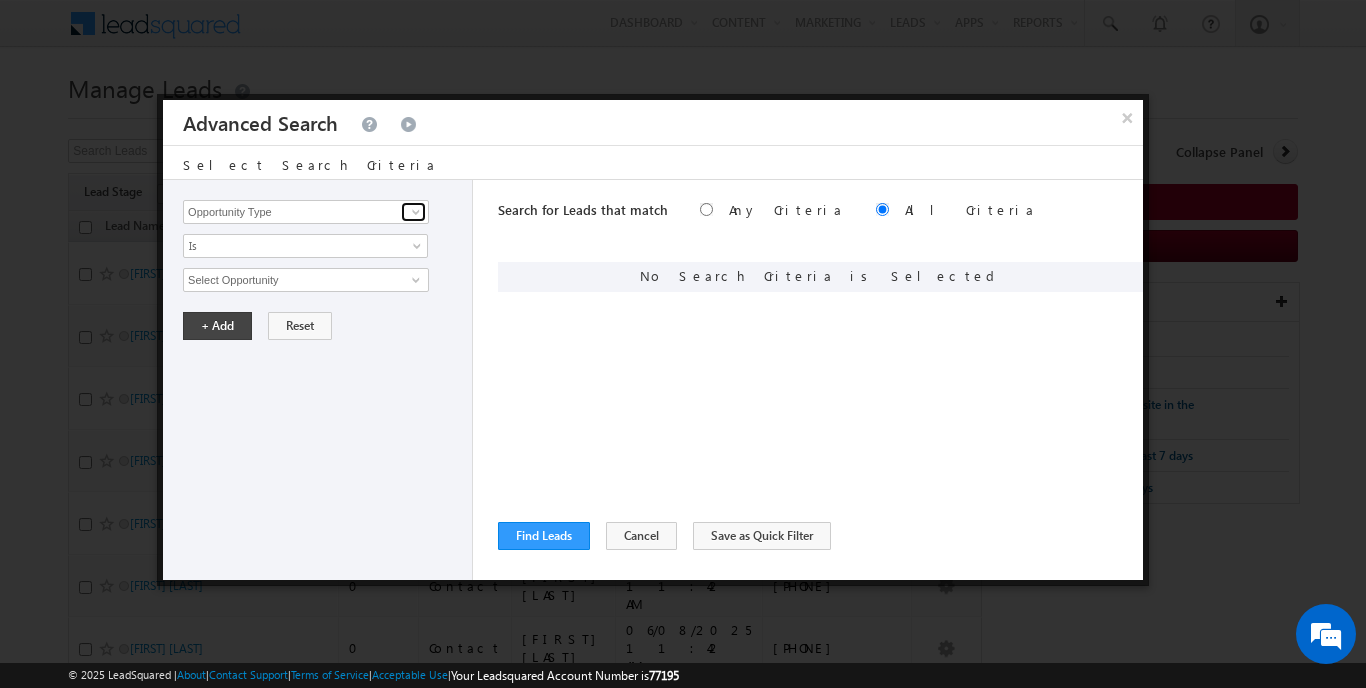 click at bounding box center [416, 212] 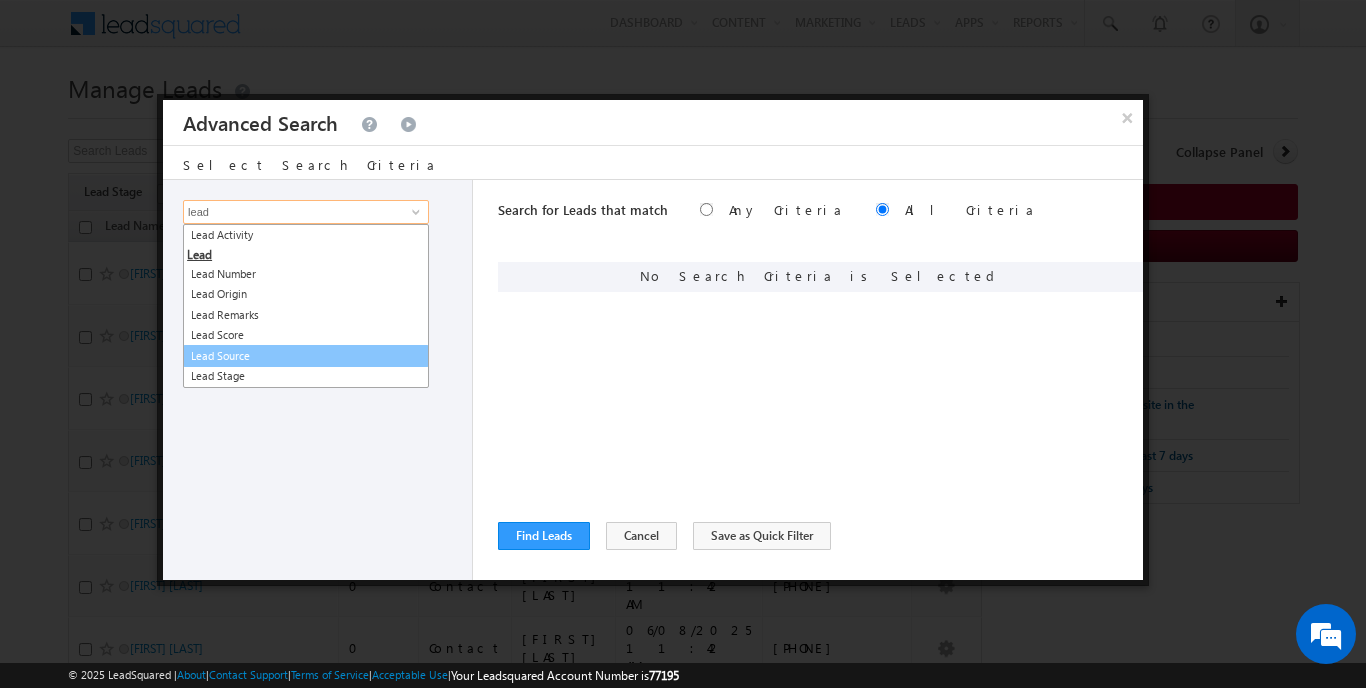 click on "Lead Source" at bounding box center [306, 356] 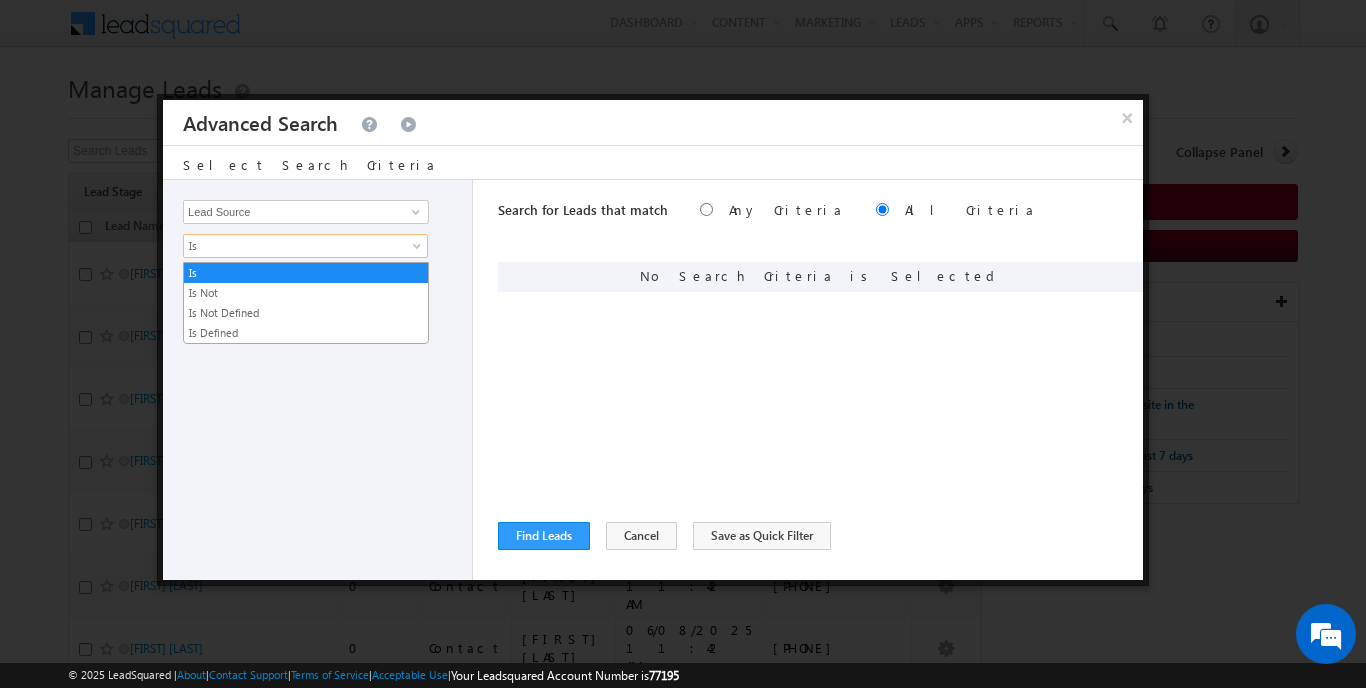 click on "Is" at bounding box center [292, 246] 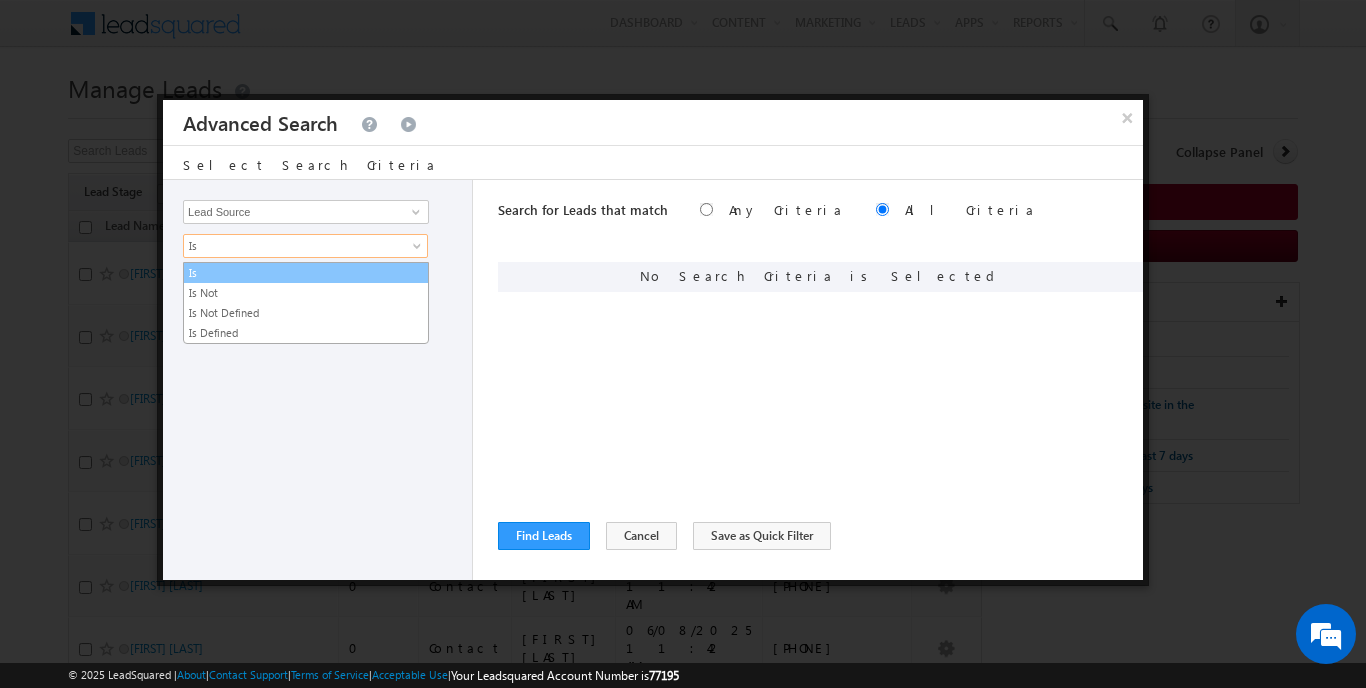 click on "Is" at bounding box center [306, 273] 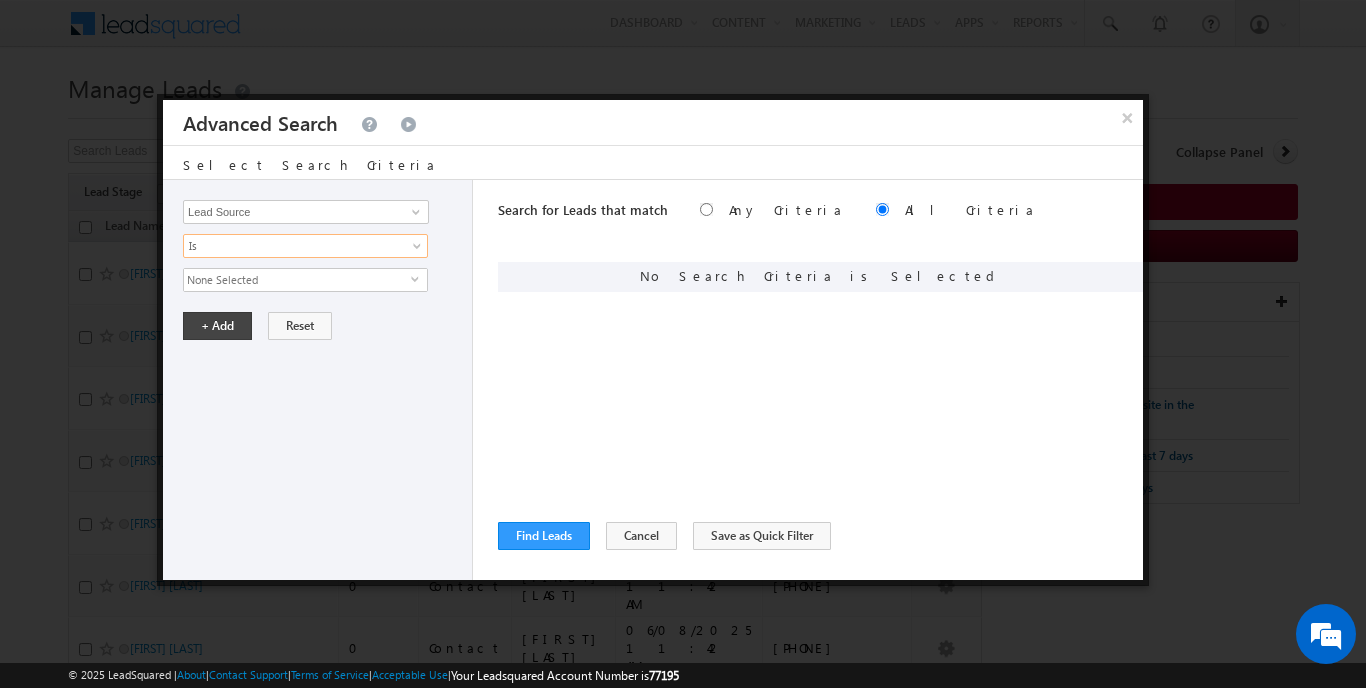 click on "None Selected" at bounding box center (297, 280) 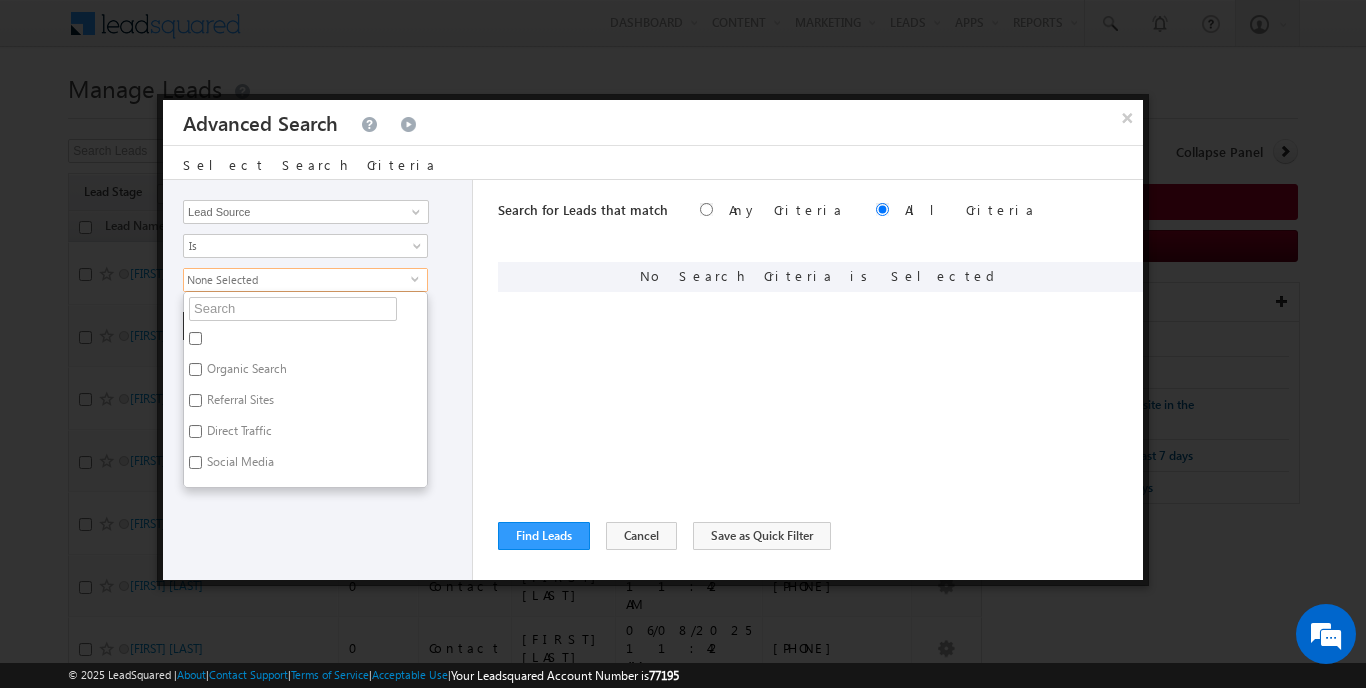 click on "Organic Search  Referral Sites  Direct Traffic  Social Media  Inbound Email  Inbound Phone call  Outbound Phone call  Pay per Click Ads  Dubai-Scl  UAE Scl  AbuDhabi-Scl  Sharjah-Scl  Town Square  Nad al Shiba  Mira - Mira Oasis  Meadows , Lakes , Springs  Meydan Plots  MJL  Motor City  Port De Lamer  Seventh Heaven  Victory Heights  JUMEIRAH HEIGHTS  Jumeirah Island  Jumeirah Park  JVC  JVT  Lakes  Lunaria  Marina Dubai  Arjan  Al Barari  City Walk  Damac Hills 2  Arabian Ranches  Bluewaters  Damac Hills 1  Business Bay  Dubai Creek  Damac Bay  Athlon by AlDar  Nad Al Sheba-Berkeley Palace  Cavalli Casa  Dubai South  DUBAI HILLS  JBR  Al Furjan  Emaar BeachFront  Emaar South  Jumeirah Golf Estates  Greens  DOWNTOWN DUBAI  Damac Lagoon  Jumeirah Bay  Dorchester Collection  Fairway Villas - Dubai South  Ixora Dubai Festival City  Bu Kadra Plots  Burj Binghatti Jacob & Co Residences  Portal Leads  DCLR  Madinat Hind 2,3,4 Plots  Sobha  the S tower  Burj Crown  Burj Royale  Casa Canal  Deira Island  Expo City" at bounding box center (305, 389) 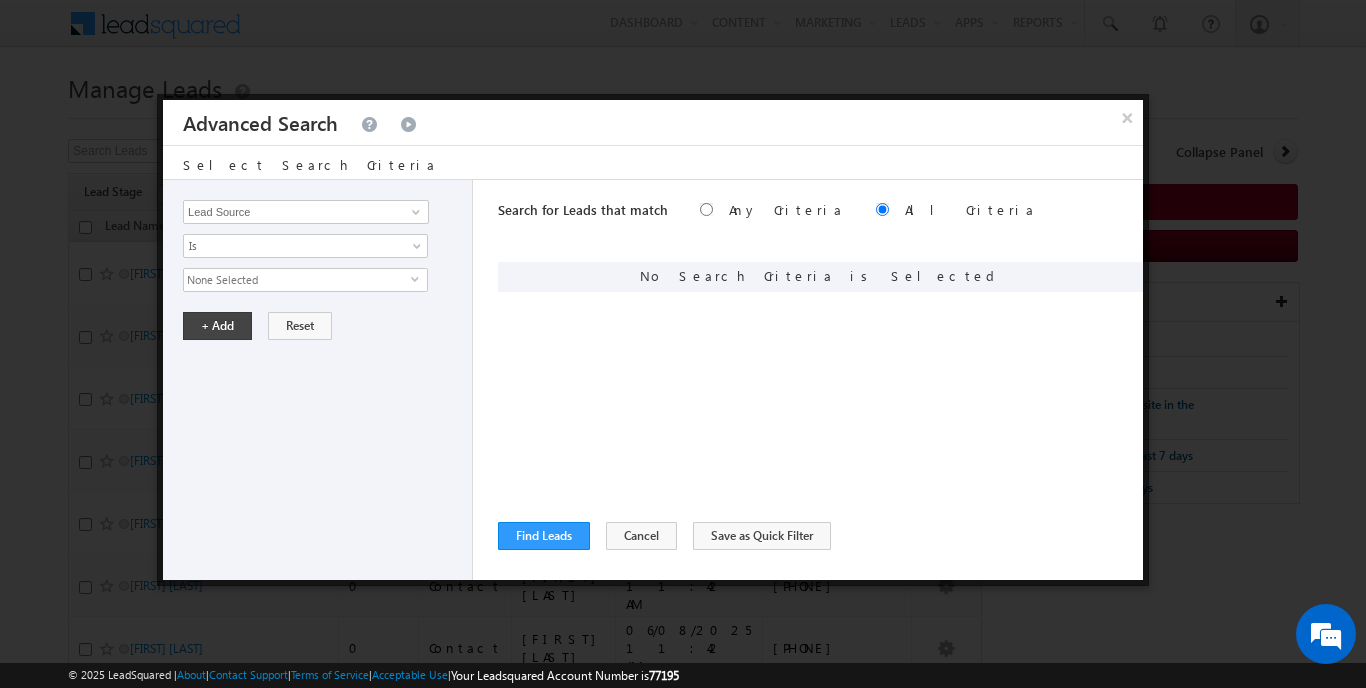 click on "None Selected" at bounding box center (297, 280) 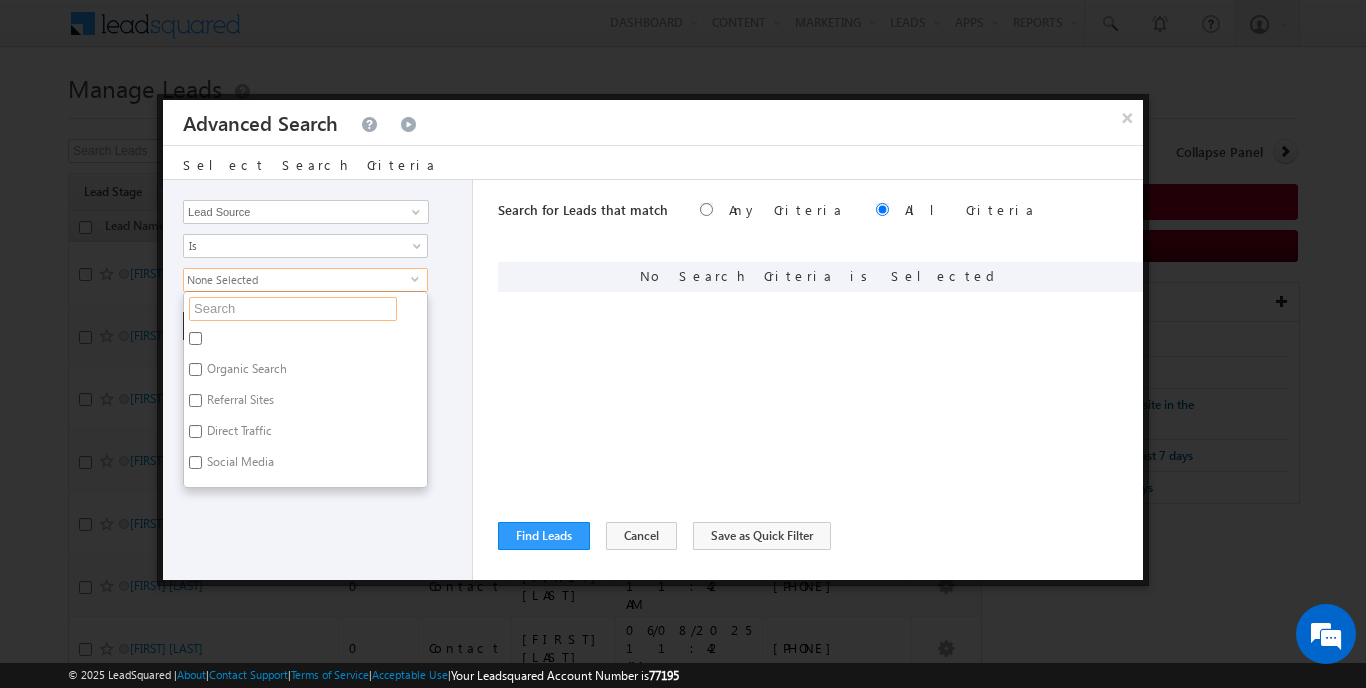 click at bounding box center (293, 309) 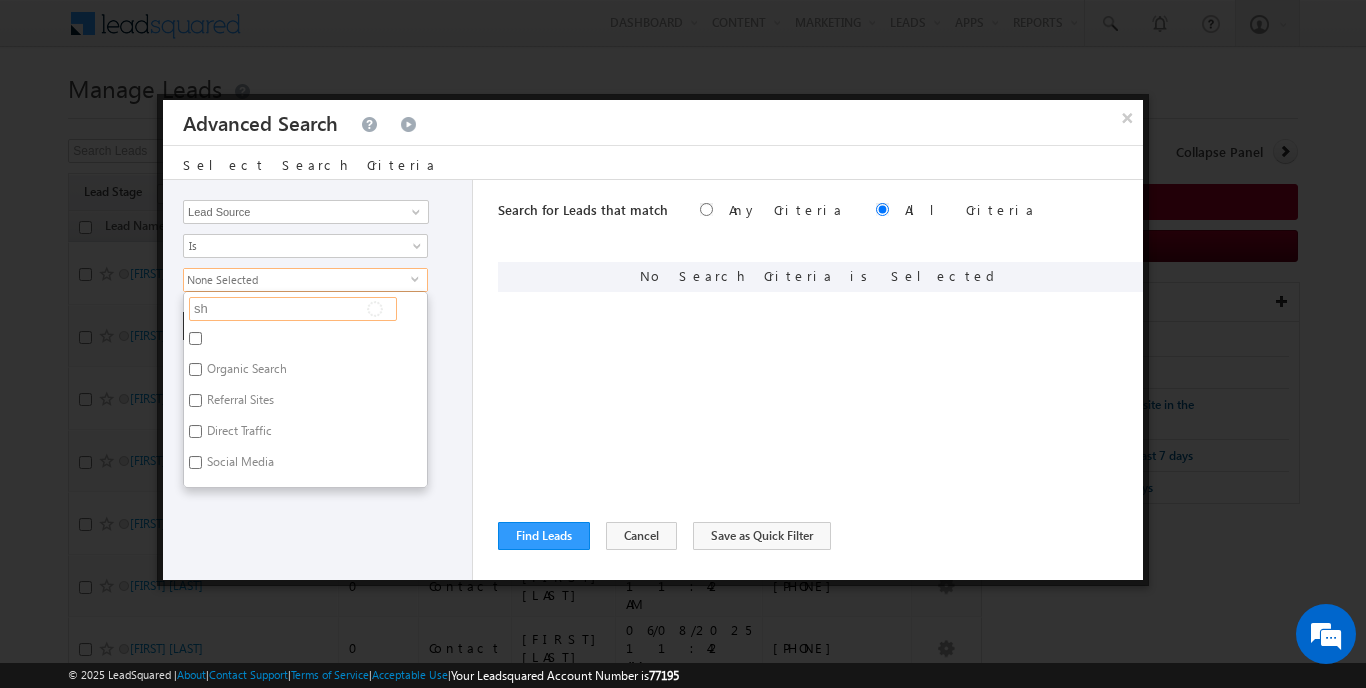 type on "sha" 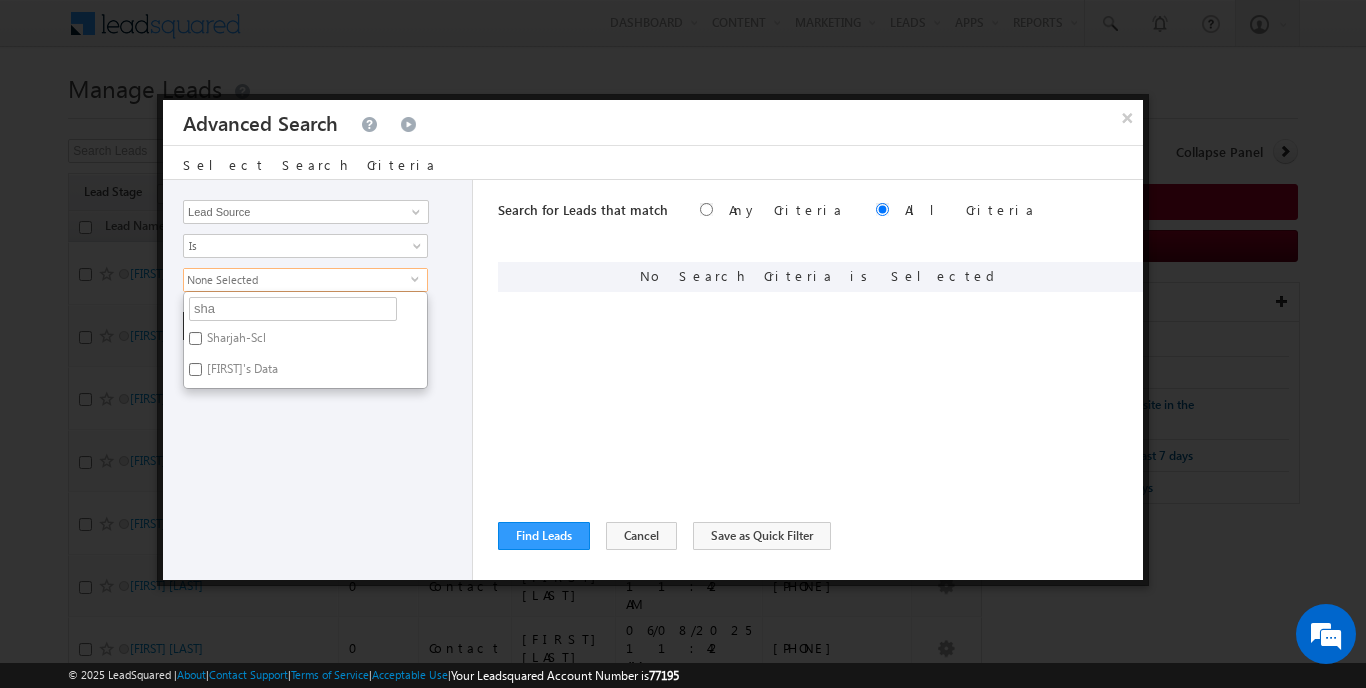 click on "Sharjah-Scl" at bounding box center [195, 338] 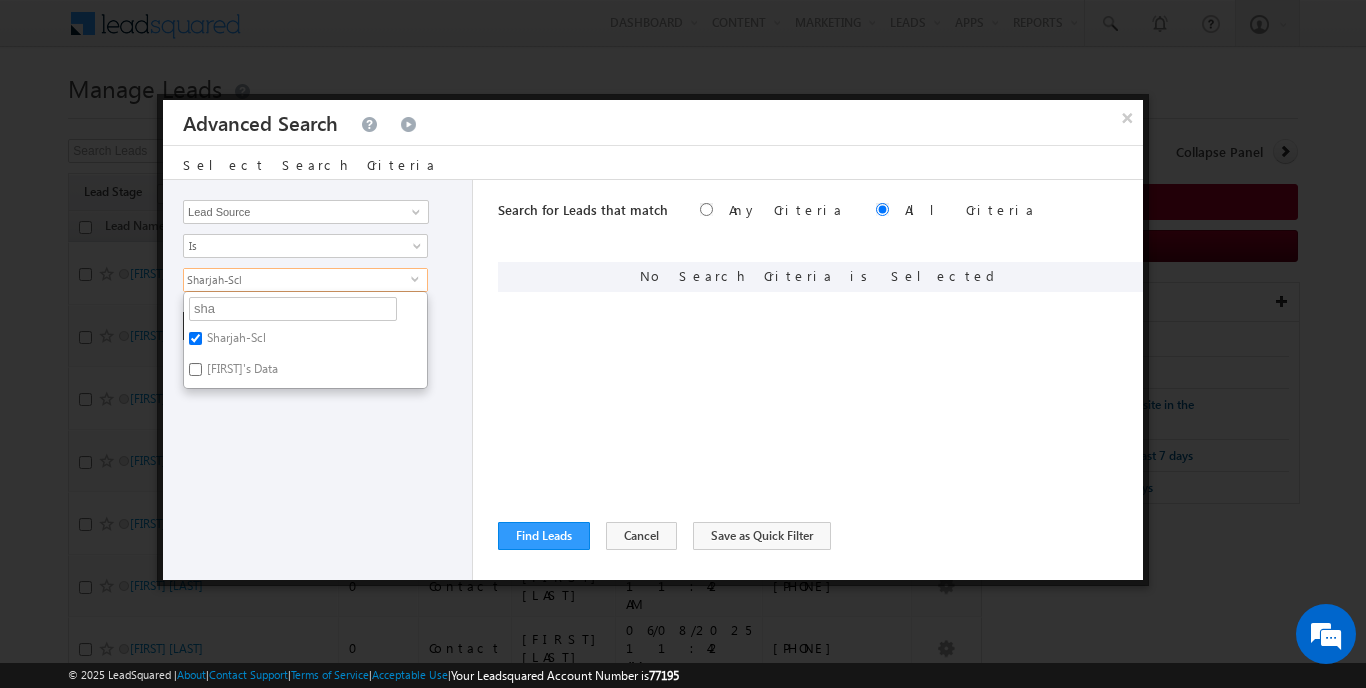 click on "Opportunity Type Lead Activity Task Sales Group  Prospect Id Address 1 Address 2 AML - File Booking Form - File Budget Building Name Buyer Persona Campaign Name Caste City Client Type Company Contact Stage Conversion Referrer URL Country Created By Id Created On Current Opt In Status Customer Type Developer DNCR Status Do Not Call Do Not Email Do Not SMS Do Not Track Do you want to invest in dubai Email Emirate Emirates ID - File Engagement Score Father Name First Name Focus Project Form Name Grade Job Title Last Activity Last Activity Date Last Name Last Opt In Email Sent Date Latitude Lead Number Lead Origin Lead Remarks Lead Score Lead Source Lead Stage Longitude Master Project meet your team Date Meeting Done Date  Meeting Location Mobile Number Modified By Id Modified On Nationality Not Picked counter Notes Opt In Date Opt In Details Order Value Owner Passport - File Phone Number Plot Area Possession Procedure Name Project Project Name Project Suggested Qualify follow up" at bounding box center (318, 380) 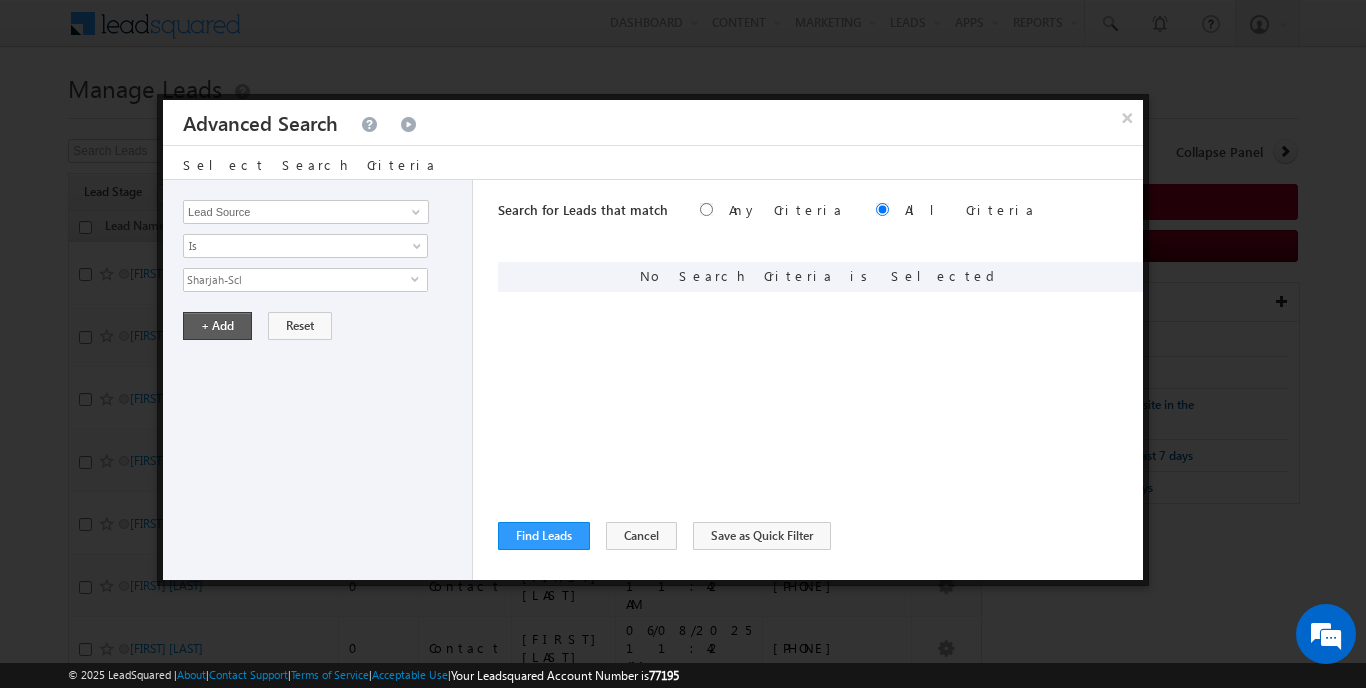 click on "+ Add" at bounding box center (217, 326) 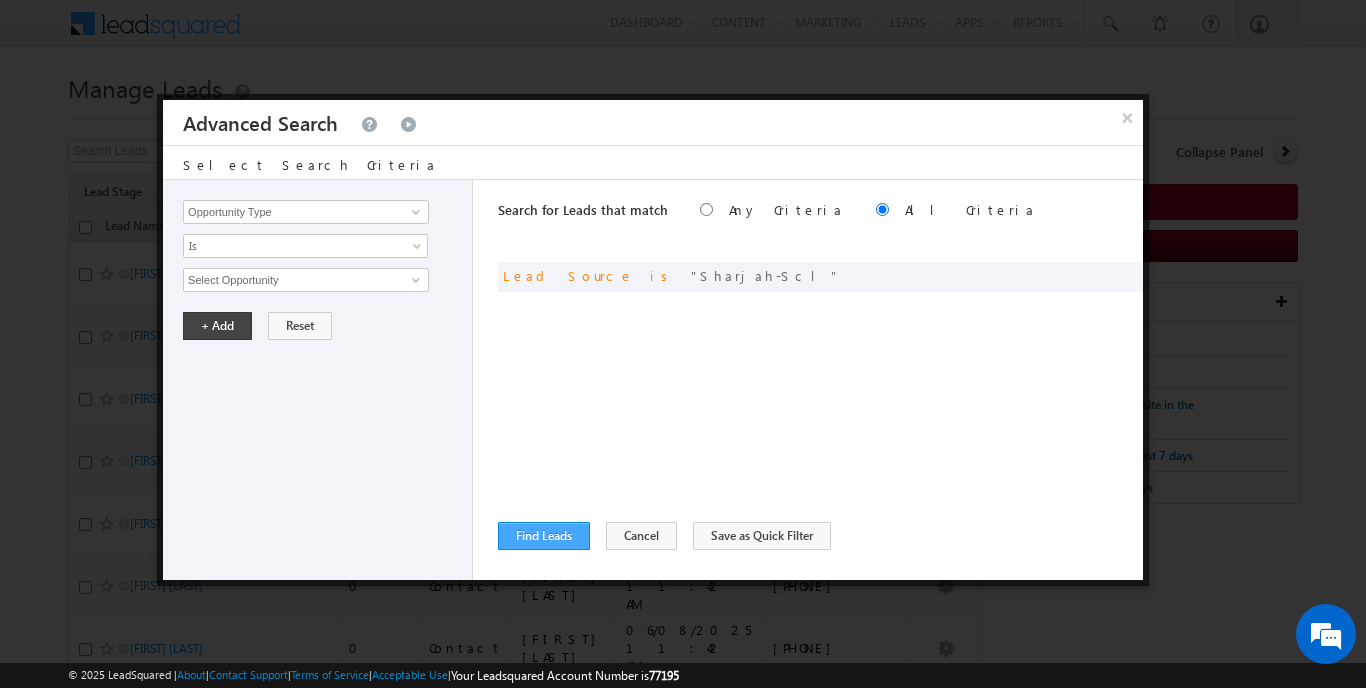 click on "Find Leads" at bounding box center (544, 536) 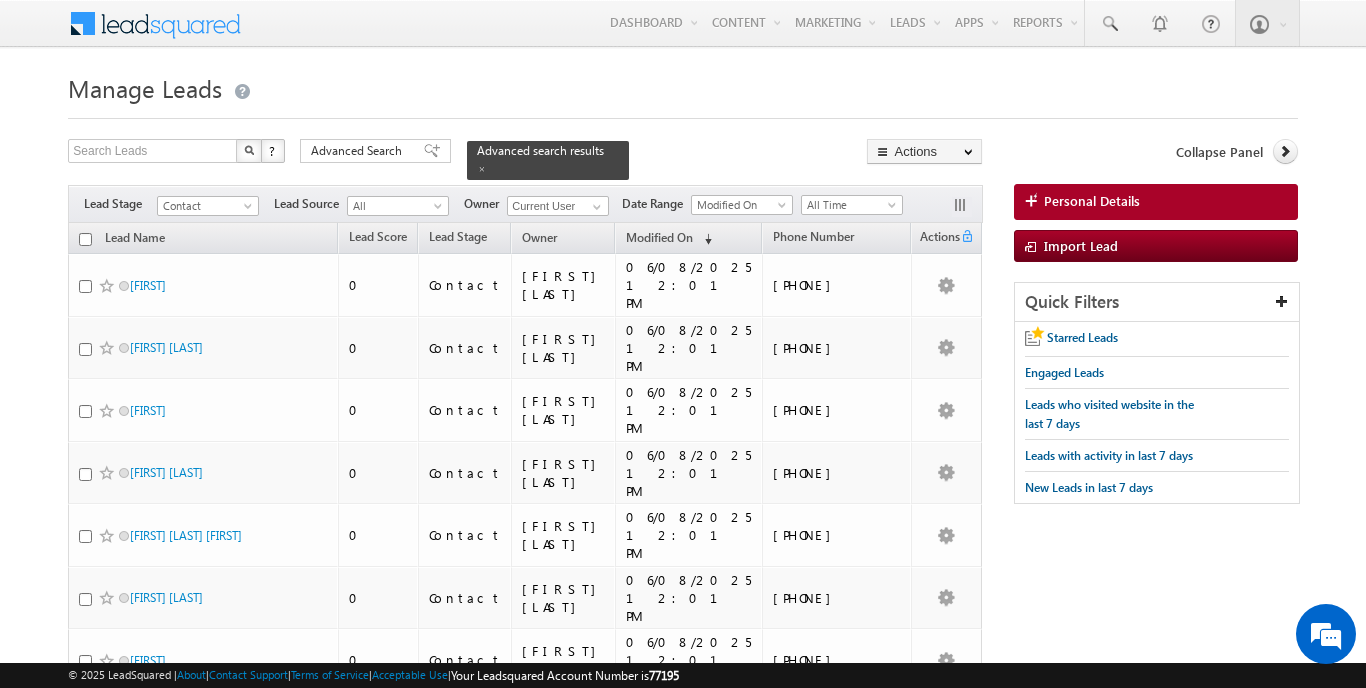 scroll, scrollTop: 0, scrollLeft: 0, axis: both 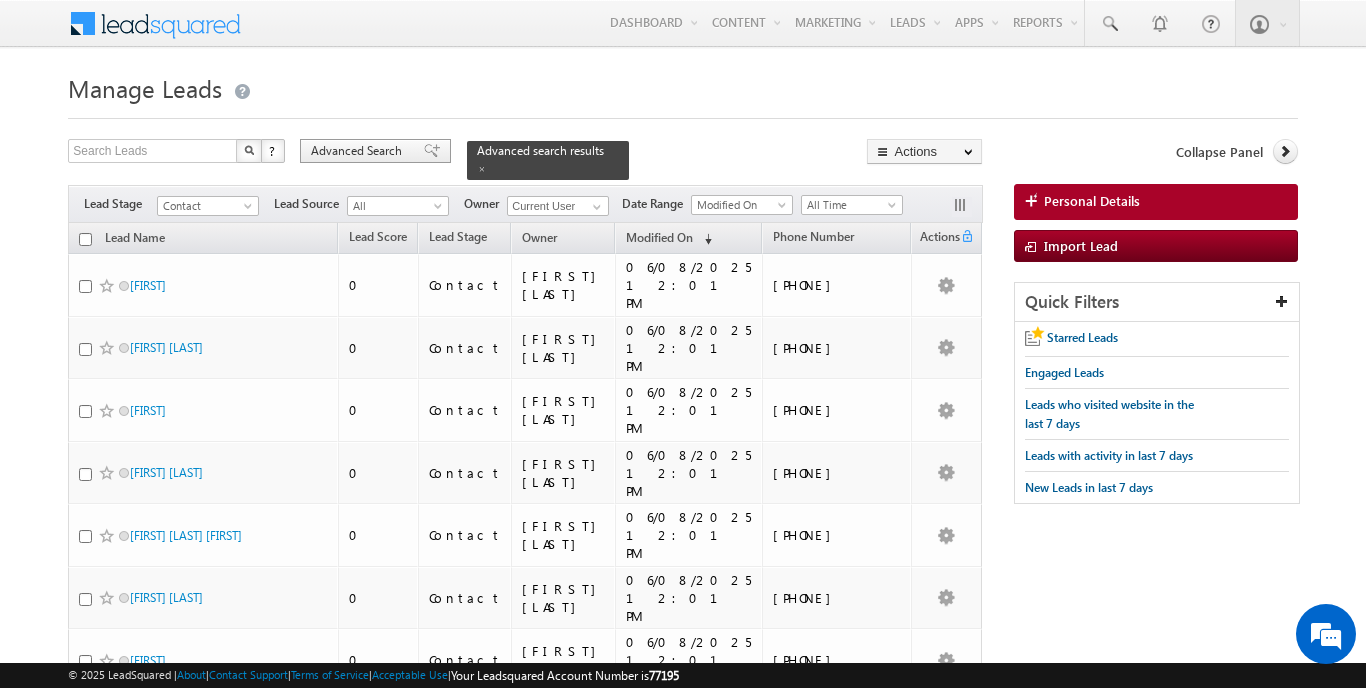 click on "Advanced Search" at bounding box center [359, 151] 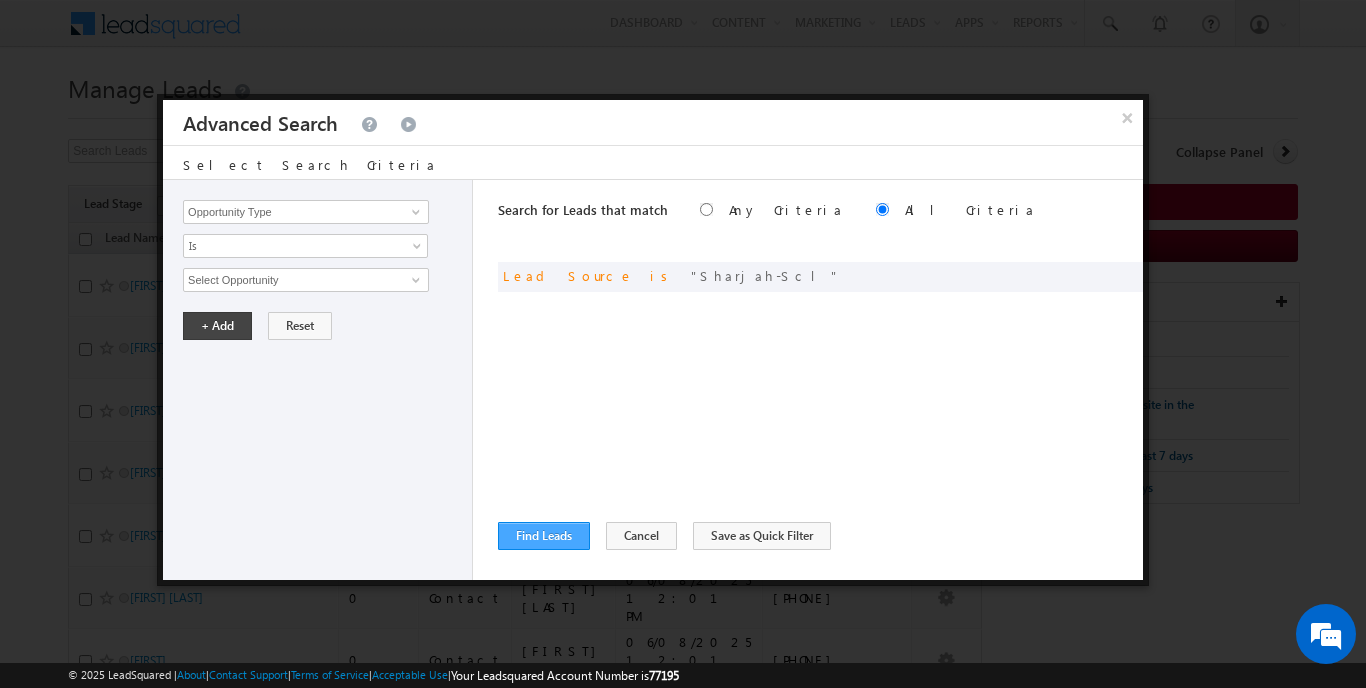 click on "Find Leads" at bounding box center [544, 536] 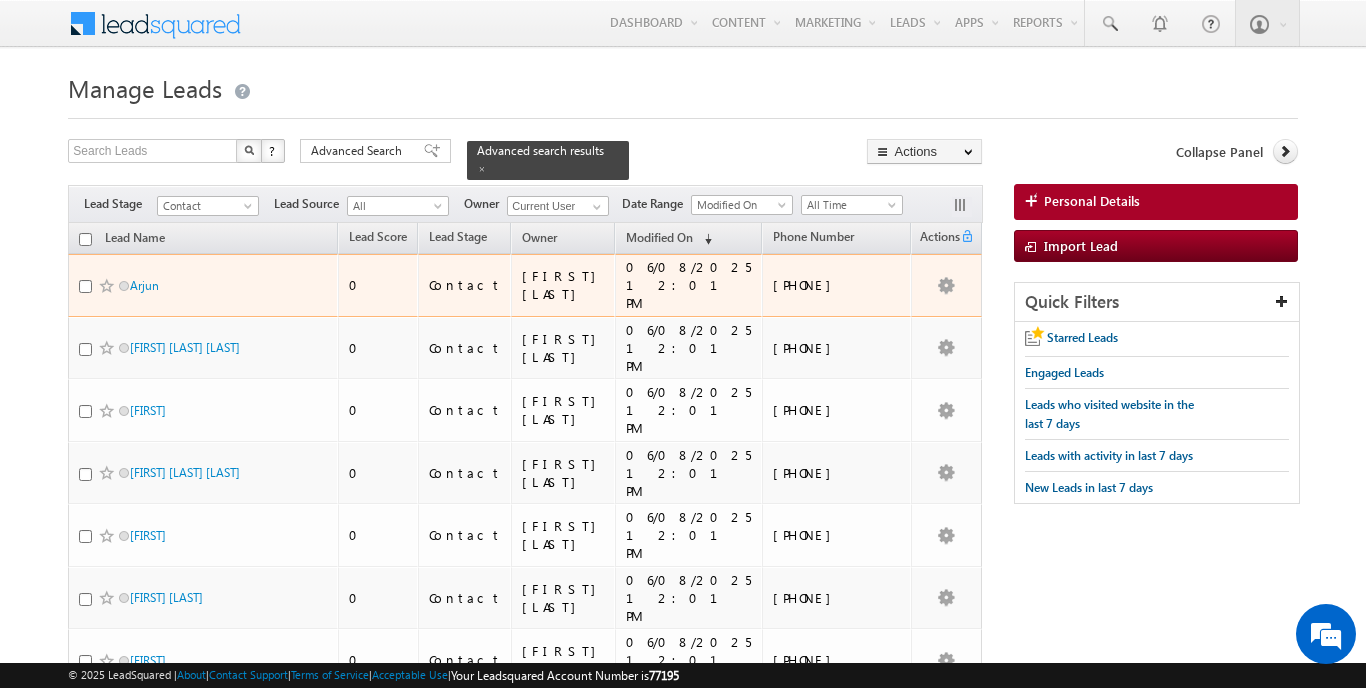 scroll, scrollTop: 0, scrollLeft: 0, axis: both 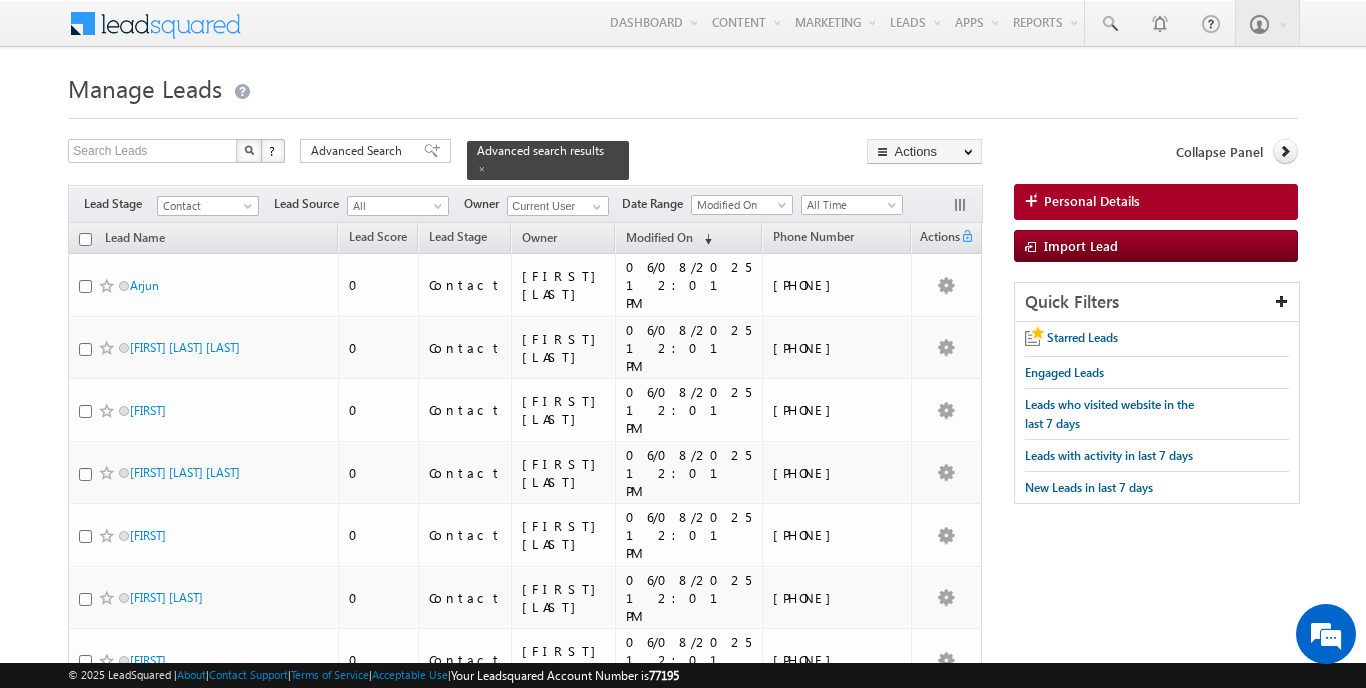click on "Lead Name" at bounding box center [203, 238] 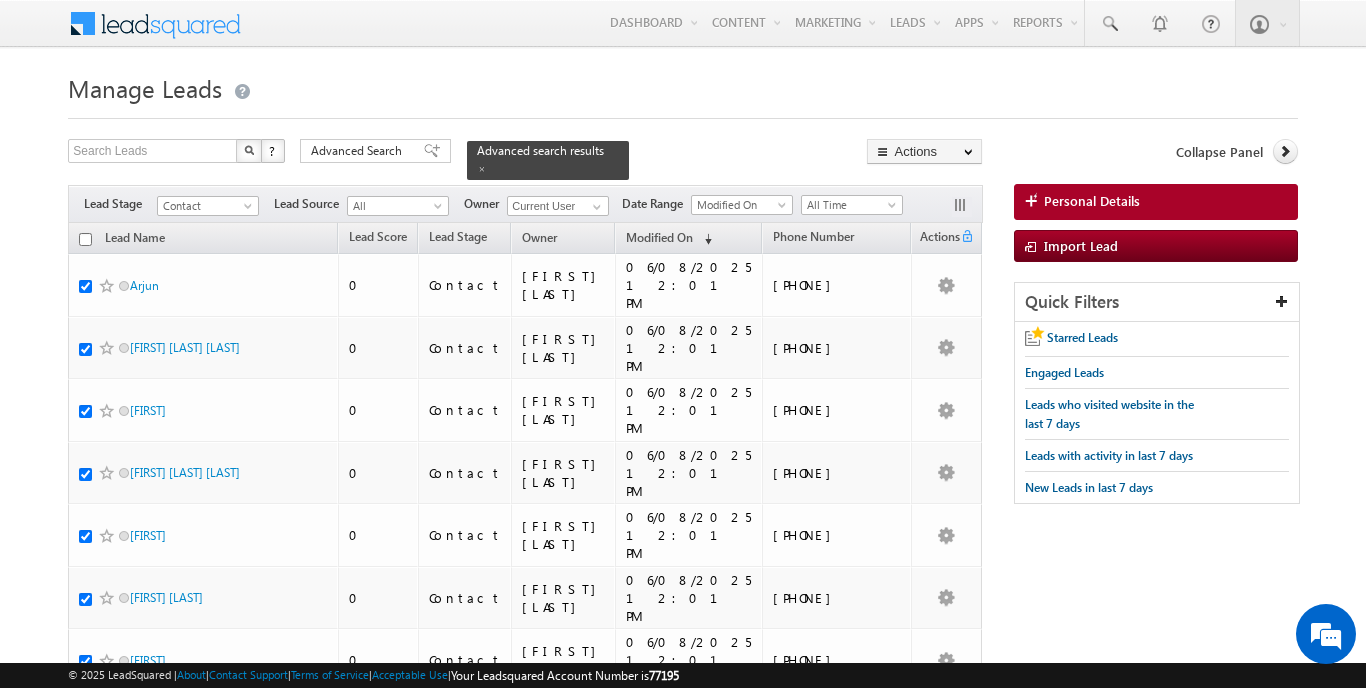 checkbox on "true" 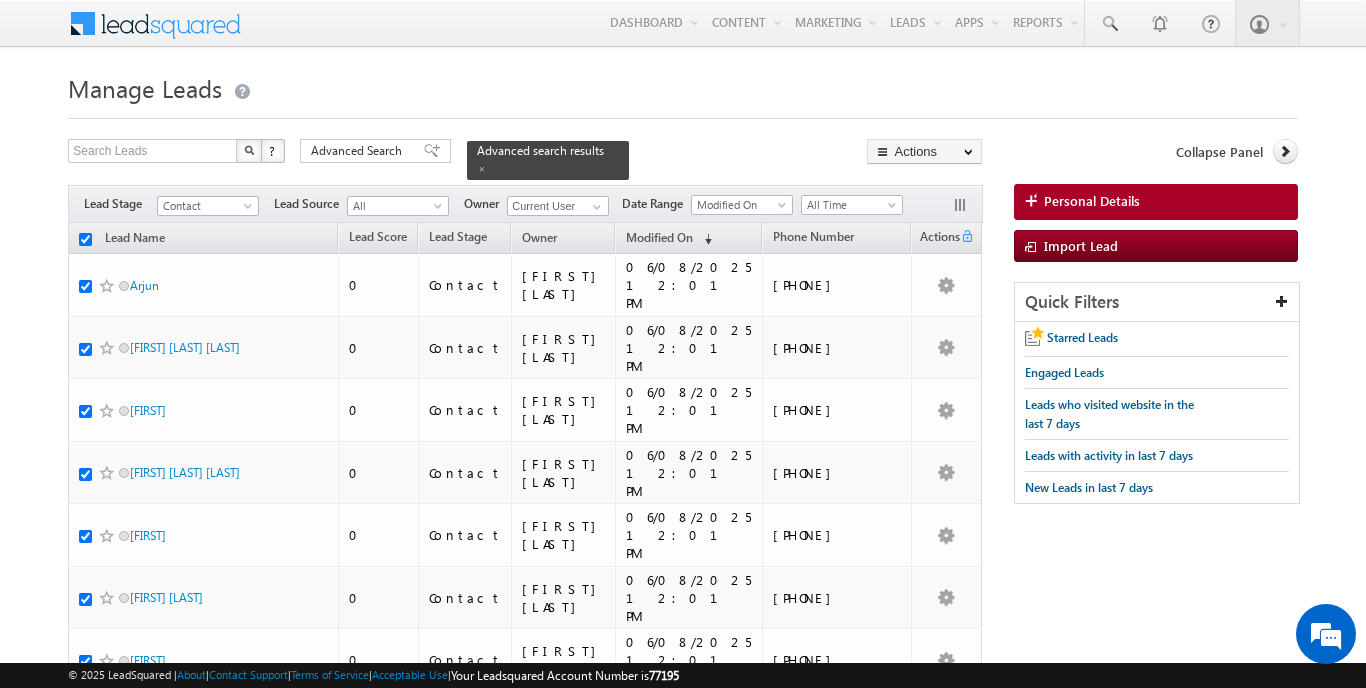 checkbox on "true" 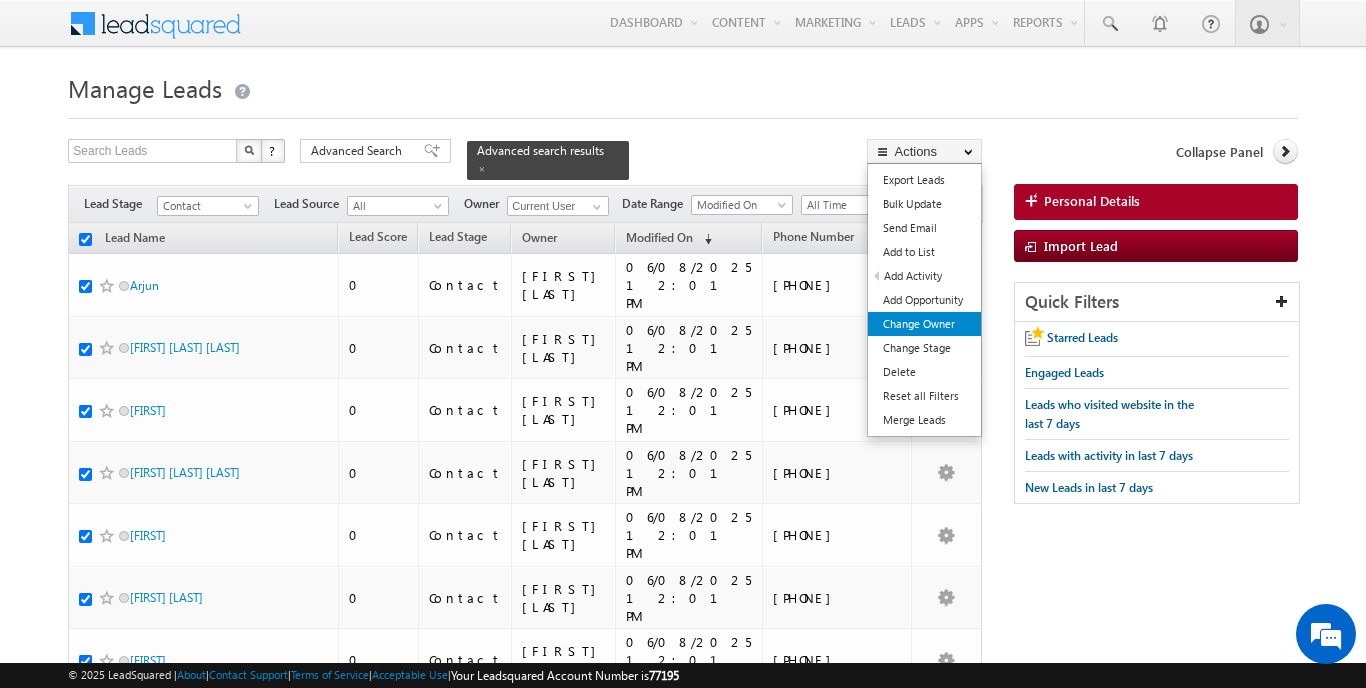 click on "Change Owner" at bounding box center [924, 324] 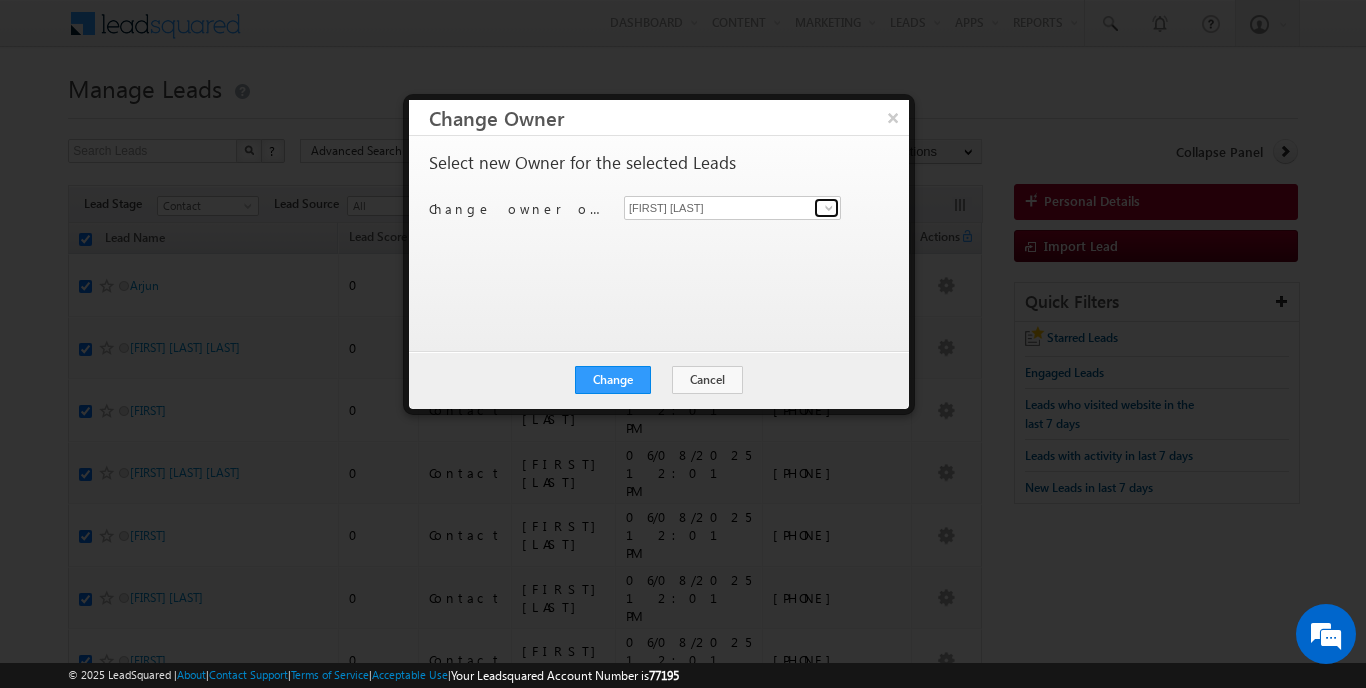 click at bounding box center [829, 208] 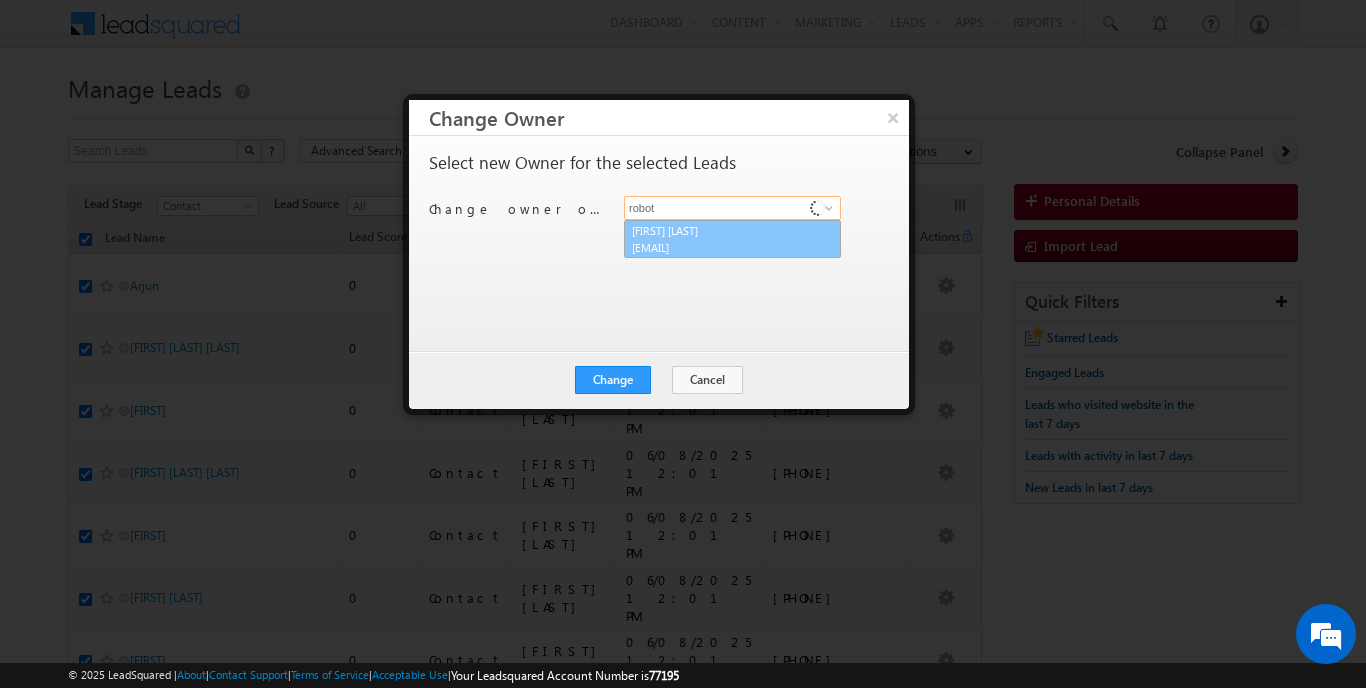 drag, startPoint x: 828, startPoint y: 208, endPoint x: 748, endPoint y: 242, distance: 86.925255 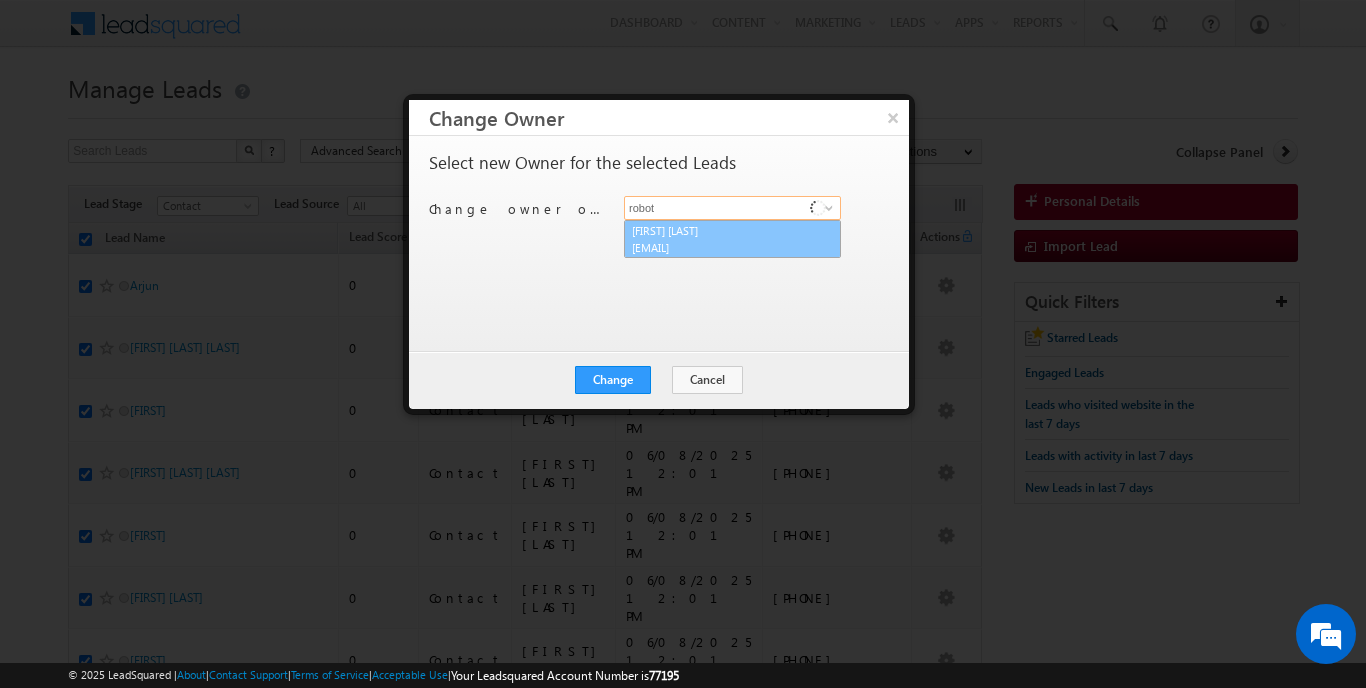 click on "[EMAIL]" at bounding box center [722, 247] 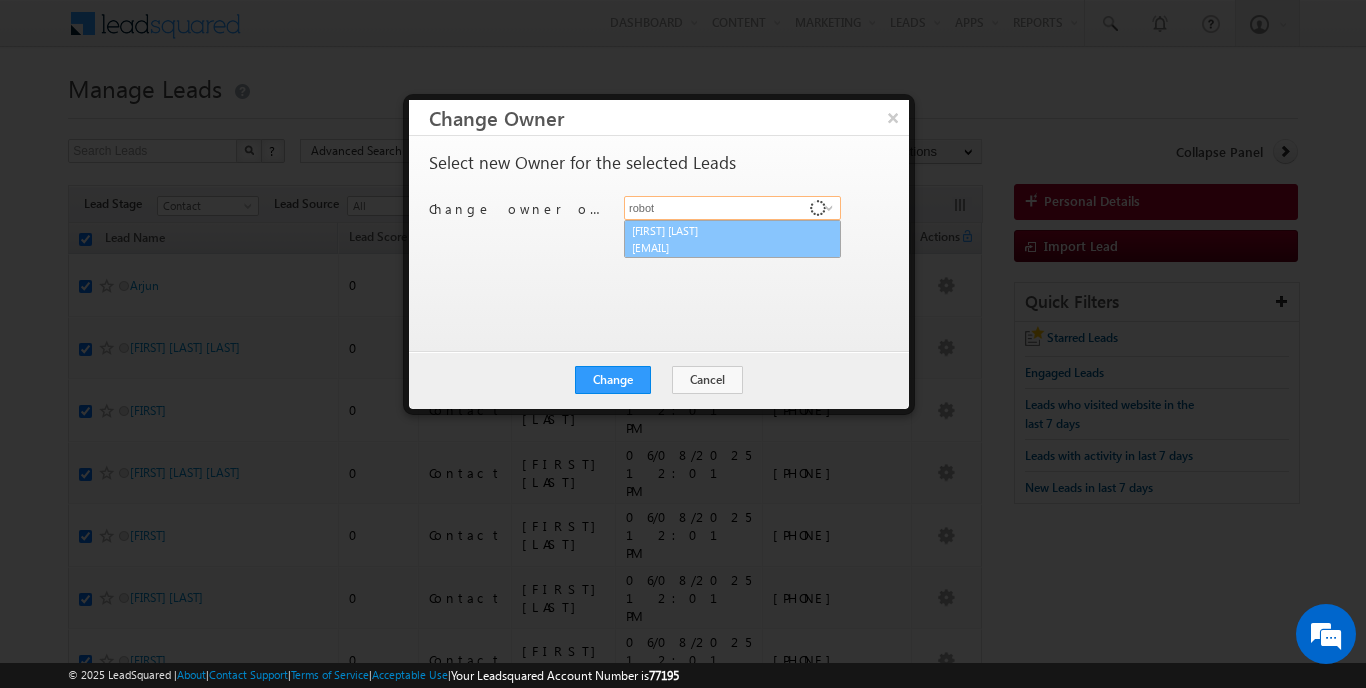 type on "[FIRST] [LAST]" 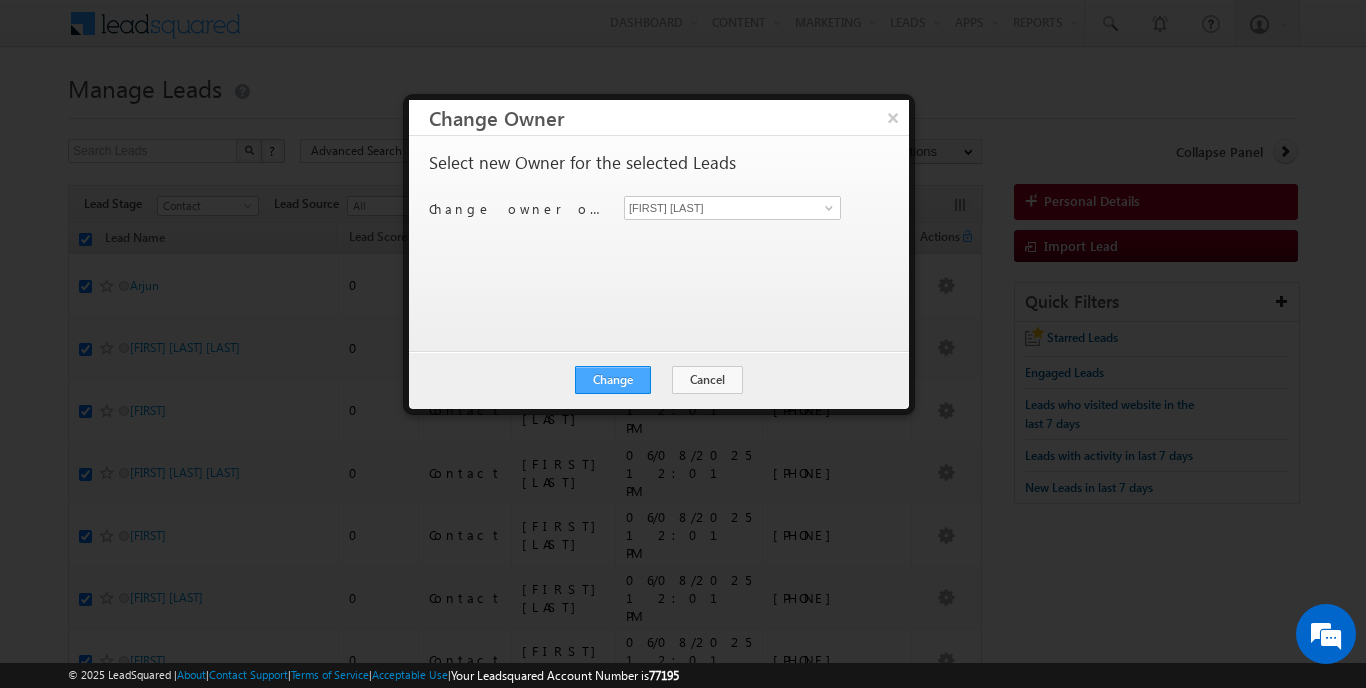 click on "Change" at bounding box center [613, 380] 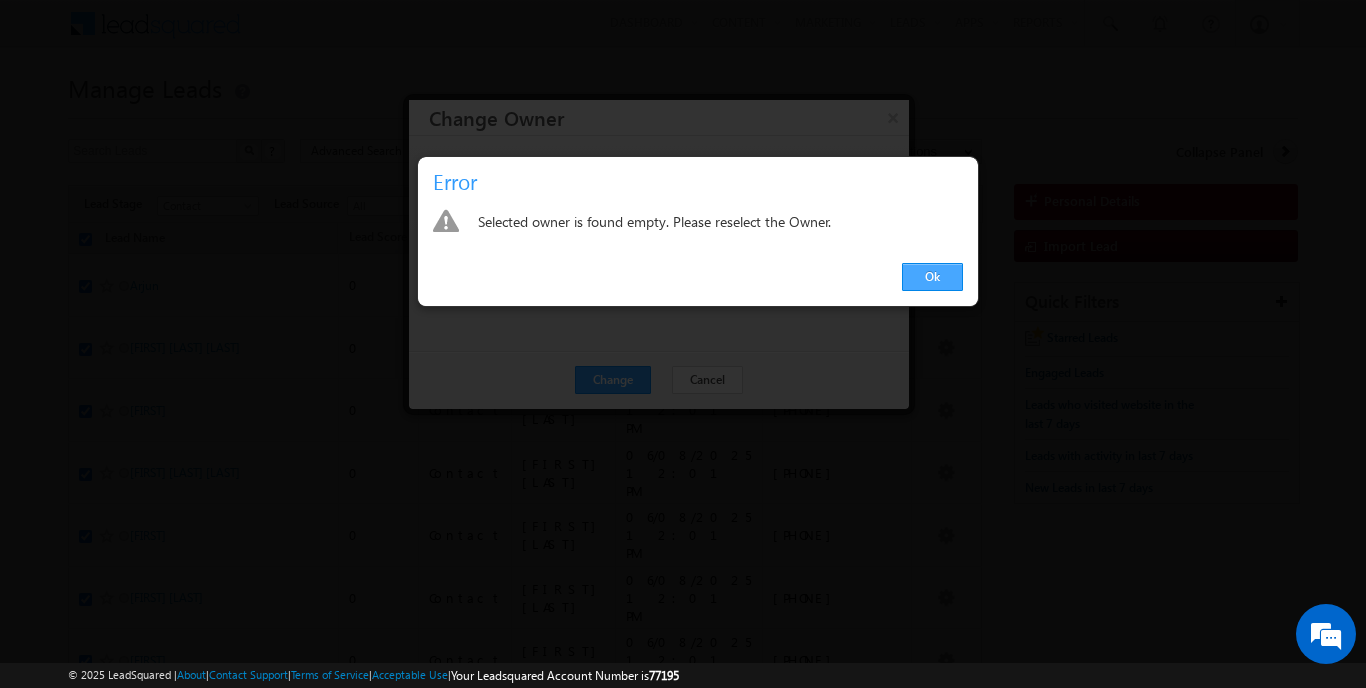 click on "Ok" at bounding box center [932, 277] 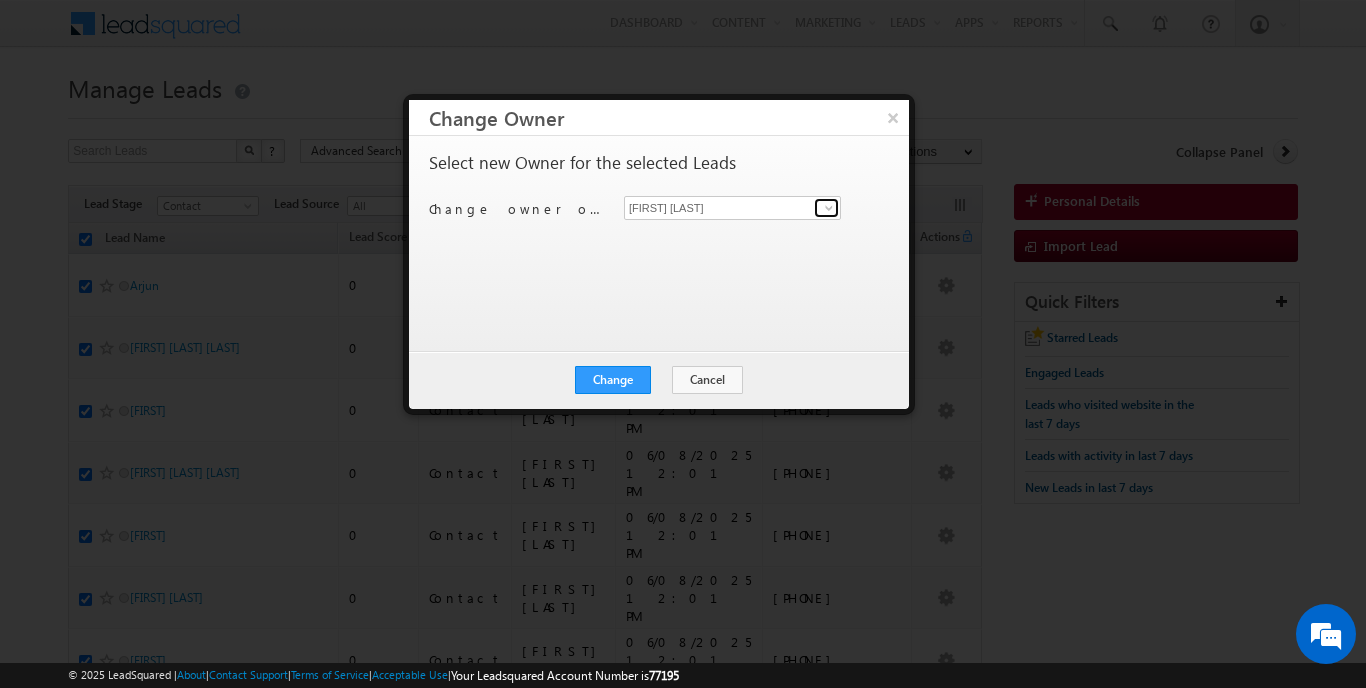 click at bounding box center (829, 208) 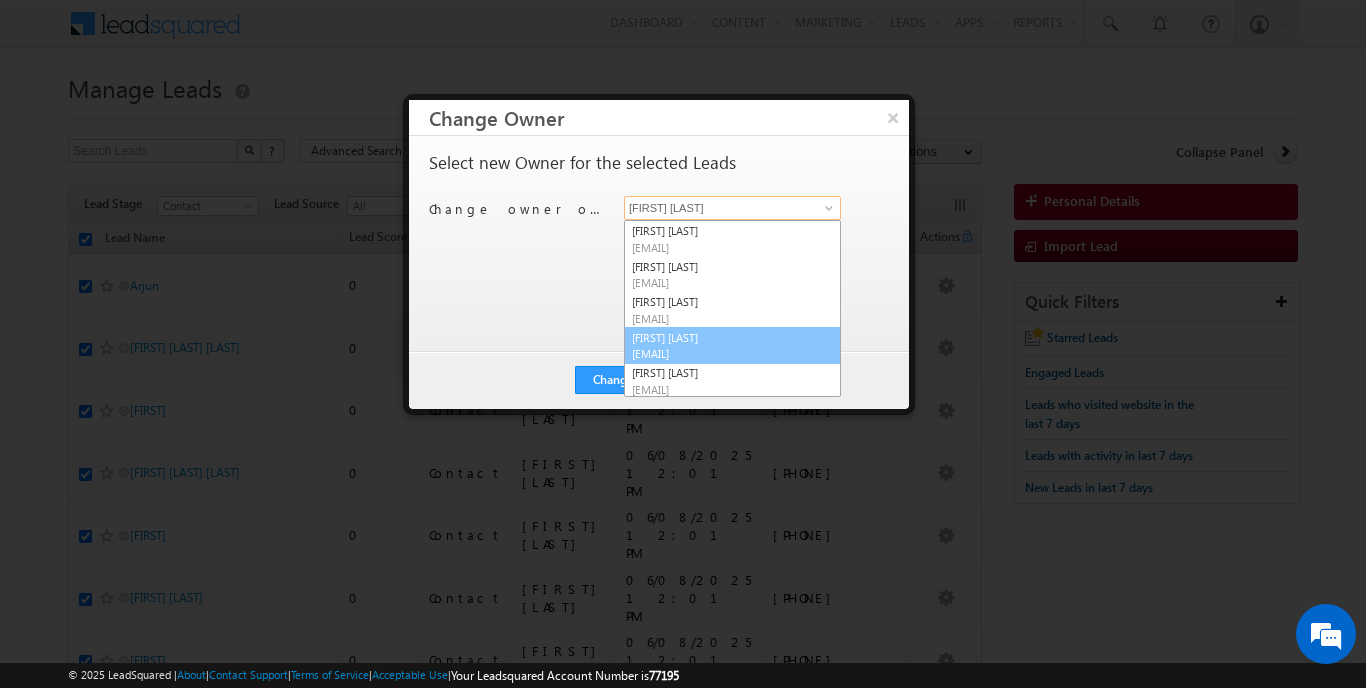 scroll, scrollTop: 2, scrollLeft: 0, axis: vertical 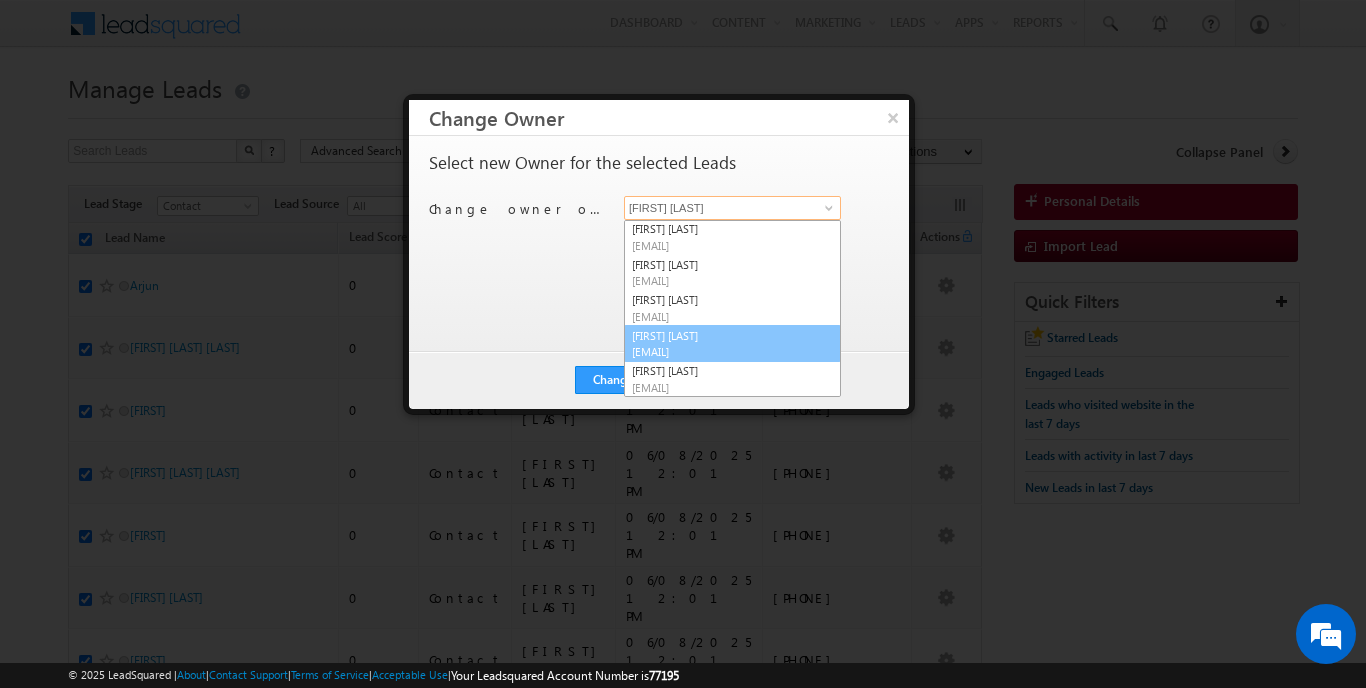click on "[FIRST] [LAST]   [EMAIL]" at bounding box center (732, 344) 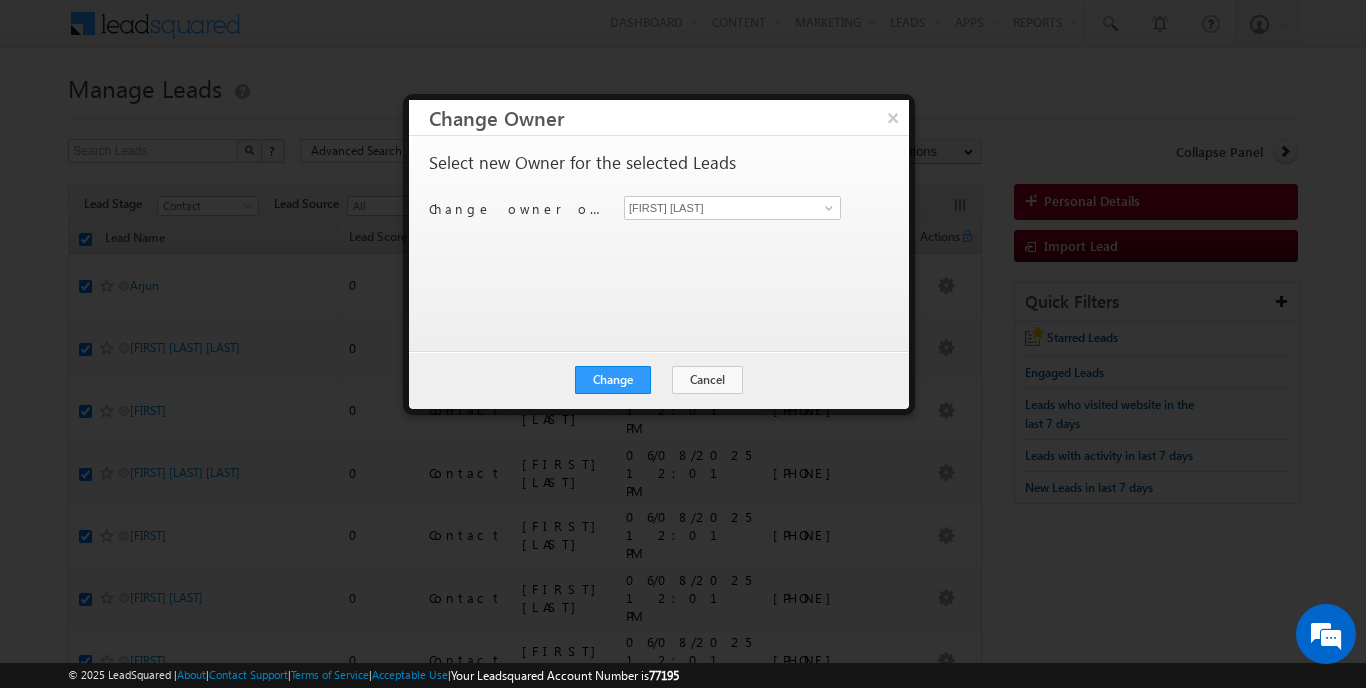 click on "Change
Cancel
Close" at bounding box center (659, 380) 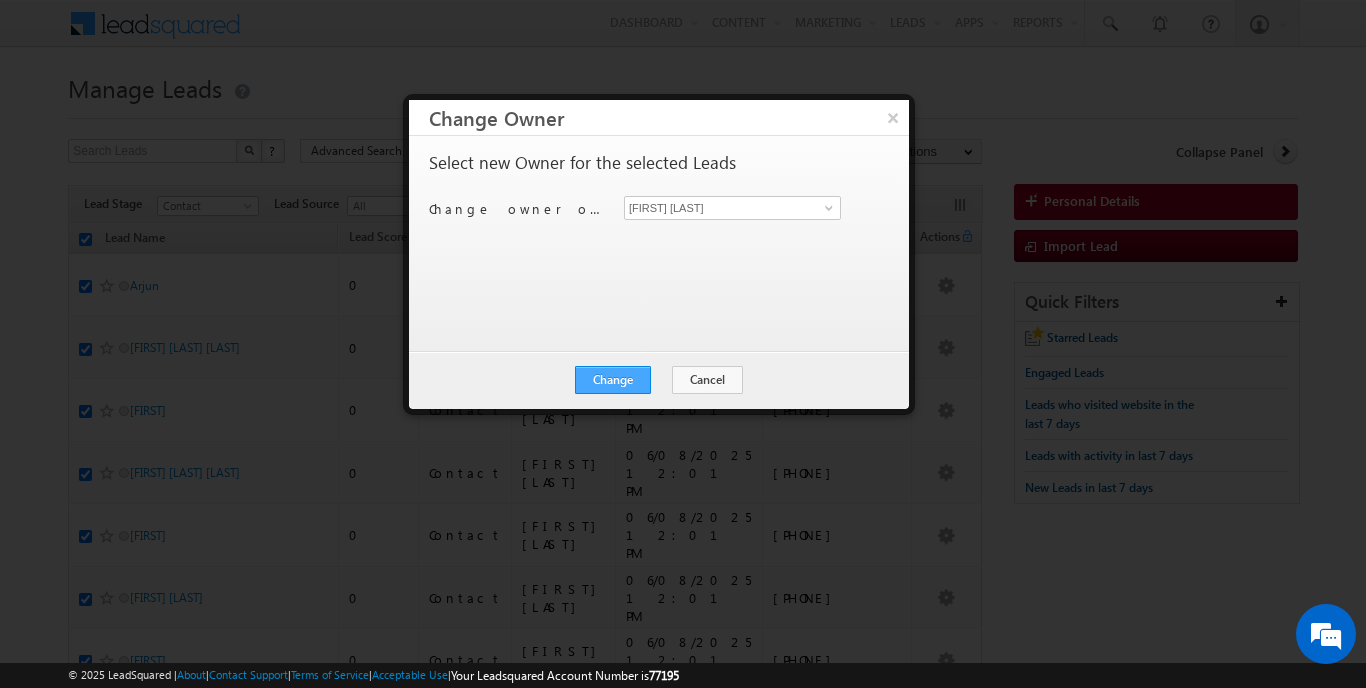 click on "Change" at bounding box center [613, 380] 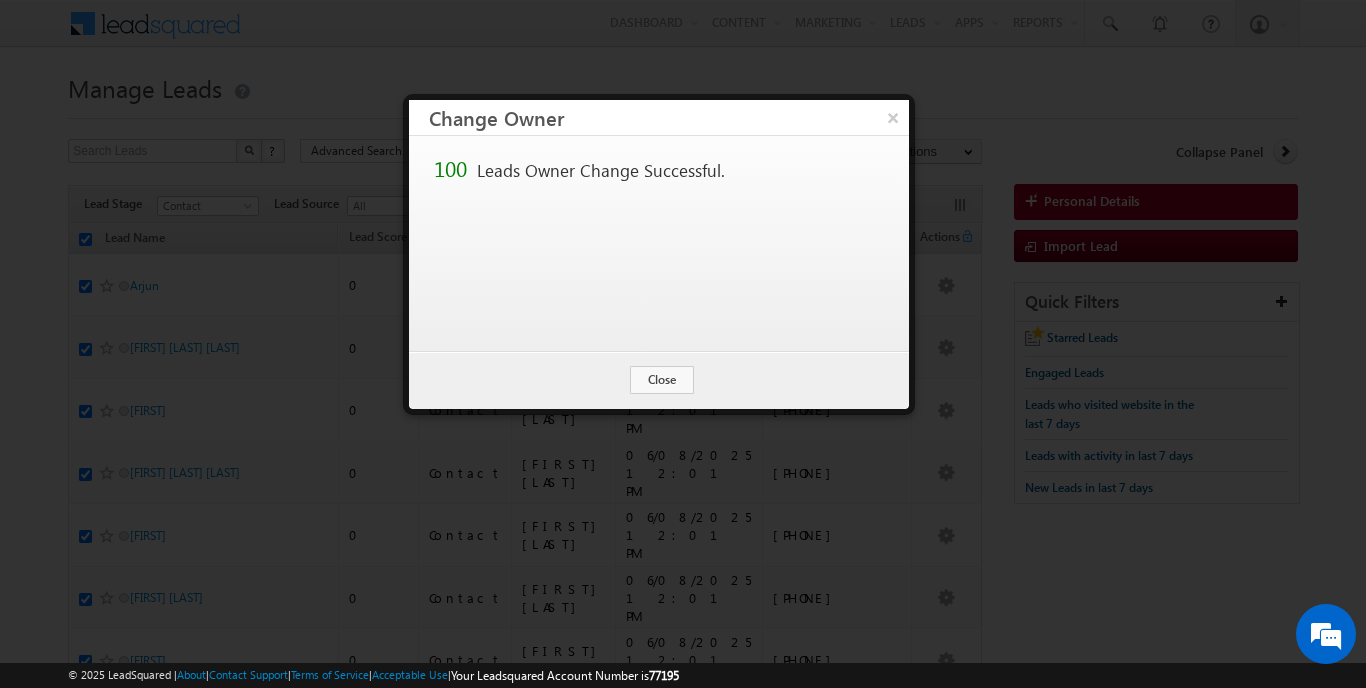 click on "Change
Cancel
Close" at bounding box center [659, 380] 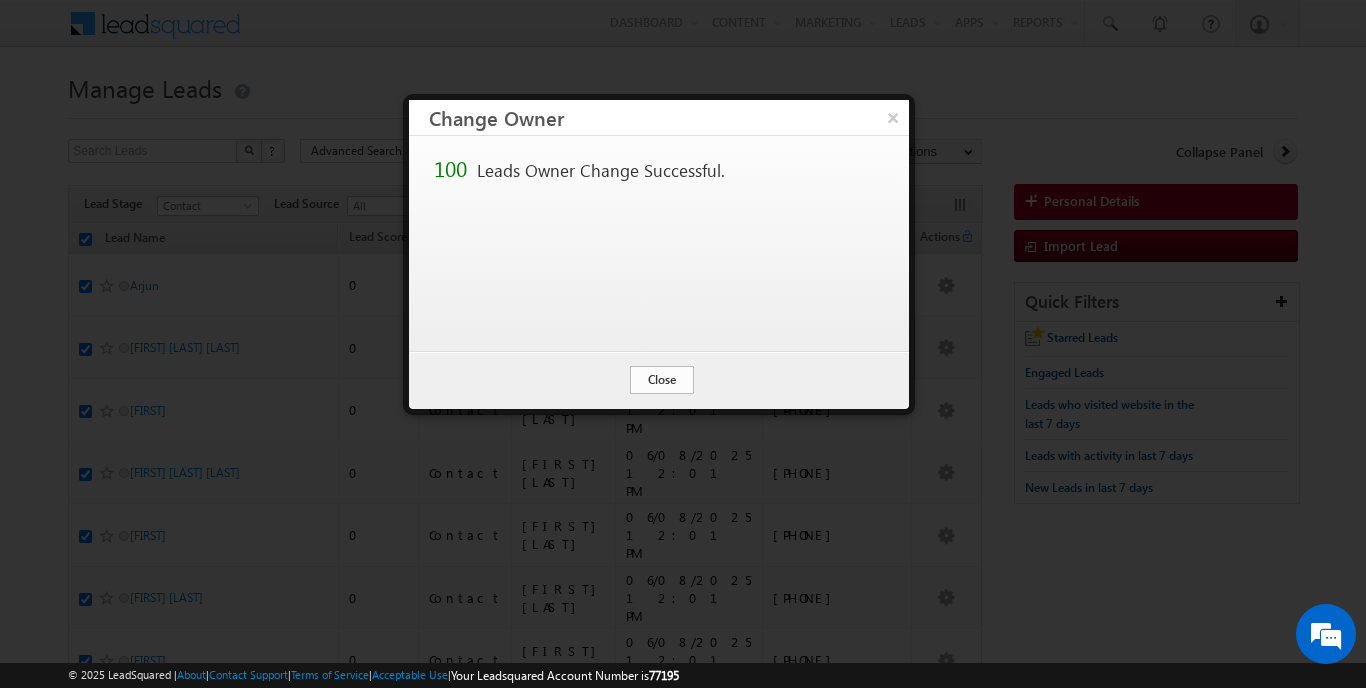 click on "Close" at bounding box center (662, 380) 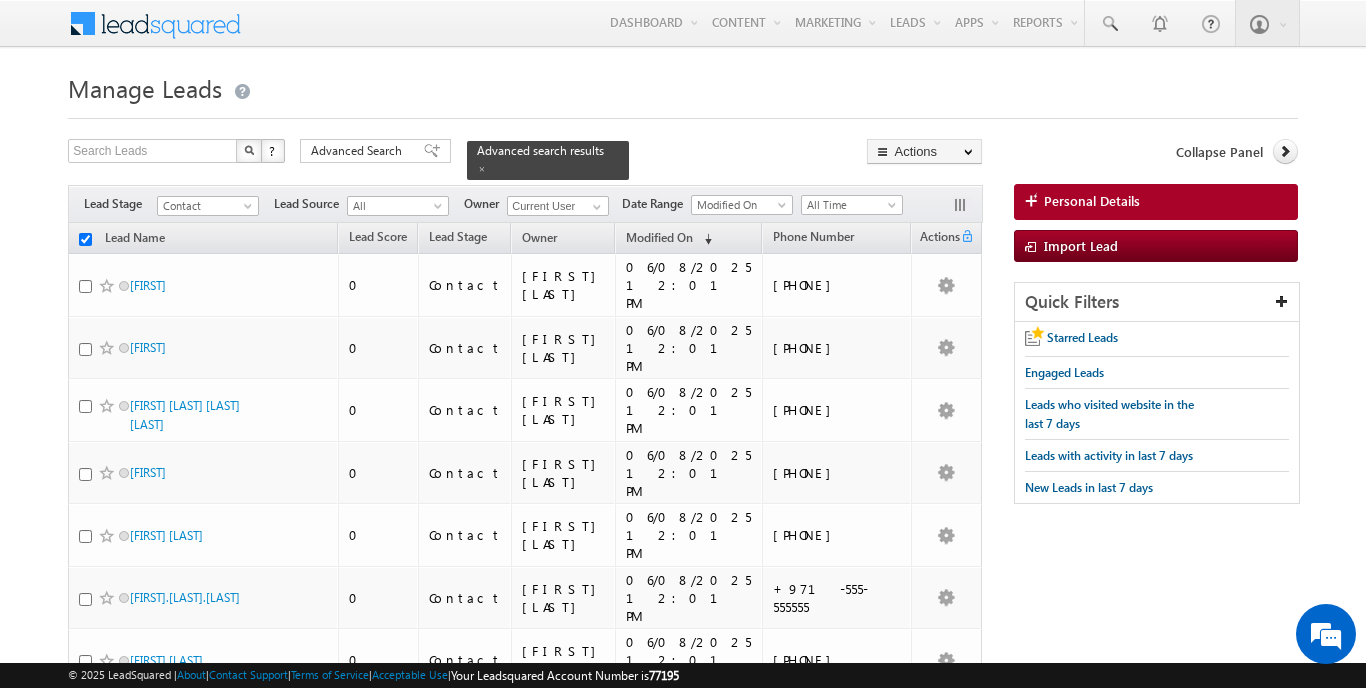 checkbox on "false" 